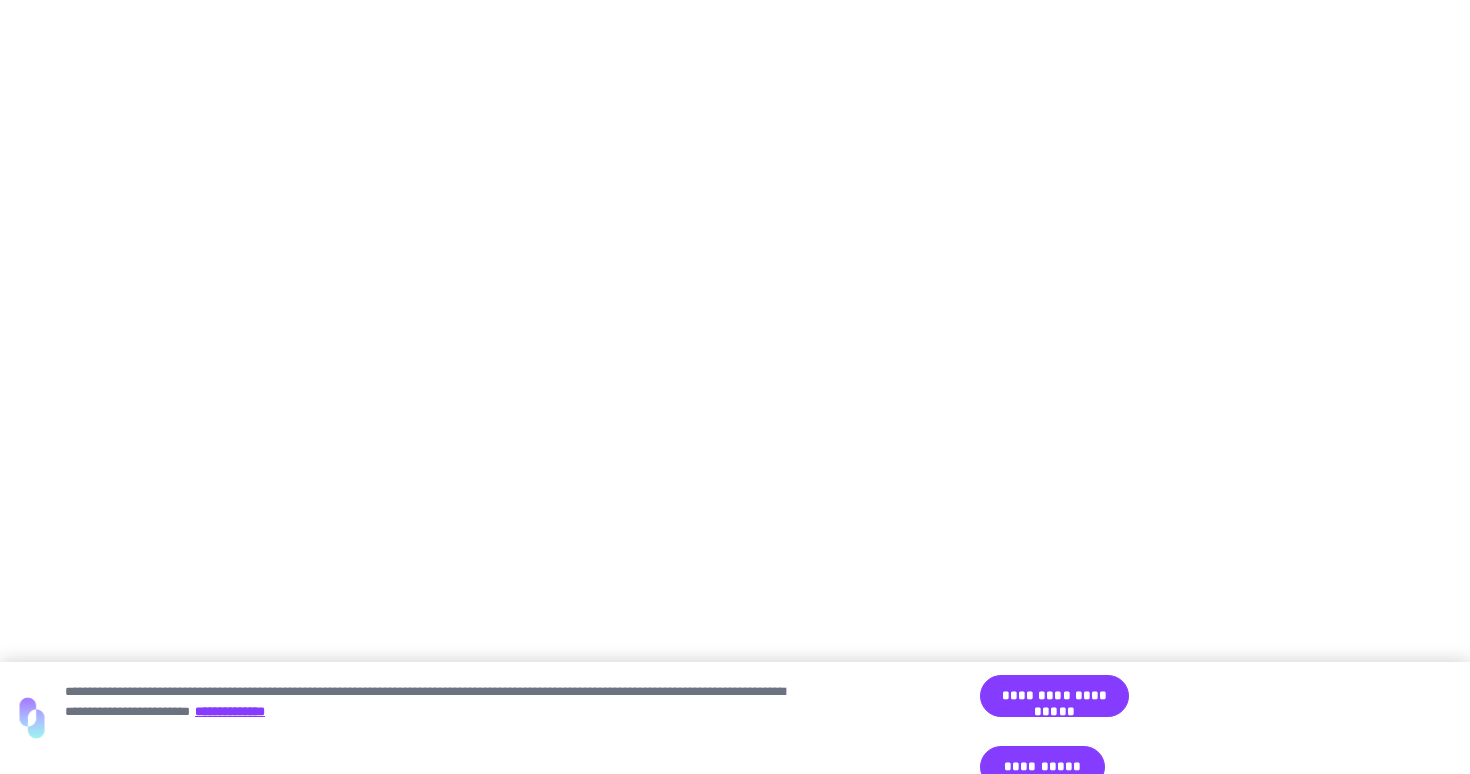 scroll, scrollTop: 0, scrollLeft: 0, axis: both 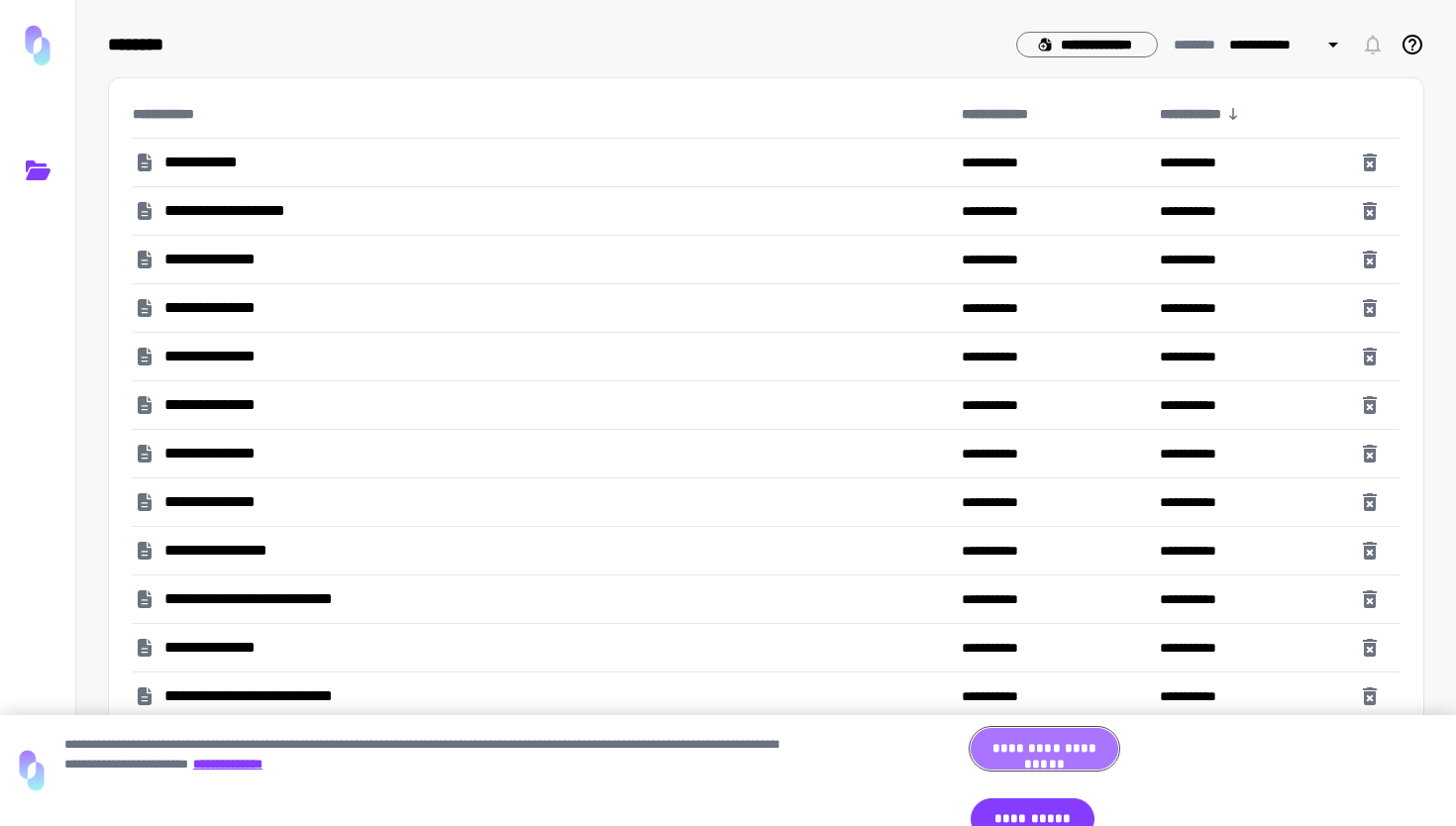 click on "**********" at bounding box center [1044, 749] 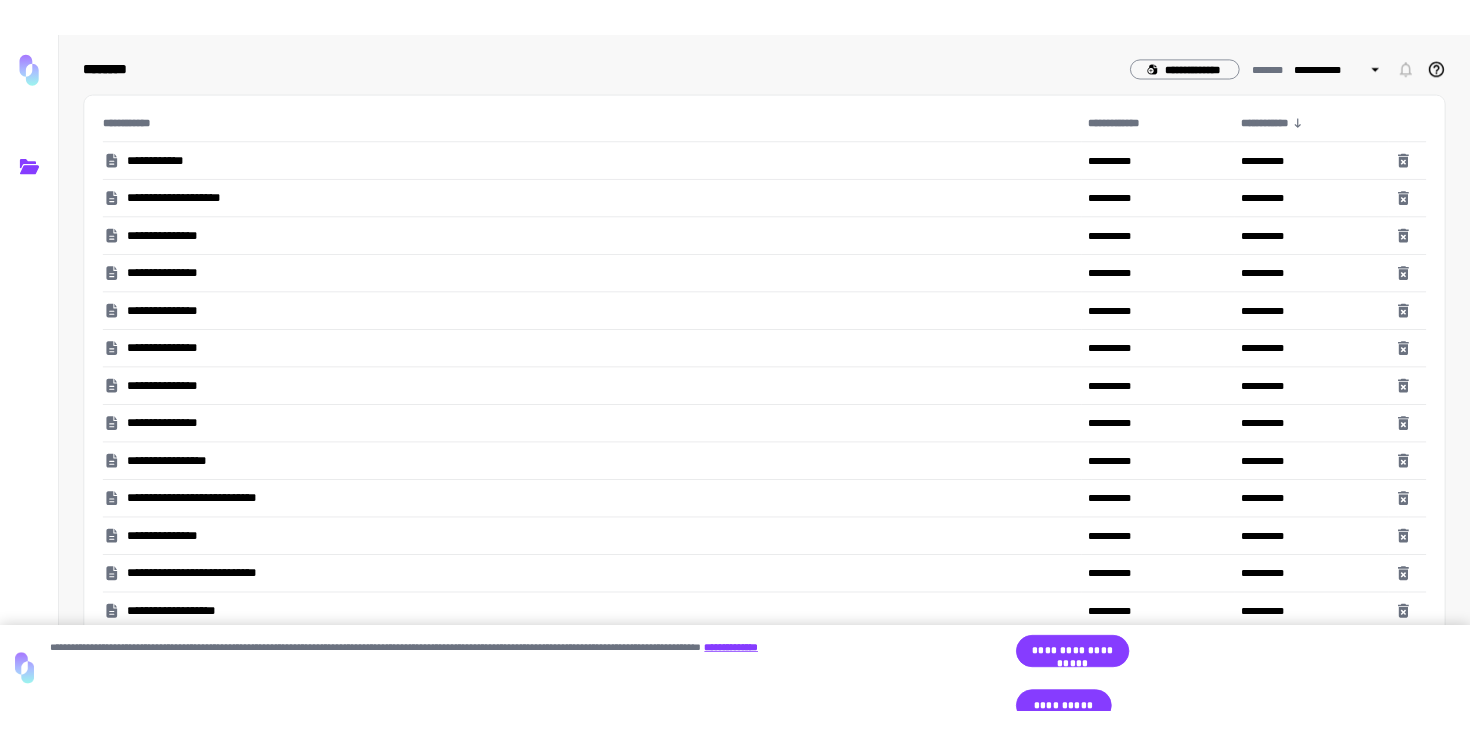 scroll, scrollTop: 0, scrollLeft: 0, axis: both 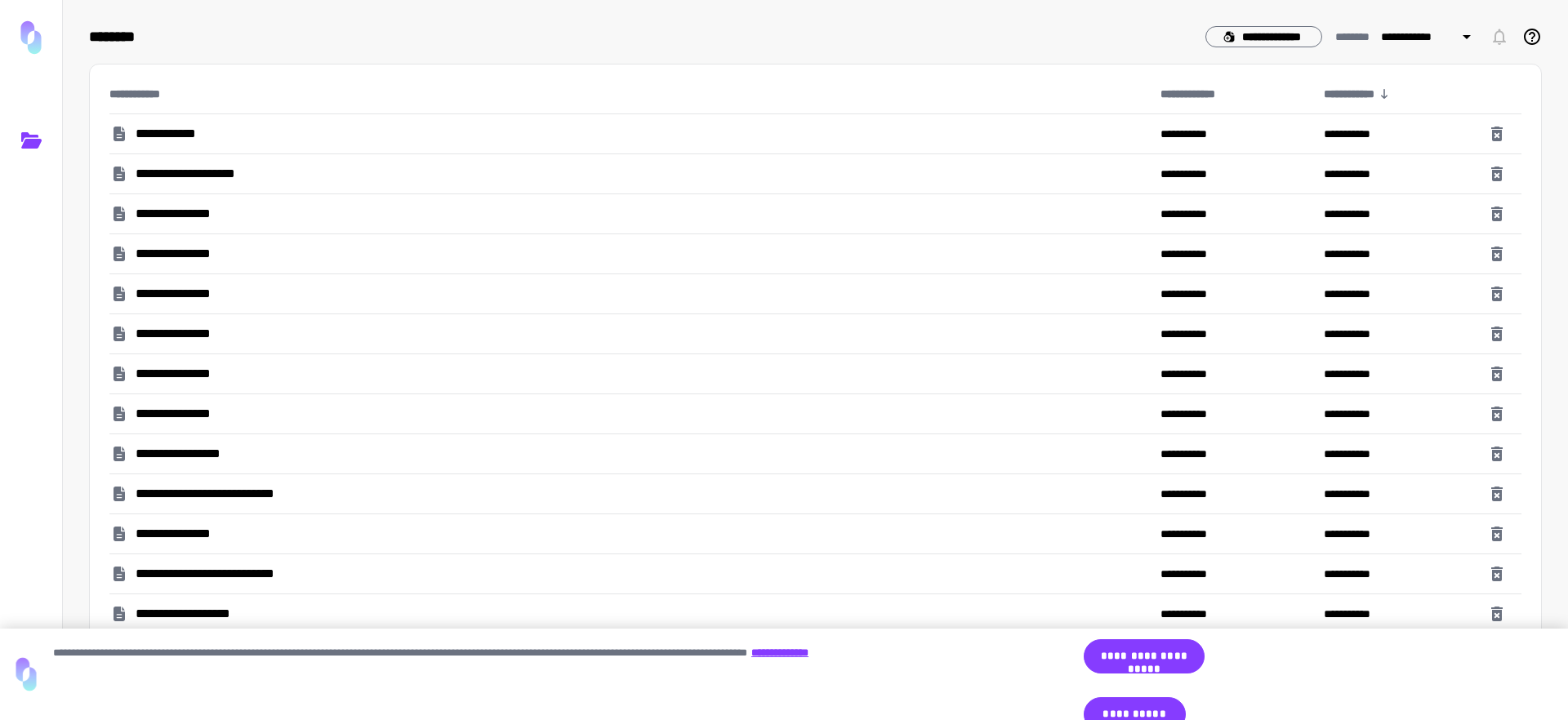drag, startPoint x: 237, startPoint y: 494, endPoint x: 366, endPoint y: 513, distance: 130.3917 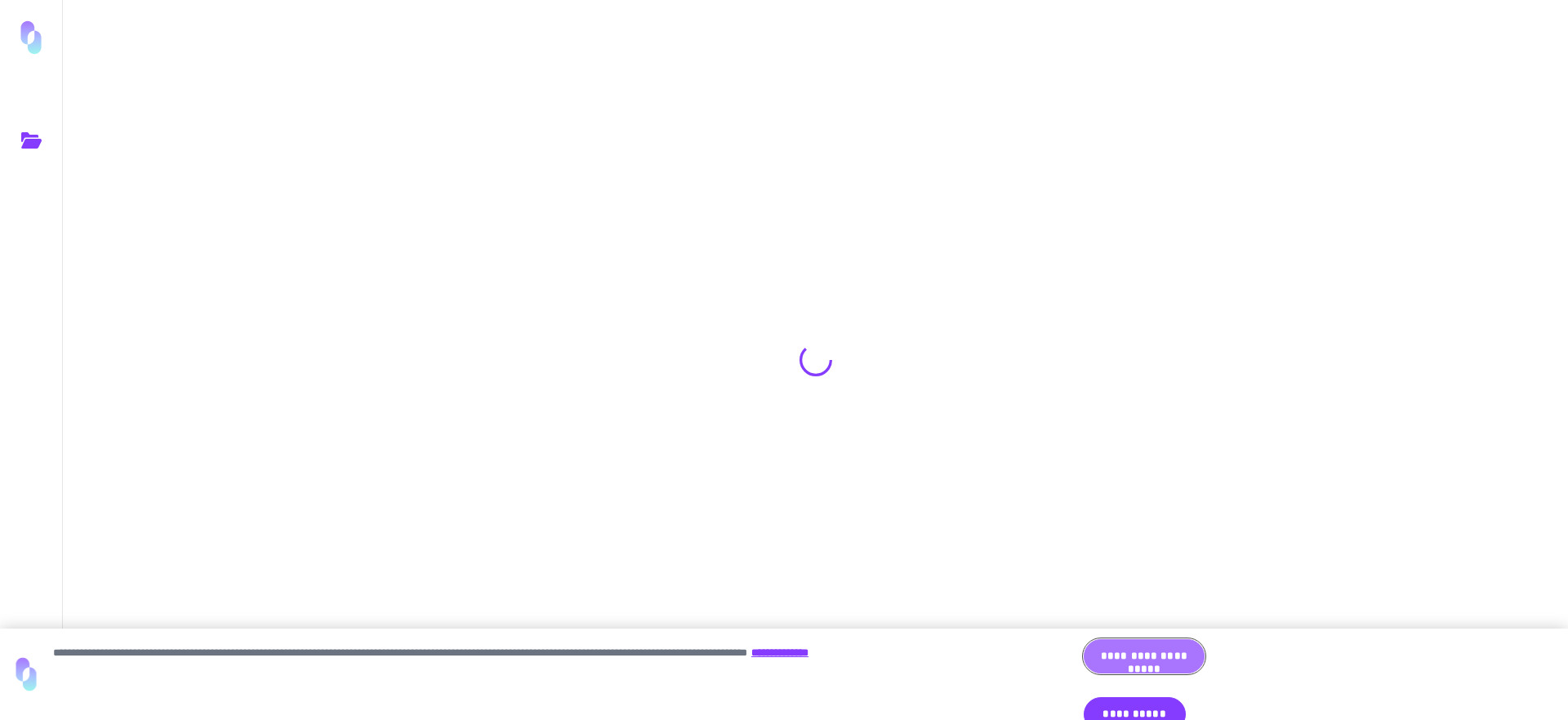 click on "**********" at bounding box center (1144, 656) 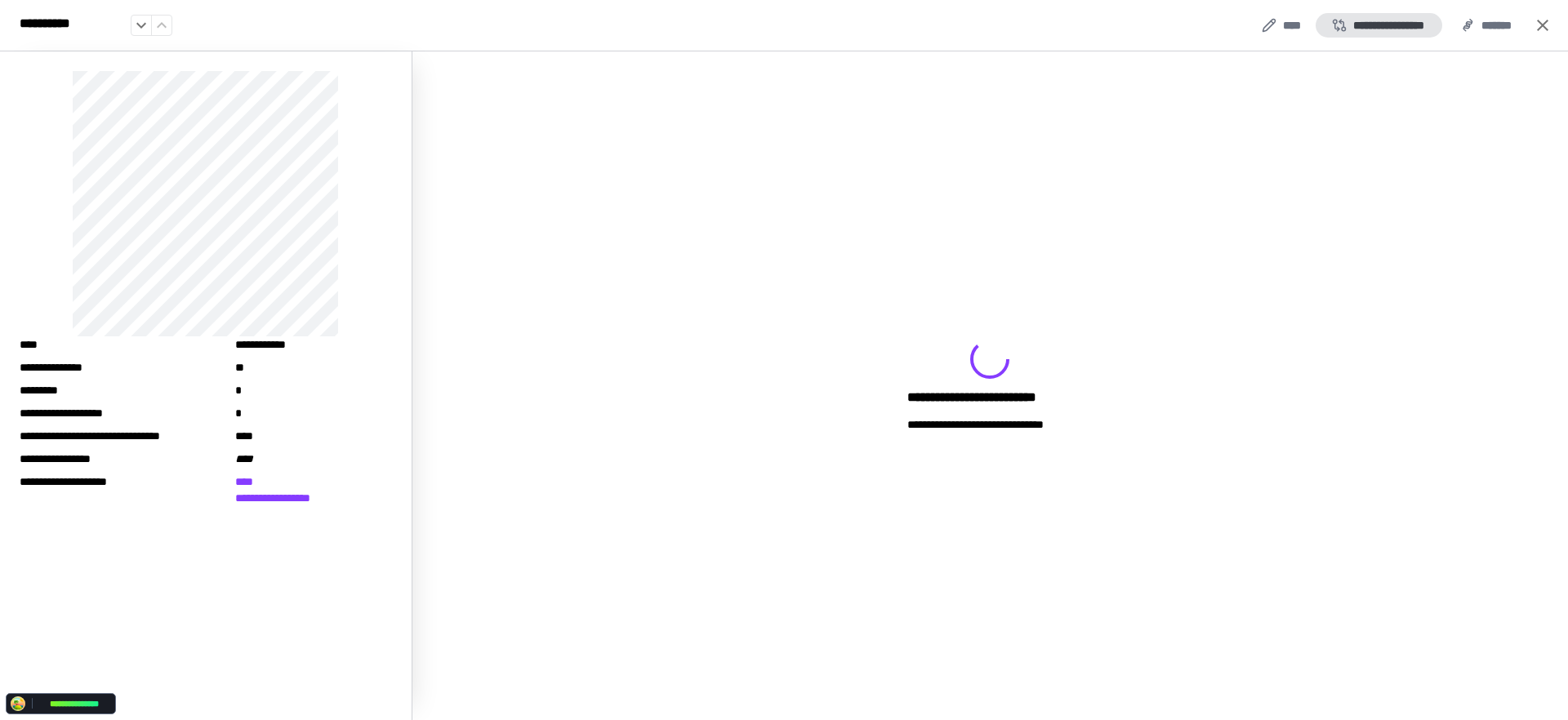 click on "**********" at bounding box center [1379, 25] 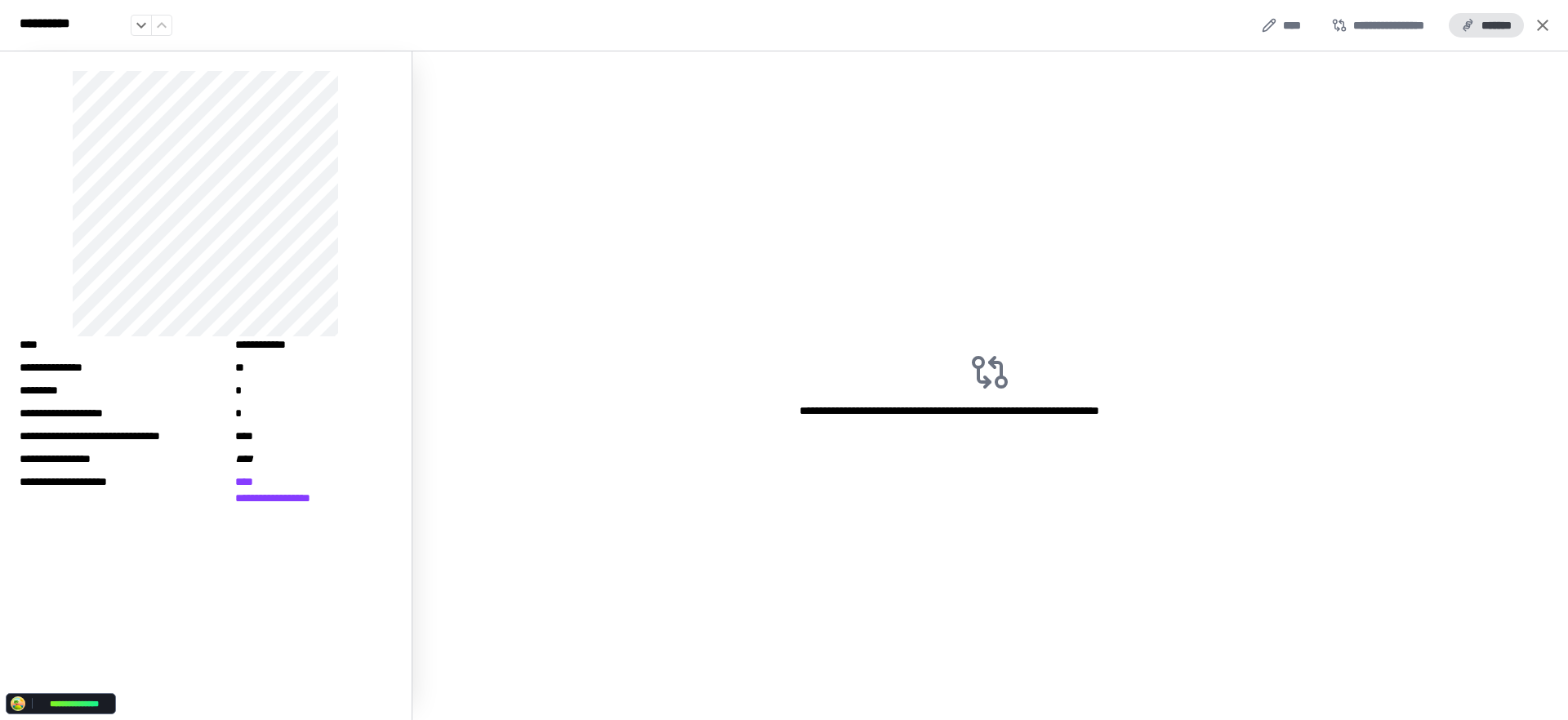click on "*******" at bounding box center (1486, 25) 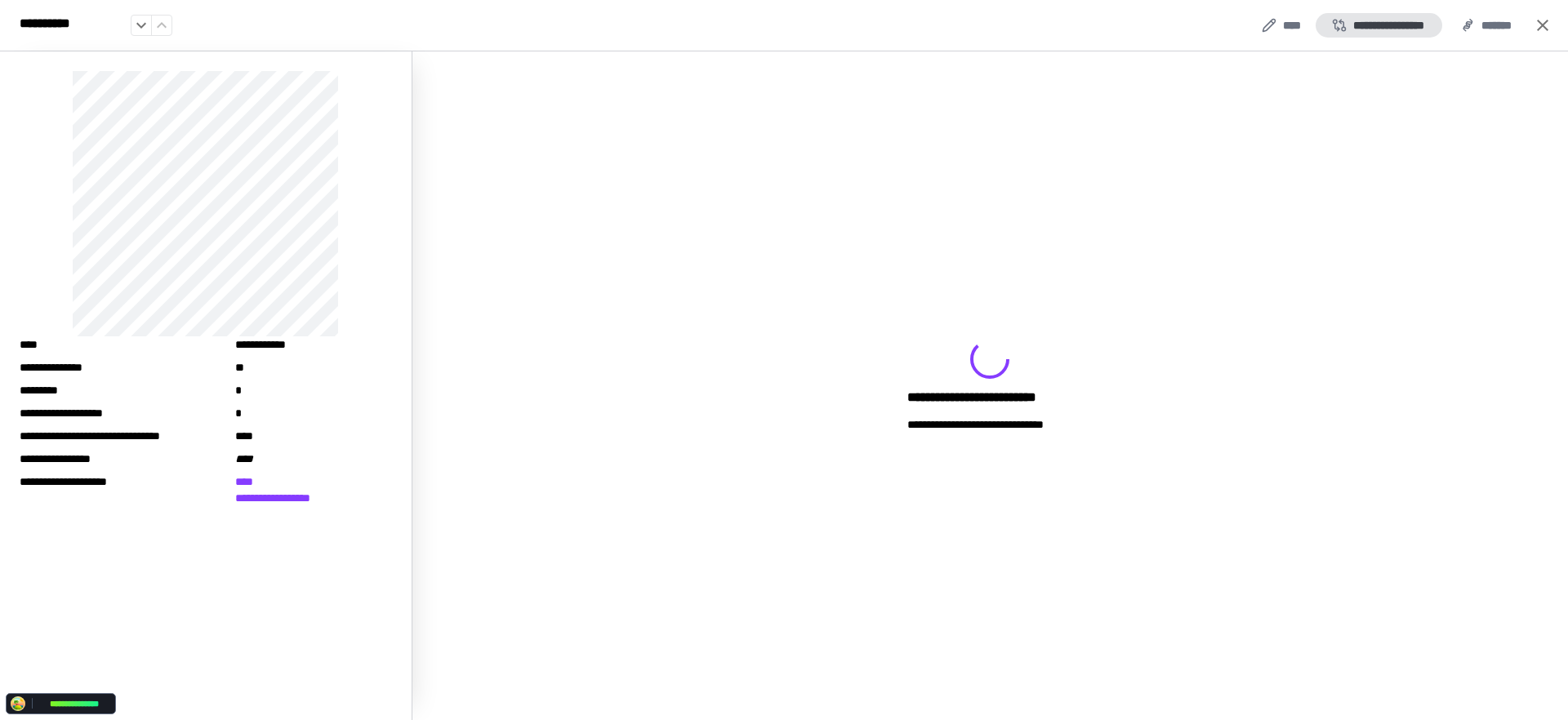 click on "**********" at bounding box center [1379, 25] 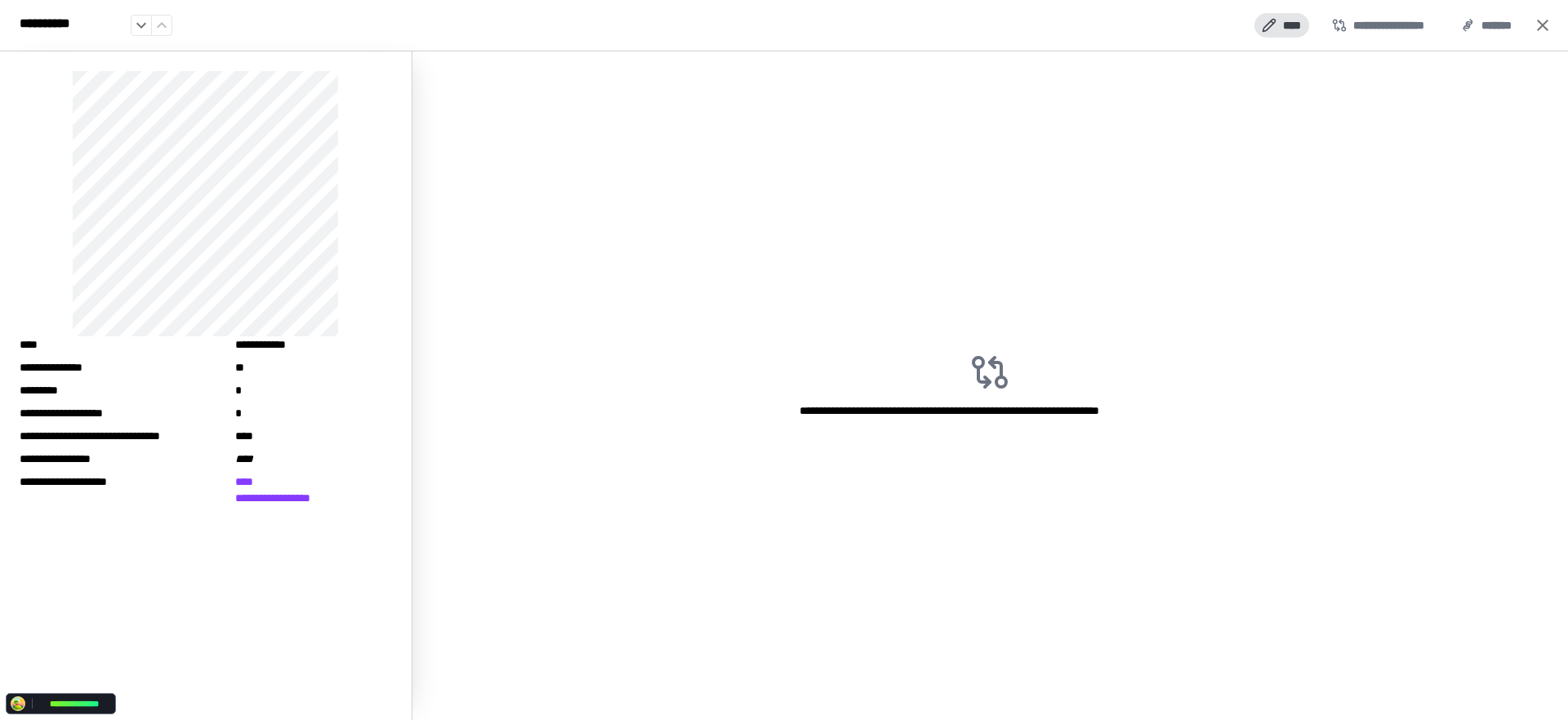 click on "****" at bounding box center [1281, 25] 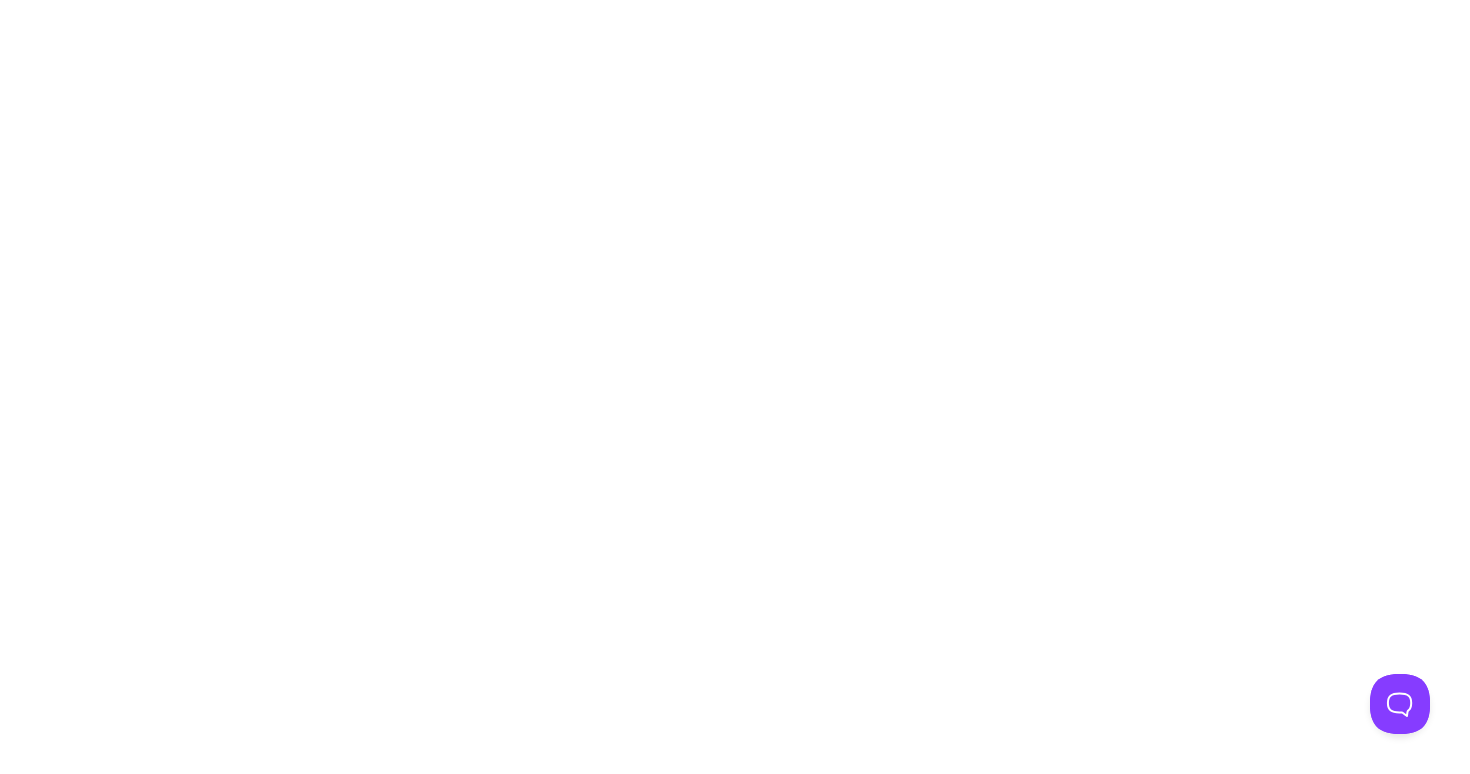 scroll, scrollTop: 0, scrollLeft: 0, axis: both 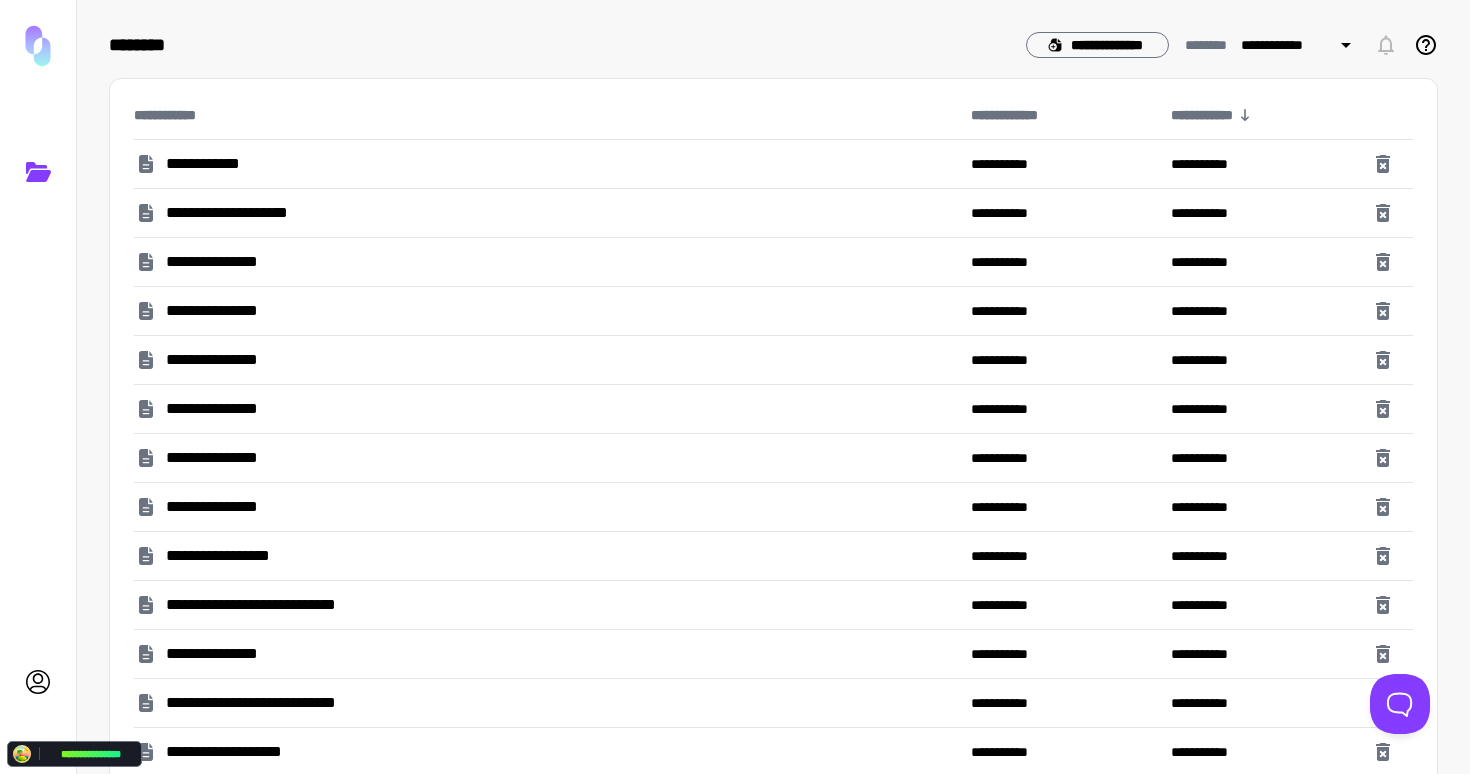 click on "**********" at bounding box center (265, 605) 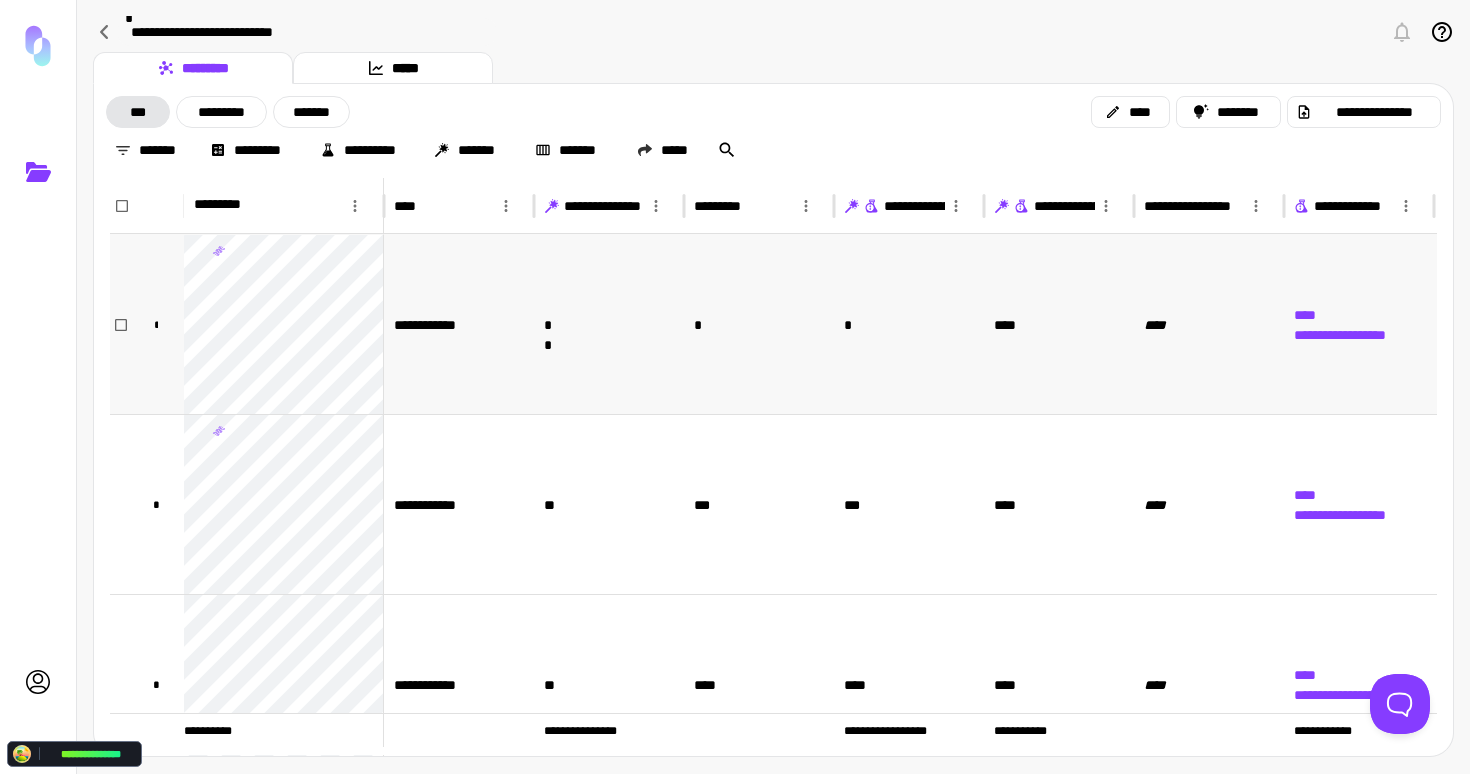 click on "**" at bounding box center (609, 324) 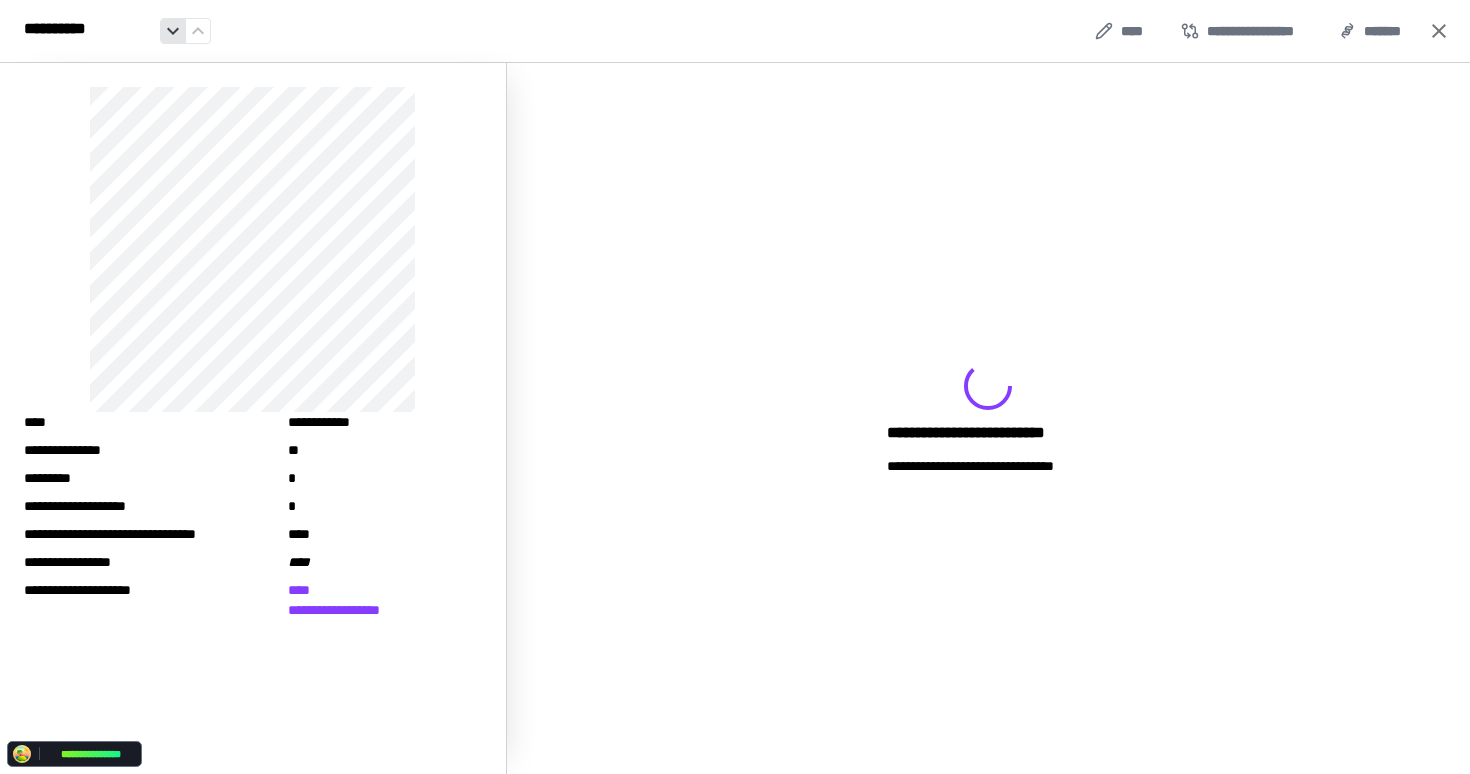 click 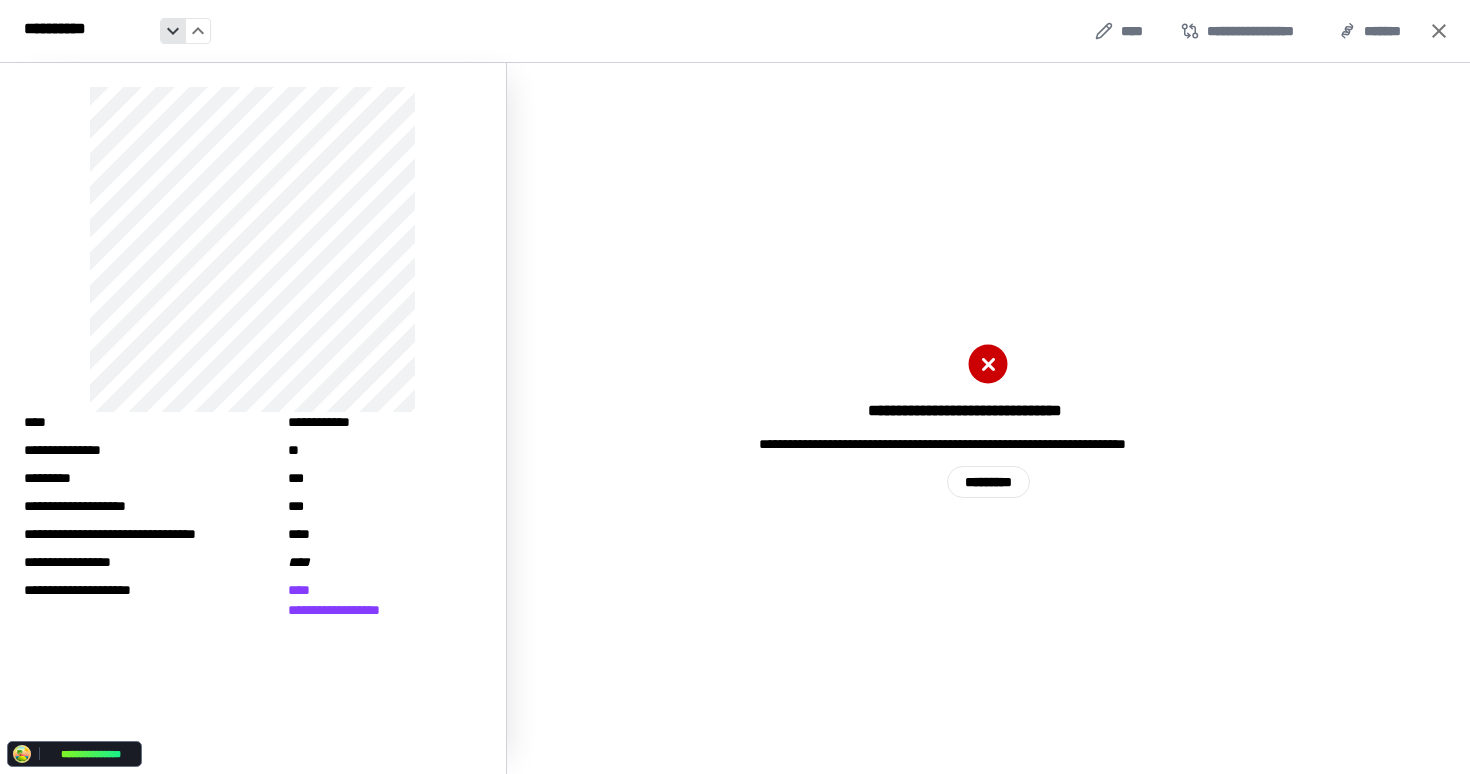 click 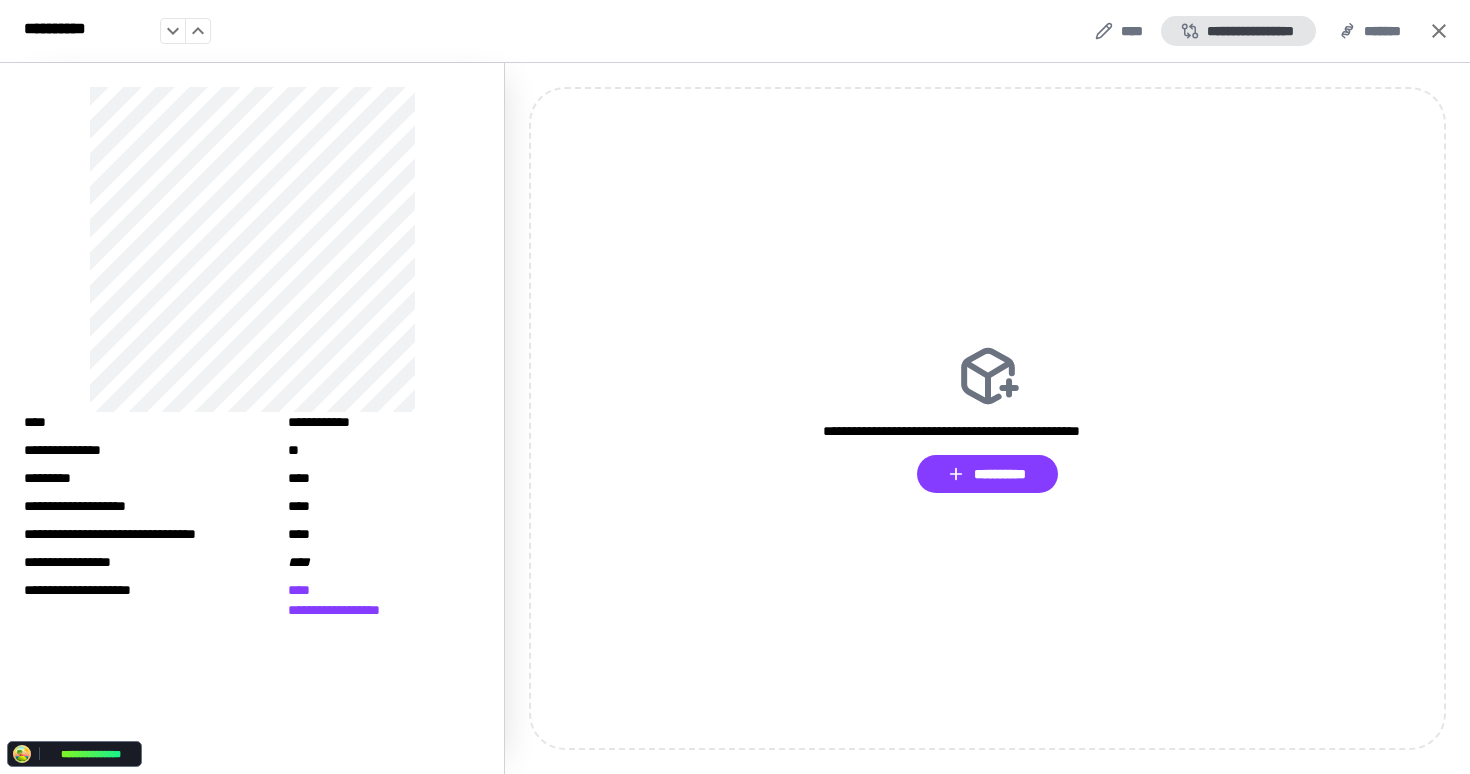 click on "**********" at bounding box center (1238, 31) 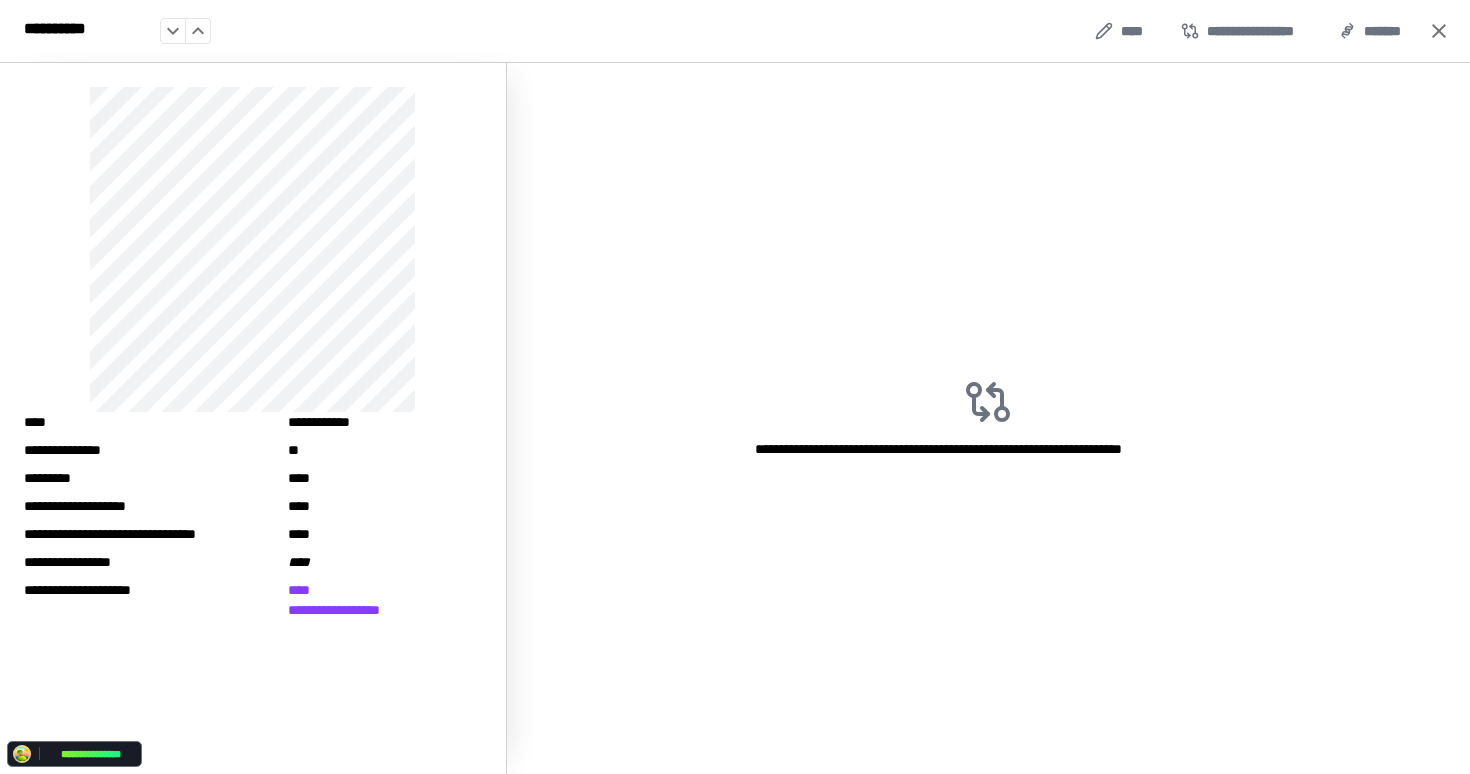 click 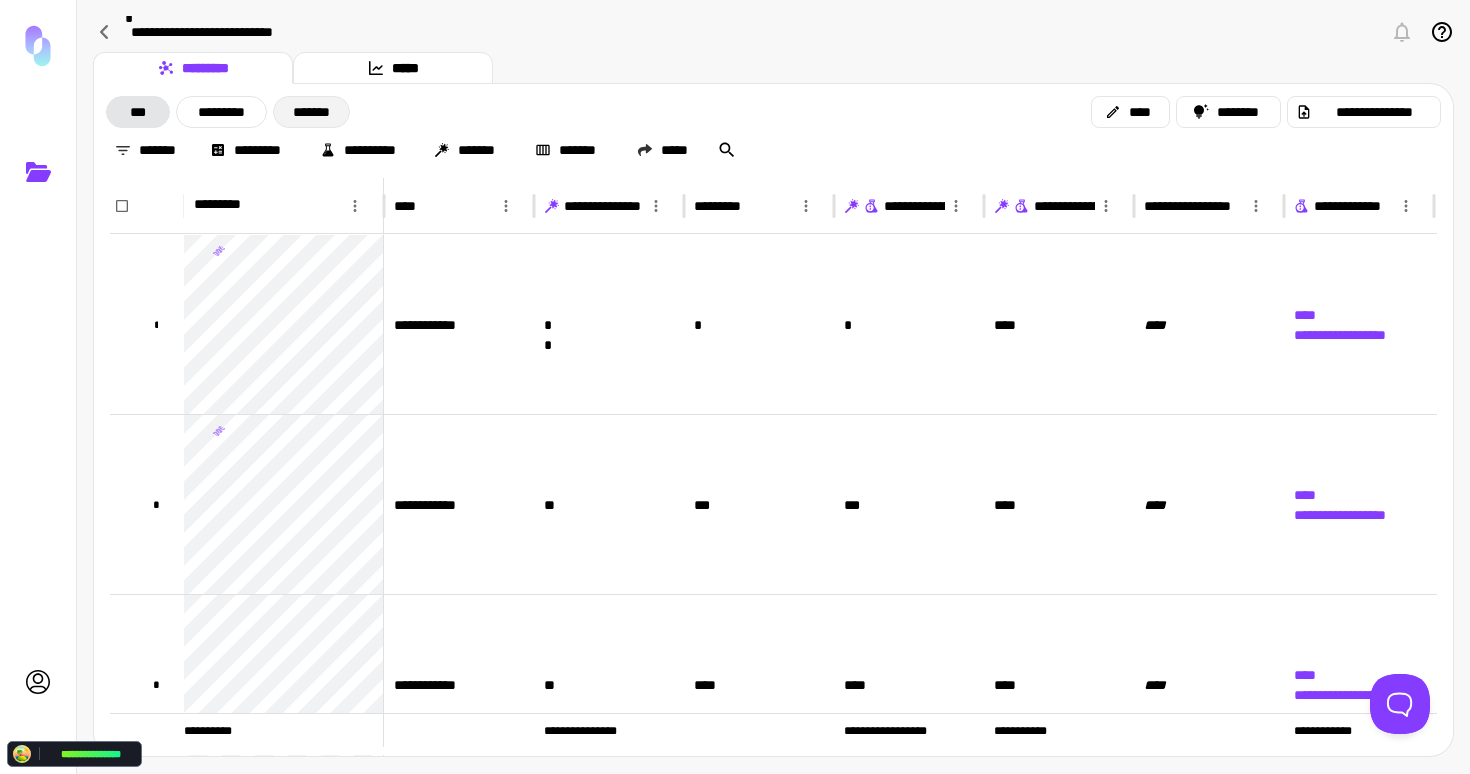 click on "*******" at bounding box center [311, 112] 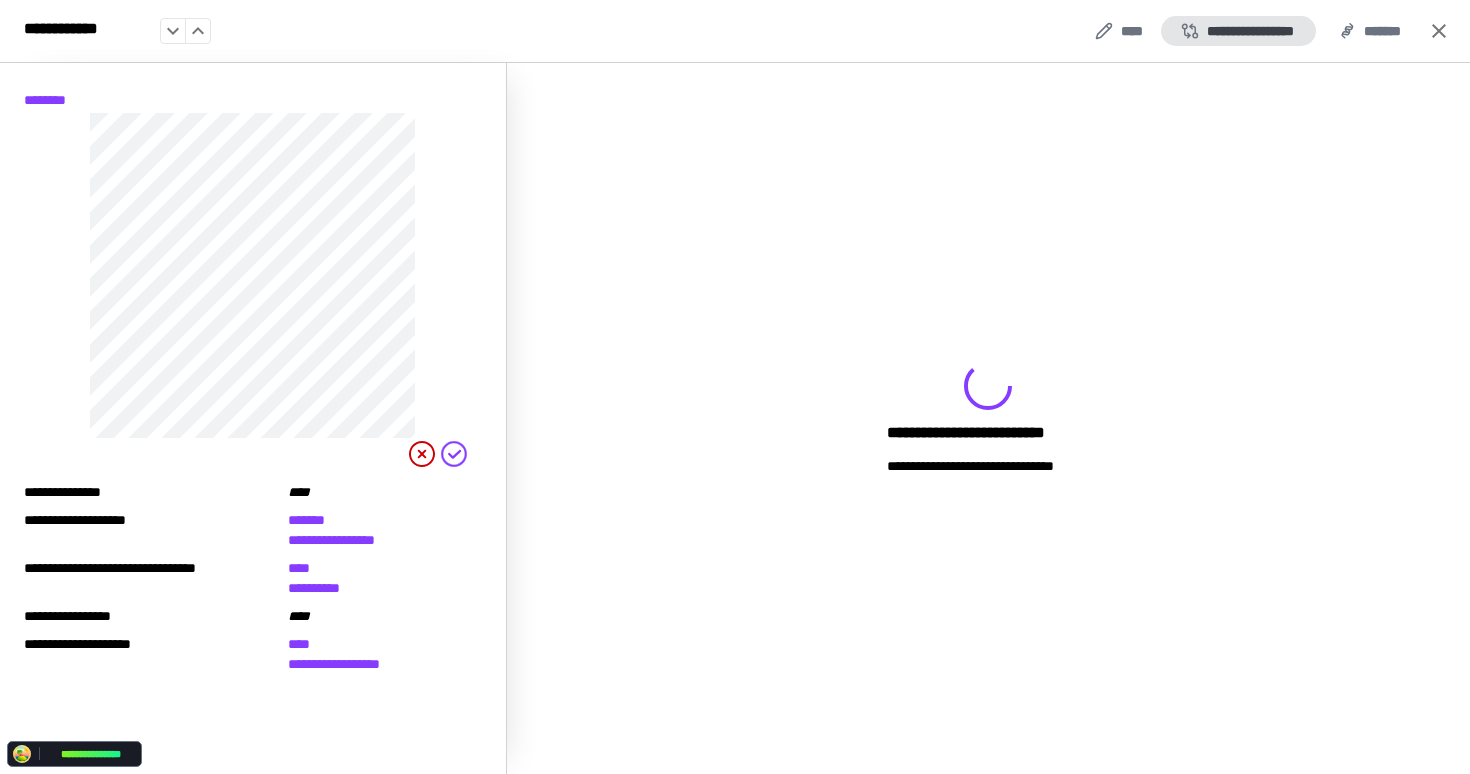 click on "**********" at bounding box center (1238, 31) 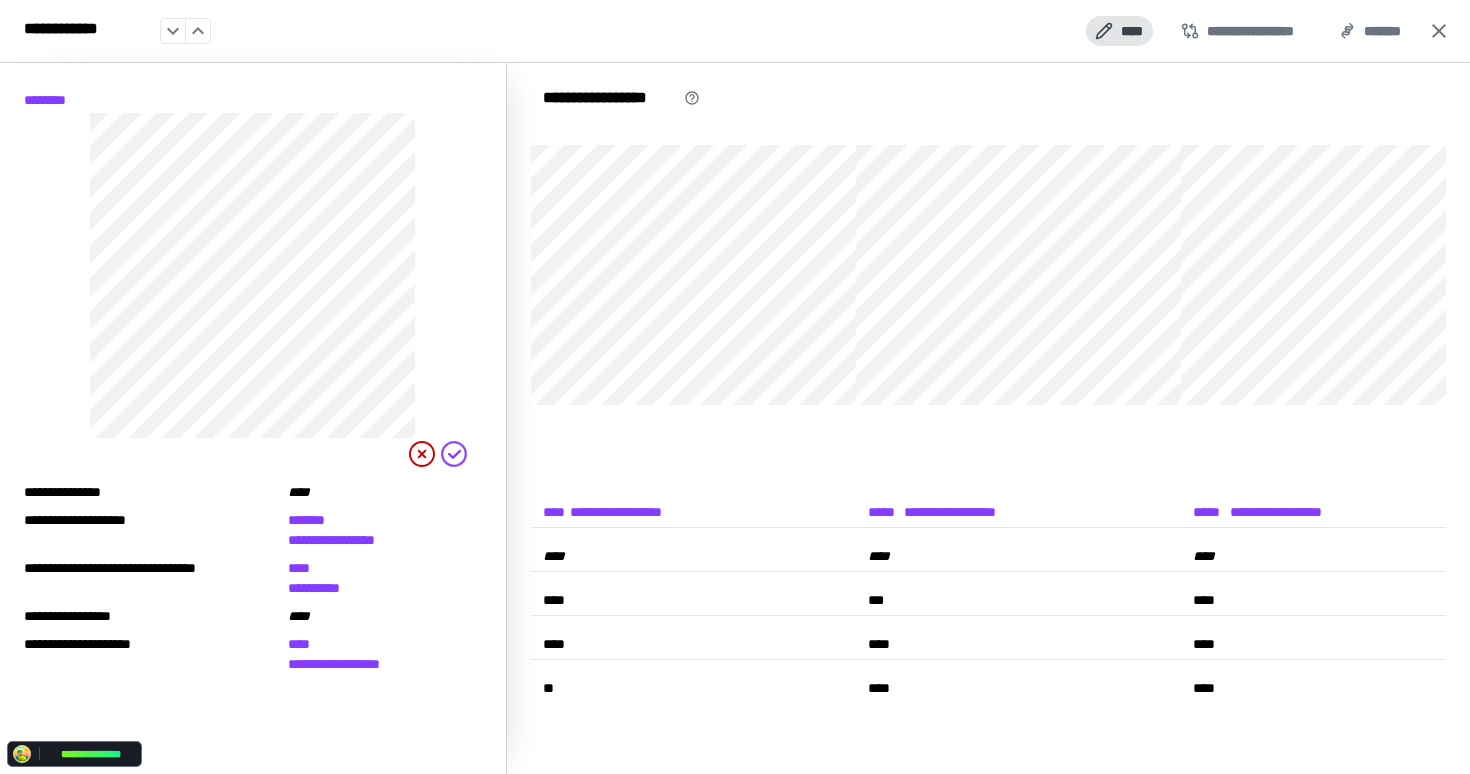 click on "****" at bounding box center [1119, 31] 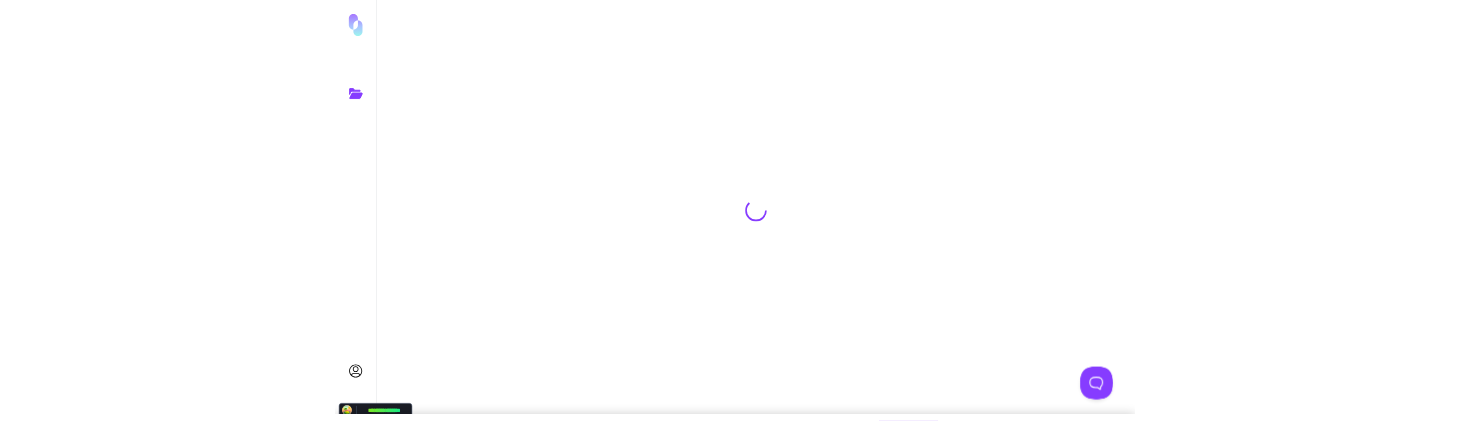 scroll, scrollTop: 0, scrollLeft: 0, axis: both 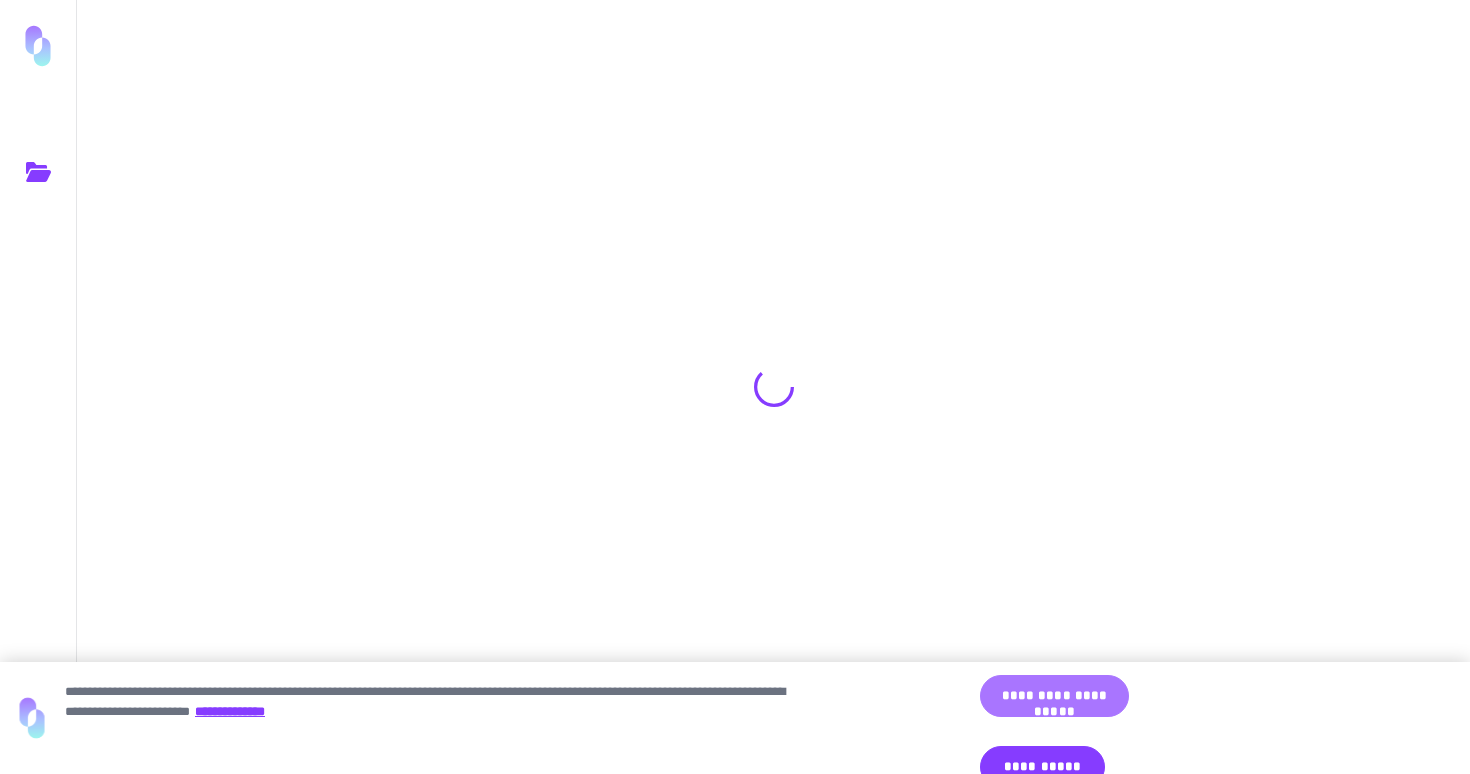 click on "**********" at bounding box center (1054, 696) 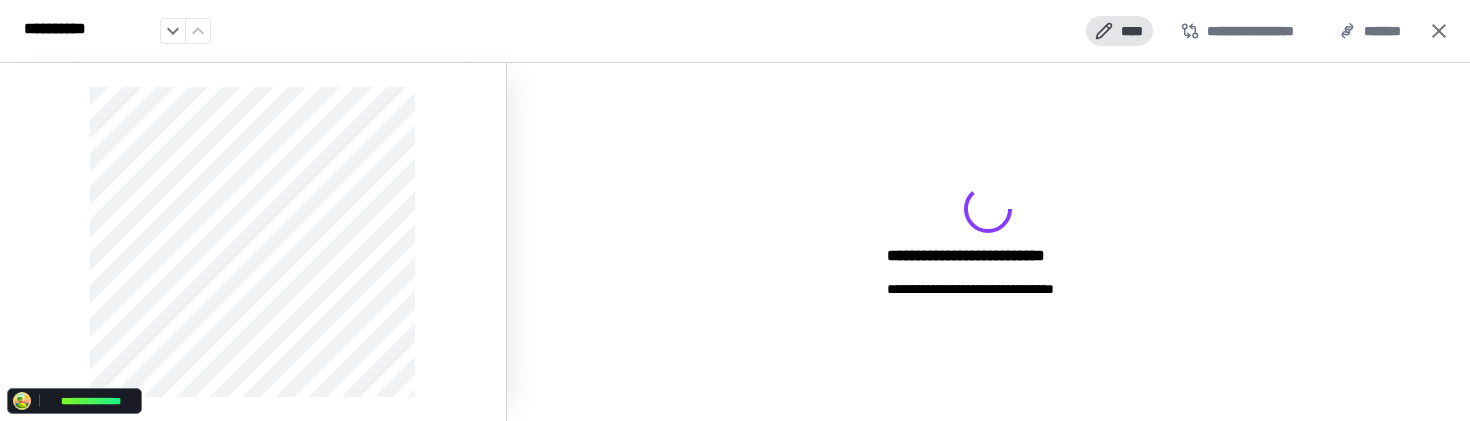click 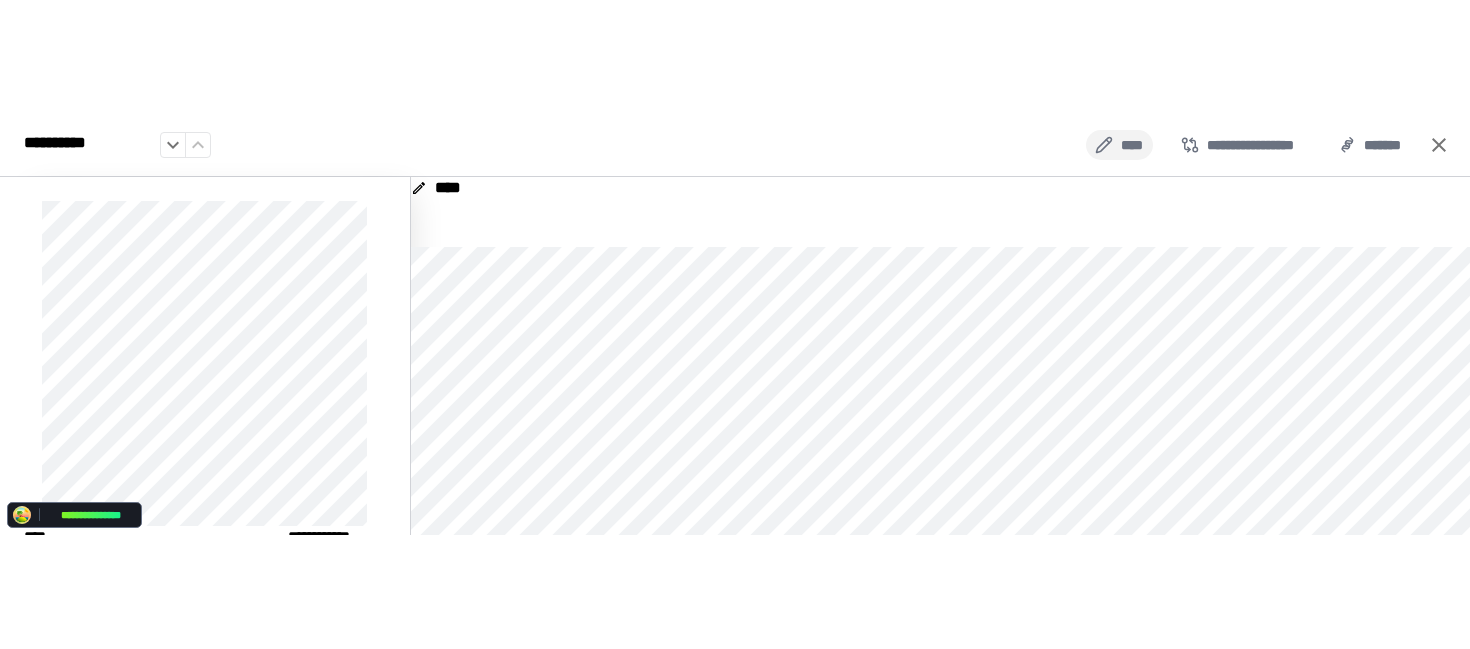 scroll, scrollTop: 329, scrollLeft: 0, axis: vertical 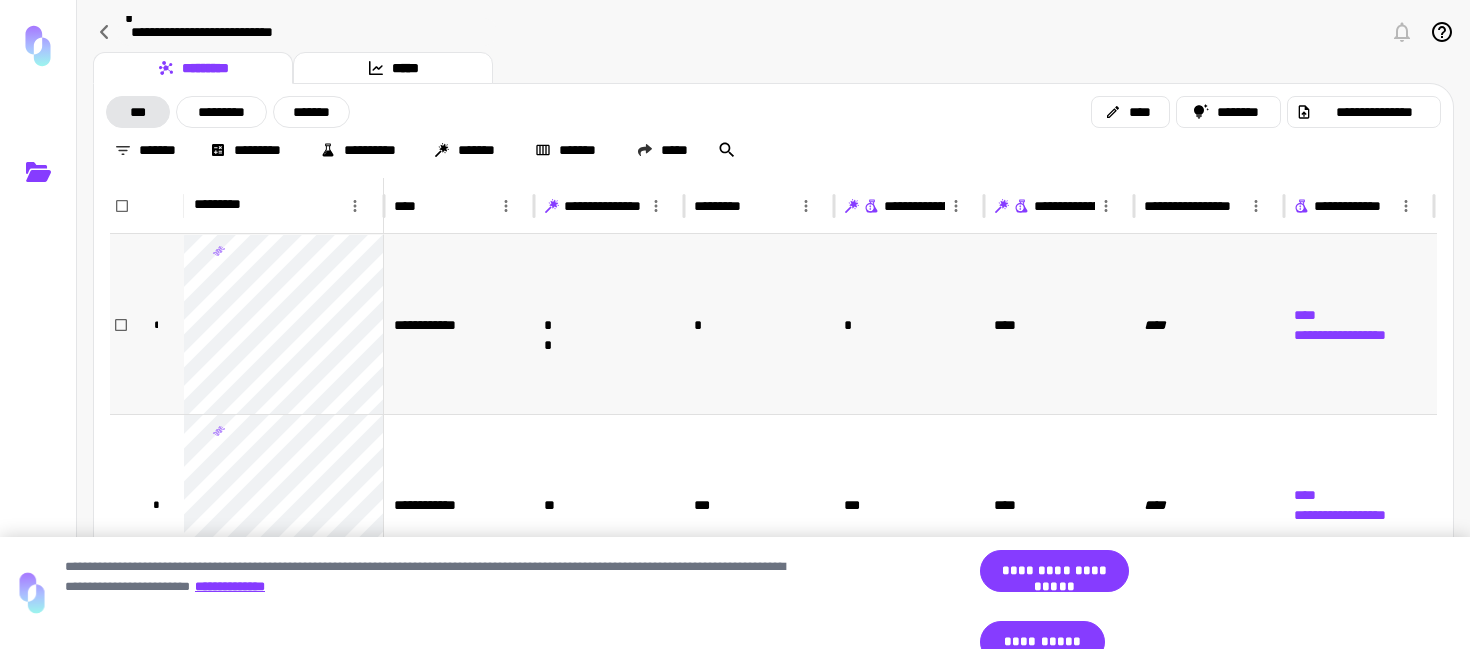 click on "**" at bounding box center (609, 324) 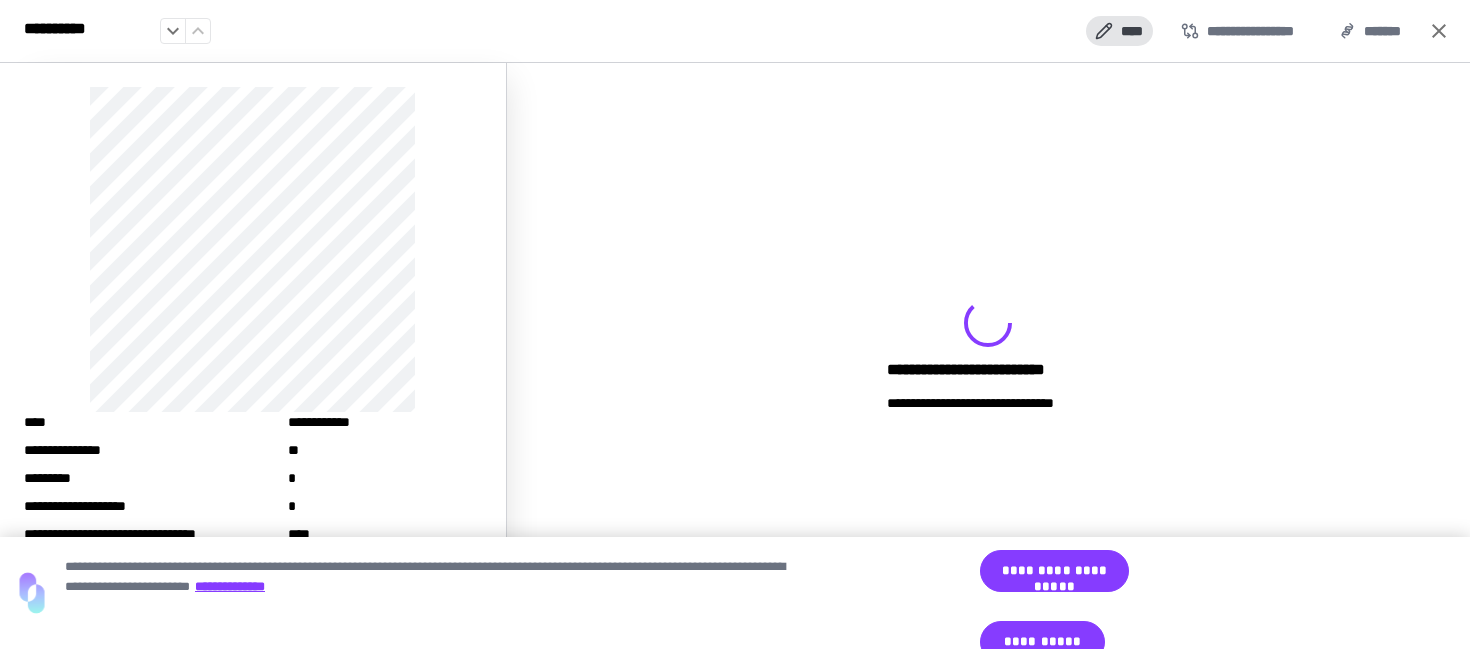 click on "****" at bounding box center [1119, 31] 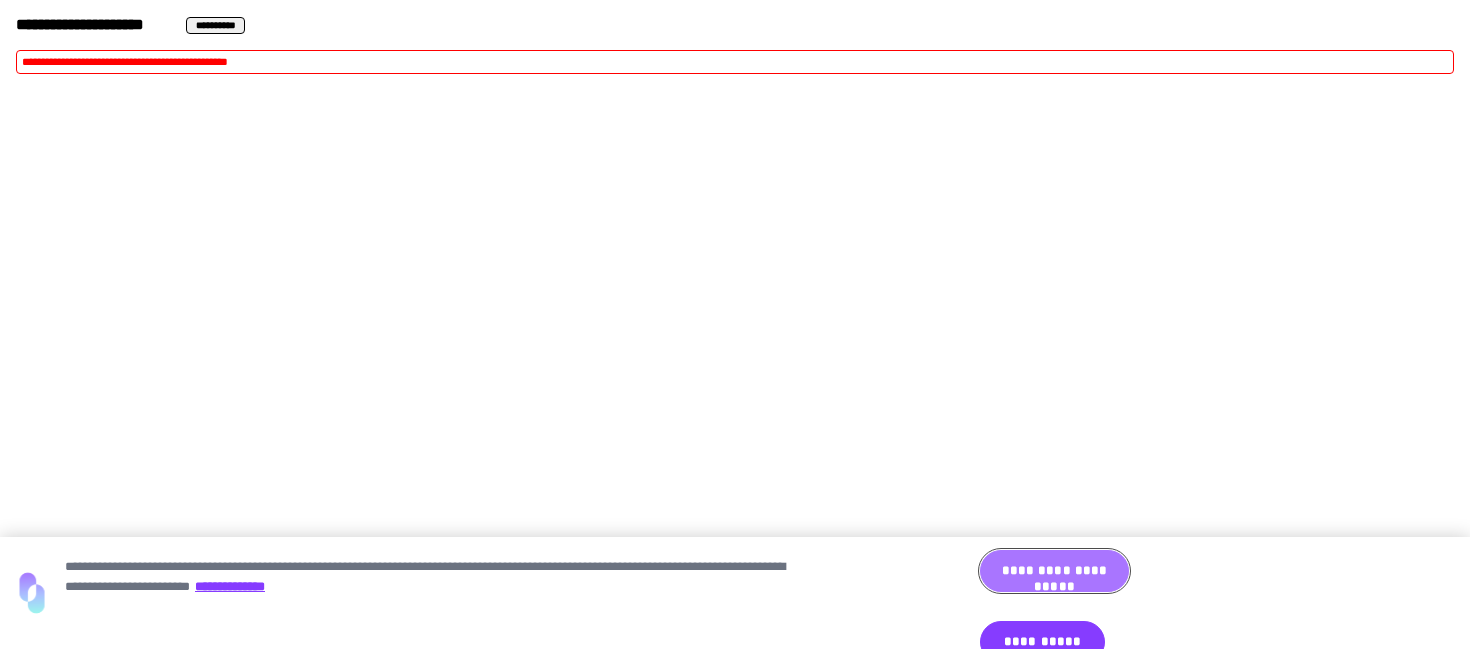 click on "**********" at bounding box center (1054, 571) 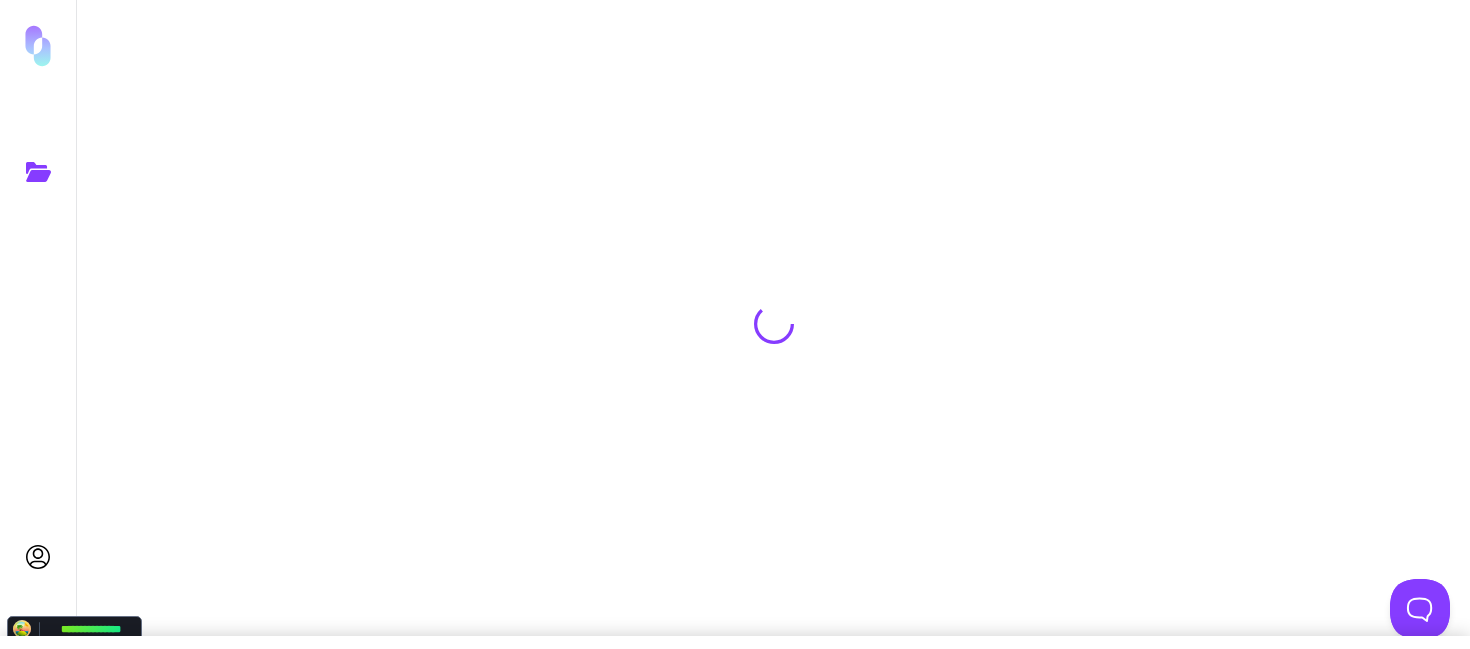 scroll, scrollTop: 0, scrollLeft: 0, axis: both 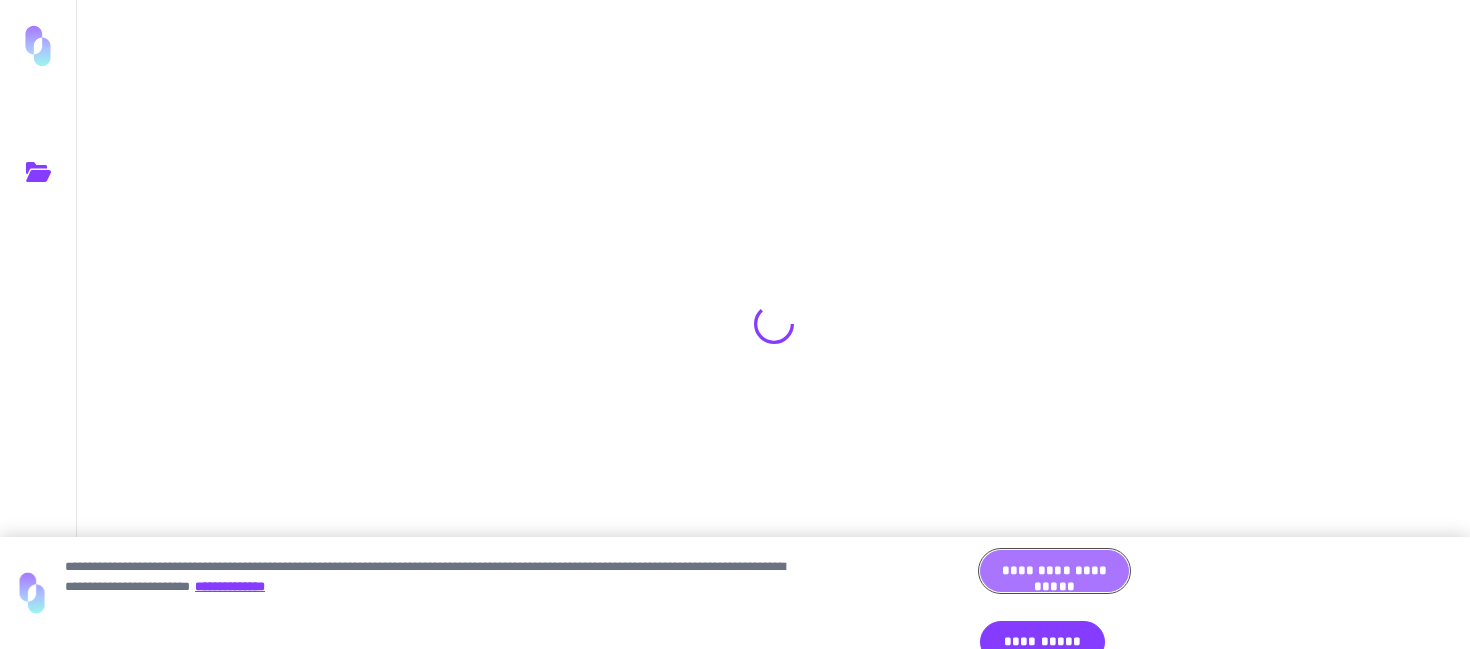 click on "**********" at bounding box center (1054, 571) 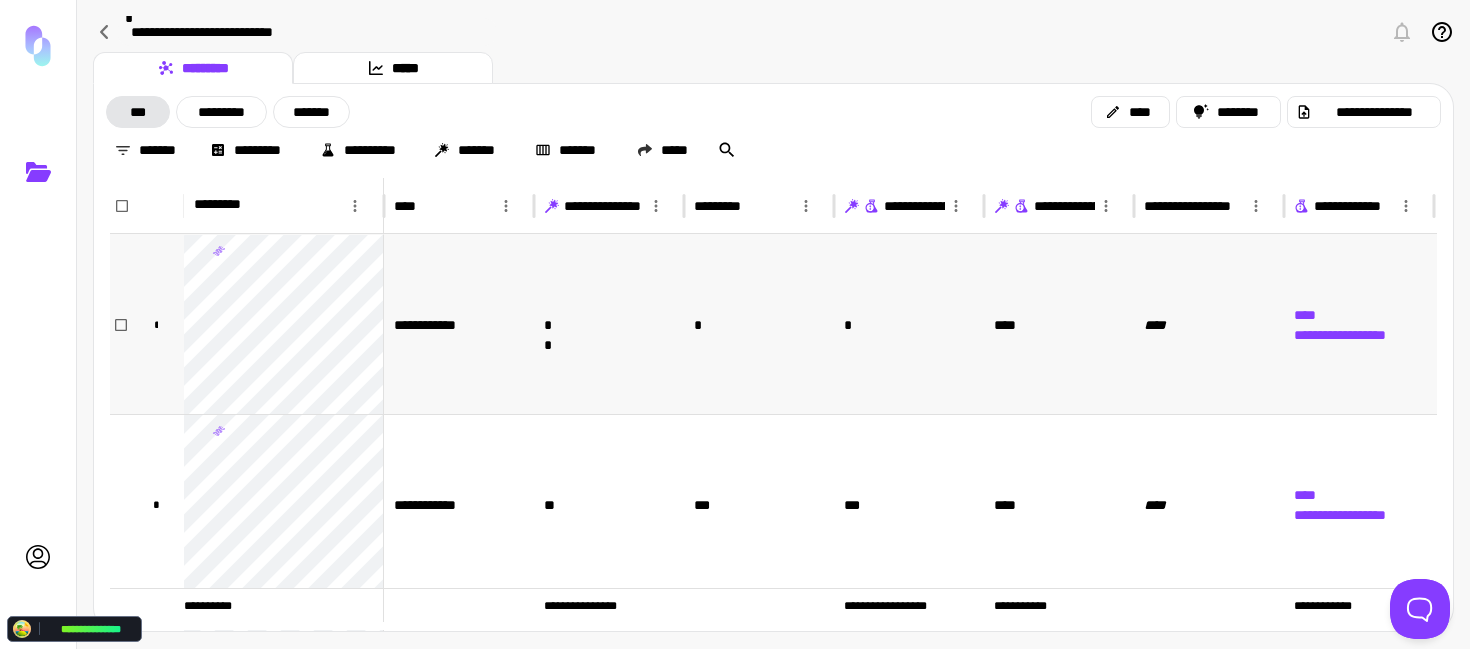 click on "*" at bounding box center (909, 324) 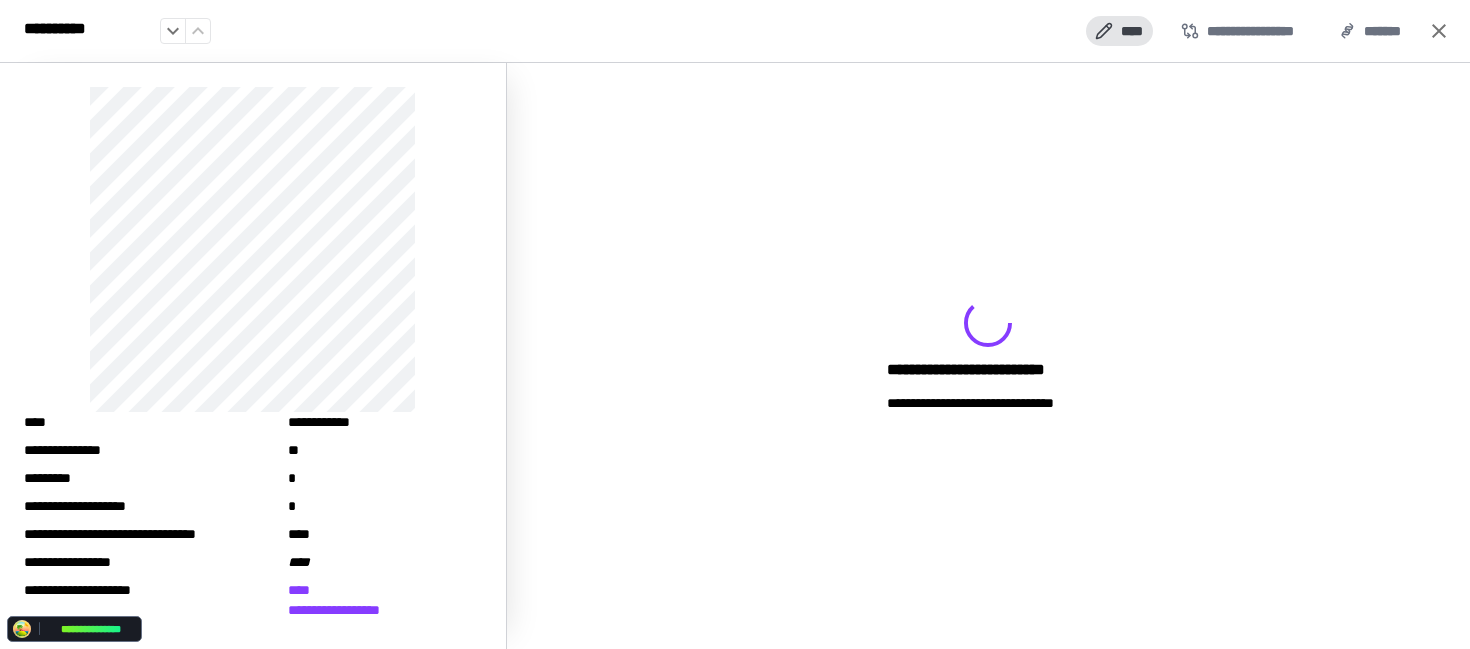 click on "****" at bounding box center (1119, 31) 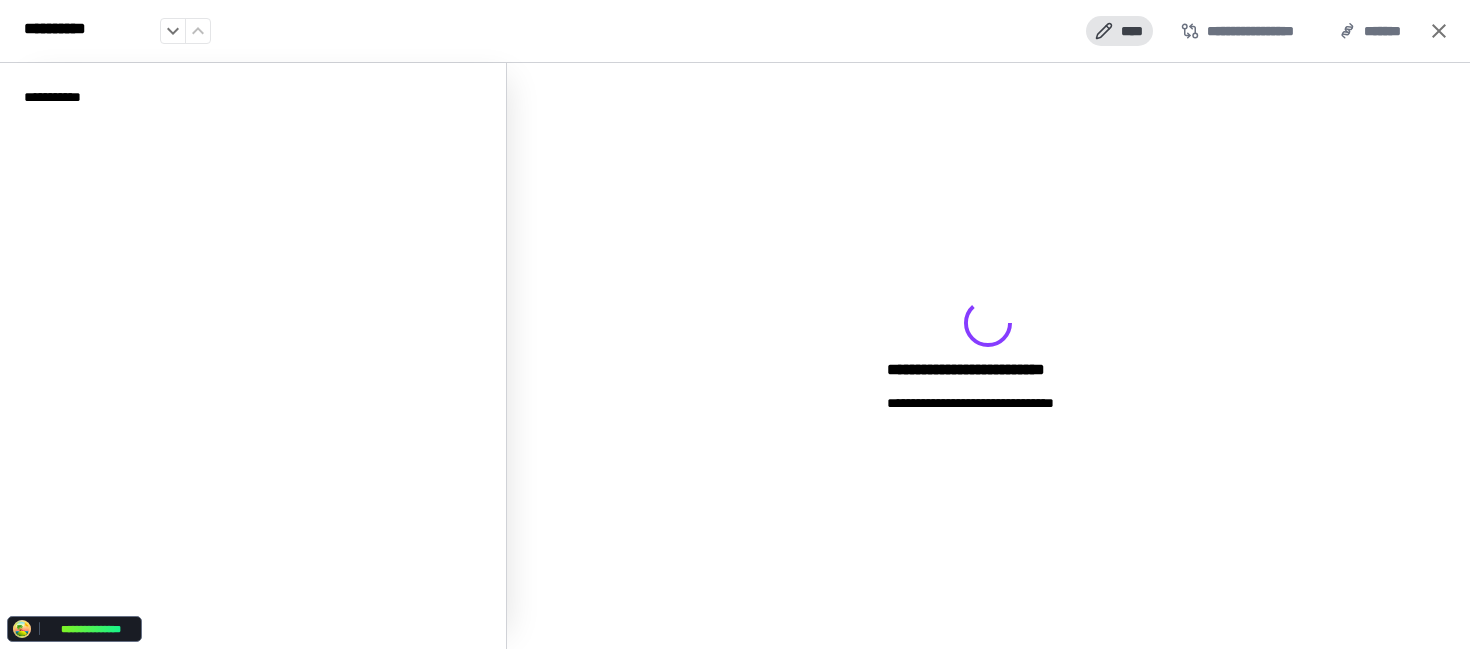 click on "****" at bounding box center [1119, 31] 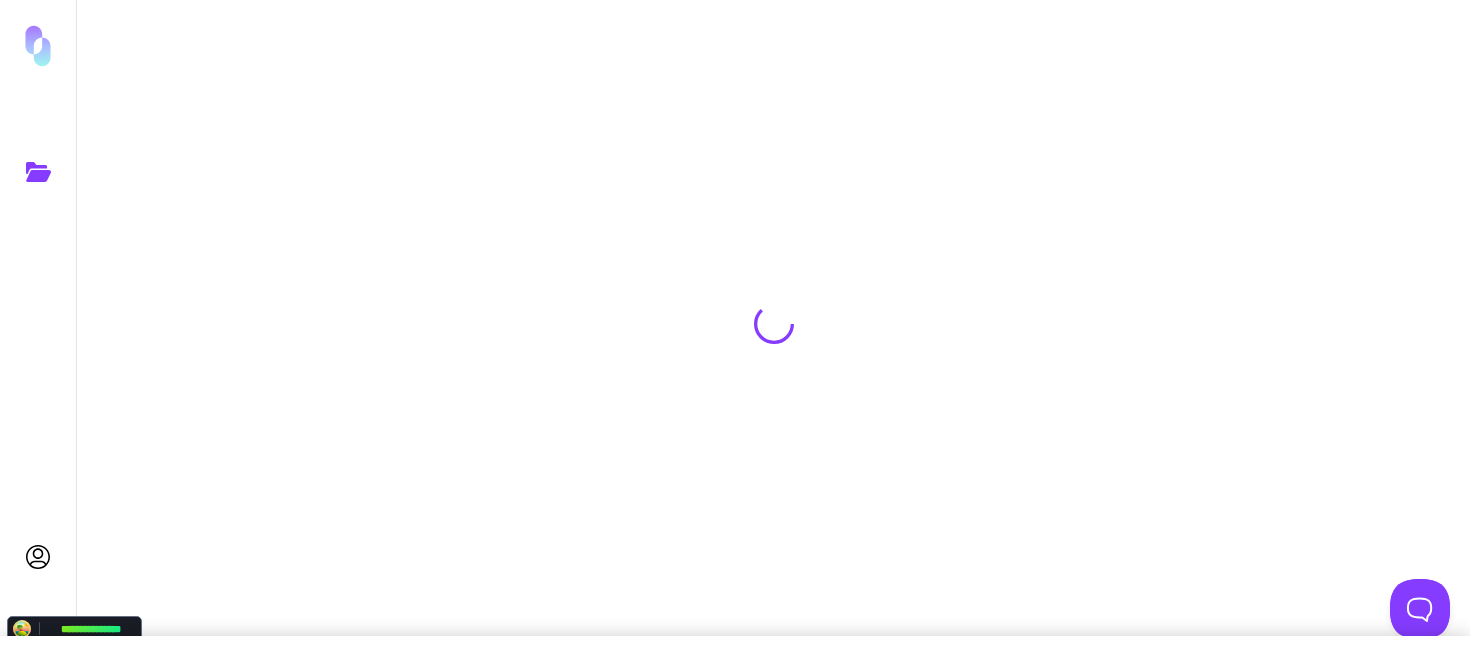 scroll, scrollTop: 0, scrollLeft: 0, axis: both 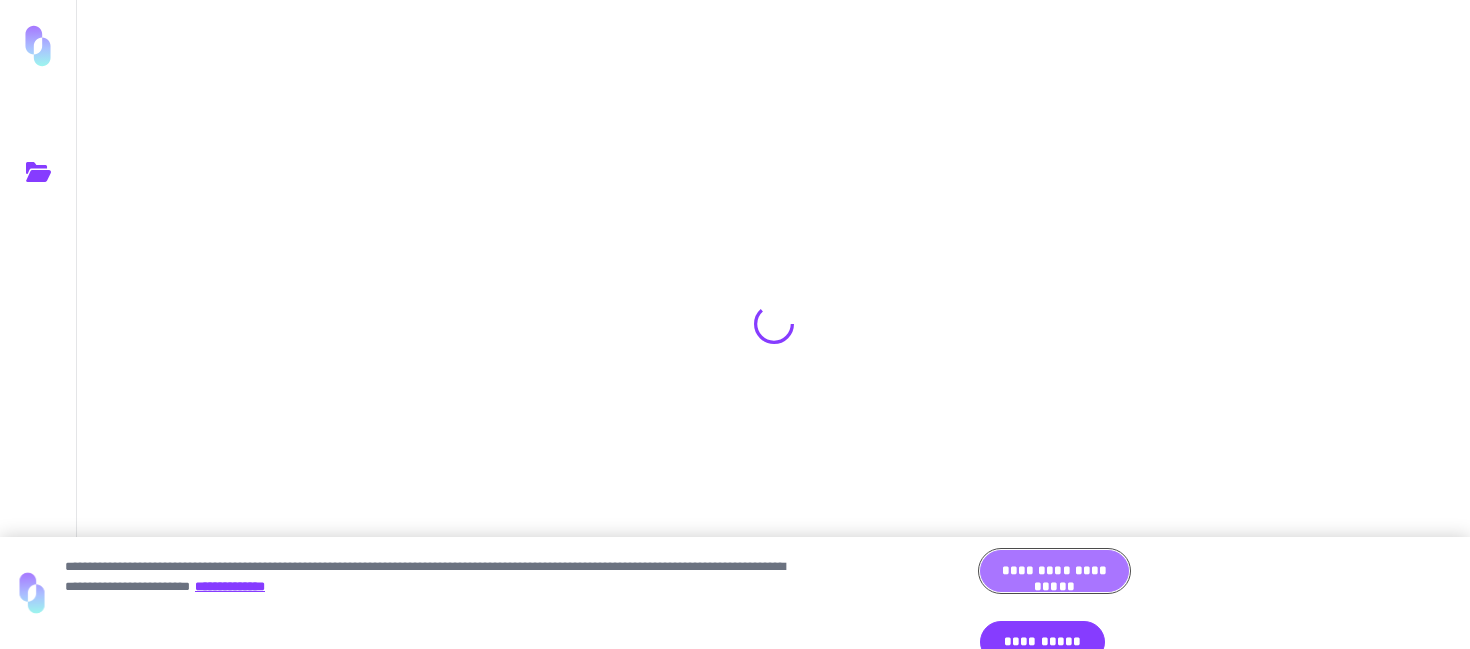click on "**********" at bounding box center (1054, 571) 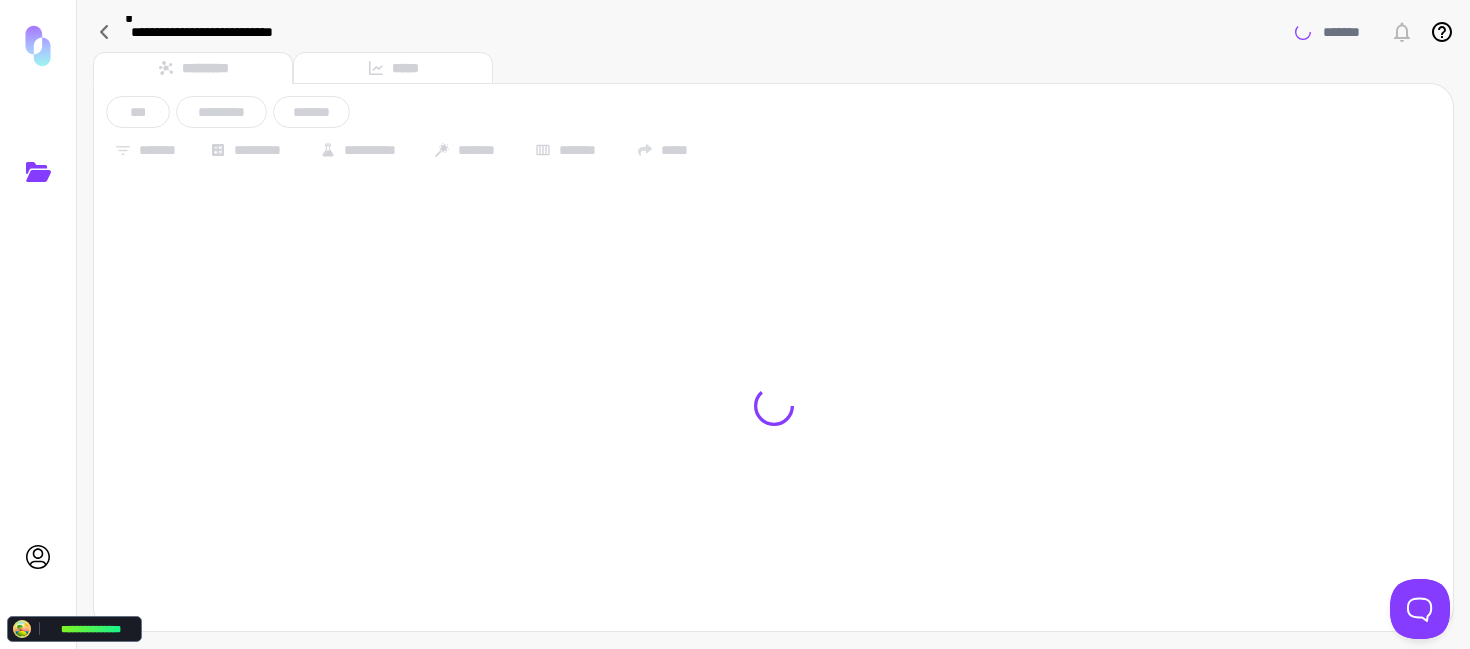 click at bounding box center (773, 605) 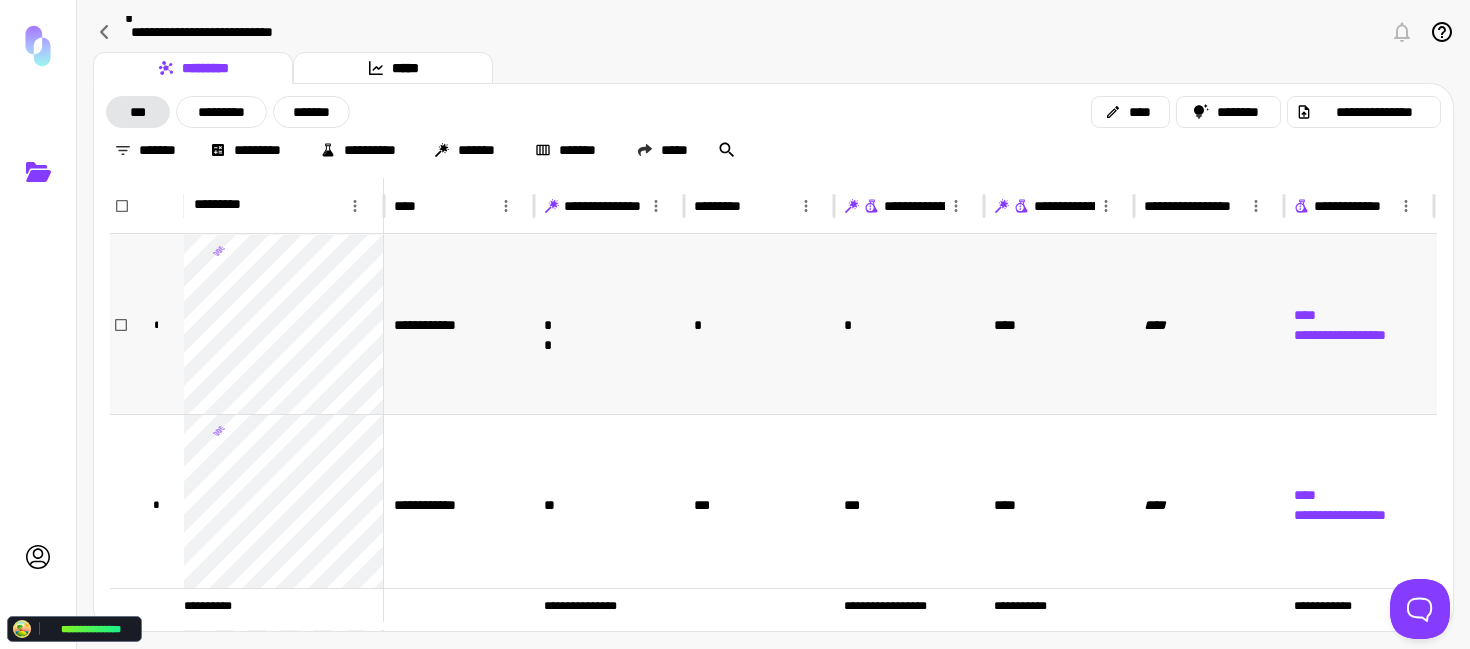 click on "*" at bounding box center [909, 324] 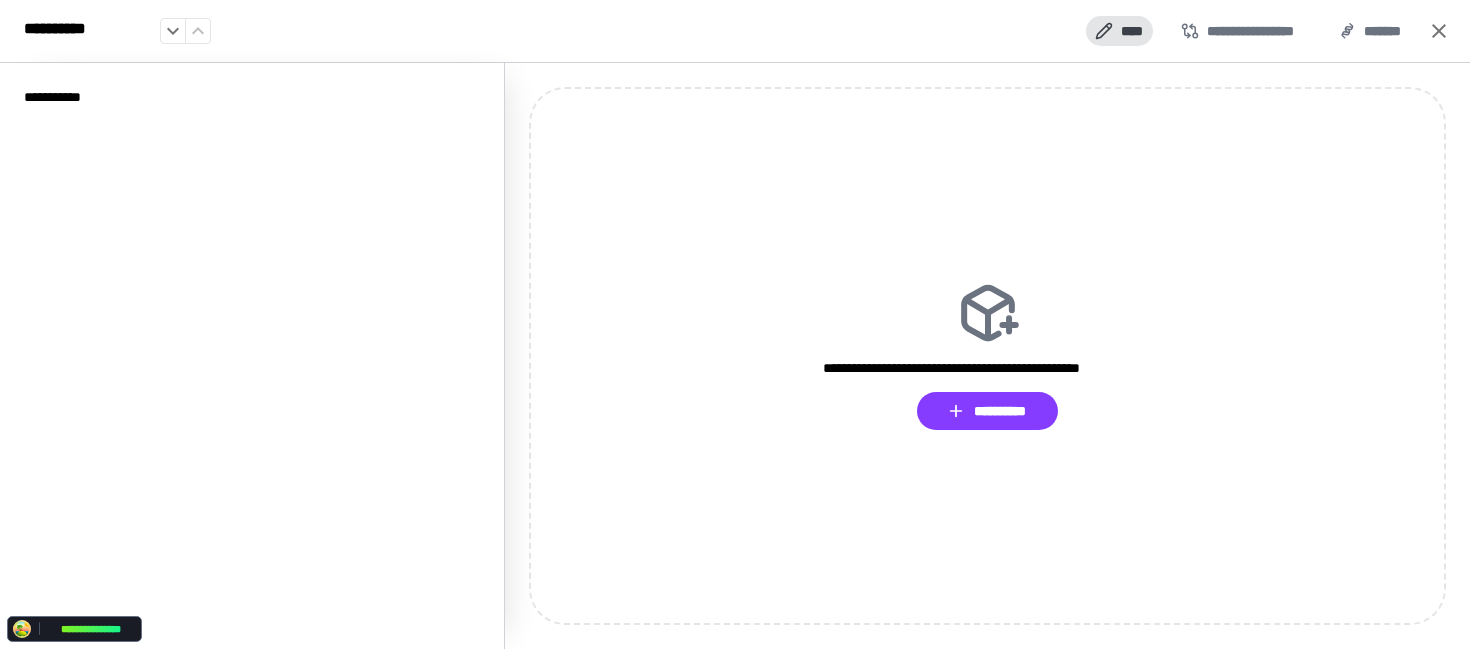 click on "****" at bounding box center (1119, 31) 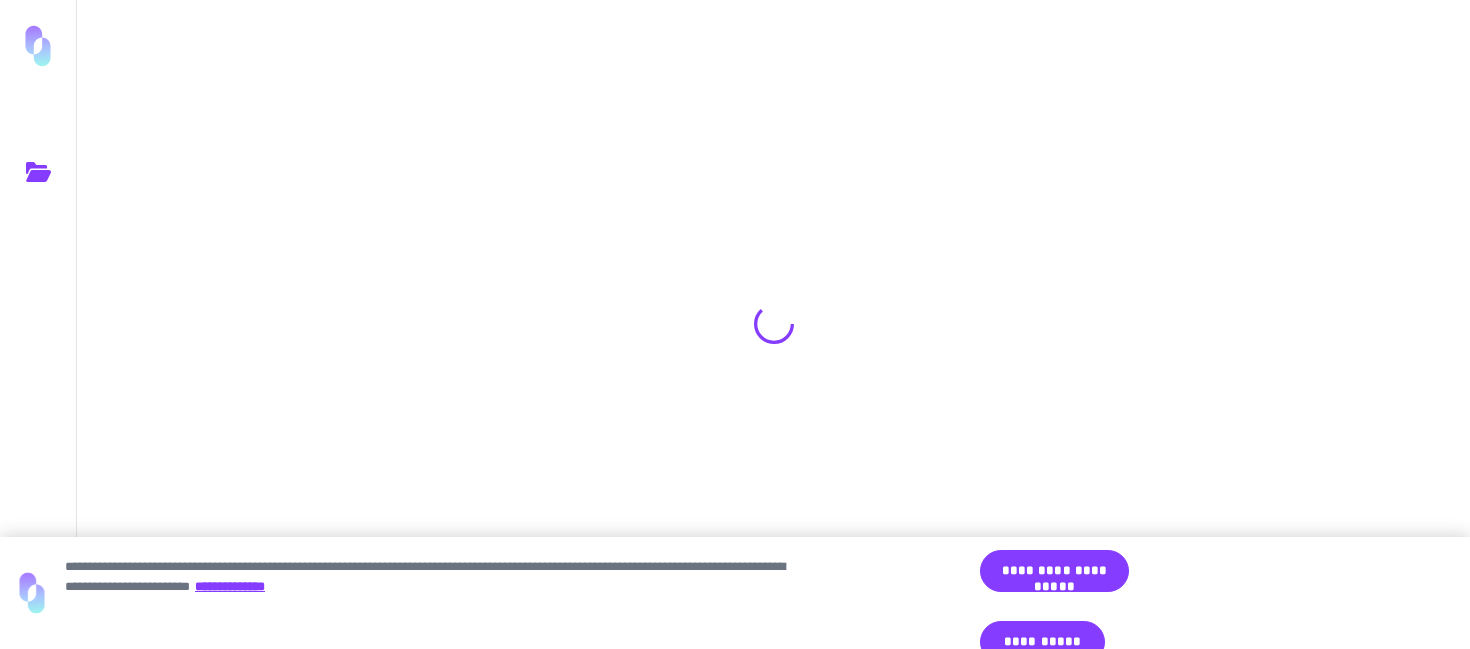 scroll, scrollTop: 0, scrollLeft: 0, axis: both 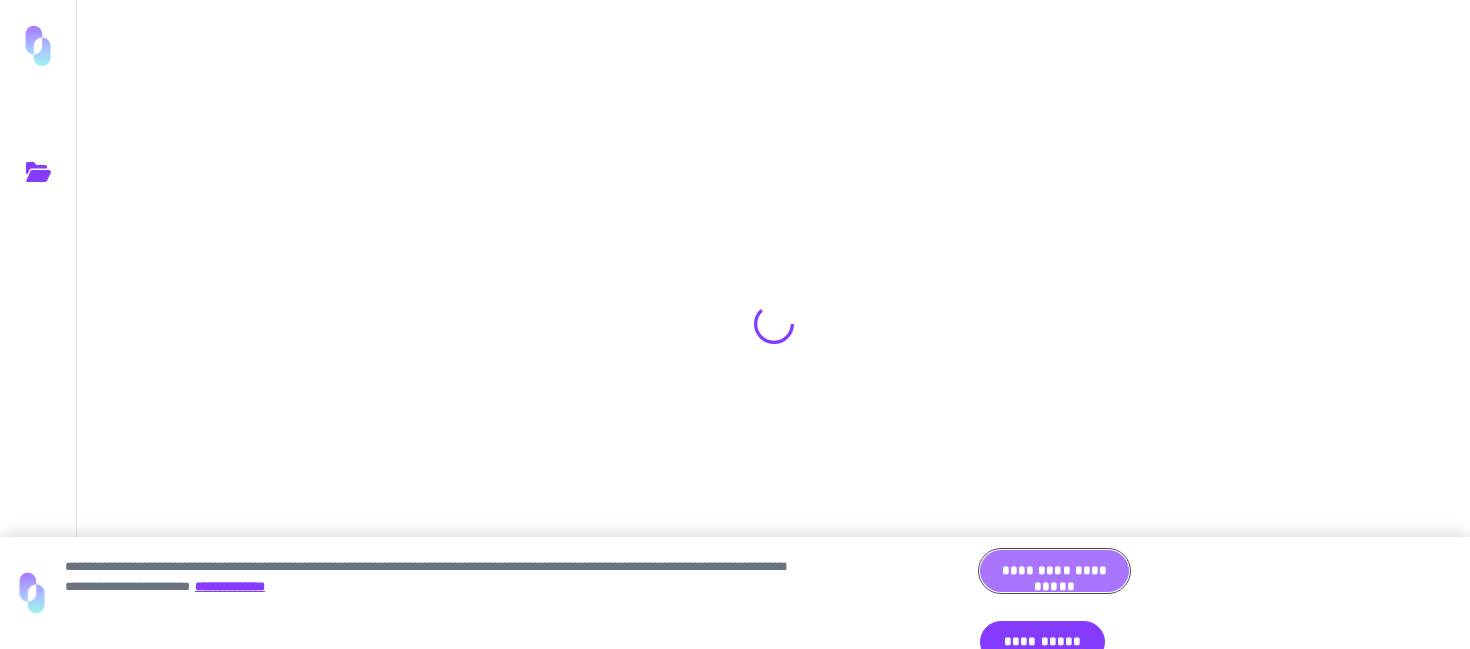 click on "**********" at bounding box center [1054, 571] 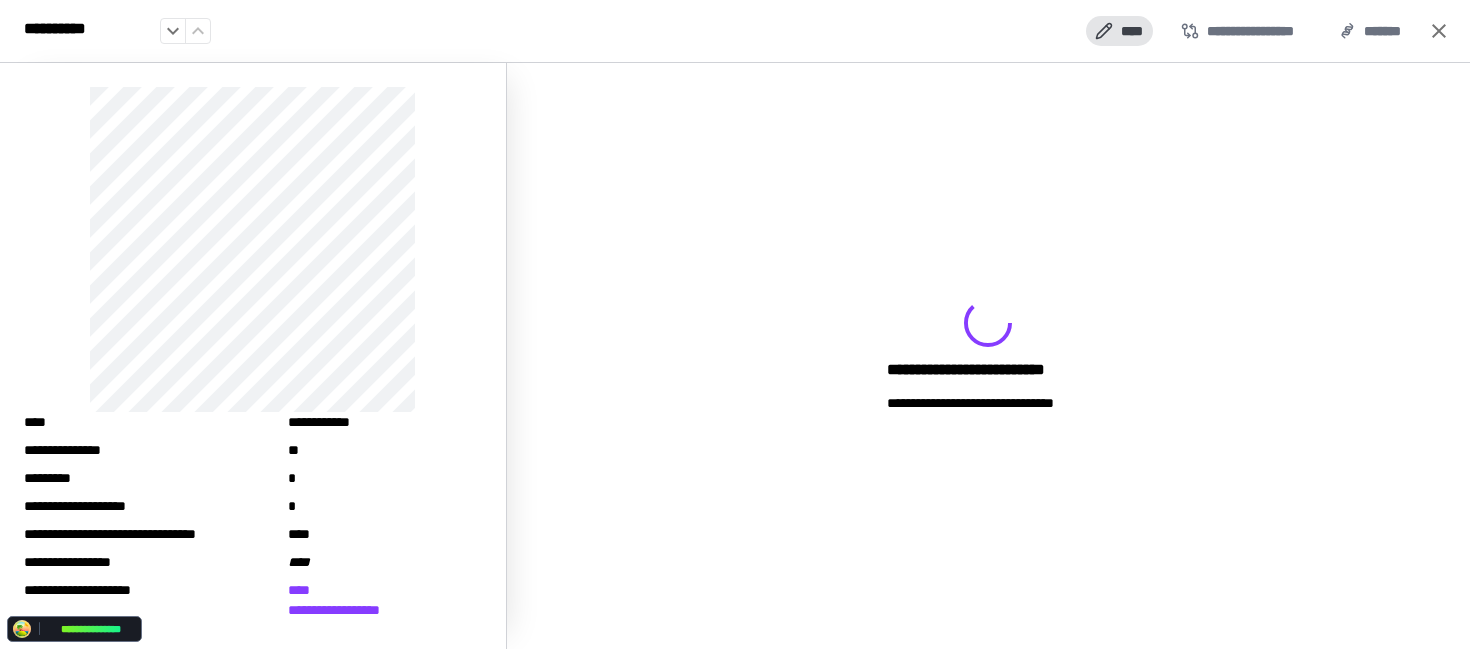 click on "****" at bounding box center (1119, 31) 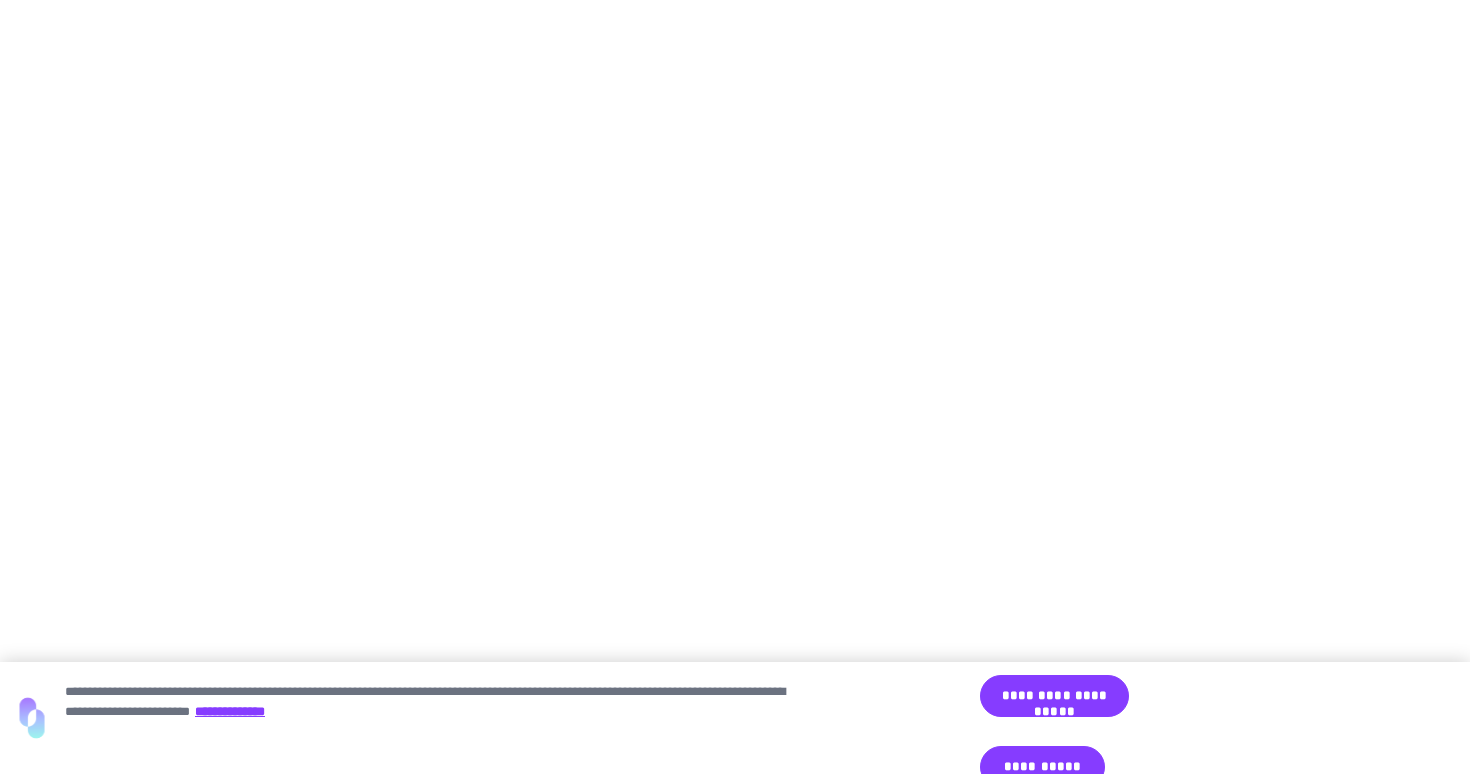 scroll, scrollTop: 0, scrollLeft: 0, axis: both 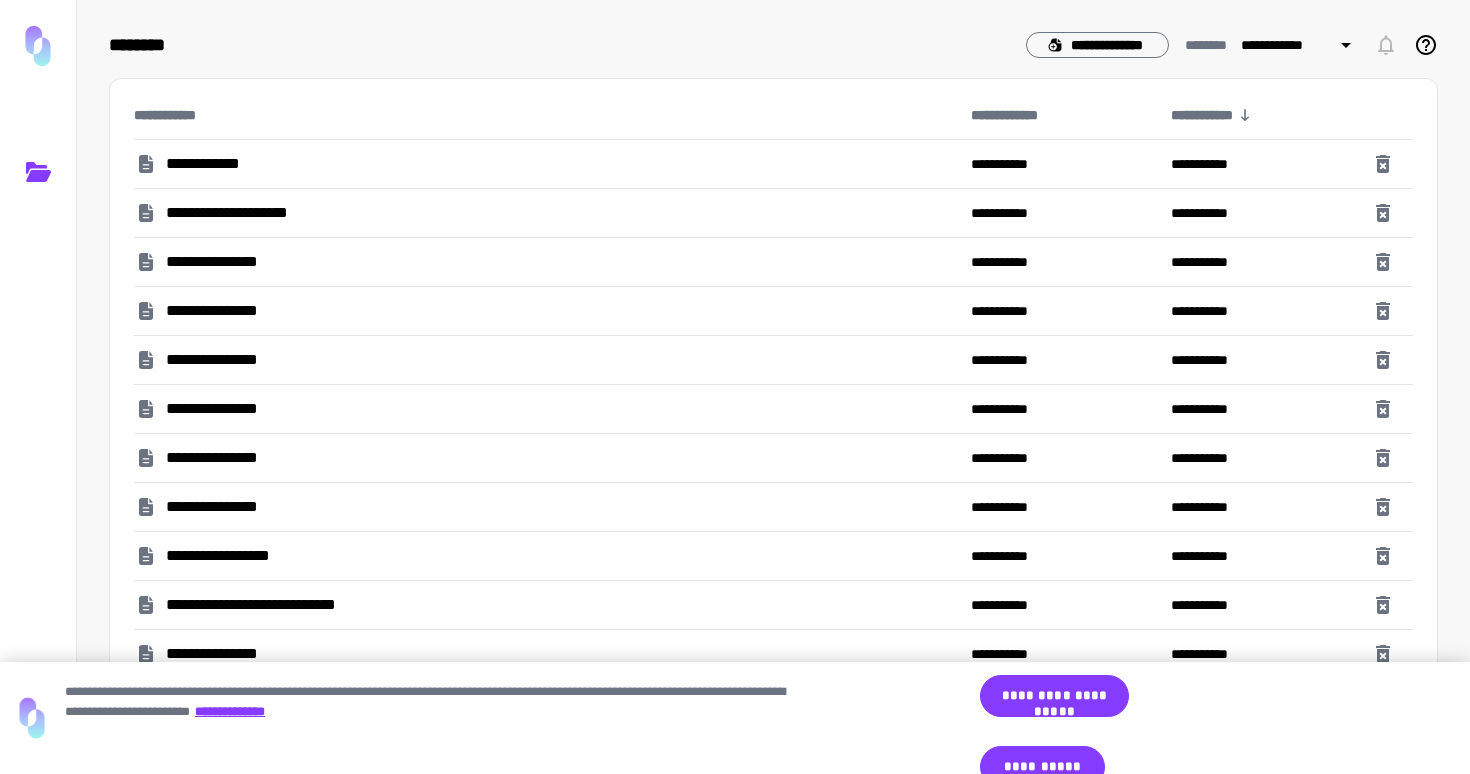 click on "**********" at bounding box center (219, 262) 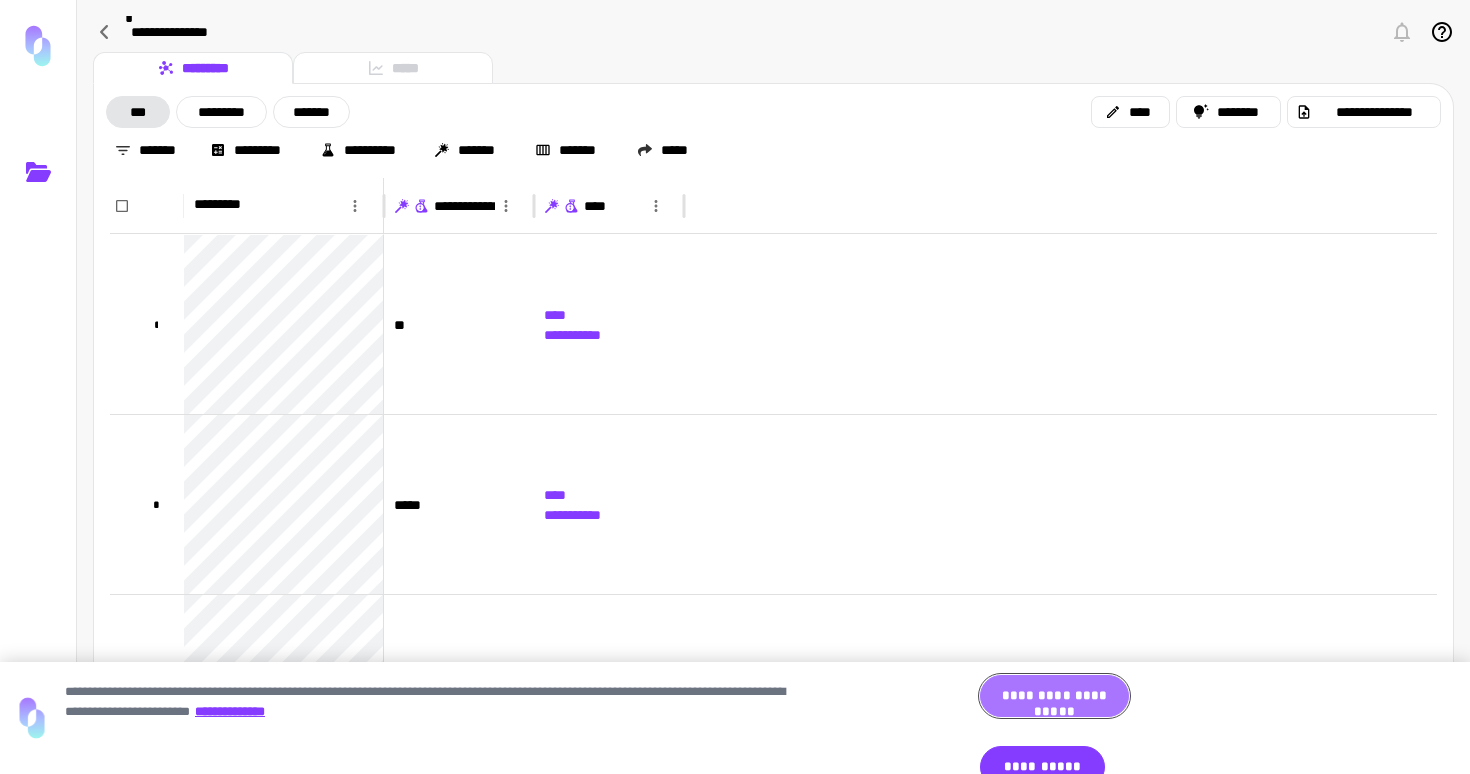 click on "**********" at bounding box center (1054, 696) 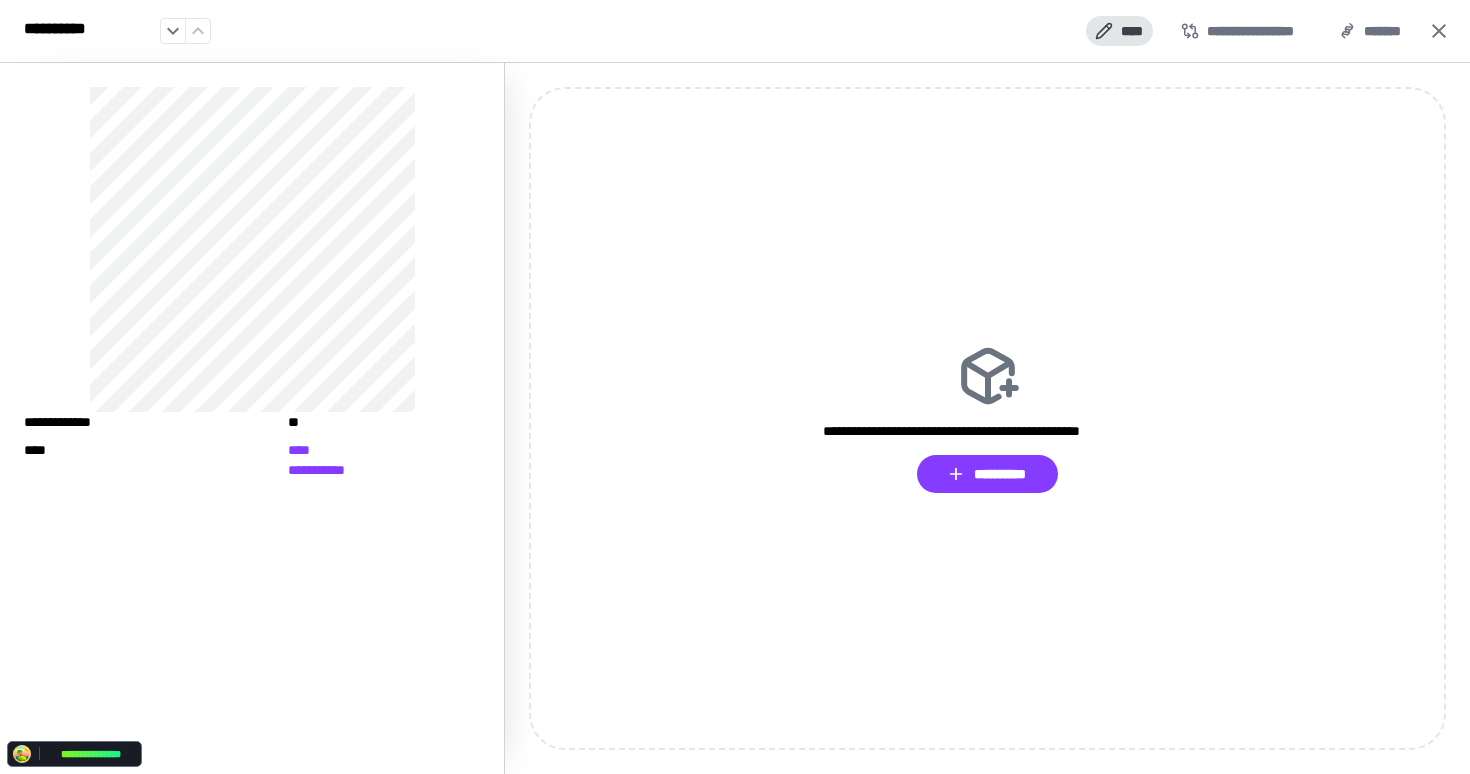 click on "****" at bounding box center [1119, 31] 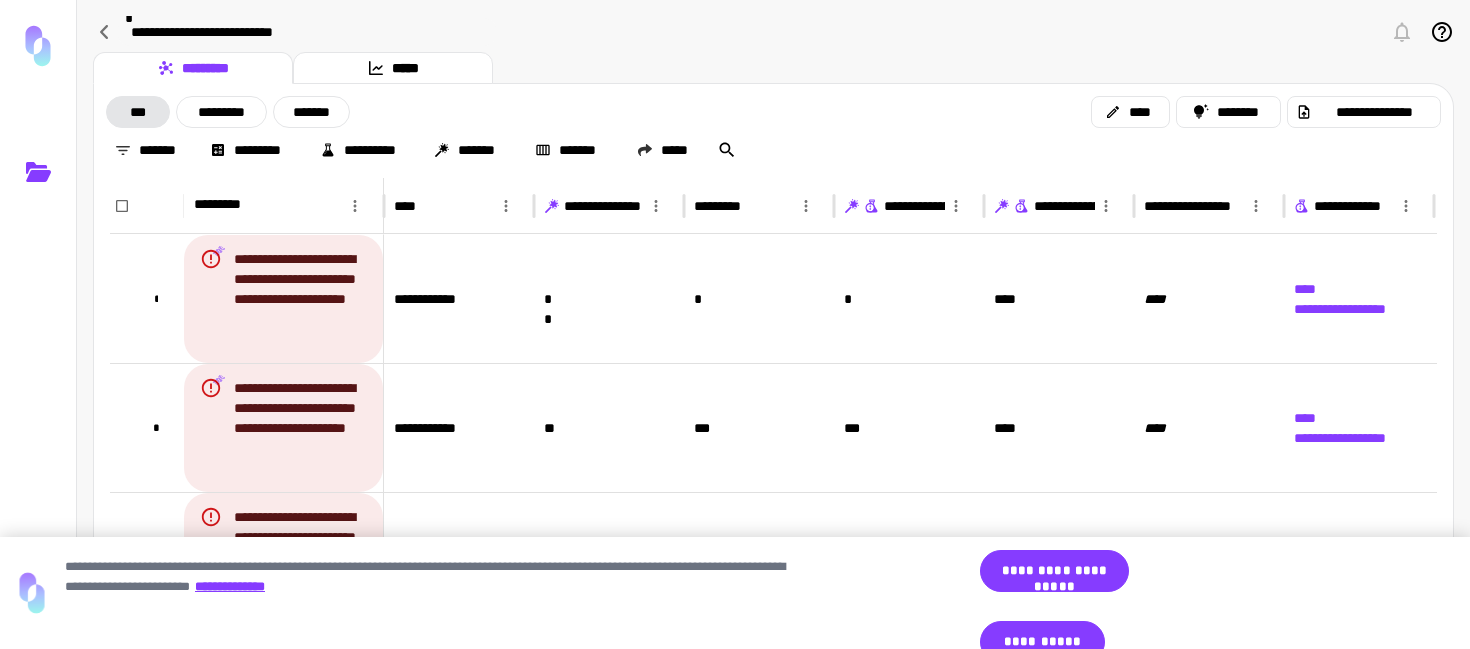 scroll, scrollTop: 0, scrollLeft: 0, axis: both 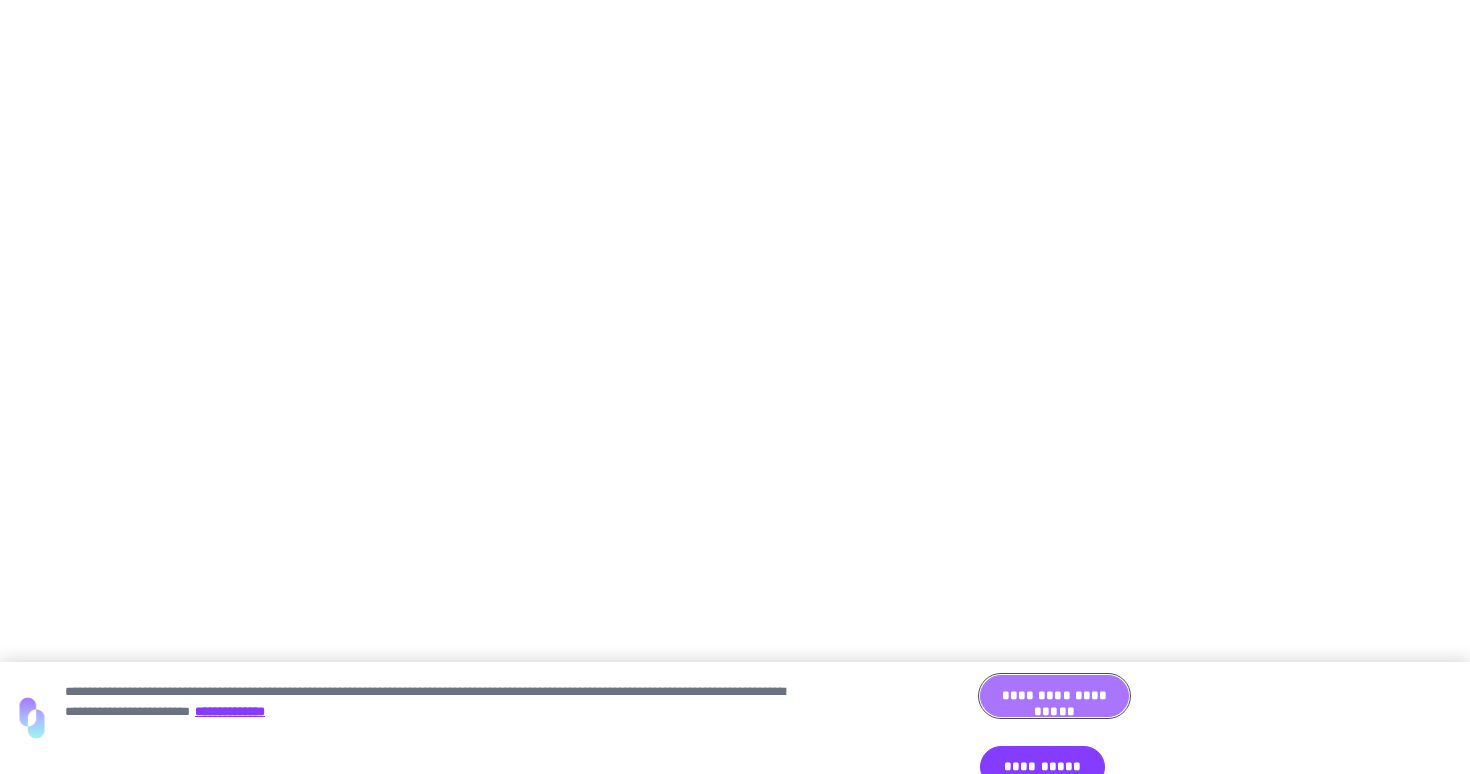 click on "**********" at bounding box center [1054, 696] 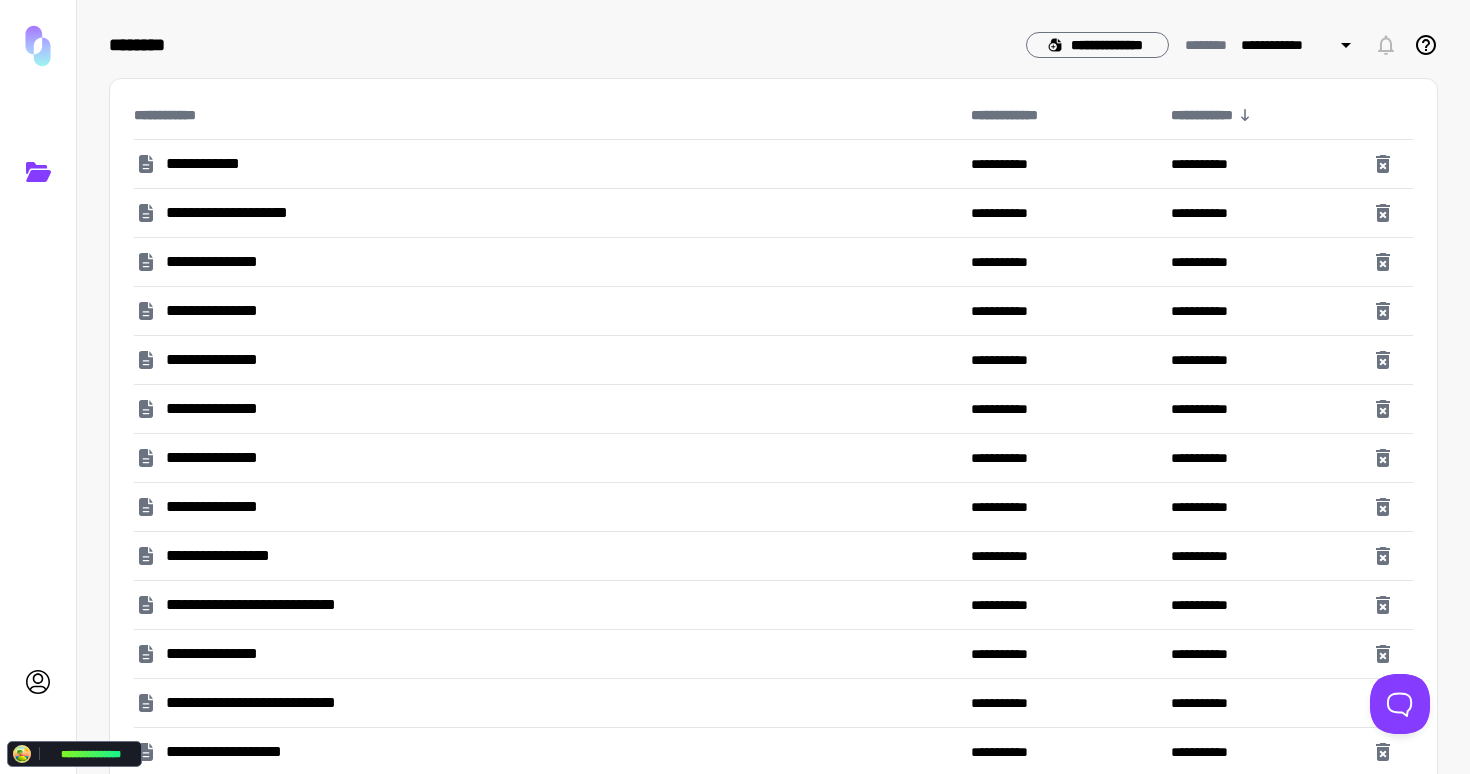click on "**********" at bounding box center (219, 262) 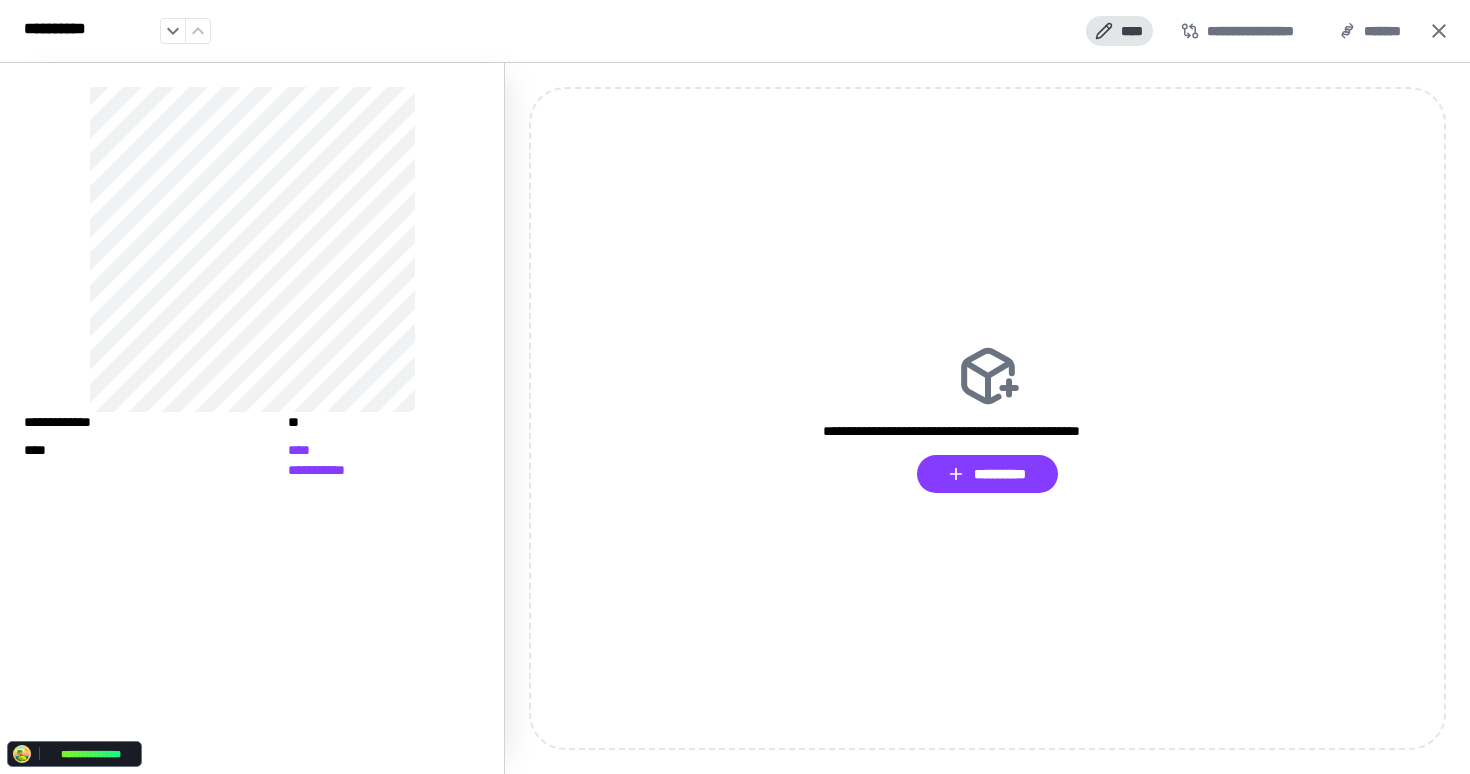 click on "****" at bounding box center (1119, 31) 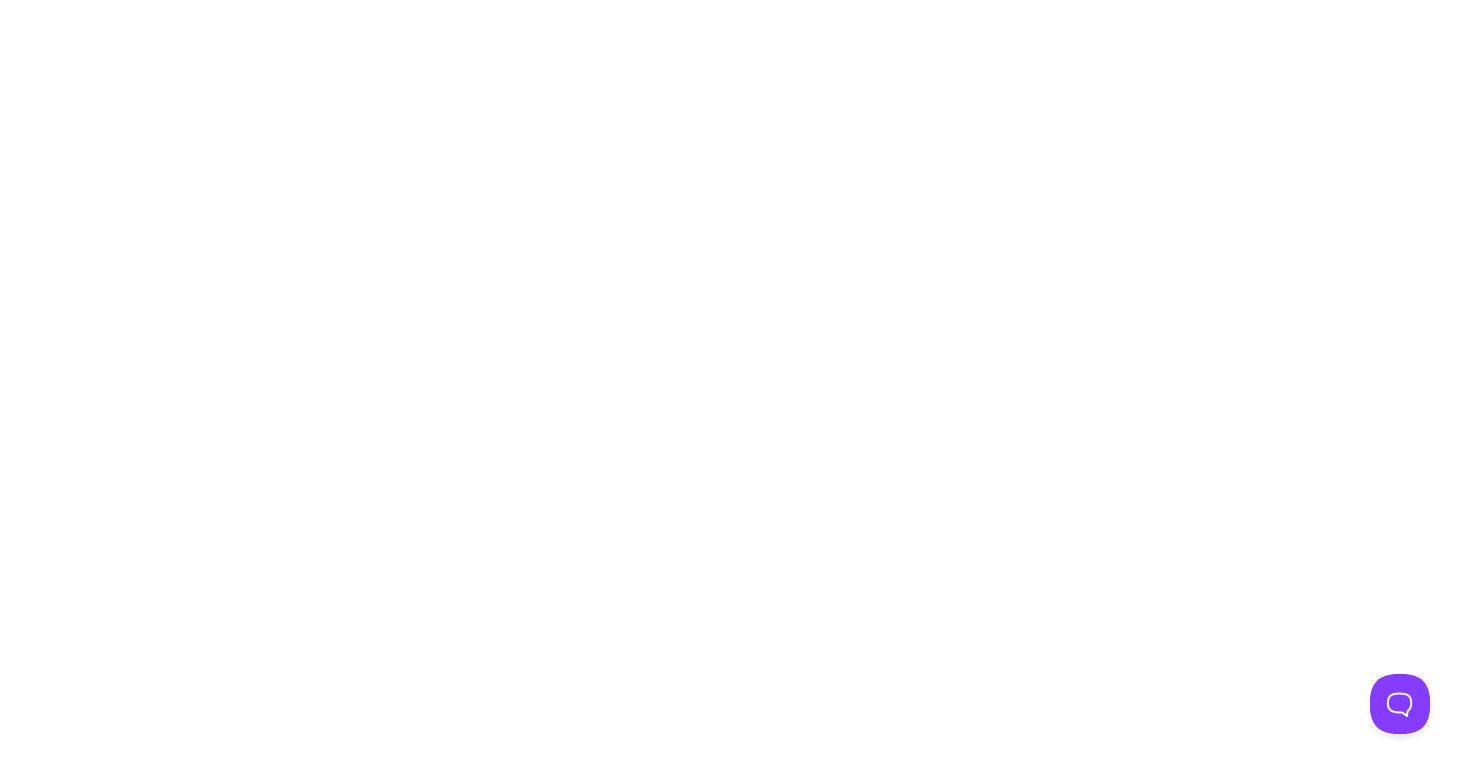 scroll, scrollTop: 0, scrollLeft: 0, axis: both 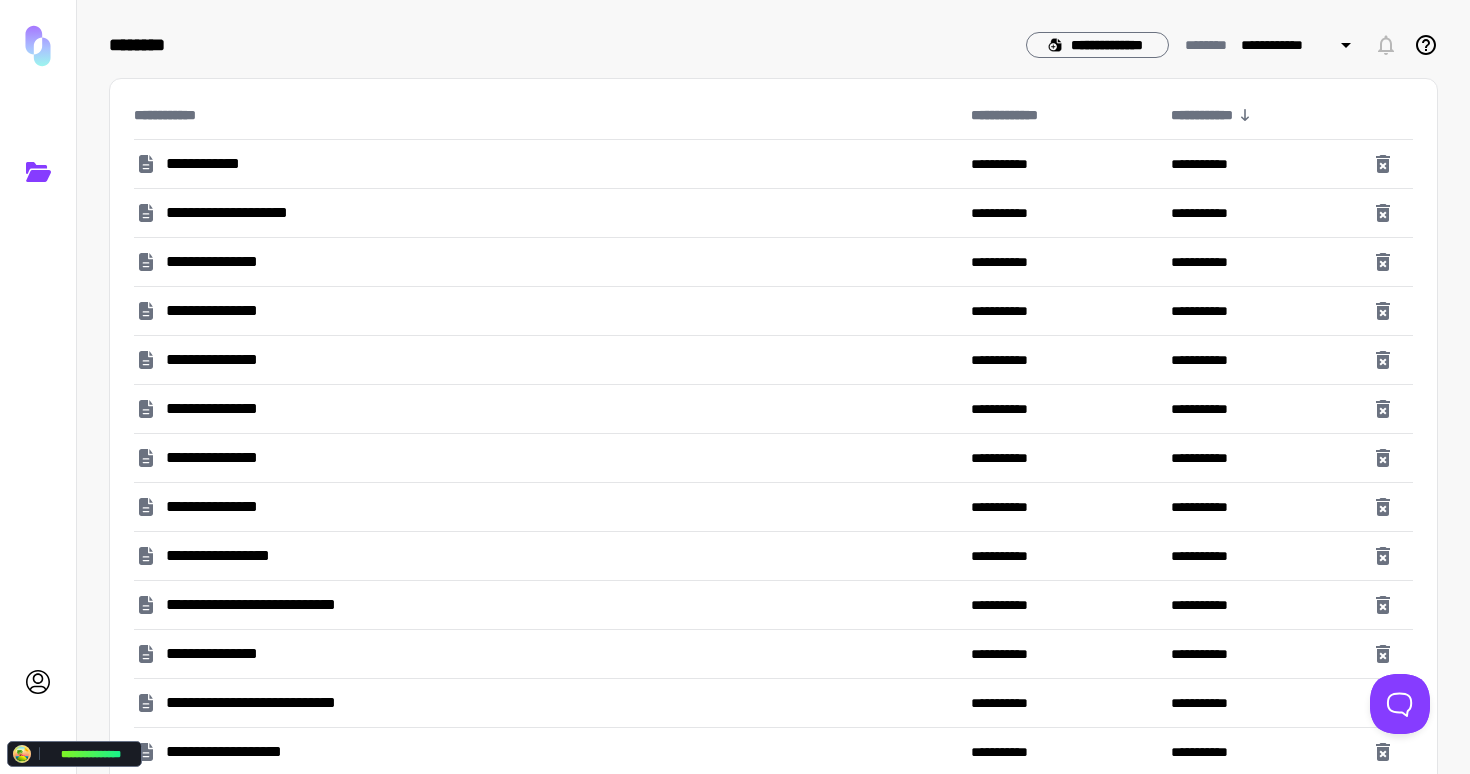 click on "**********" at bounding box center (548, 360) 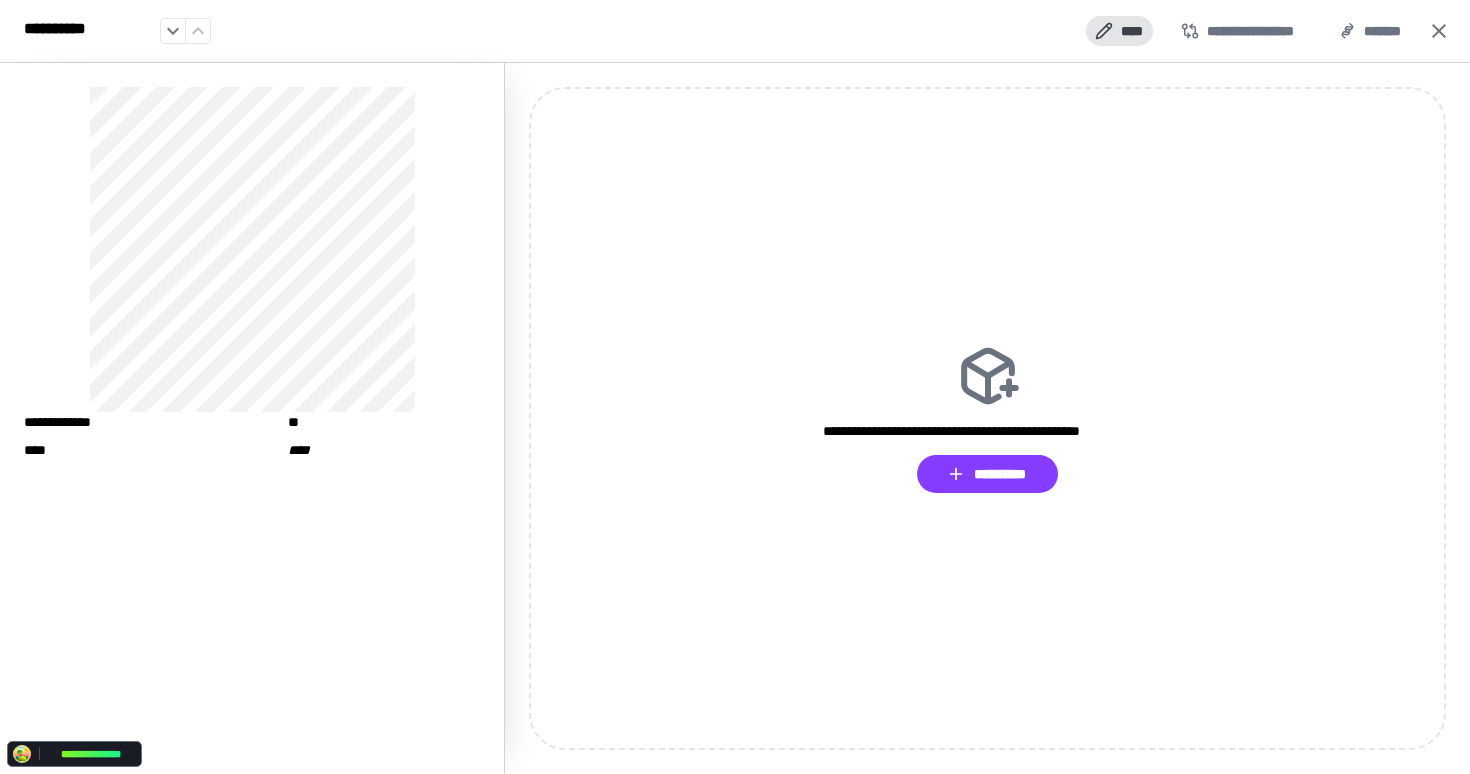 click on "****" at bounding box center [1119, 31] 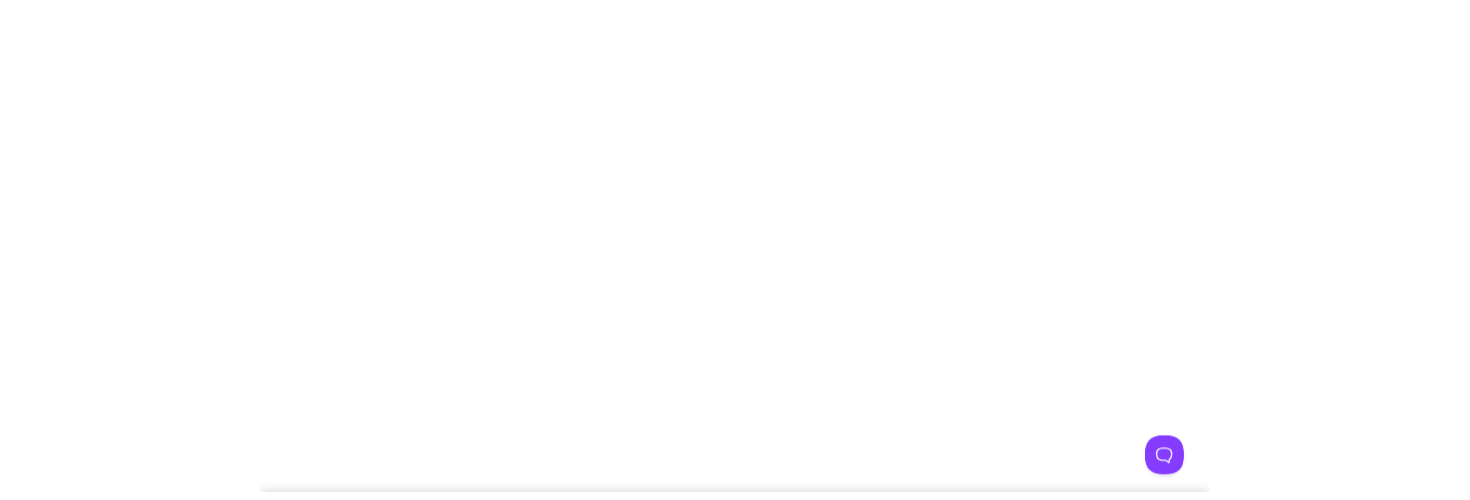 scroll, scrollTop: 0, scrollLeft: 0, axis: both 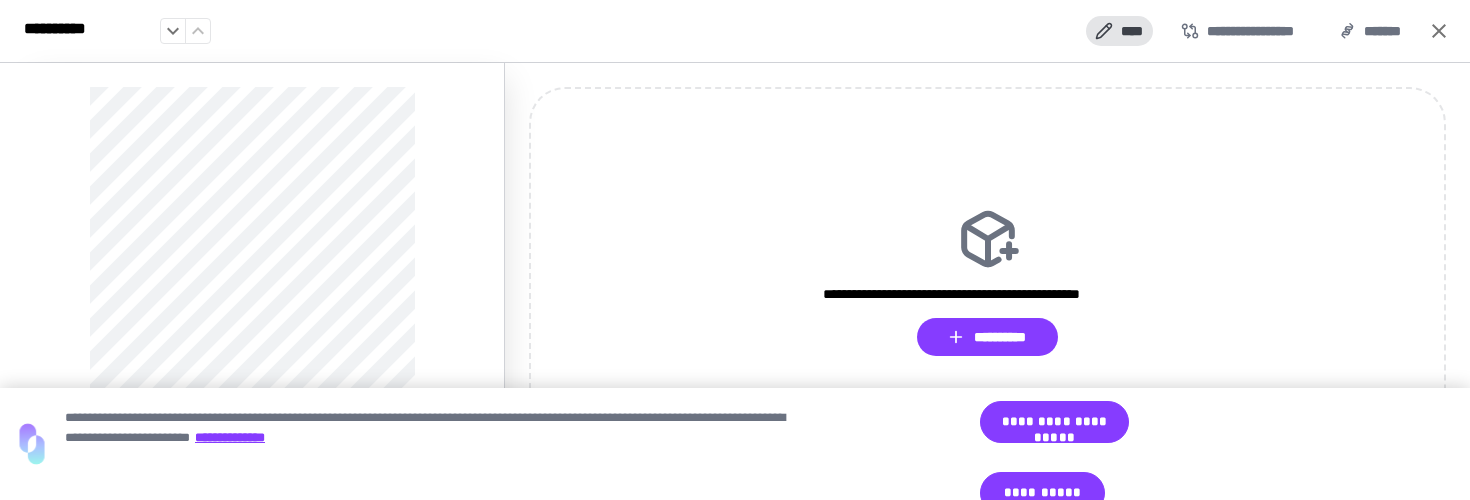click on "****" at bounding box center [1119, 31] 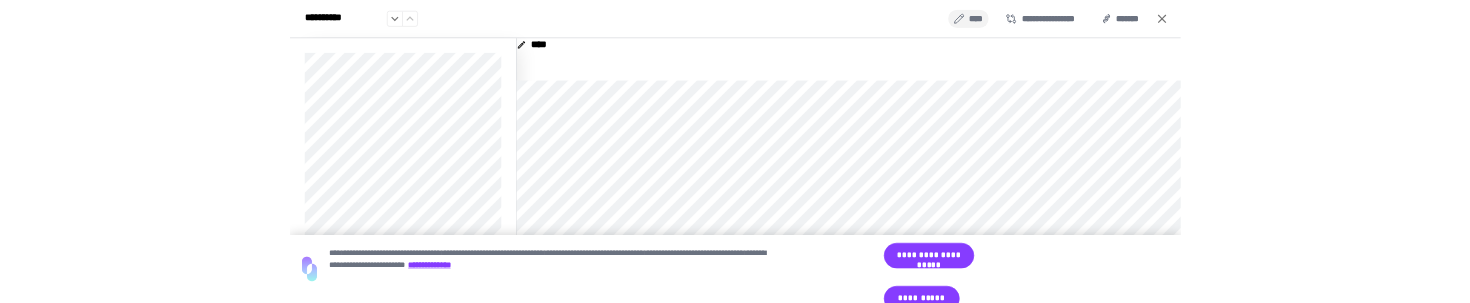scroll, scrollTop: 250, scrollLeft: 0, axis: vertical 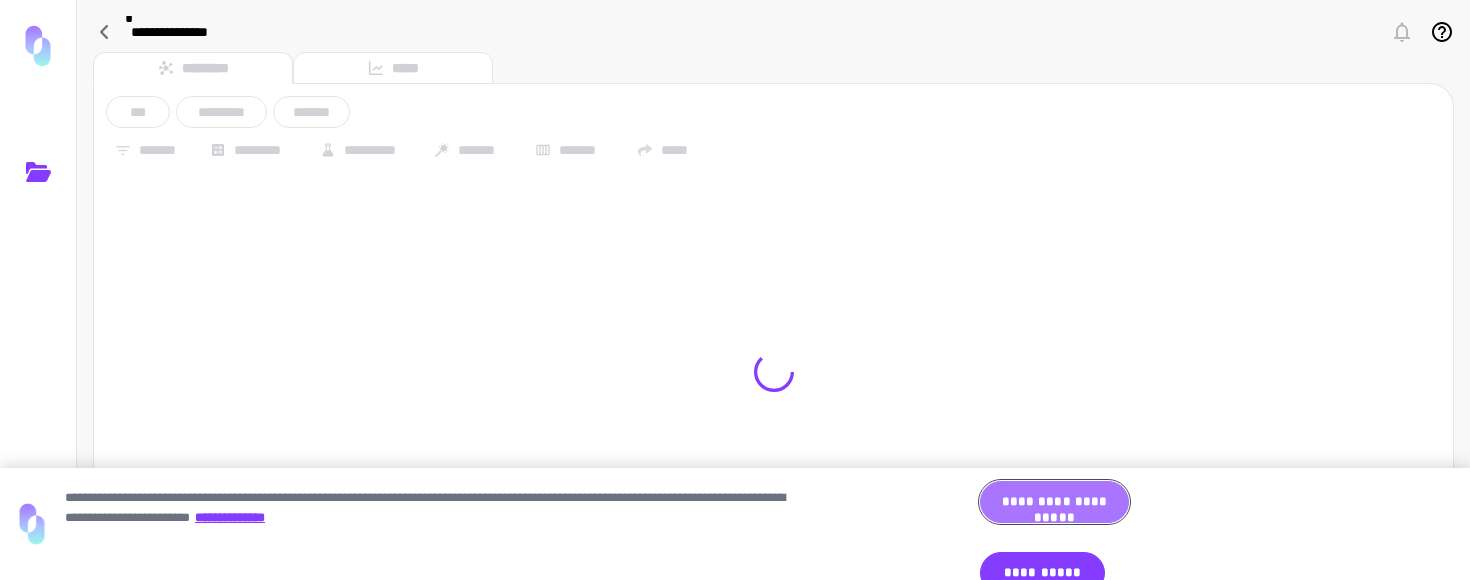 click on "**********" at bounding box center (1054, 502) 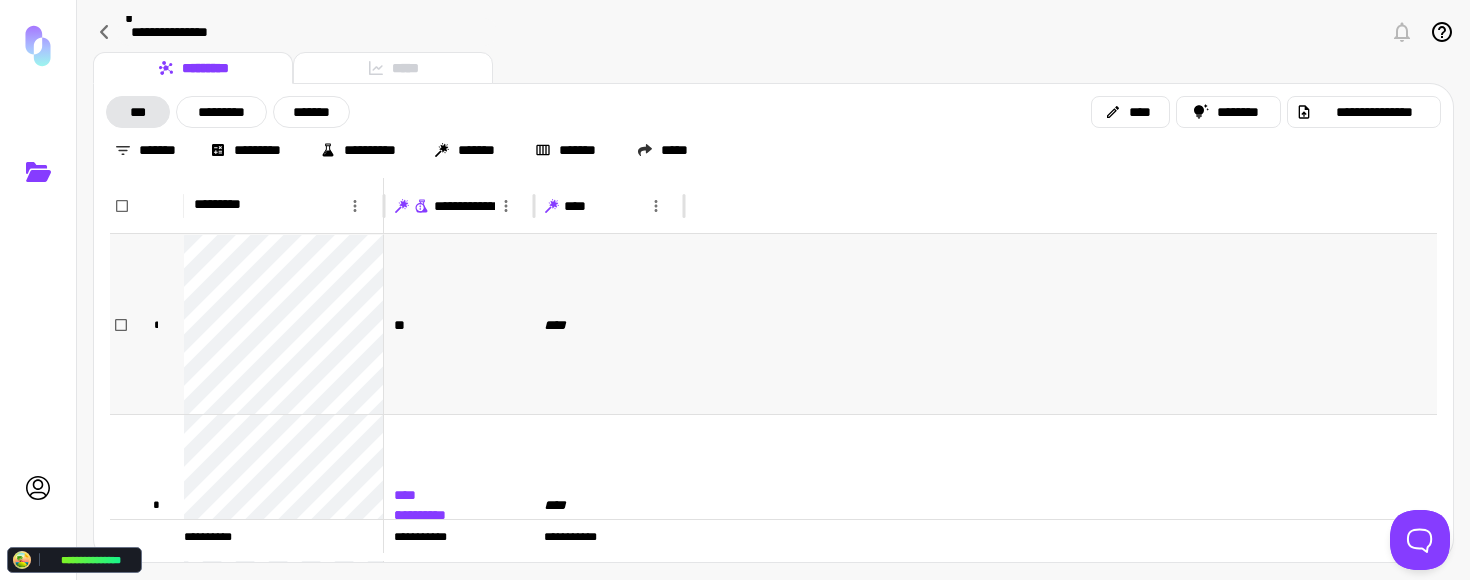 click at bounding box center [1060, 324] 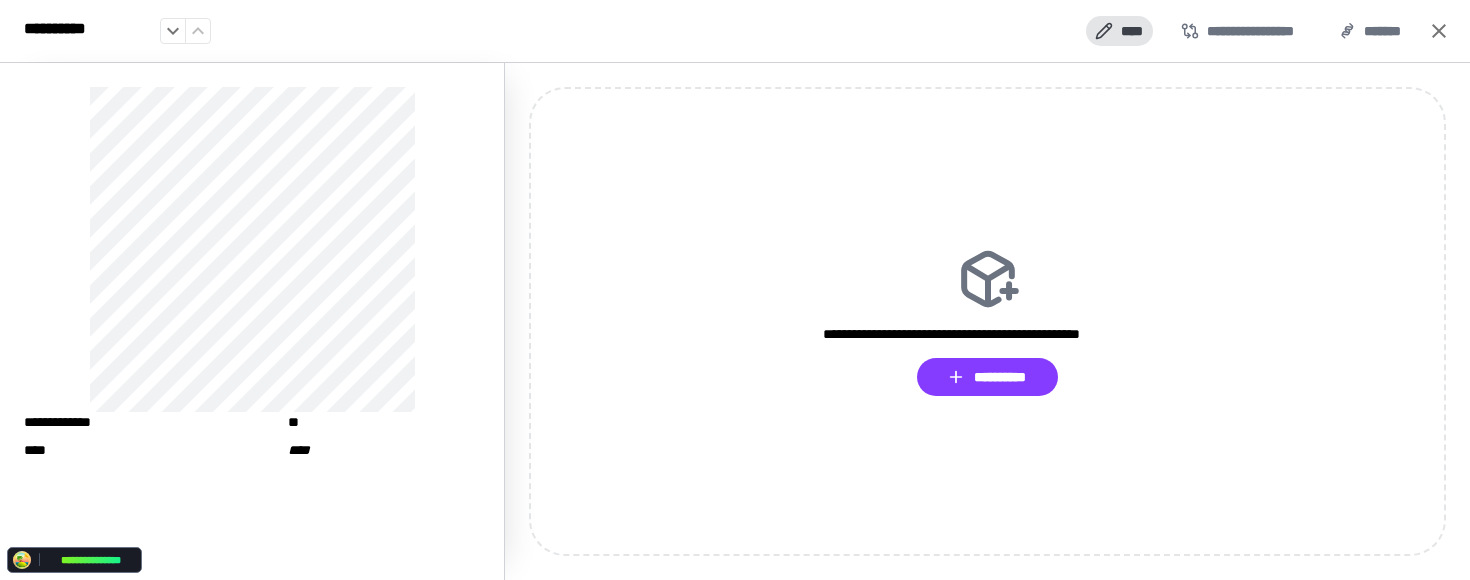 click on "****" at bounding box center [1119, 31] 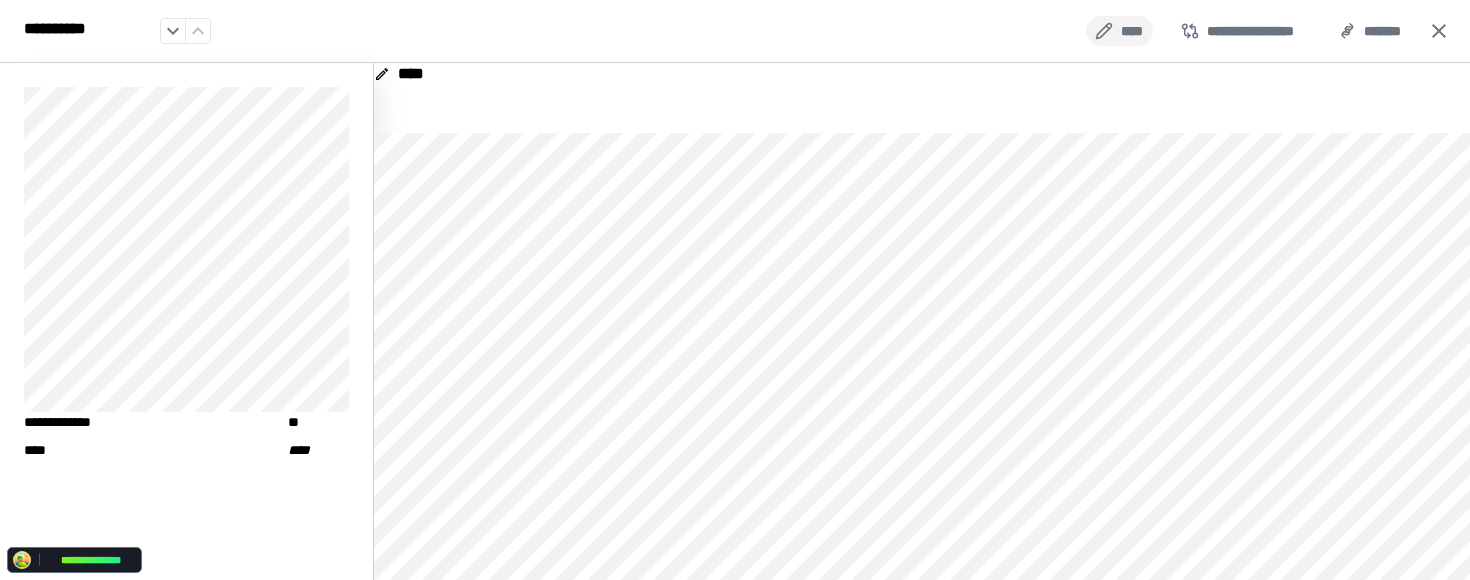 scroll, scrollTop: 170, scrollLeft: 0, axis: vertical 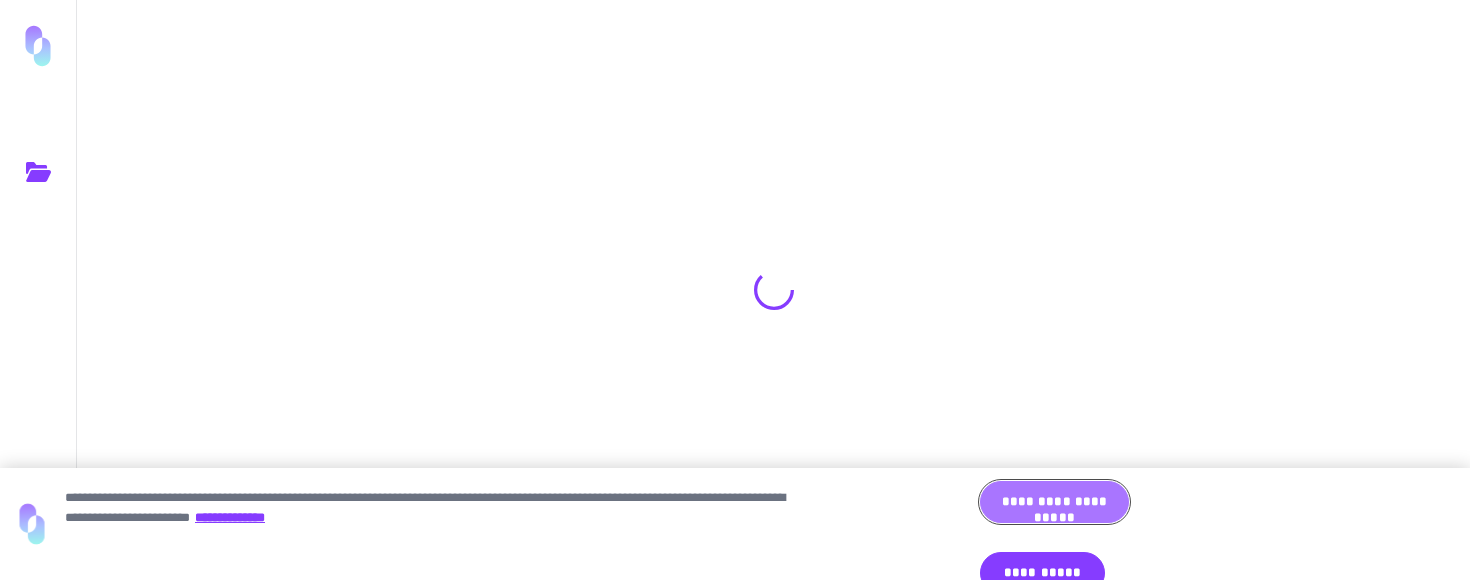 click on "**********" at bounding box center [1054, 502] 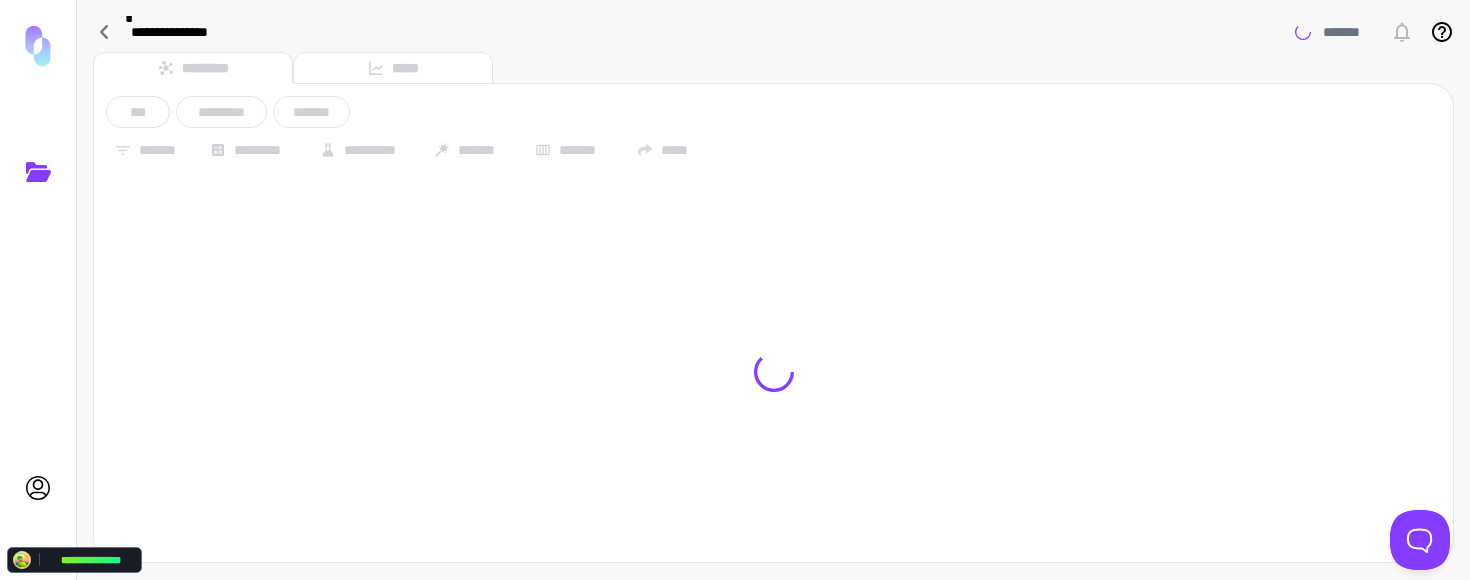 click on "**********" at bounding box center (735, 290) 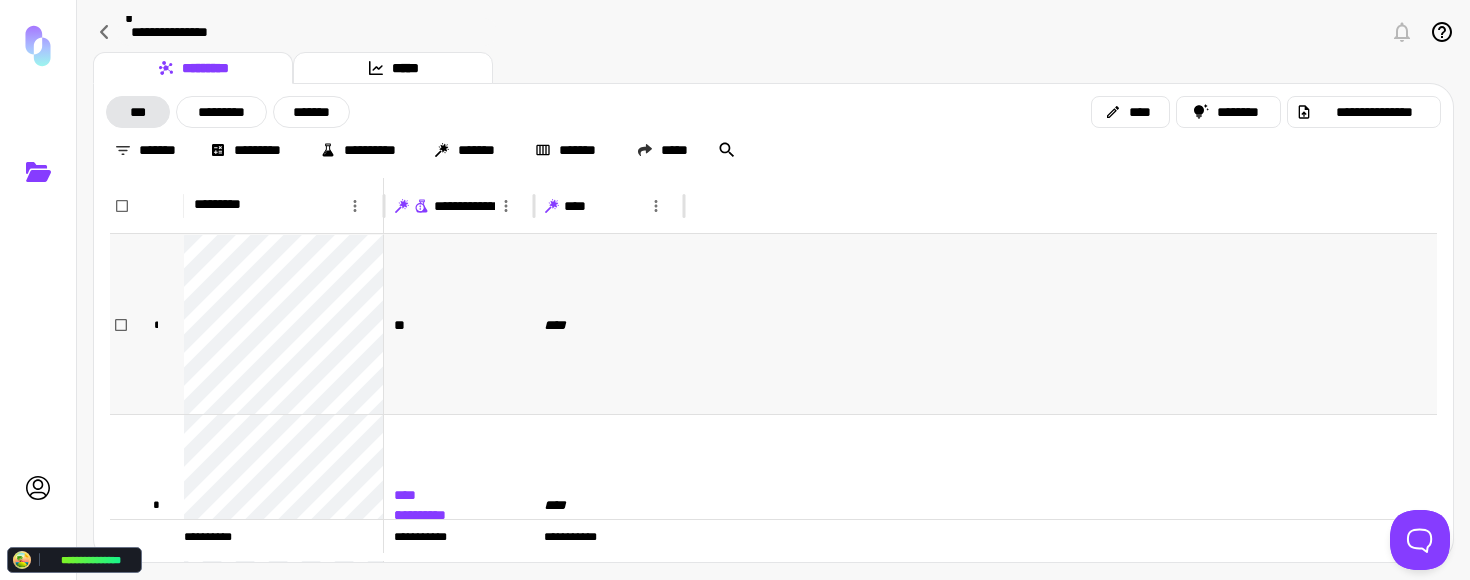 click on "****" at bounding box center (609, 324) 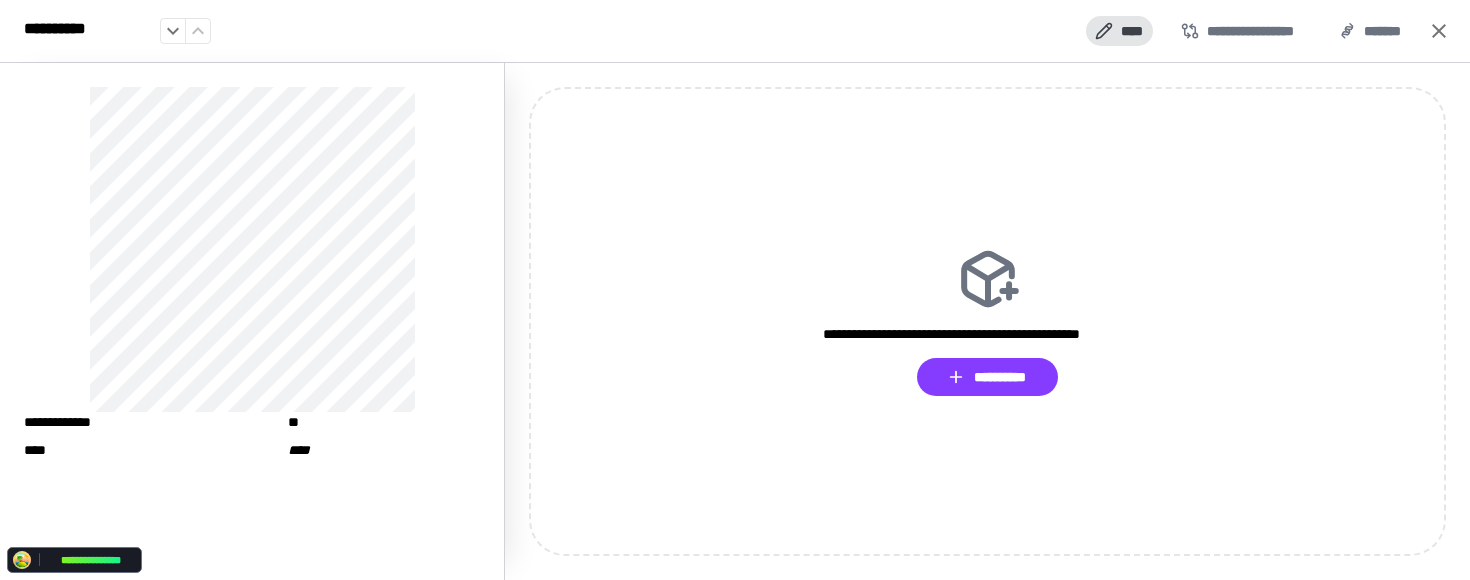 click 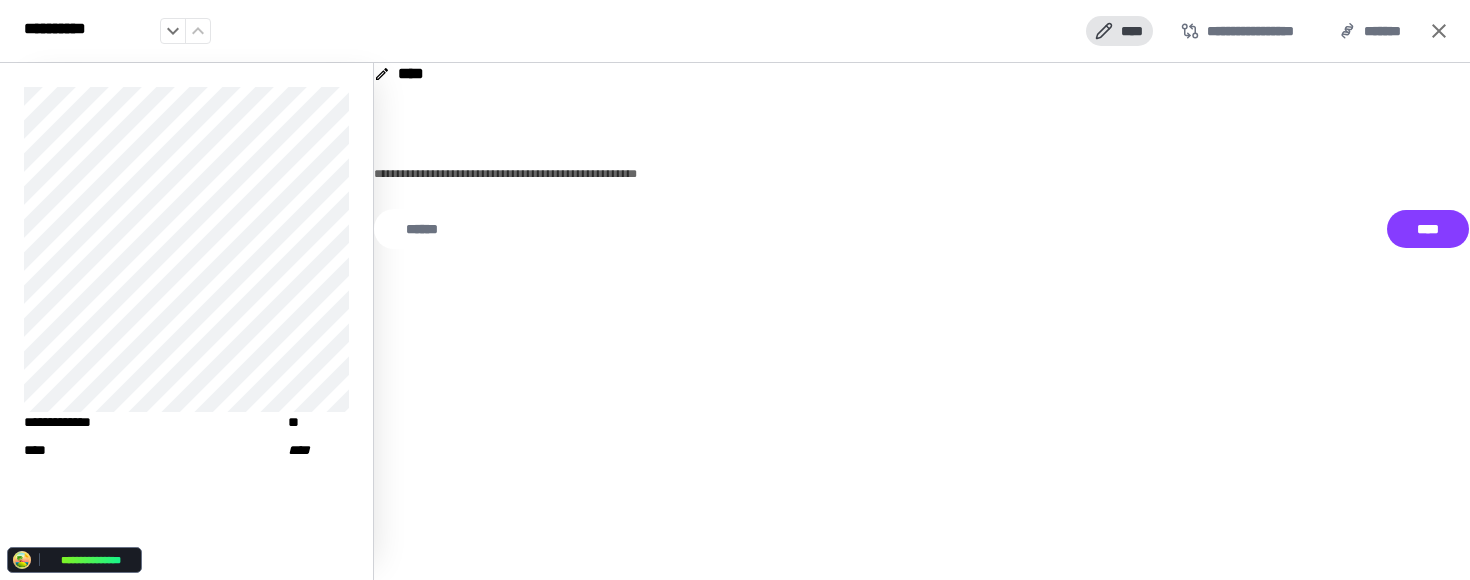type 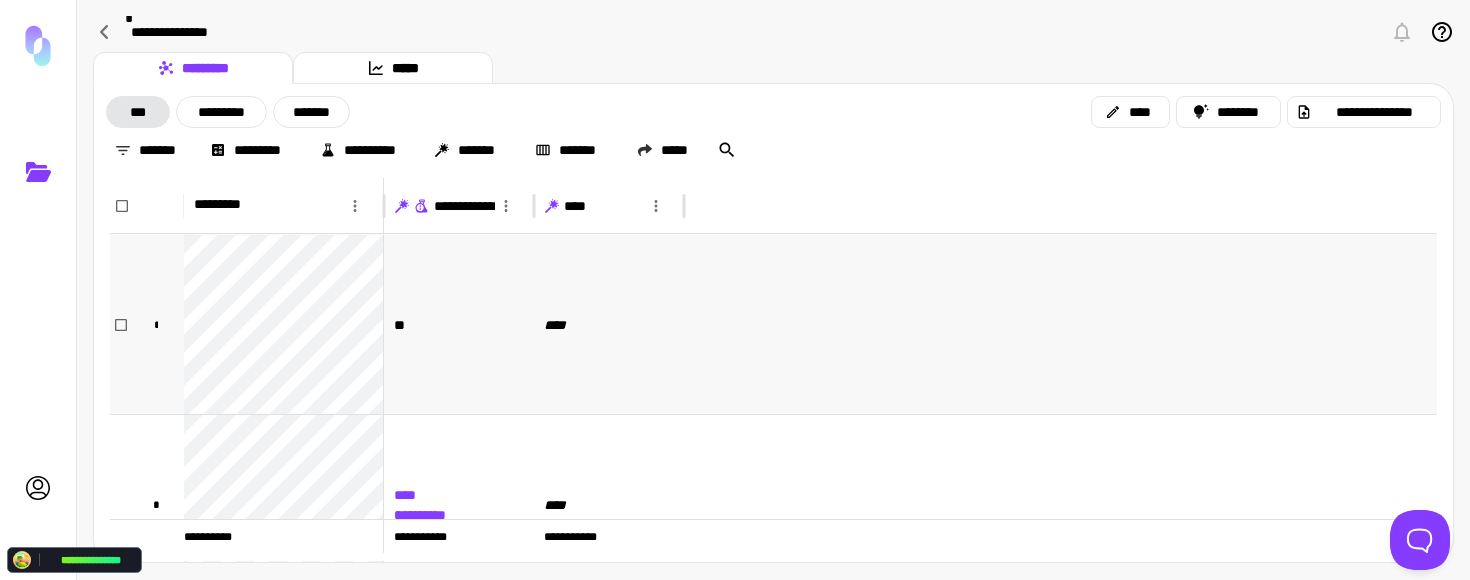 click on "**" at bounding box center [459, 324] 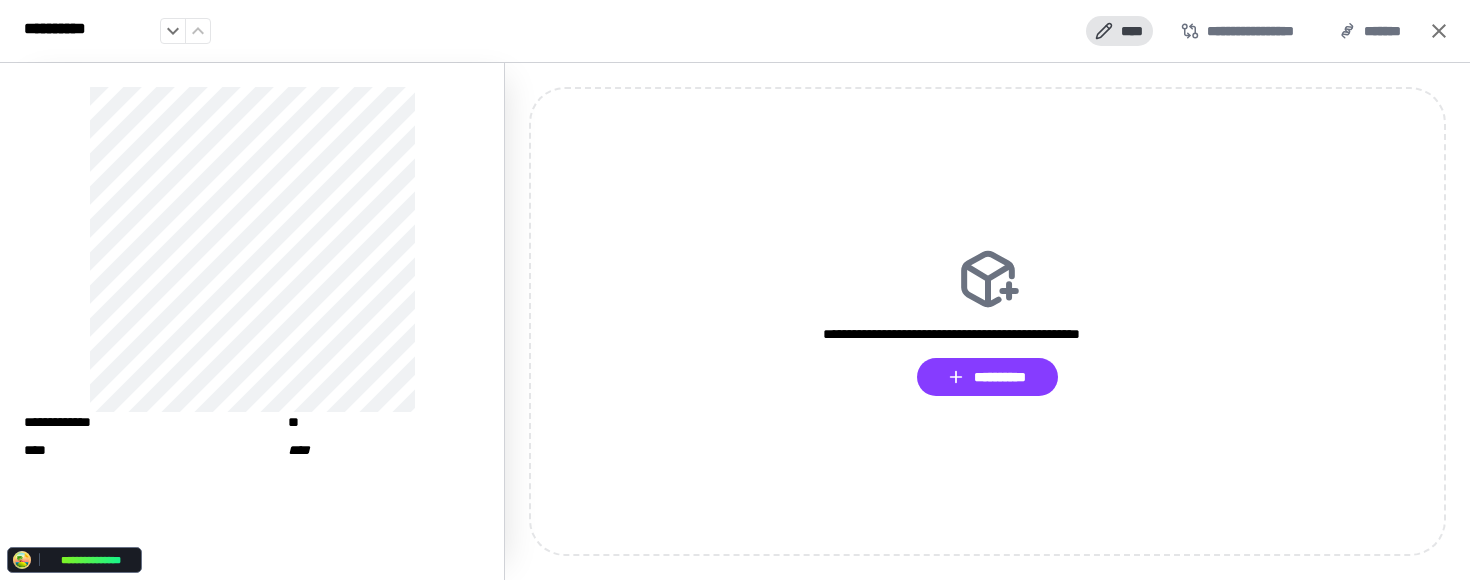 click 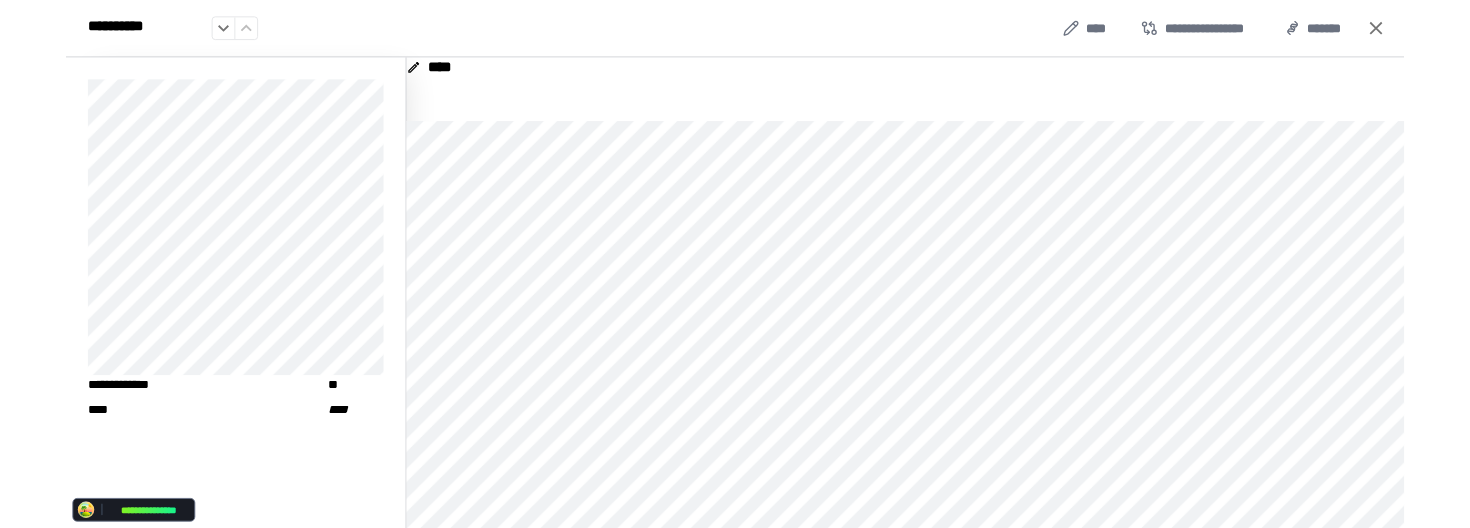 scroll, scrollTop: 170, scrollLeft: 0, axis: vertical 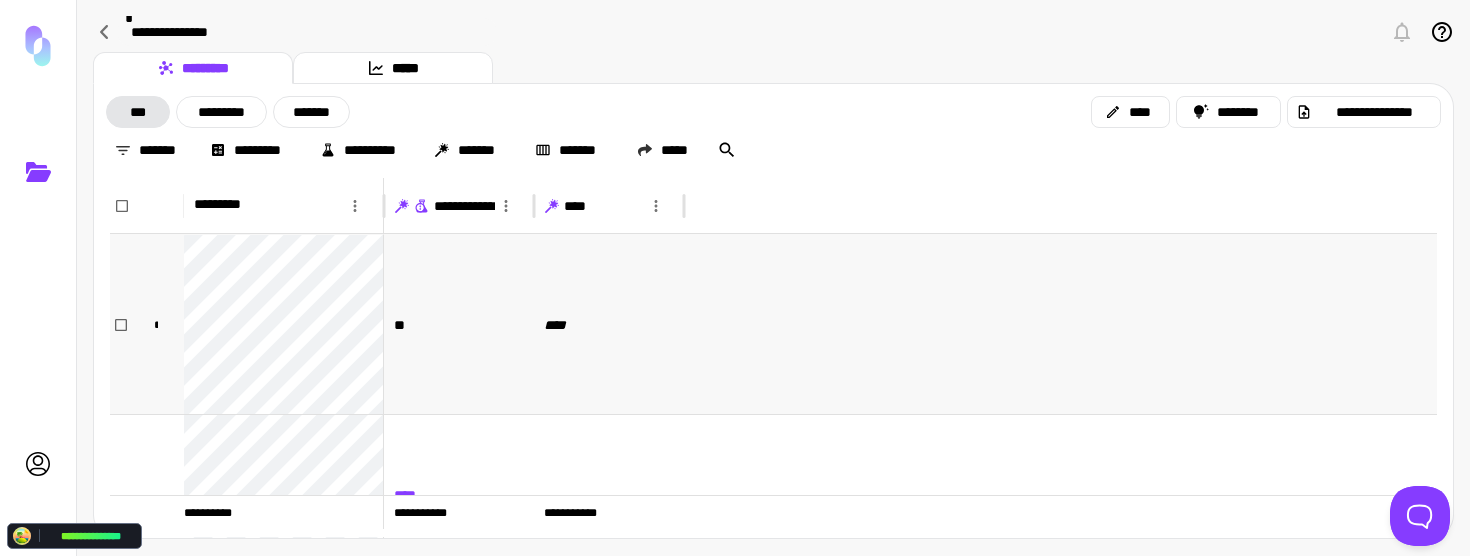 click on "****" at bounding box center (561, 325) 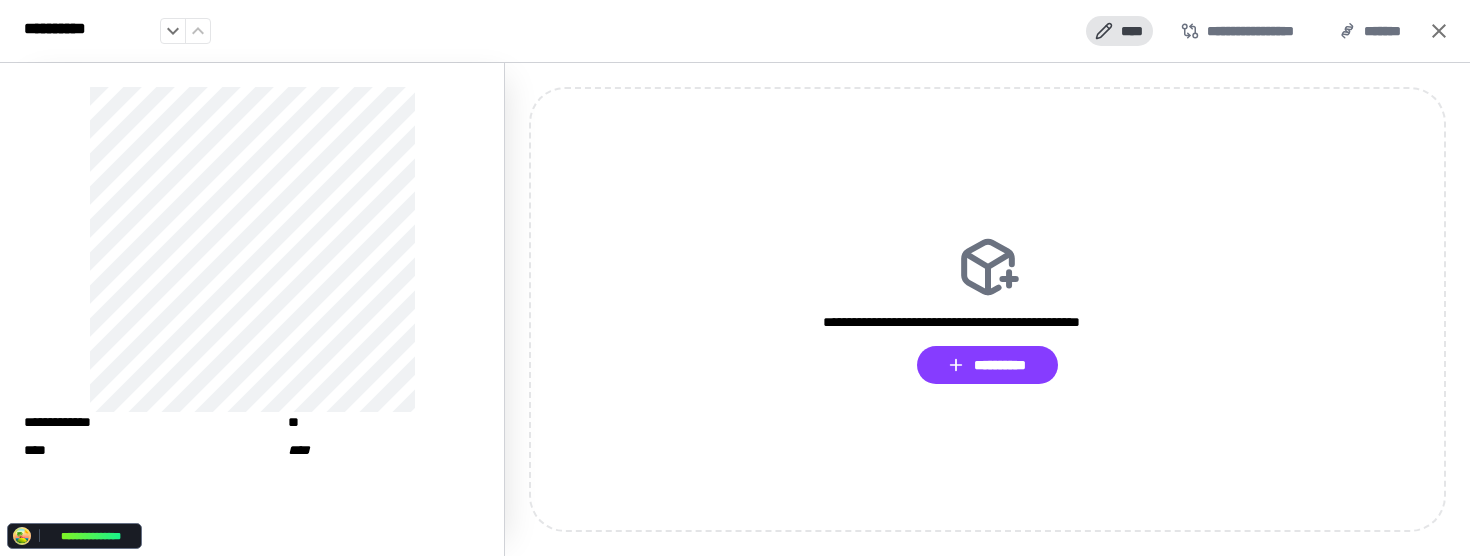 click 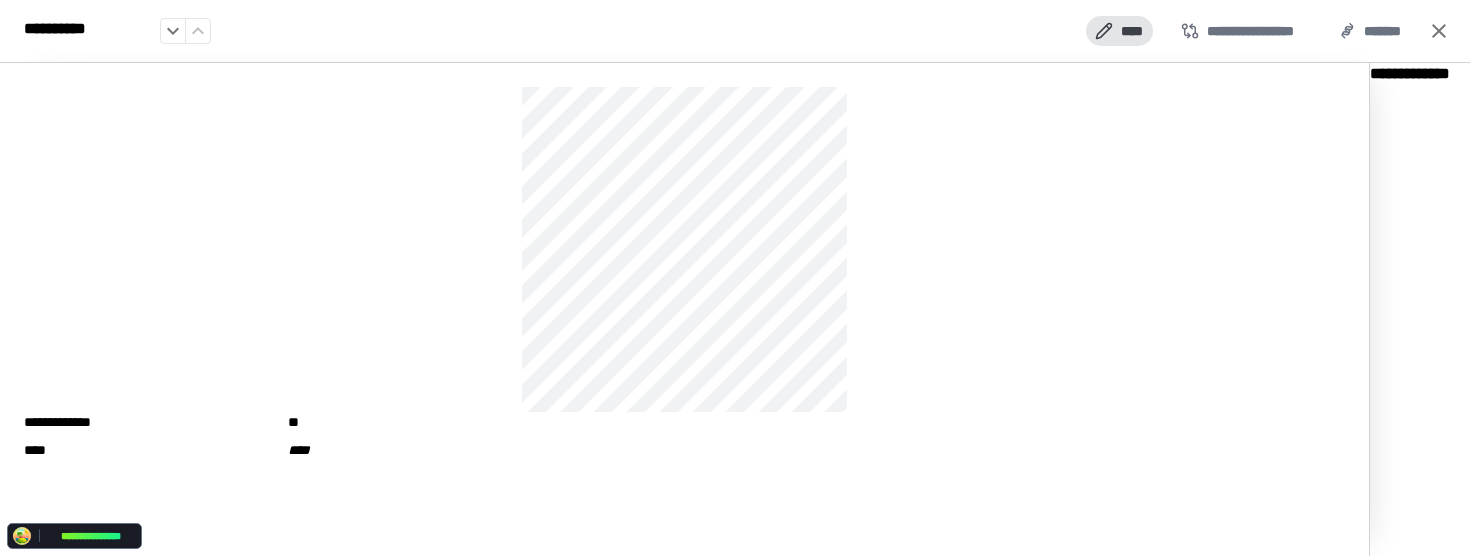 type 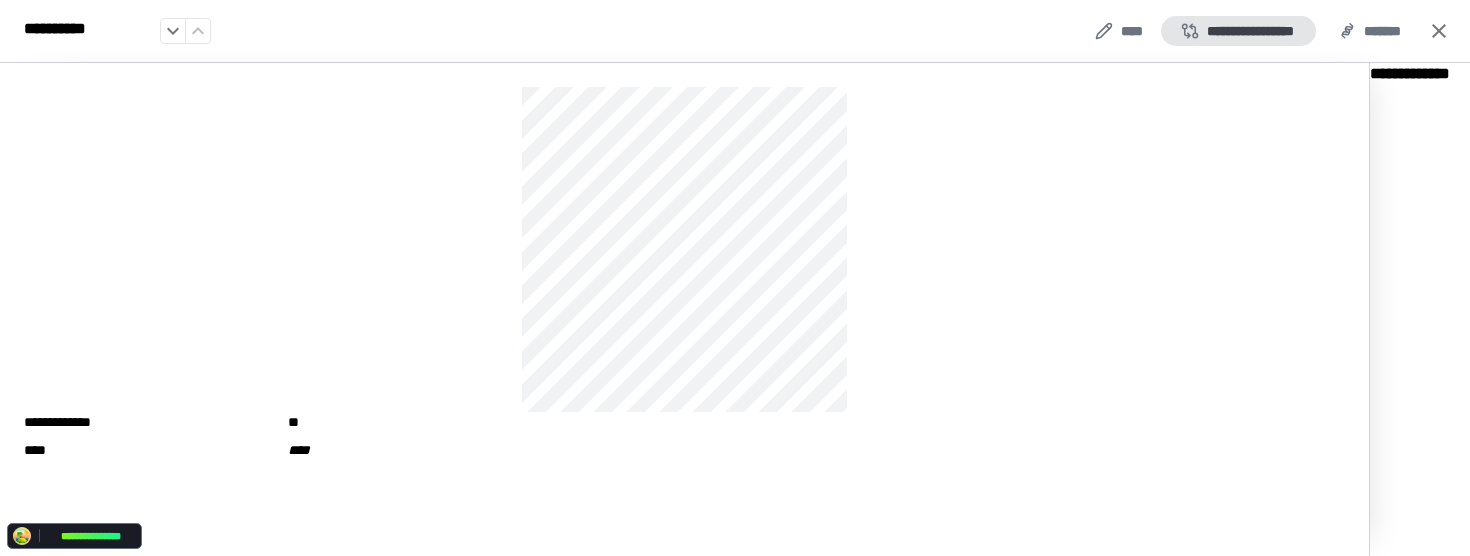 click on "**********" at bounding box center [1238, 31] 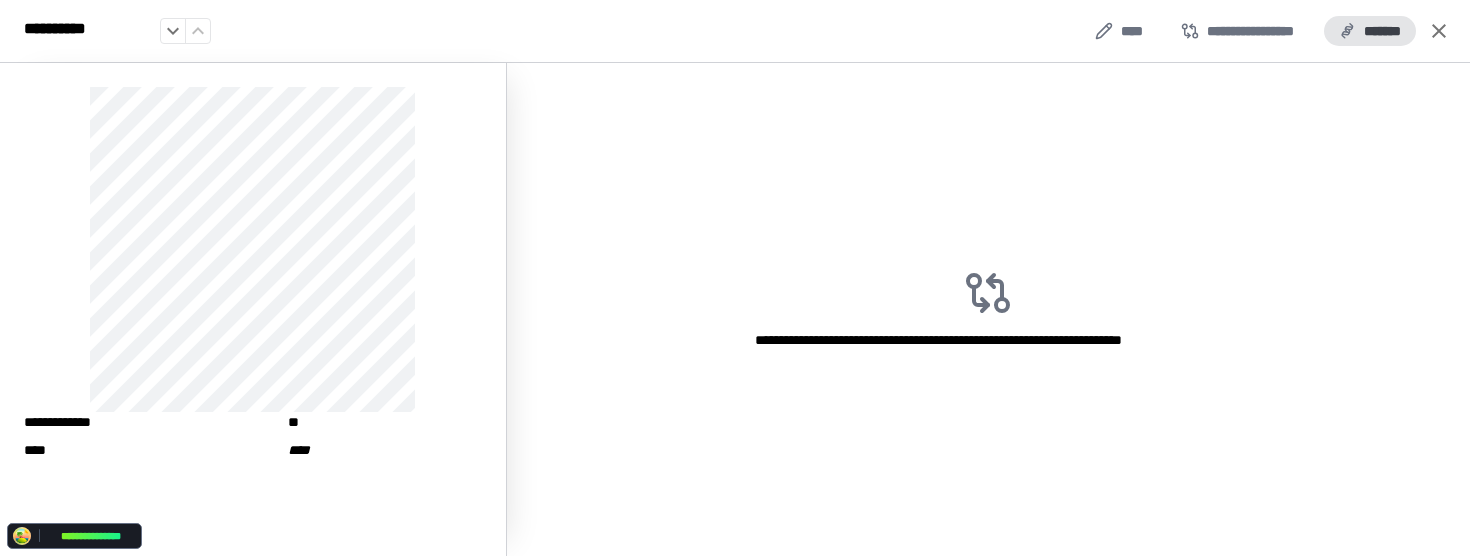click on "*******" at bounding box center [1370, 31] 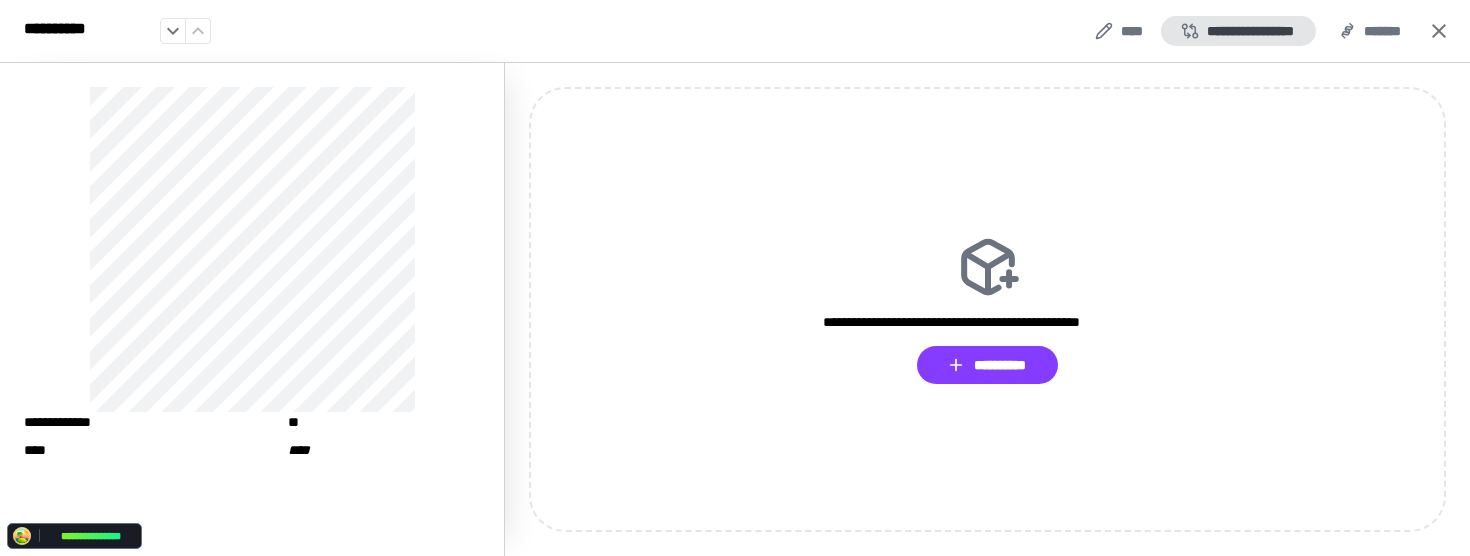 click on "**********" at bounding box center [1238, 31] 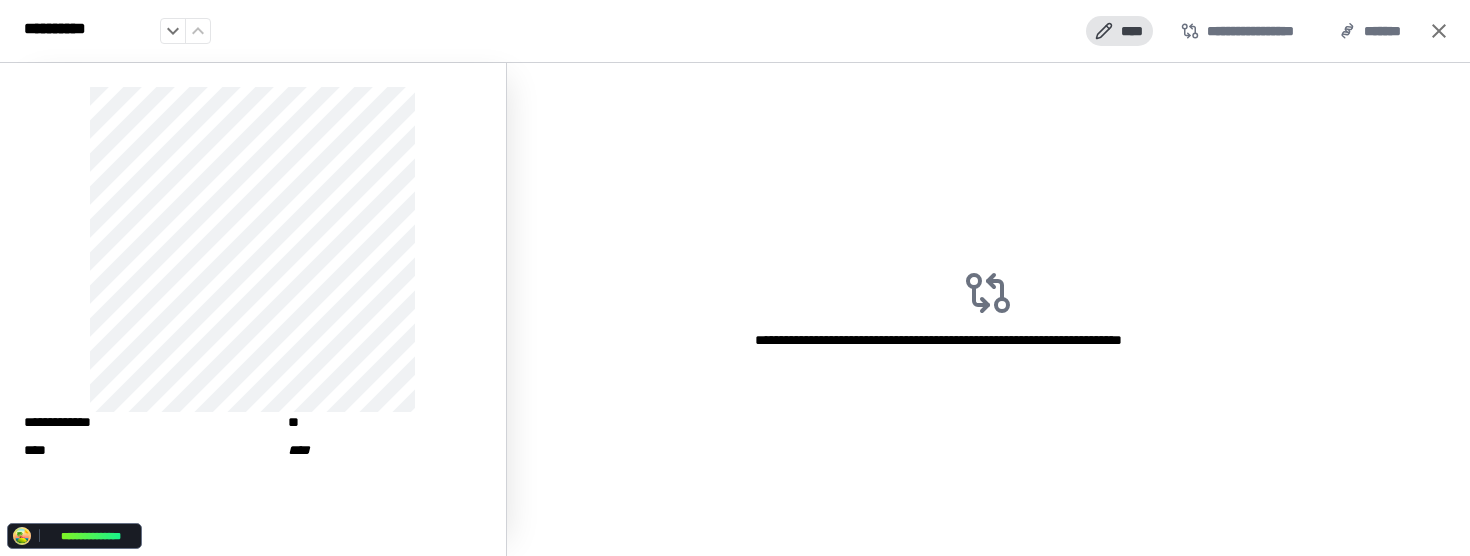 click on "****" at bounding box center [1119, 31] 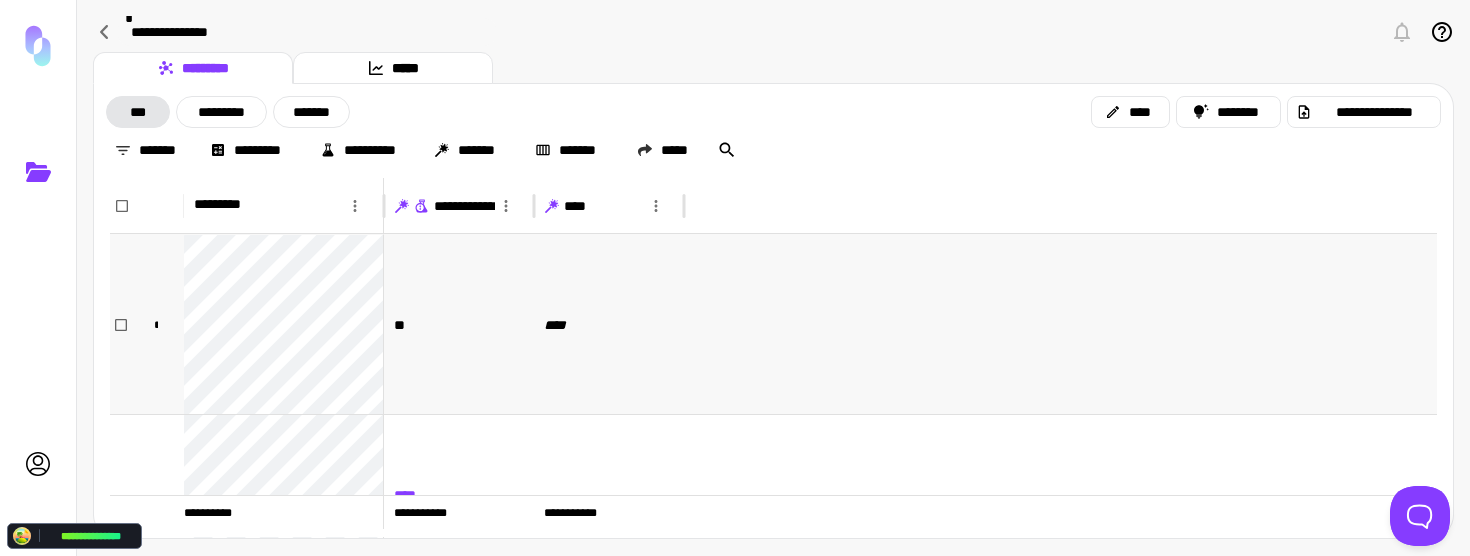 click at bounding box center (1060, 324) 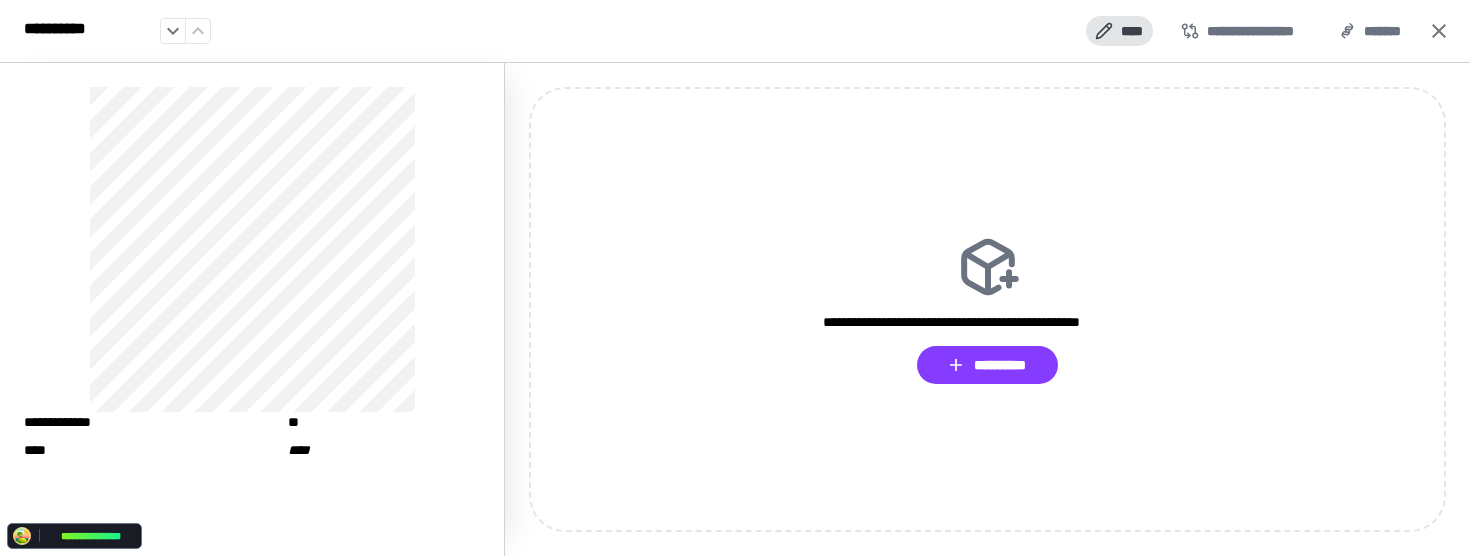 click on "****" at bounding box center [1119, 31] 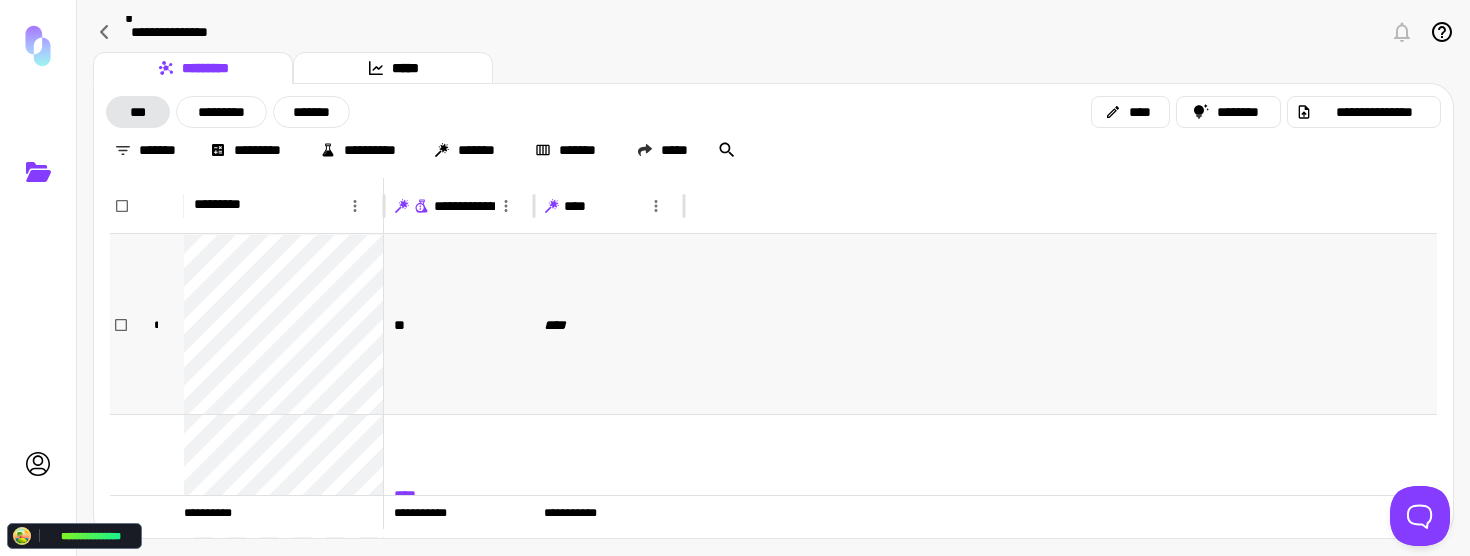 click on "****" at bounding box center [609, 324] 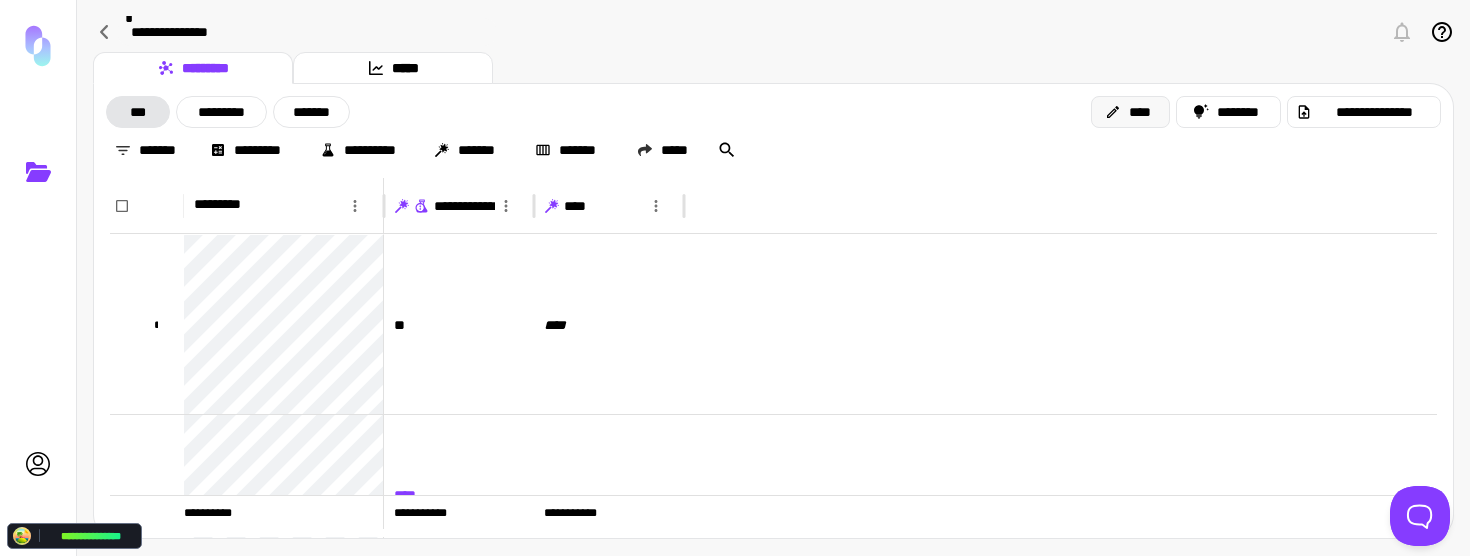 click on "****" at bounding box center [1130, 112] 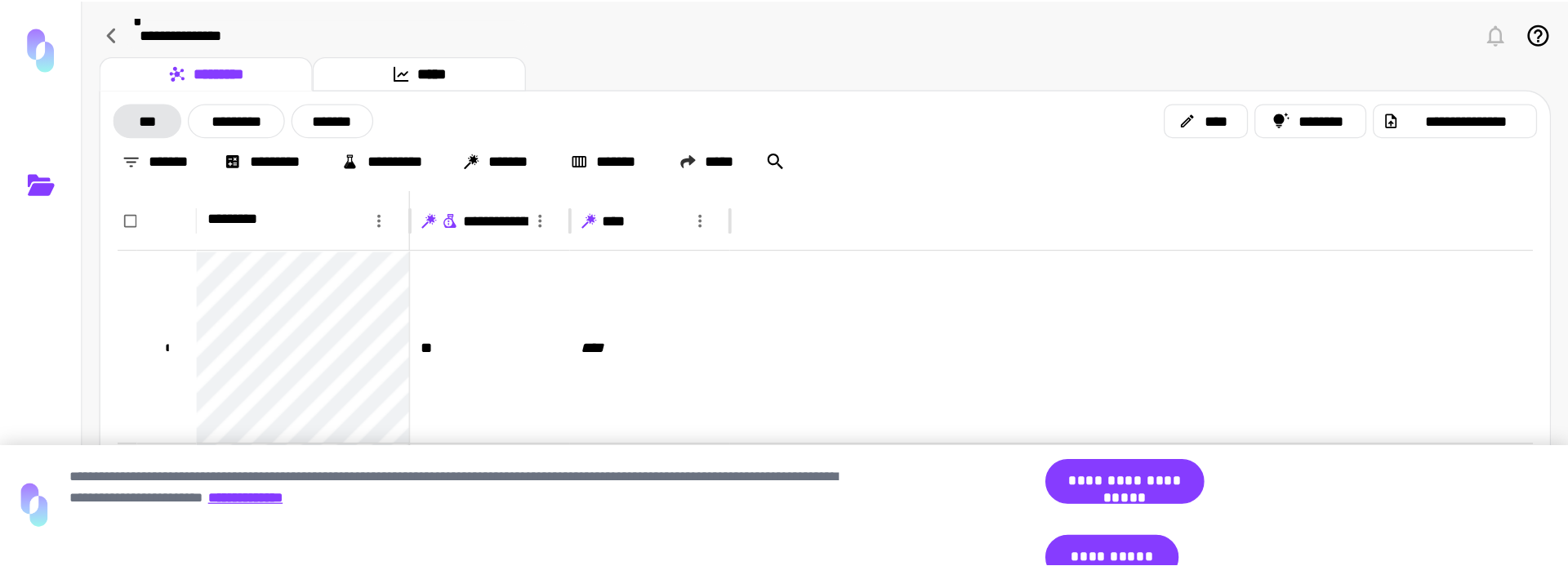 scroll, scrollTop: 0, scrollLeft: 0, axis: both 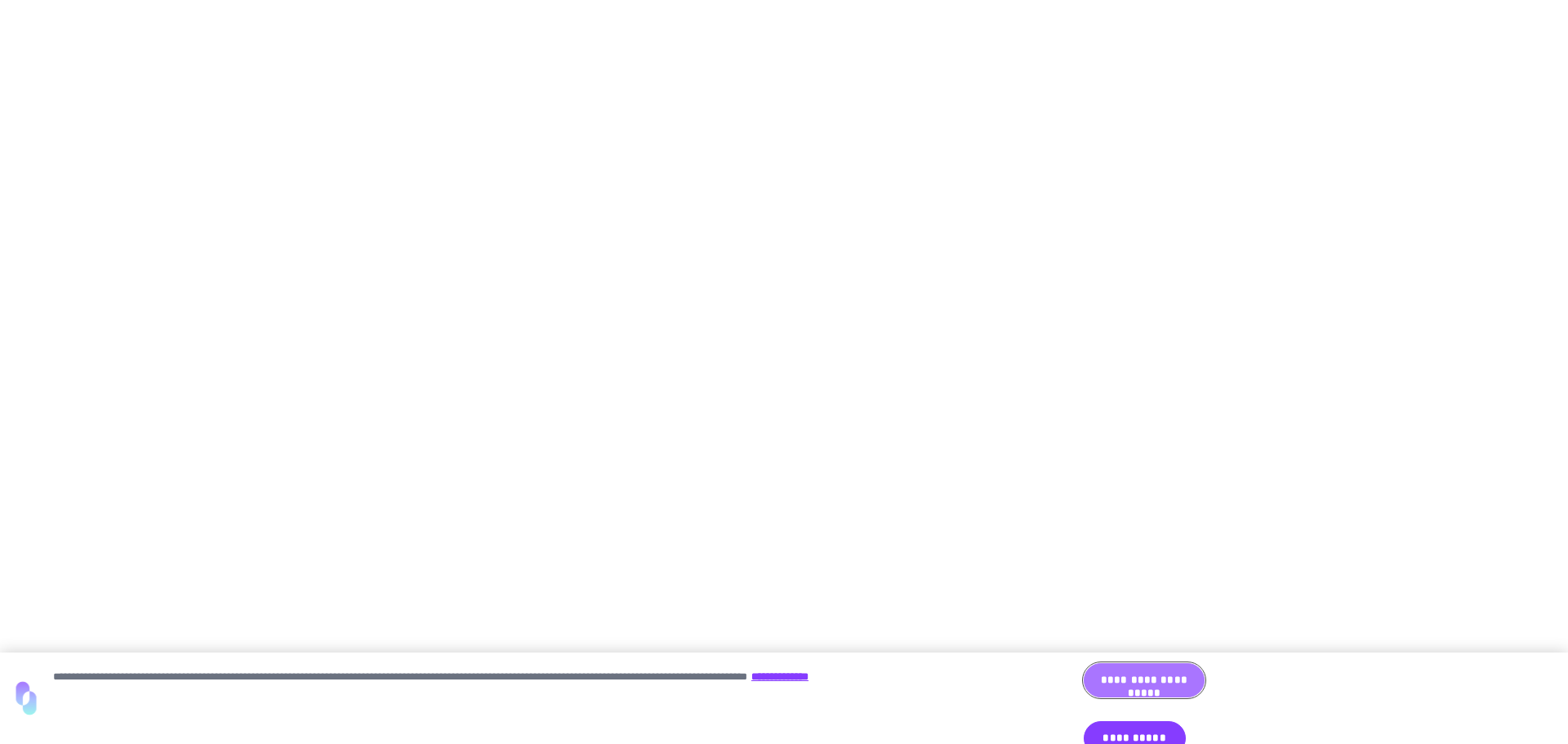 click on "**********" at bounding box center (1144, 680) 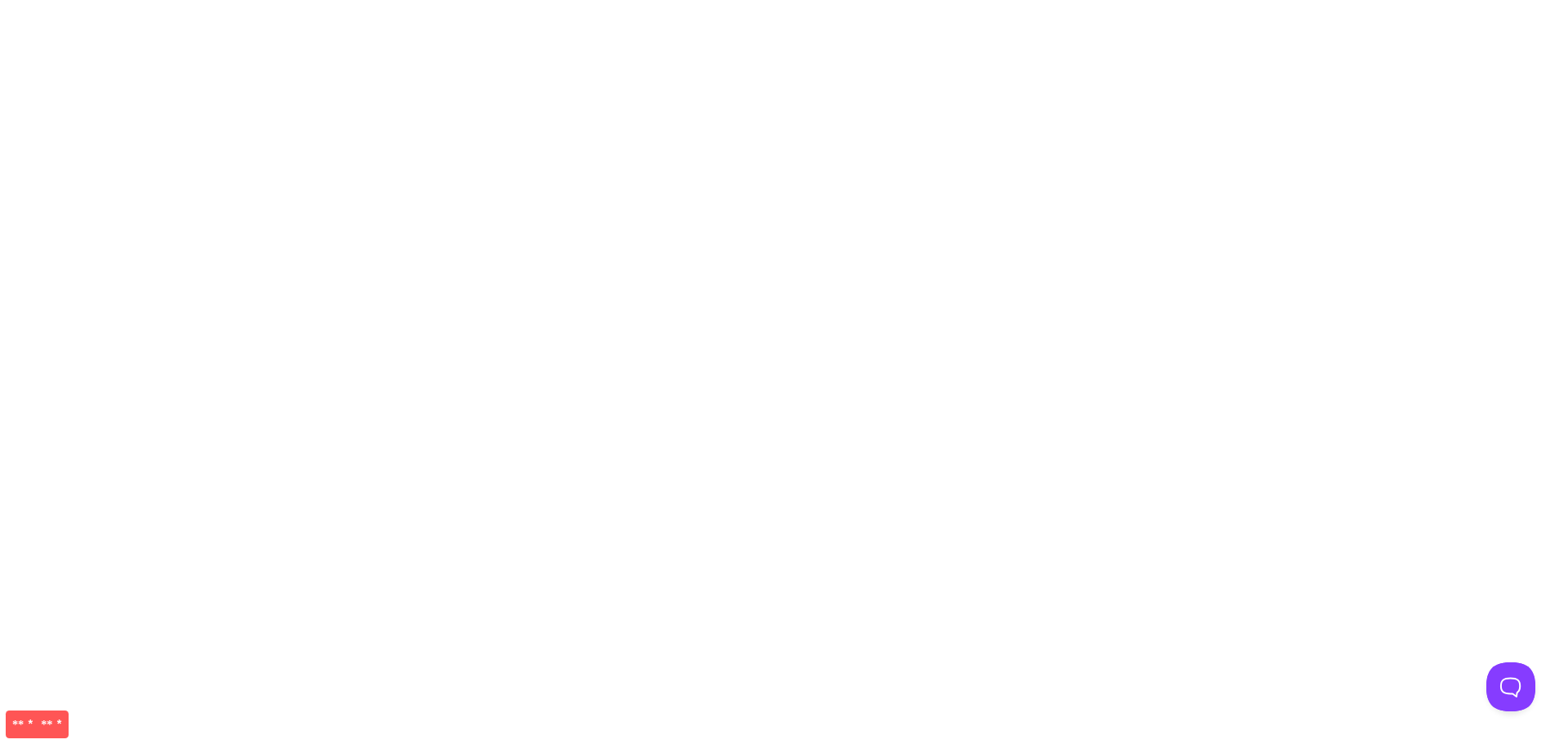 click on "** * ** *" 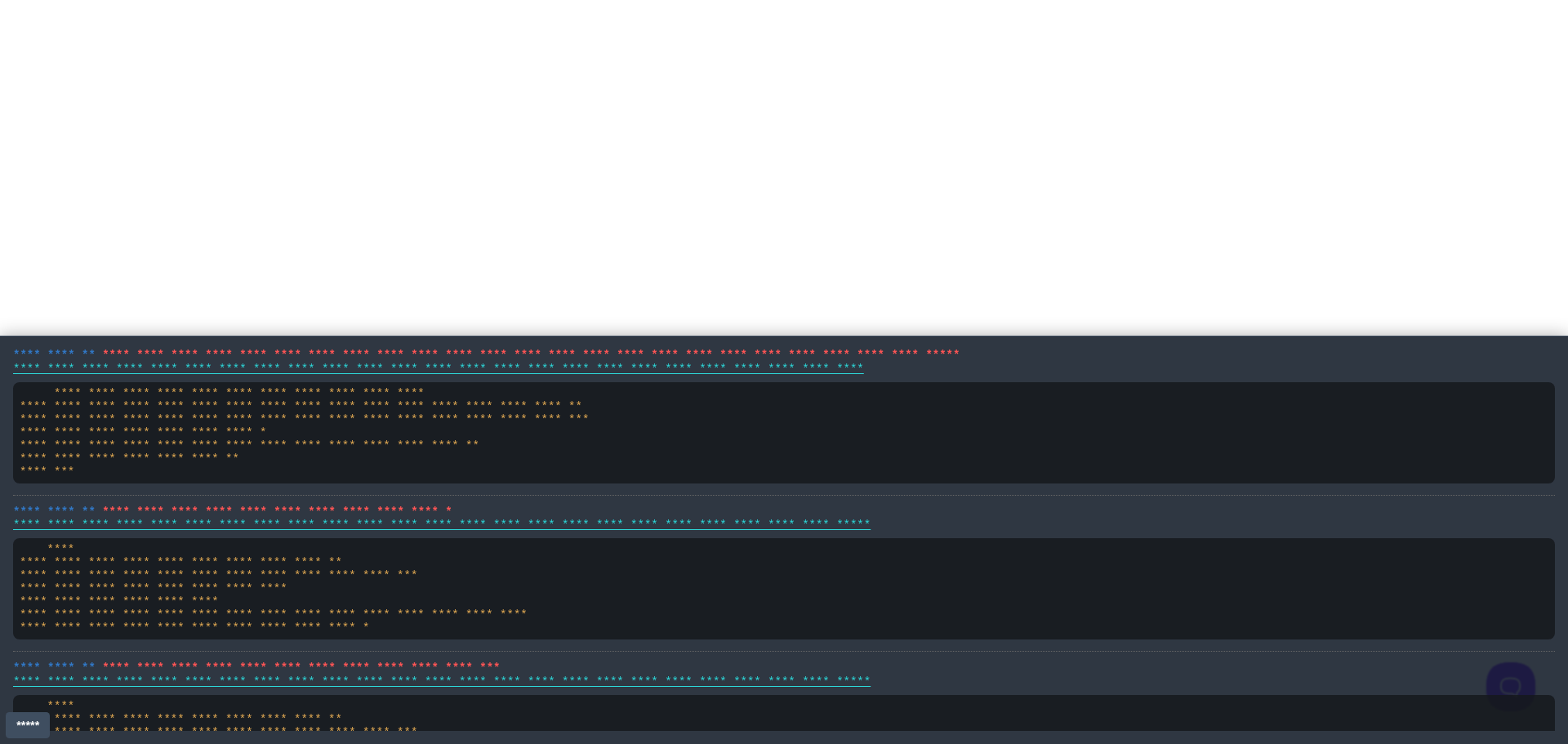 scroll, scrollTop: 127, scrollLeft: 0, axis: vertical 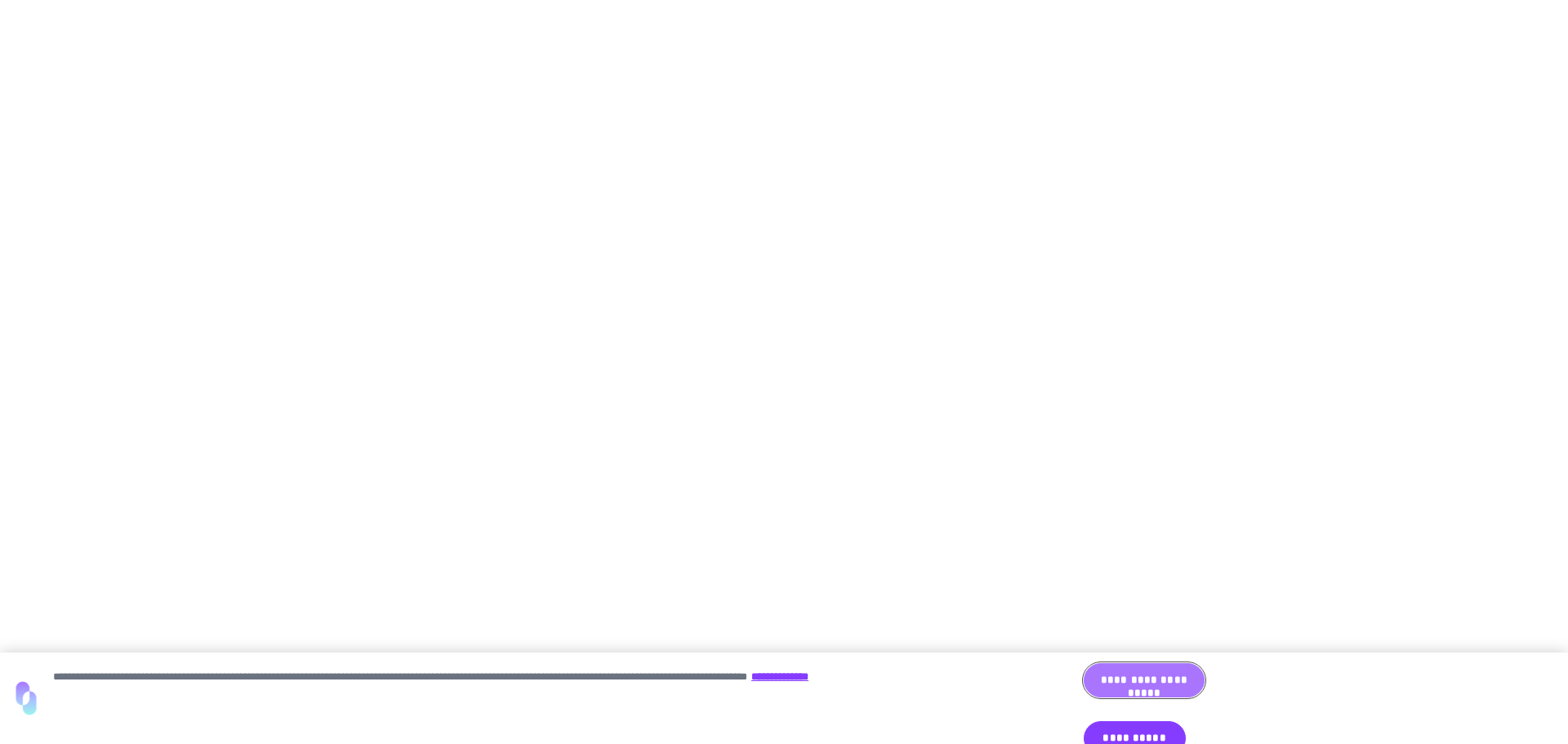 click on "**********" at bounding box center (1144, 680) 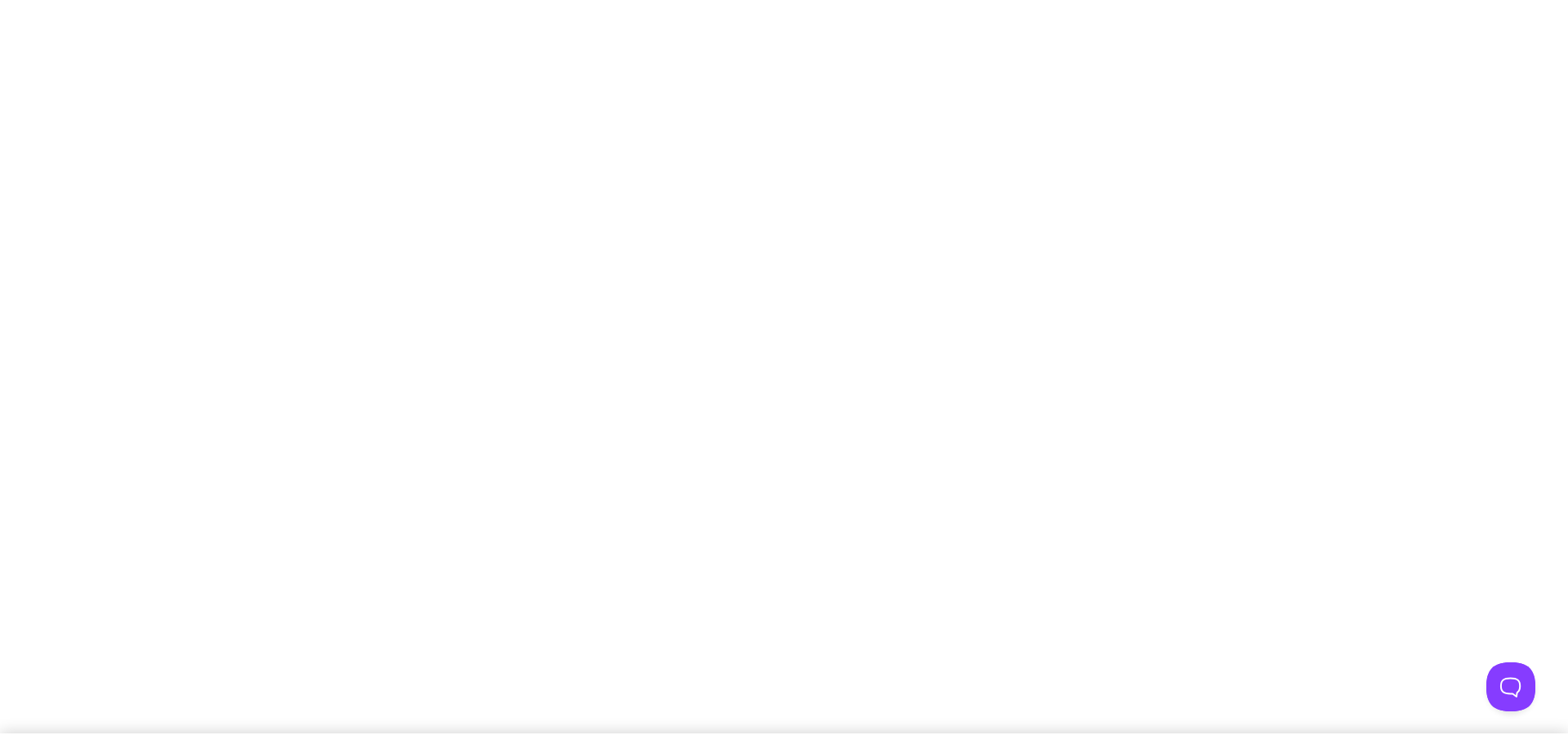 scroll, scrollTop: 0, scrollLeft: 0, axis: both 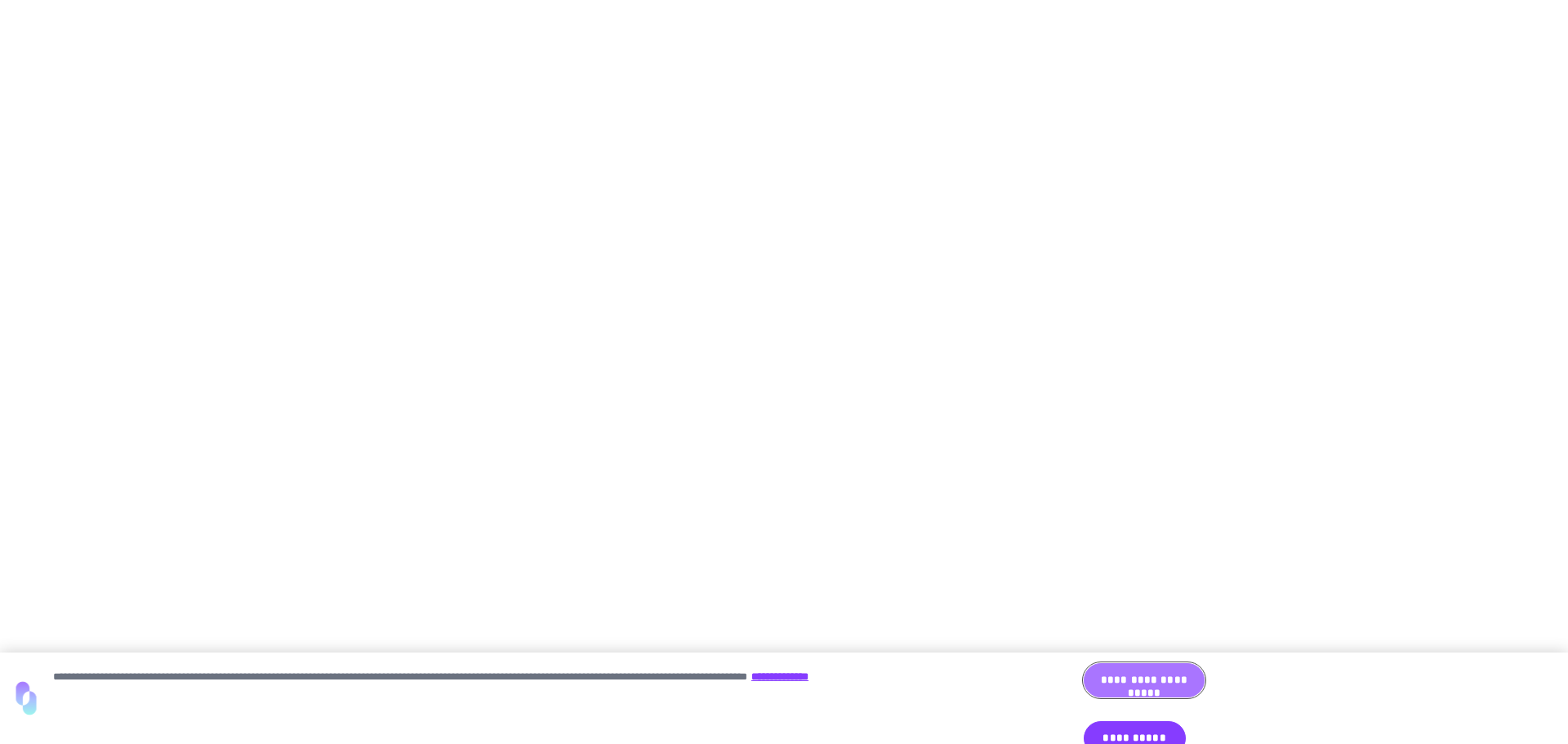 click on "**********" at bounding box center (1144, 680) 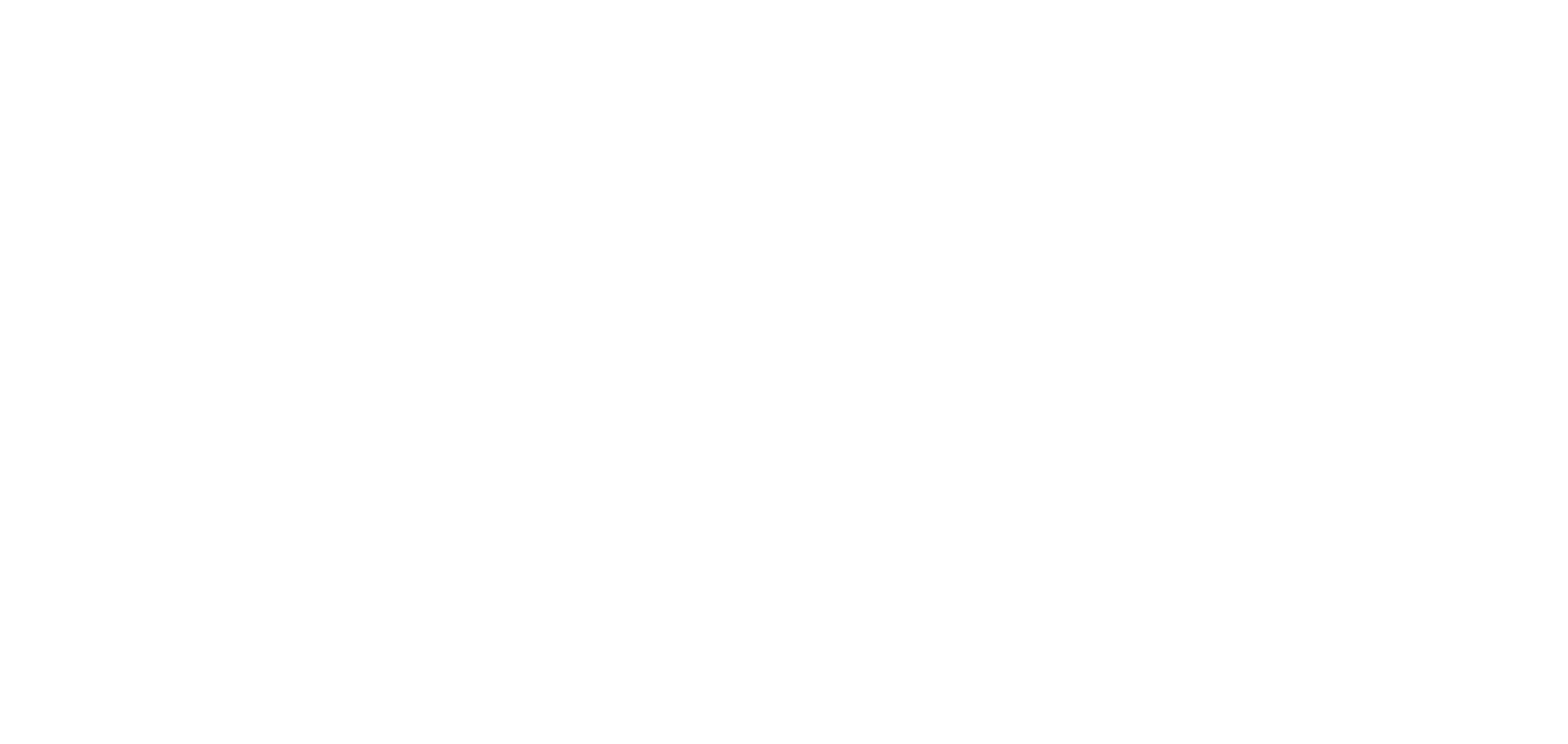 scroll, scrollTop: 0, scrollLeft: 0, axis: both 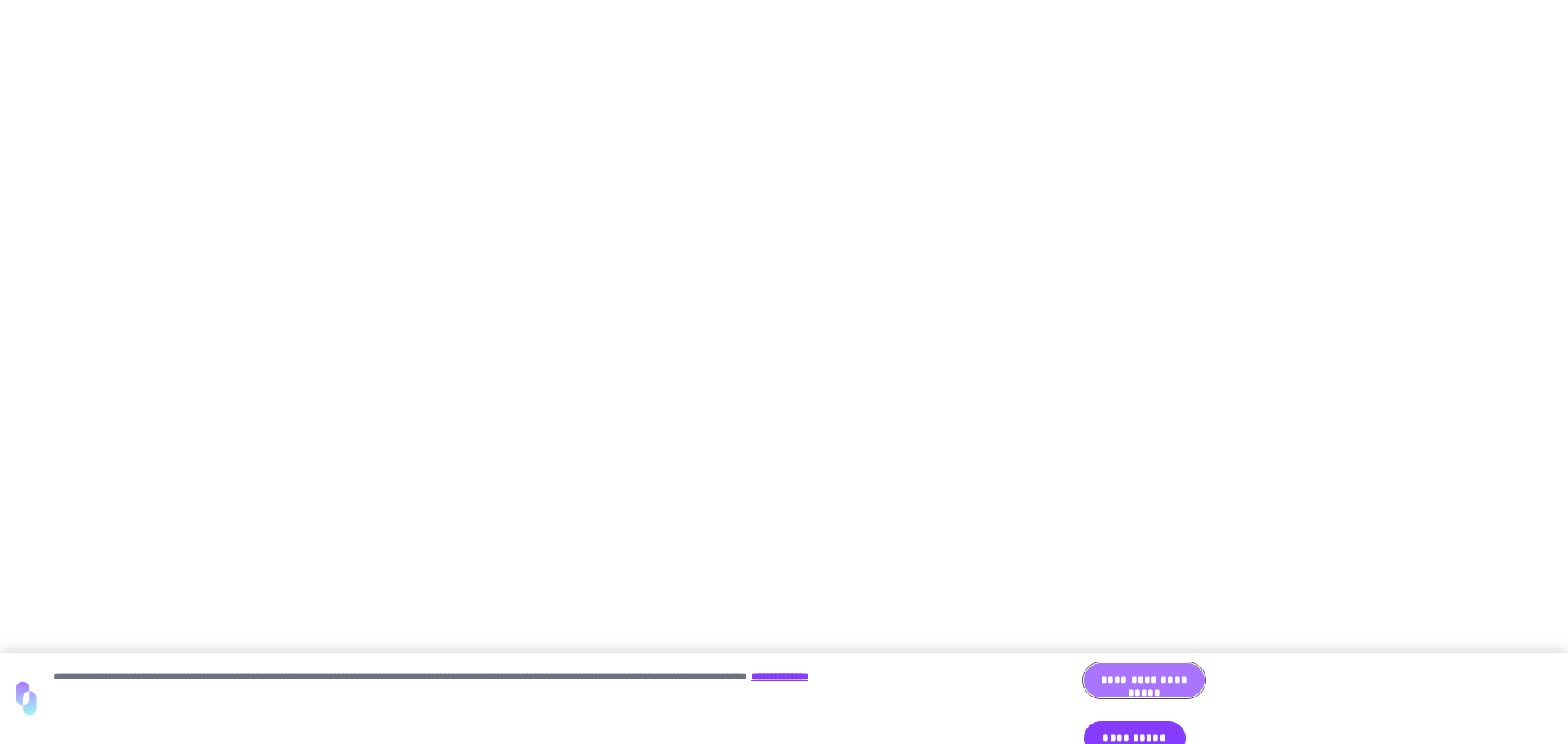 click on "**********" at bounding box center [1144, 680] 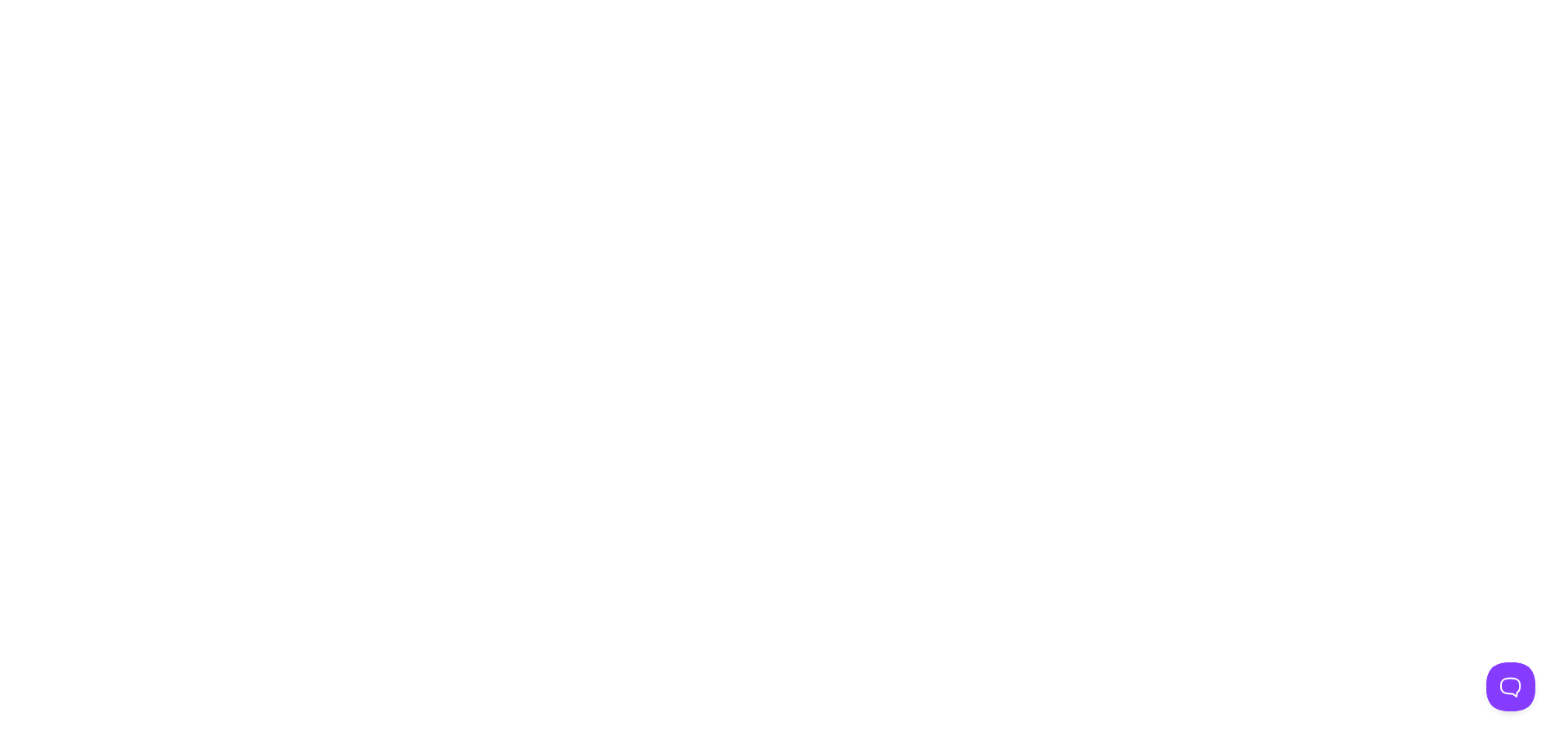 scroll, scrollTop: 0, scrollLeft: 0, axis: both 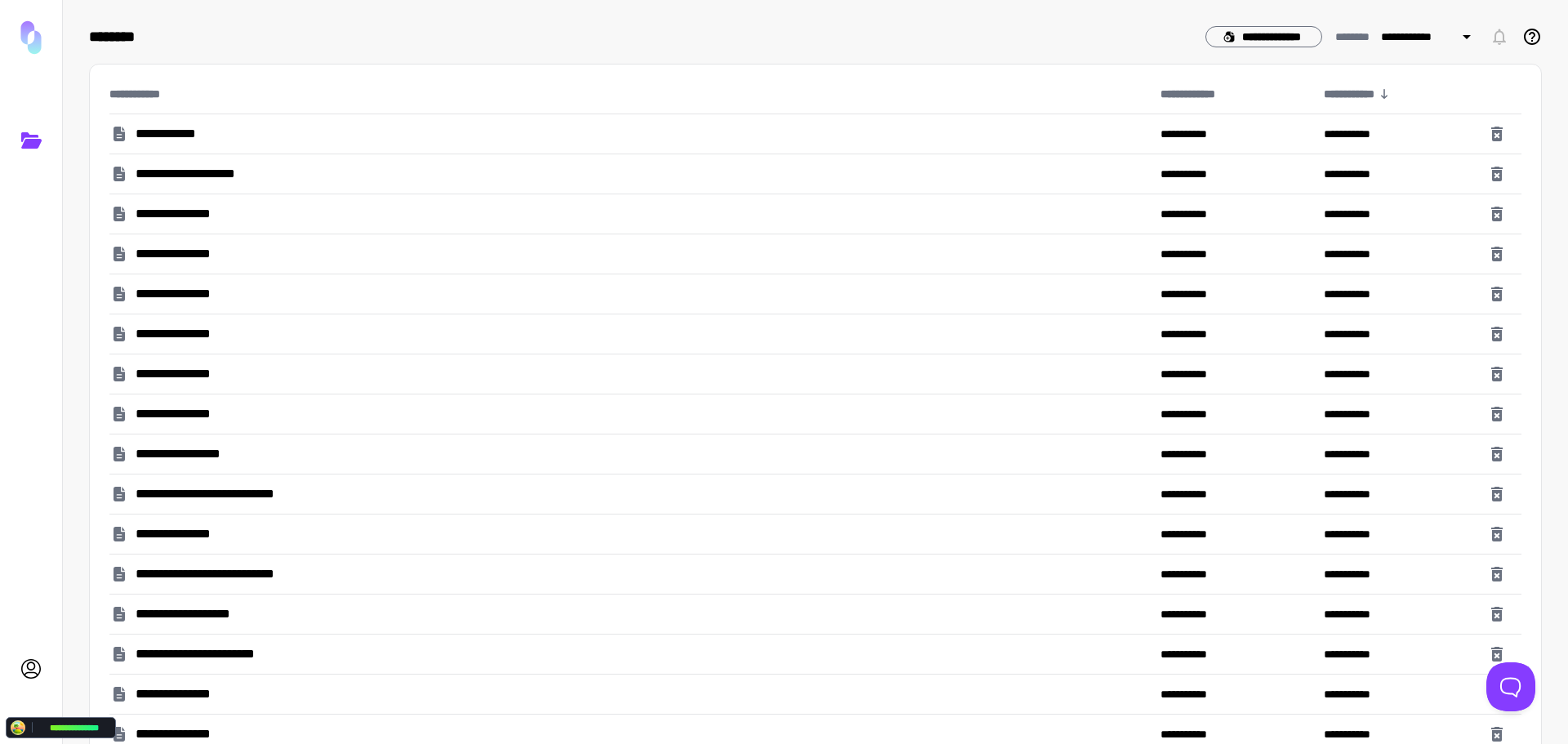 click on "**********" at bounding box center [216, 494] 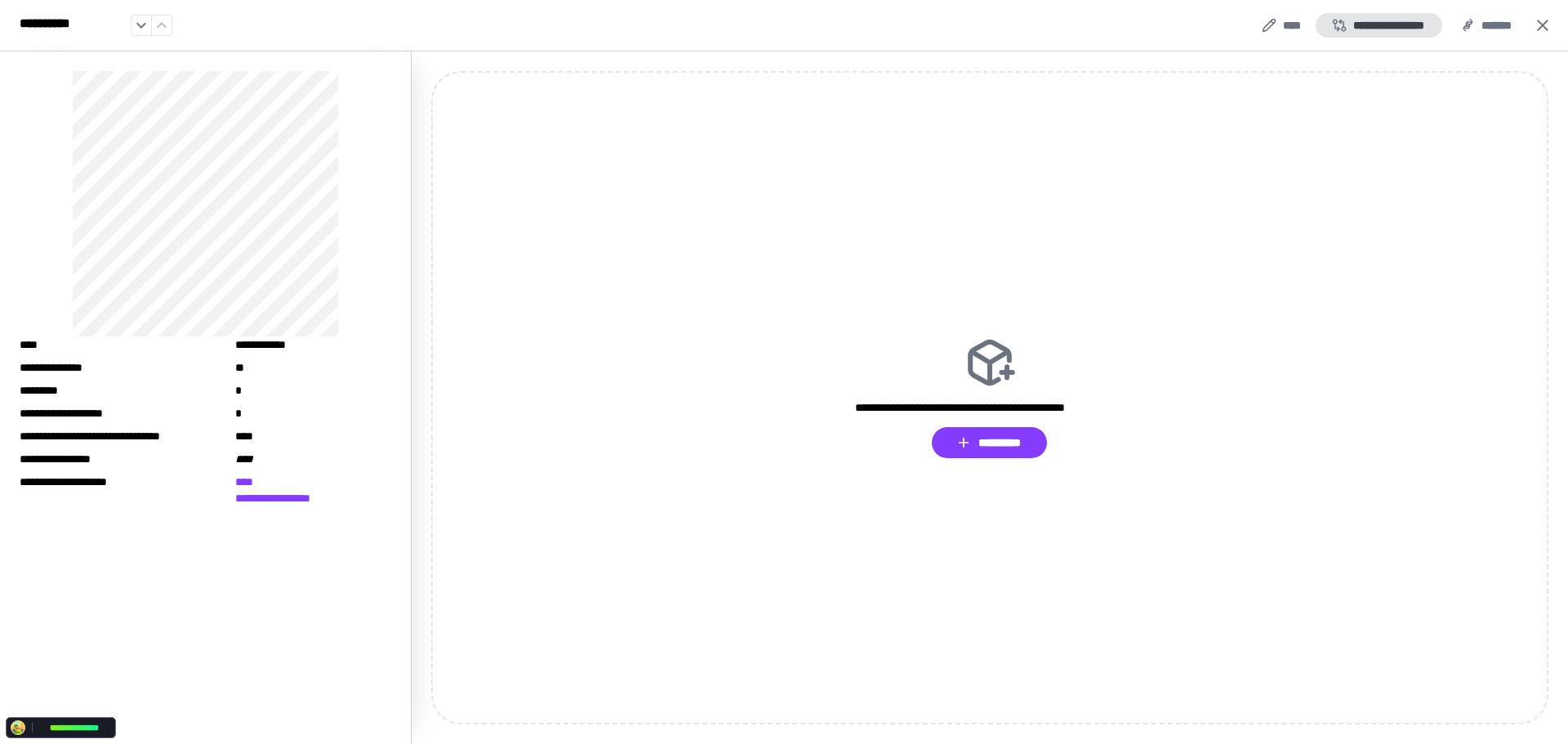 click on "**********" at bounding box center [1379, 25] 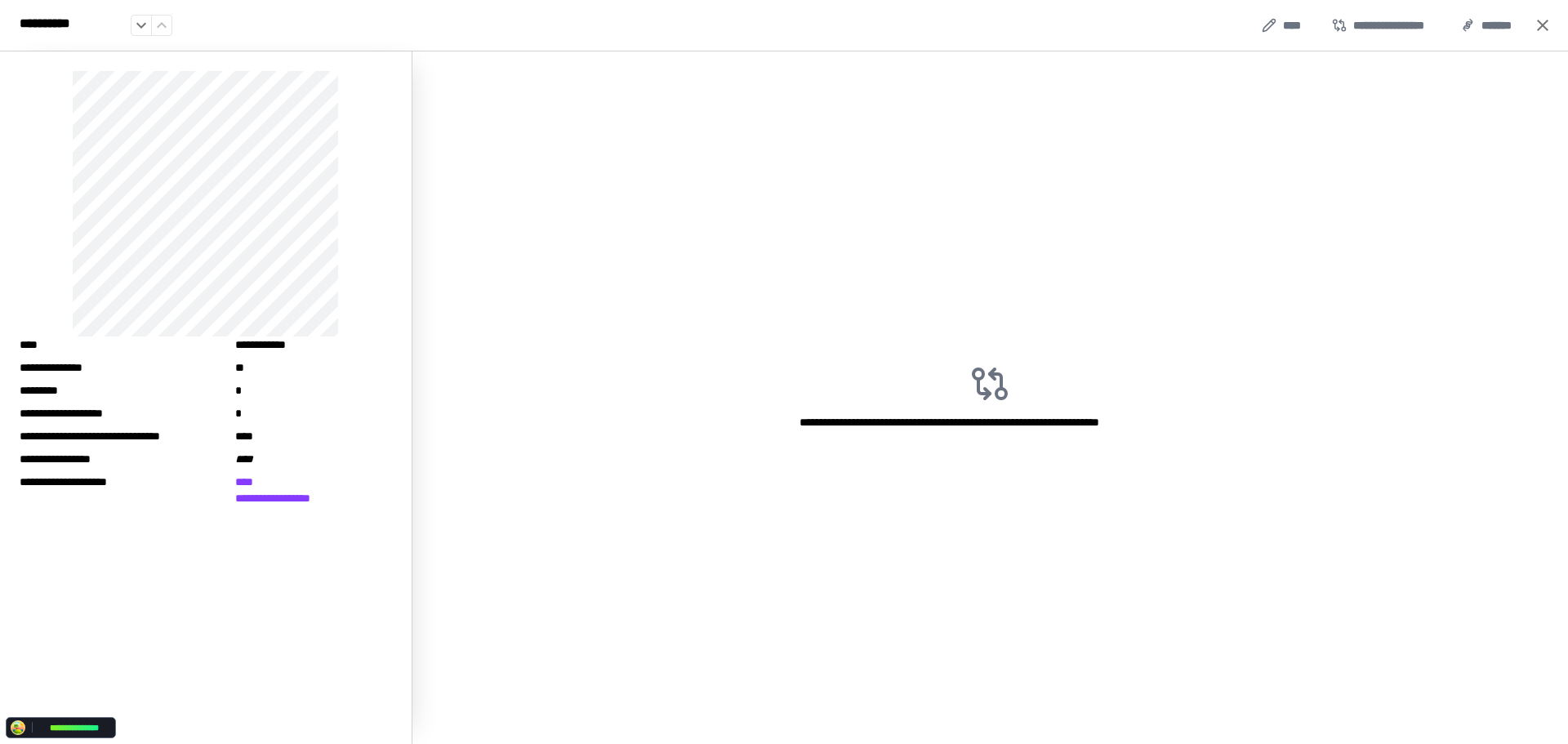 drag, startPoint x: 1542, startPoint y: 19, endPoint x: 448, endPoint y: 49, distance: 1094.4113 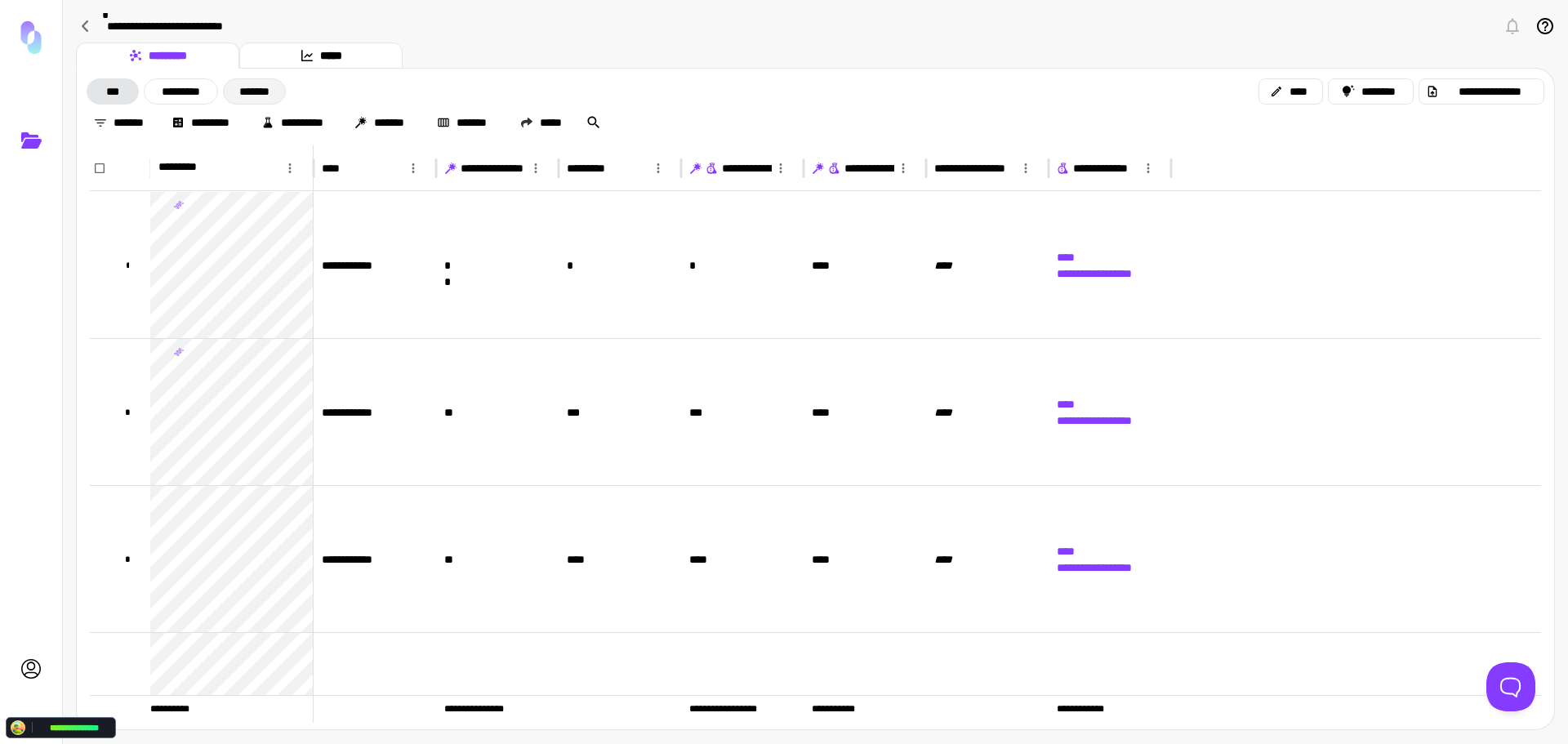 click on "*******" at bounding box center [254, 91] 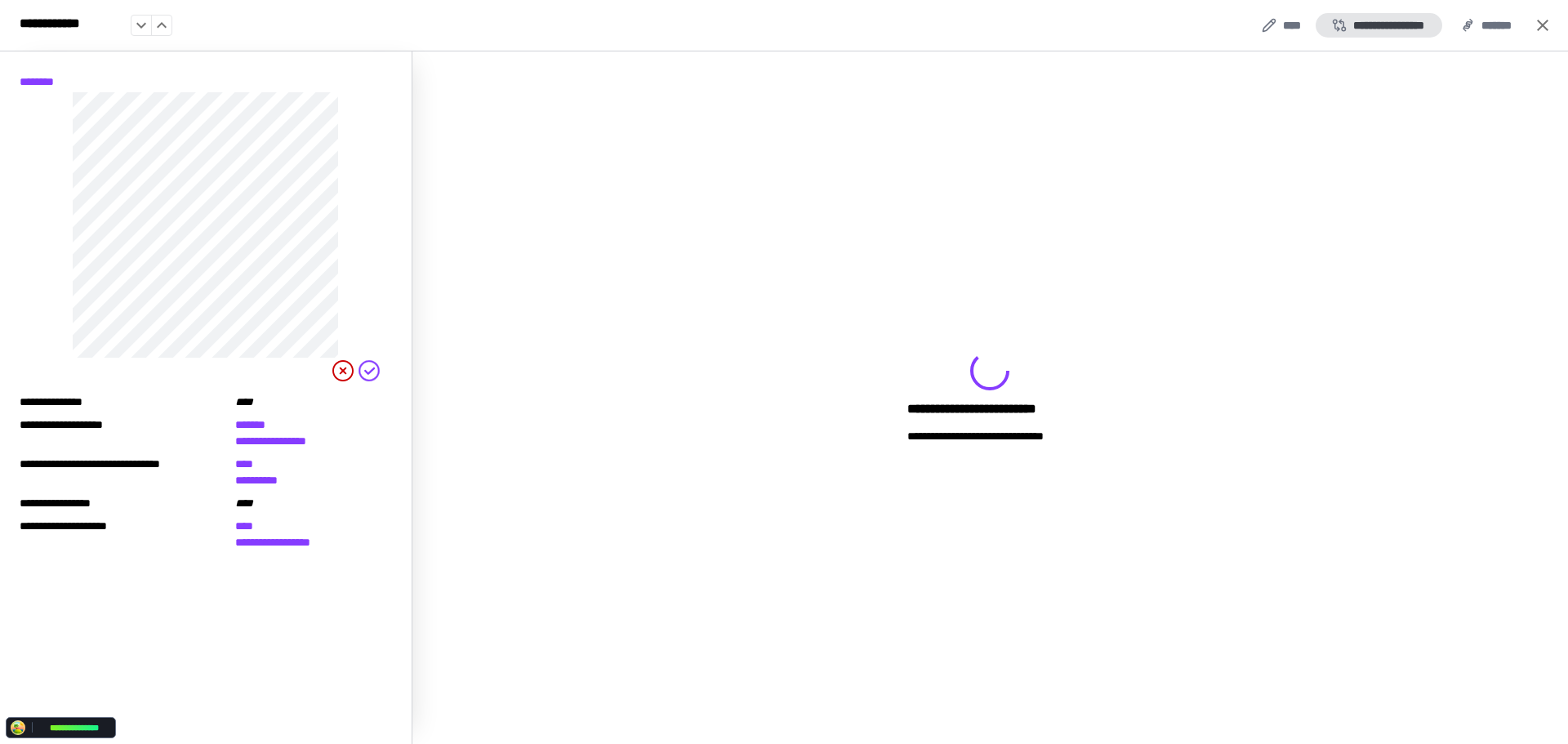 click on "**********" at bounding box center (1379, 25) 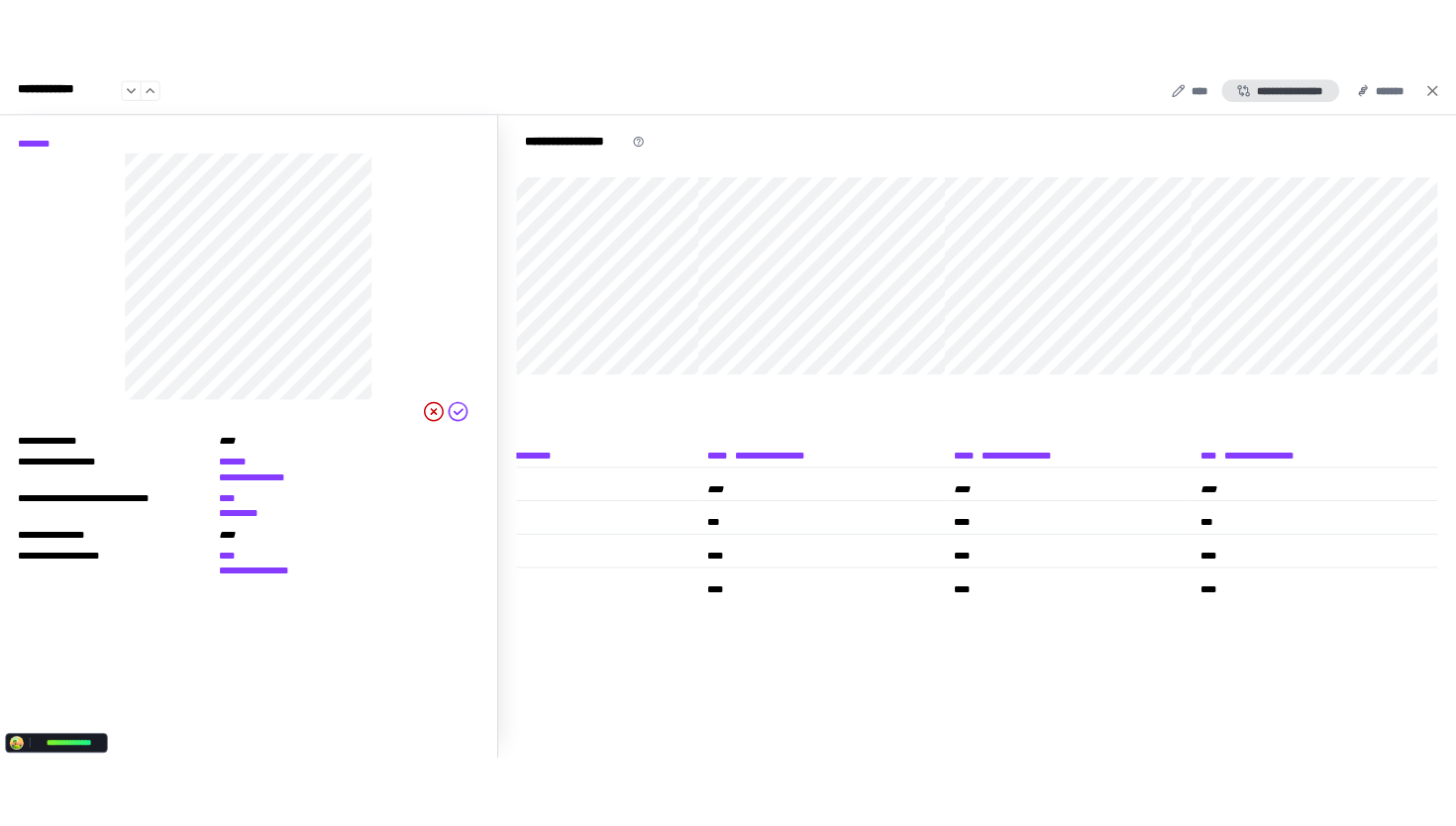 scroll, scrollTop: 0, scrollLeft: 0, axis: both 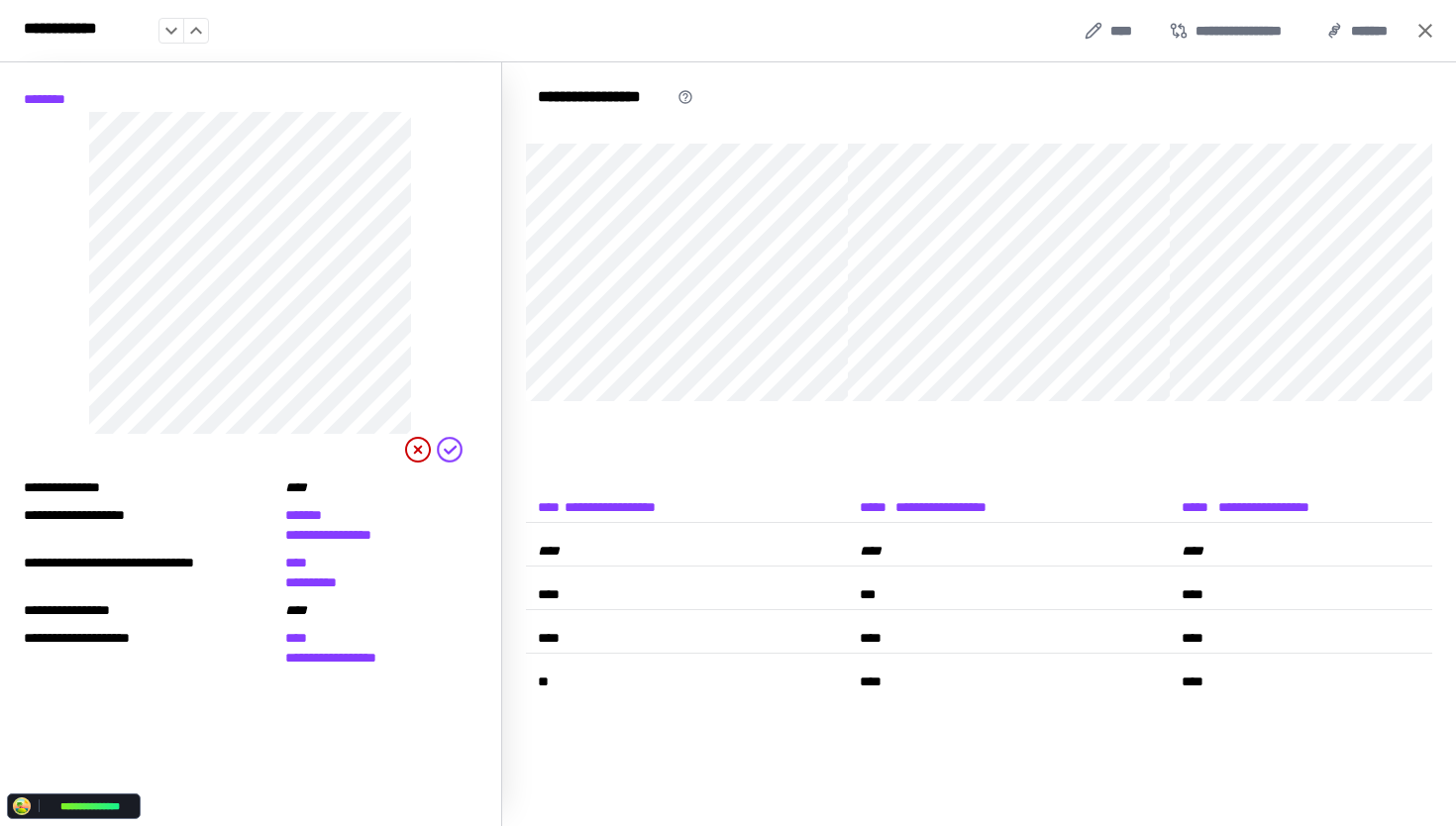 click 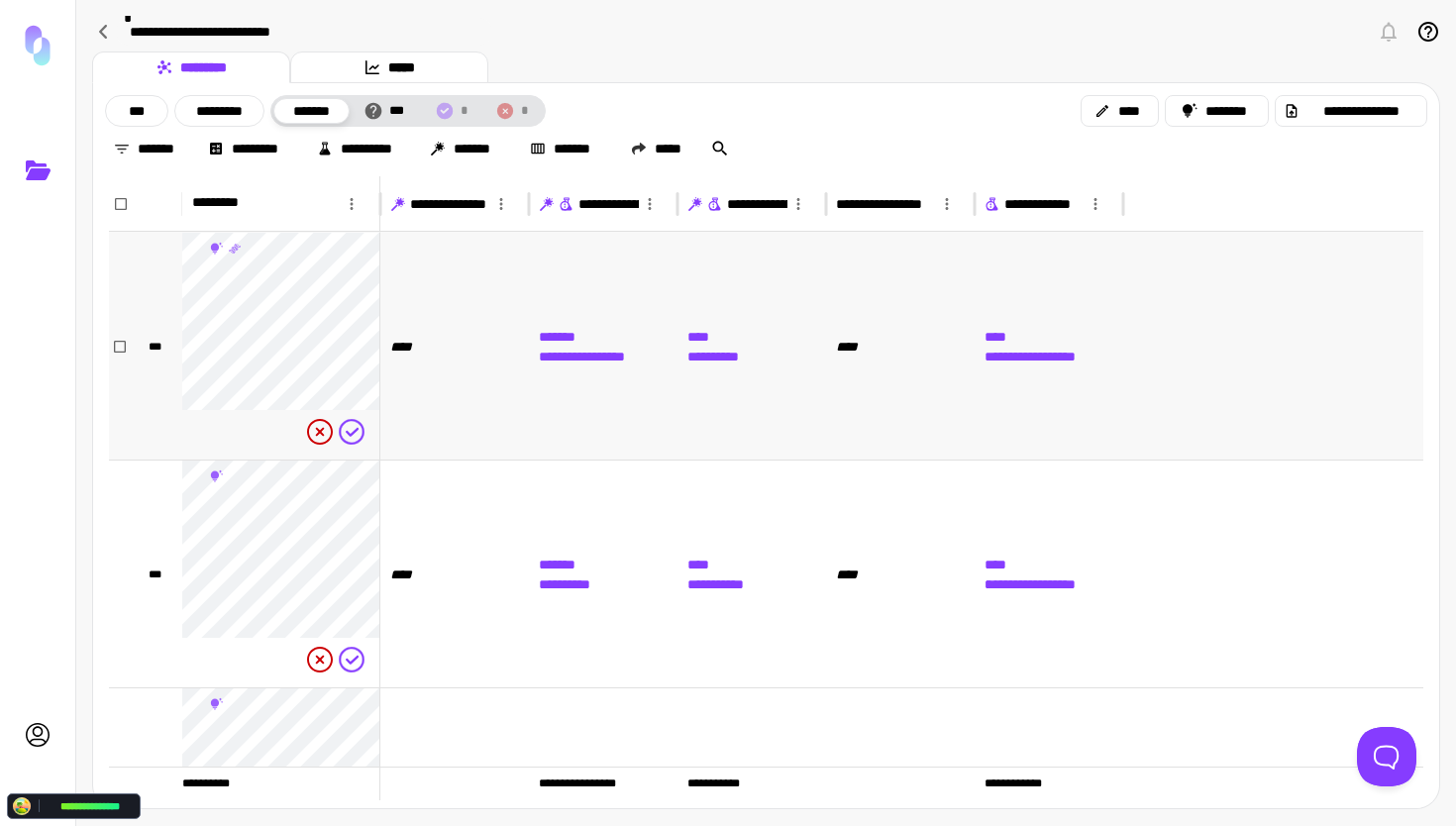 click on "**********" at bounding box center (588, 346) 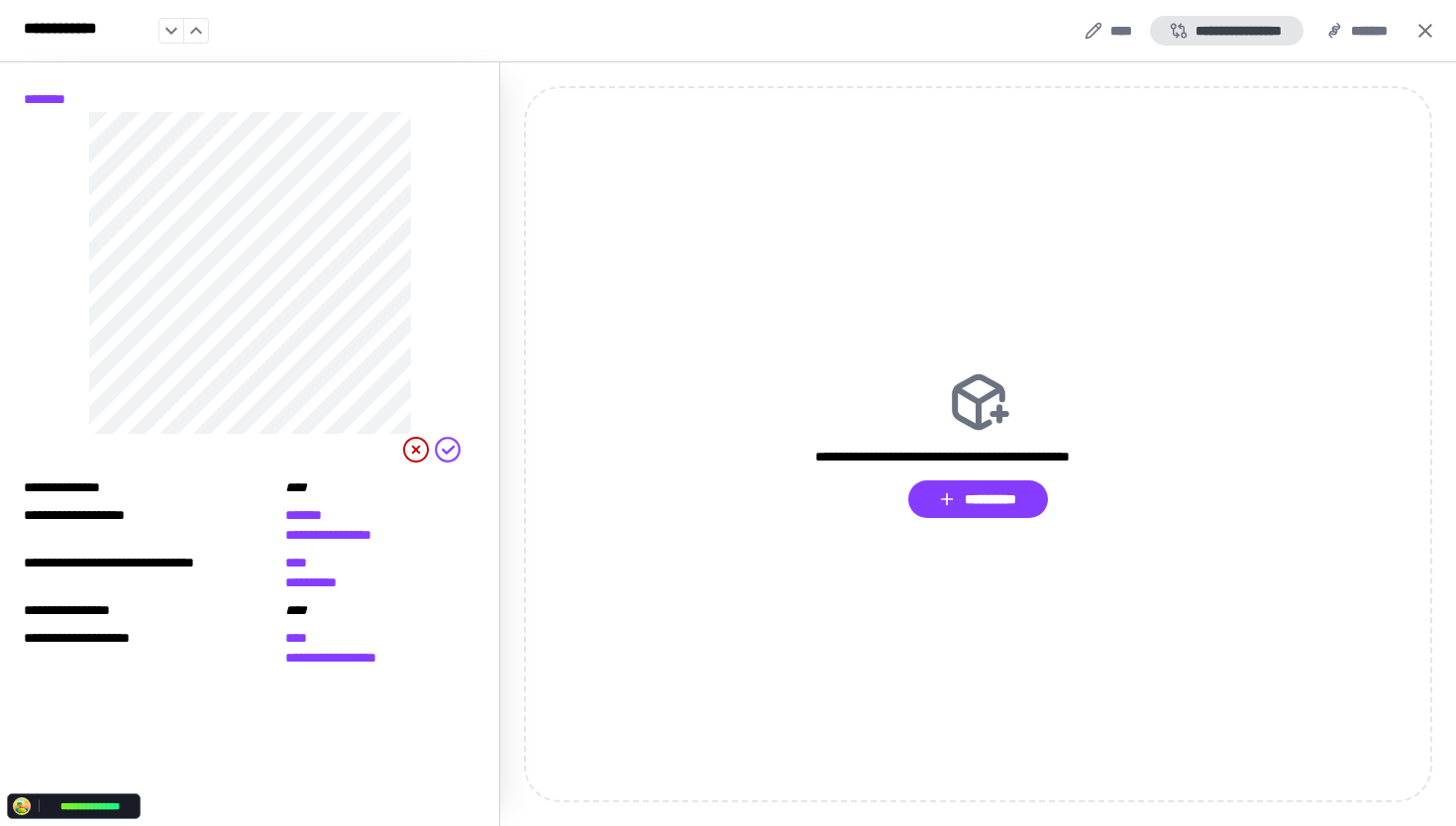 click on "**********" at bounding box center [1226, 31] 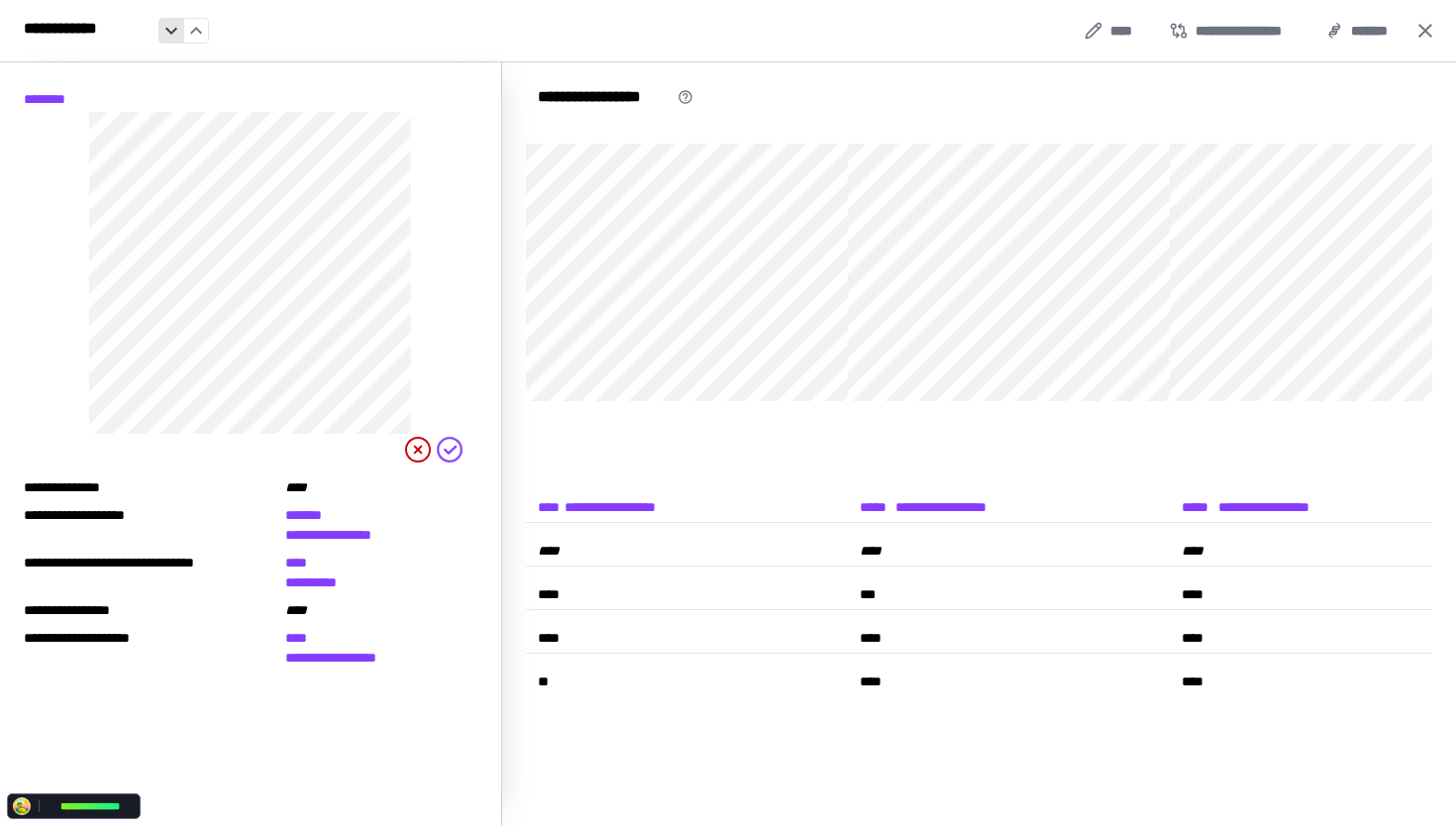 click 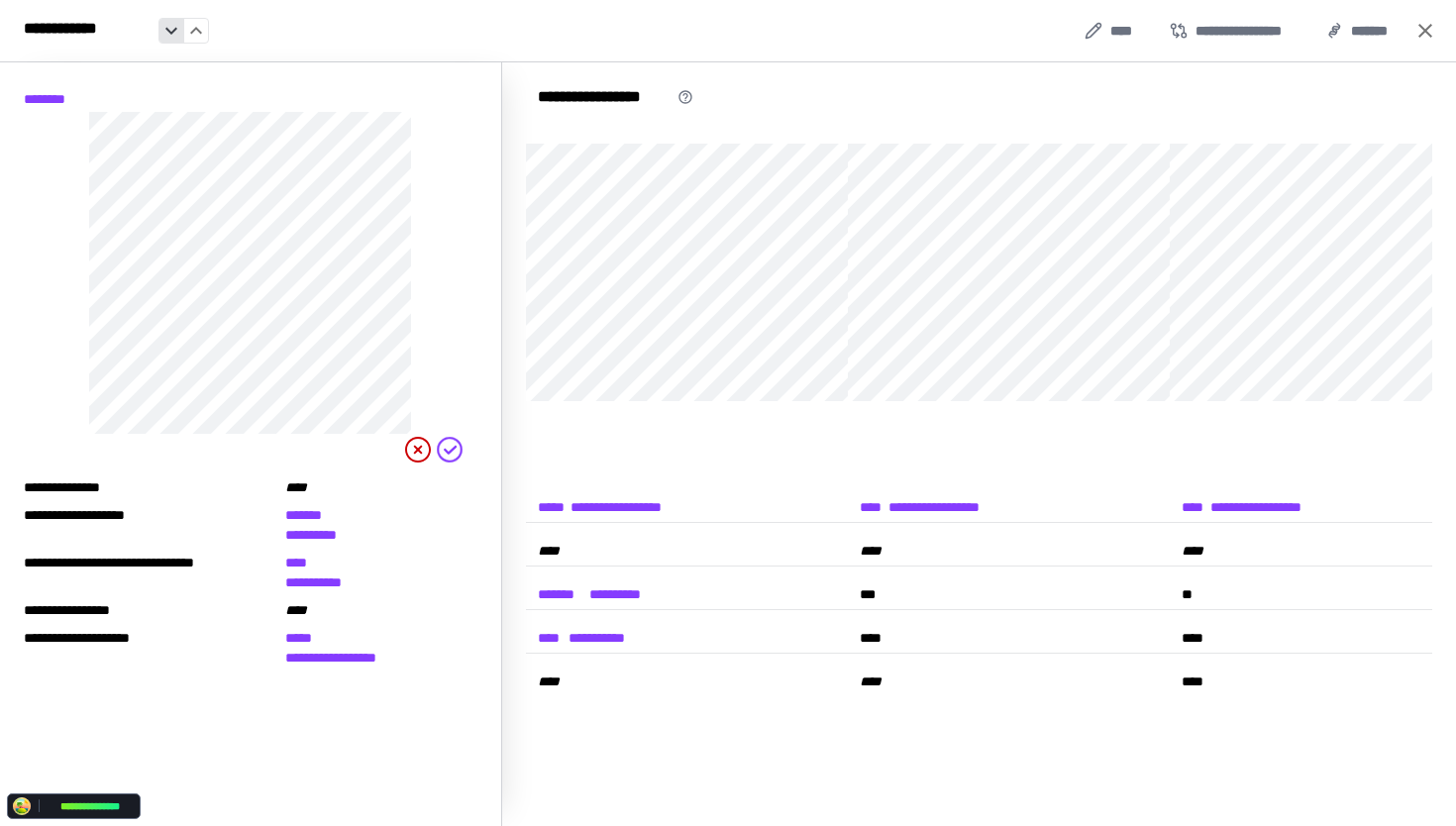 click 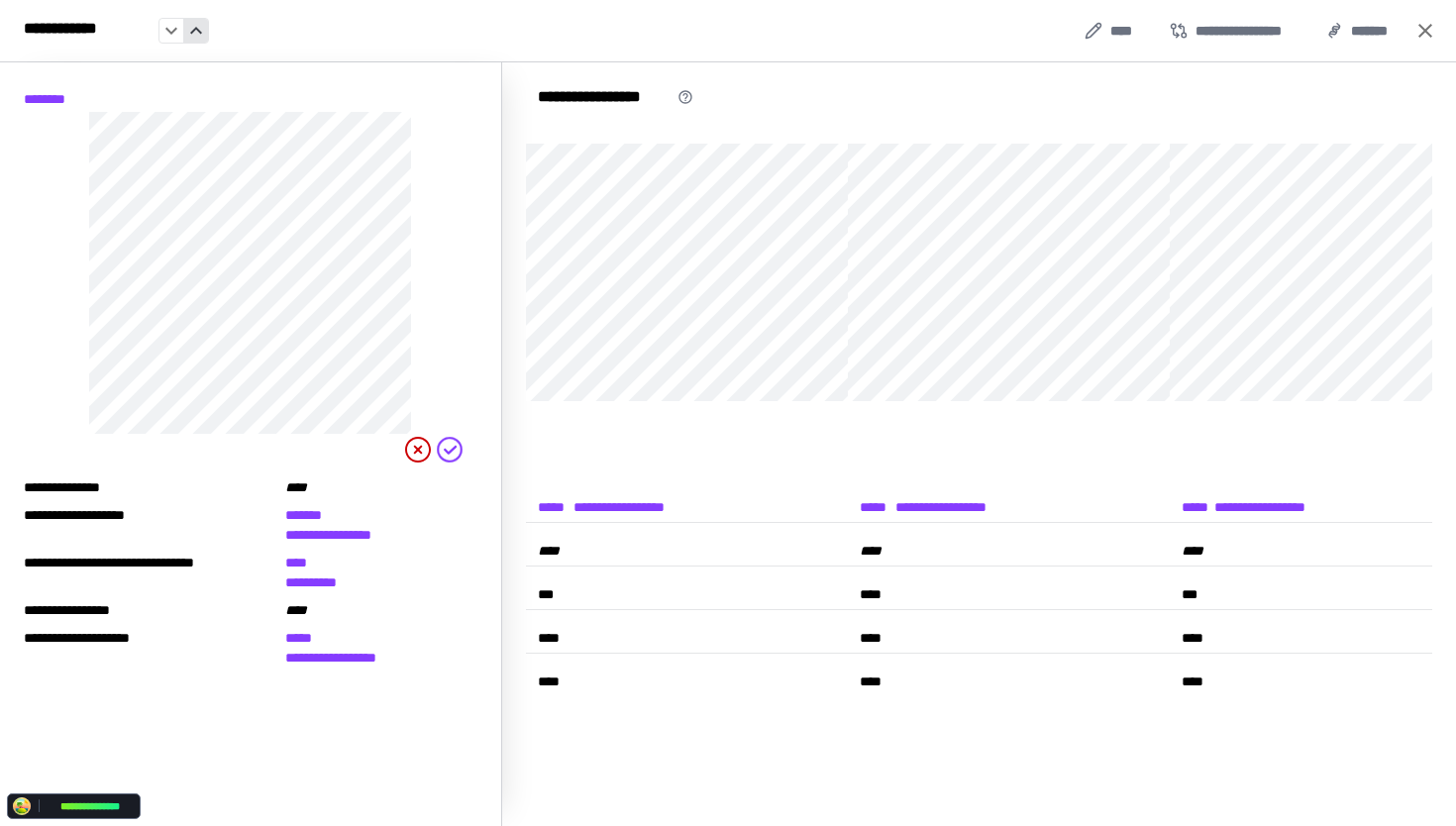 click 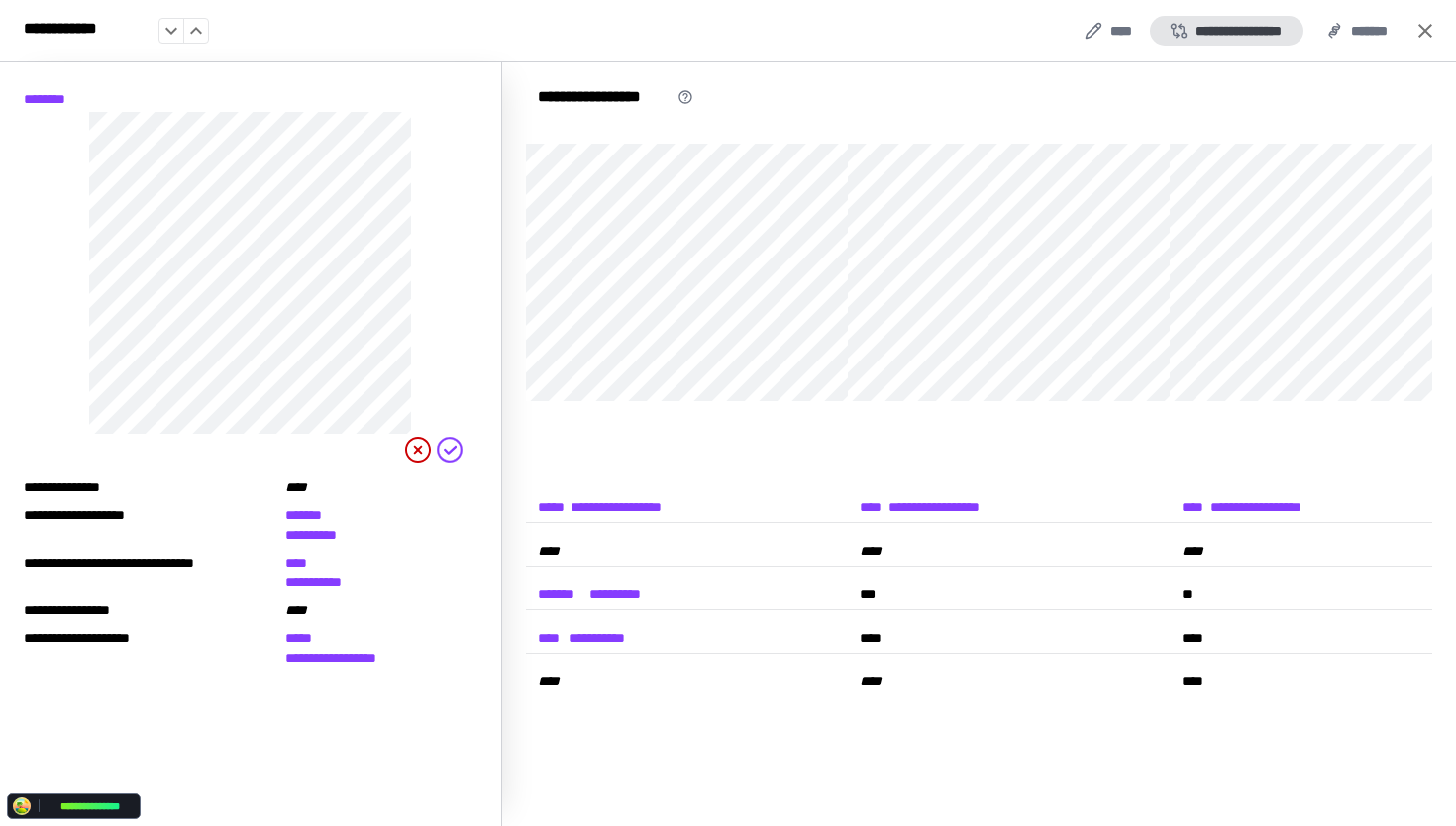 click on "**********" at bounding box center (1226, 31) 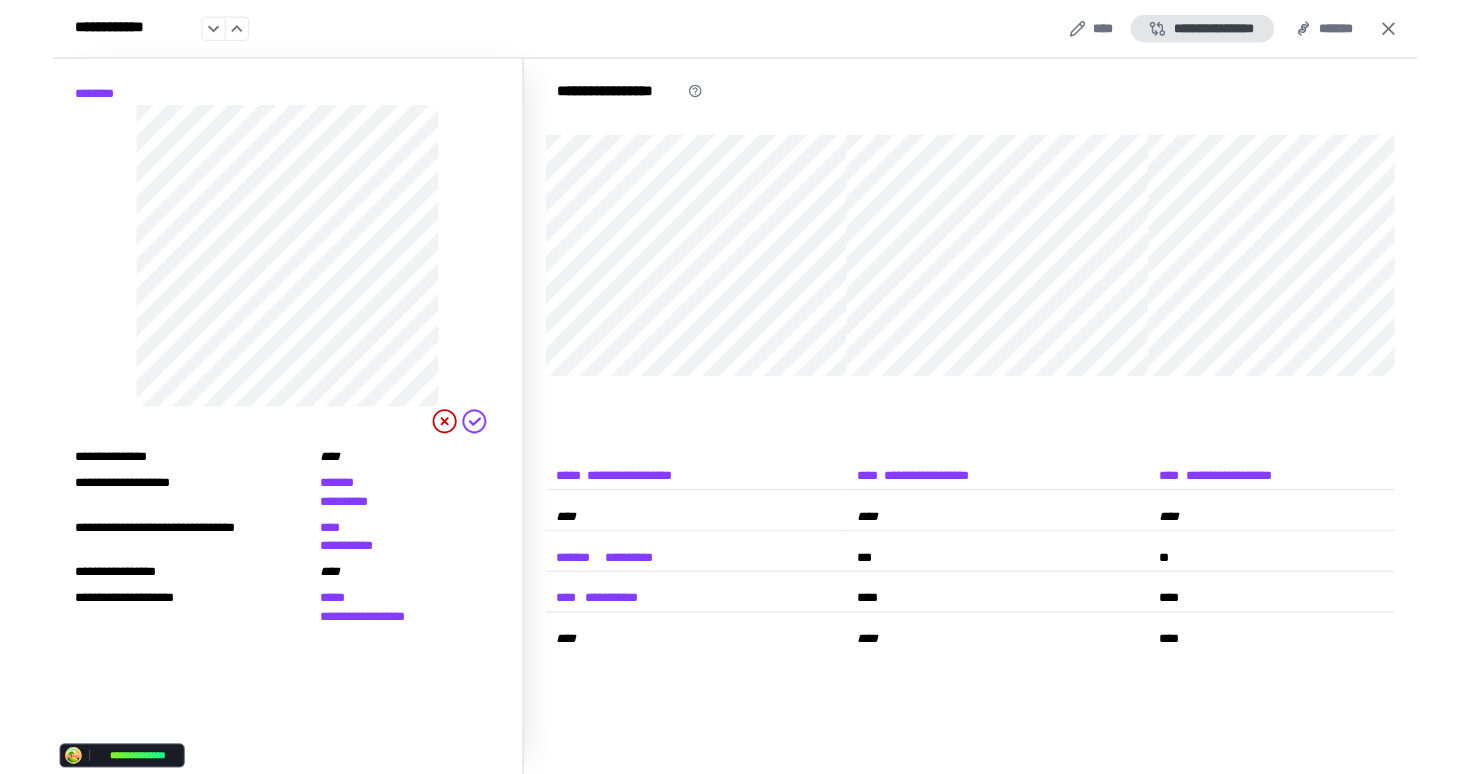 scroll, scrollTop: 0, scrollLeft: 51, axis: horizontal 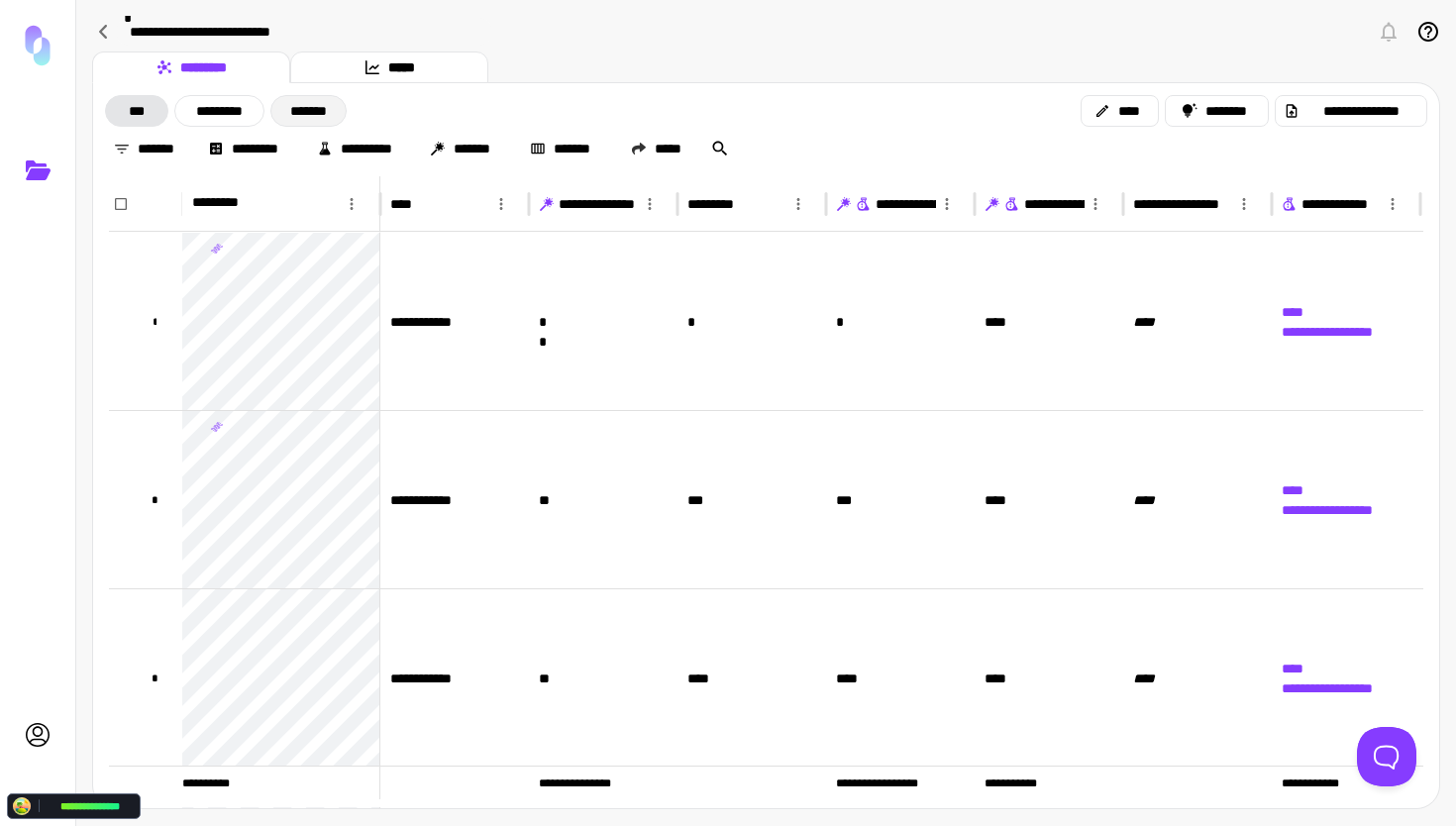 click on "*******" at bounding box center (308, 111) 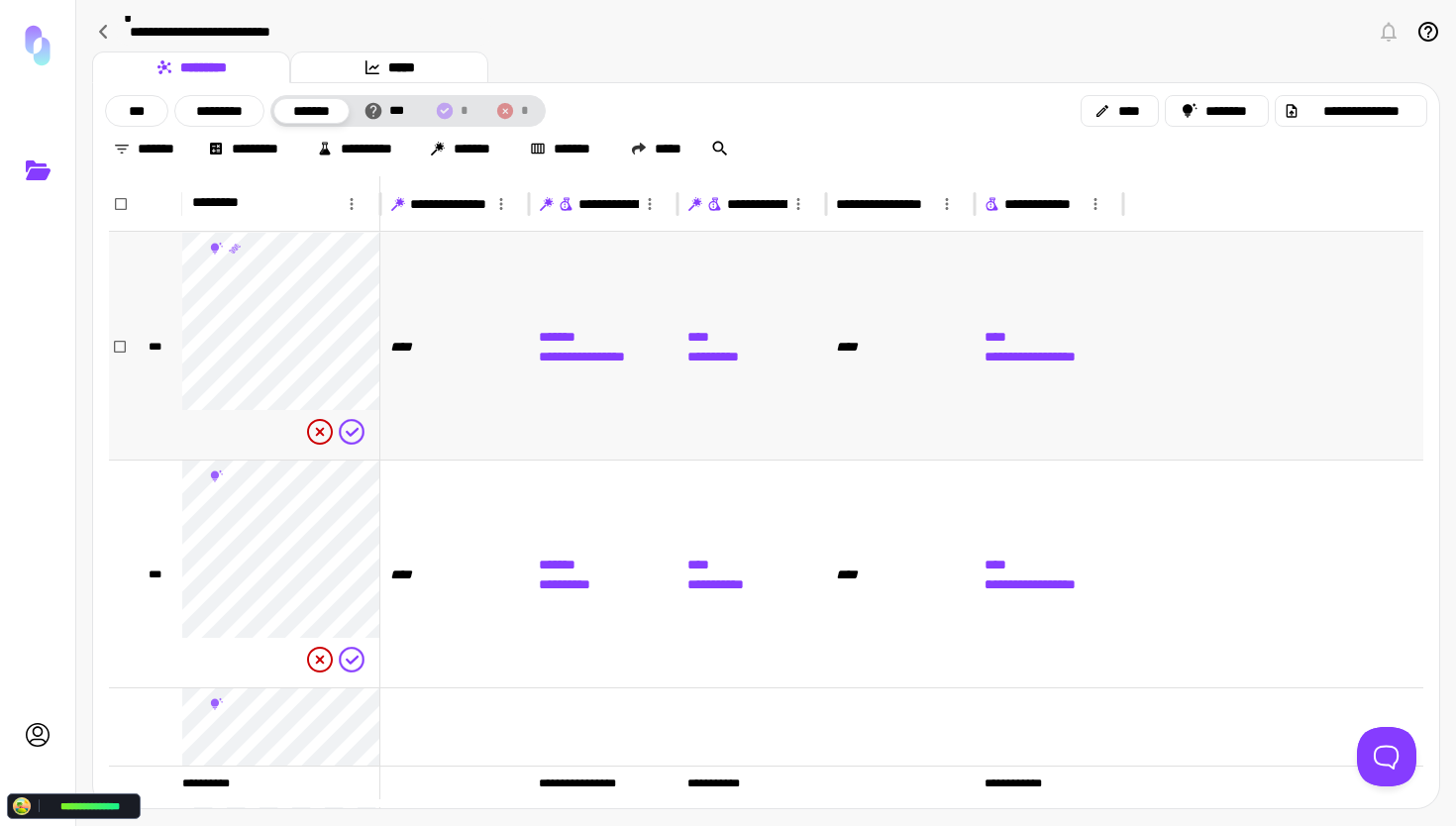 click on "****" at bounding box center (455, 346) 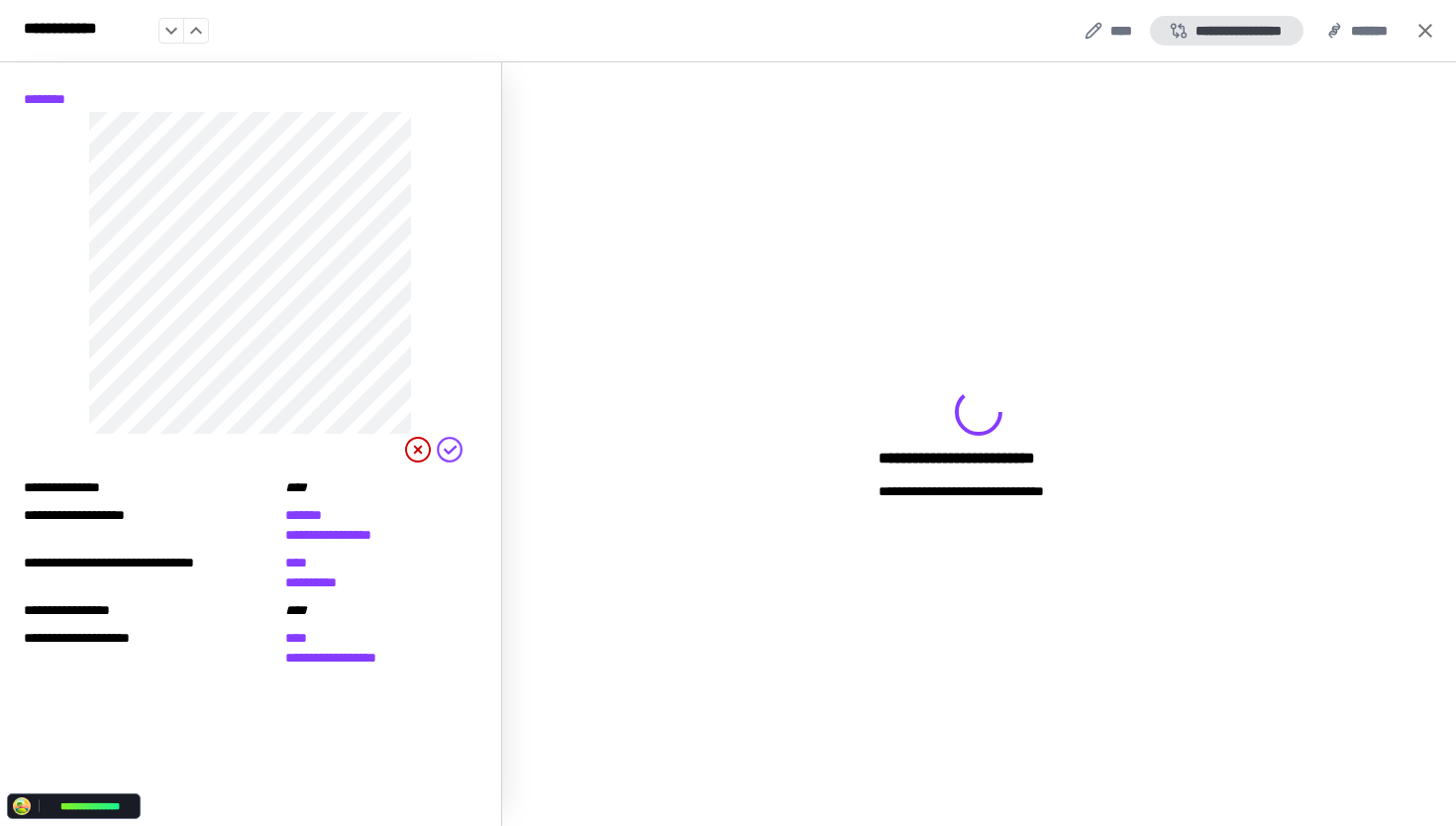 click on "**********" at bounding box center [1226, 31] 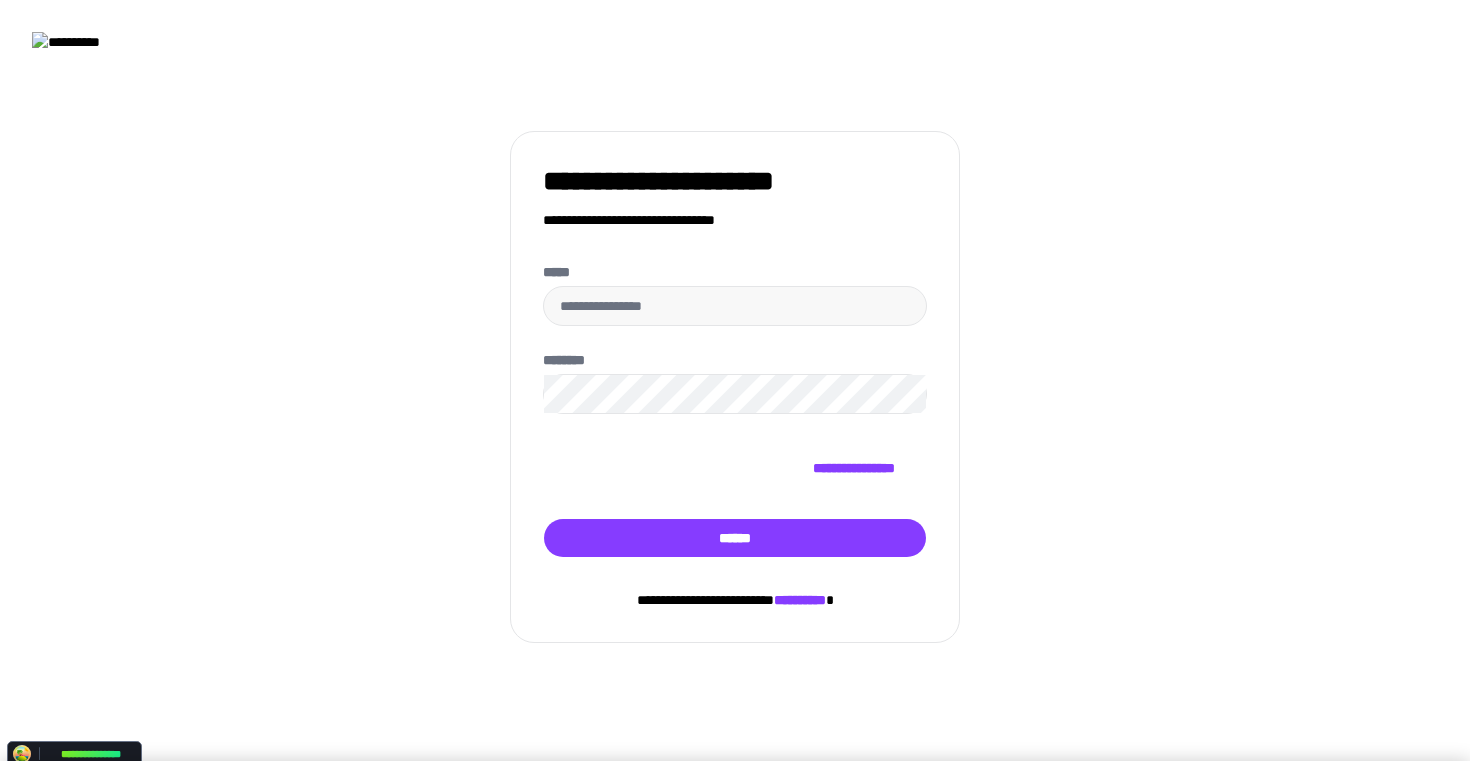 scroll, scrollTop: 0, scrollLeft: 0, axis: both 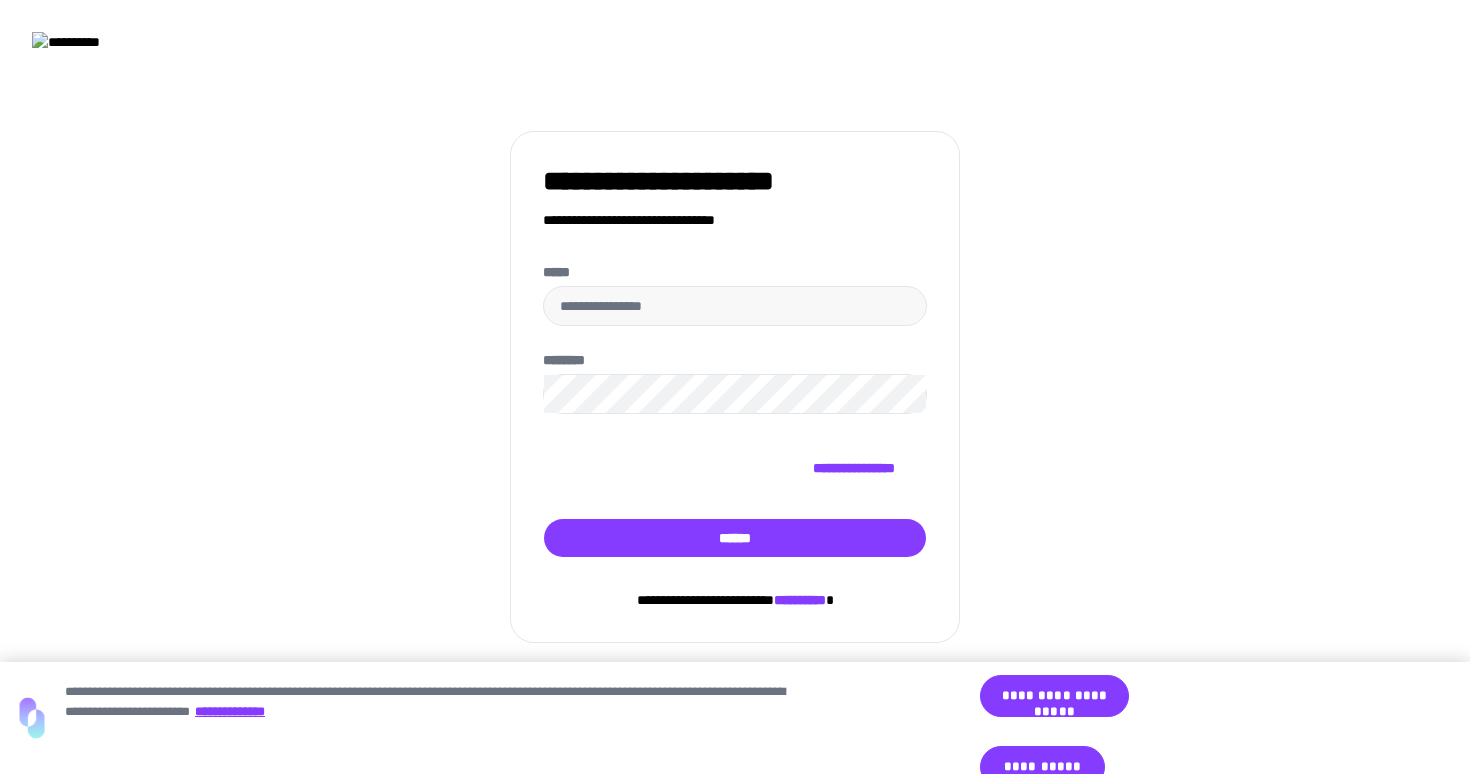 type on "**********" 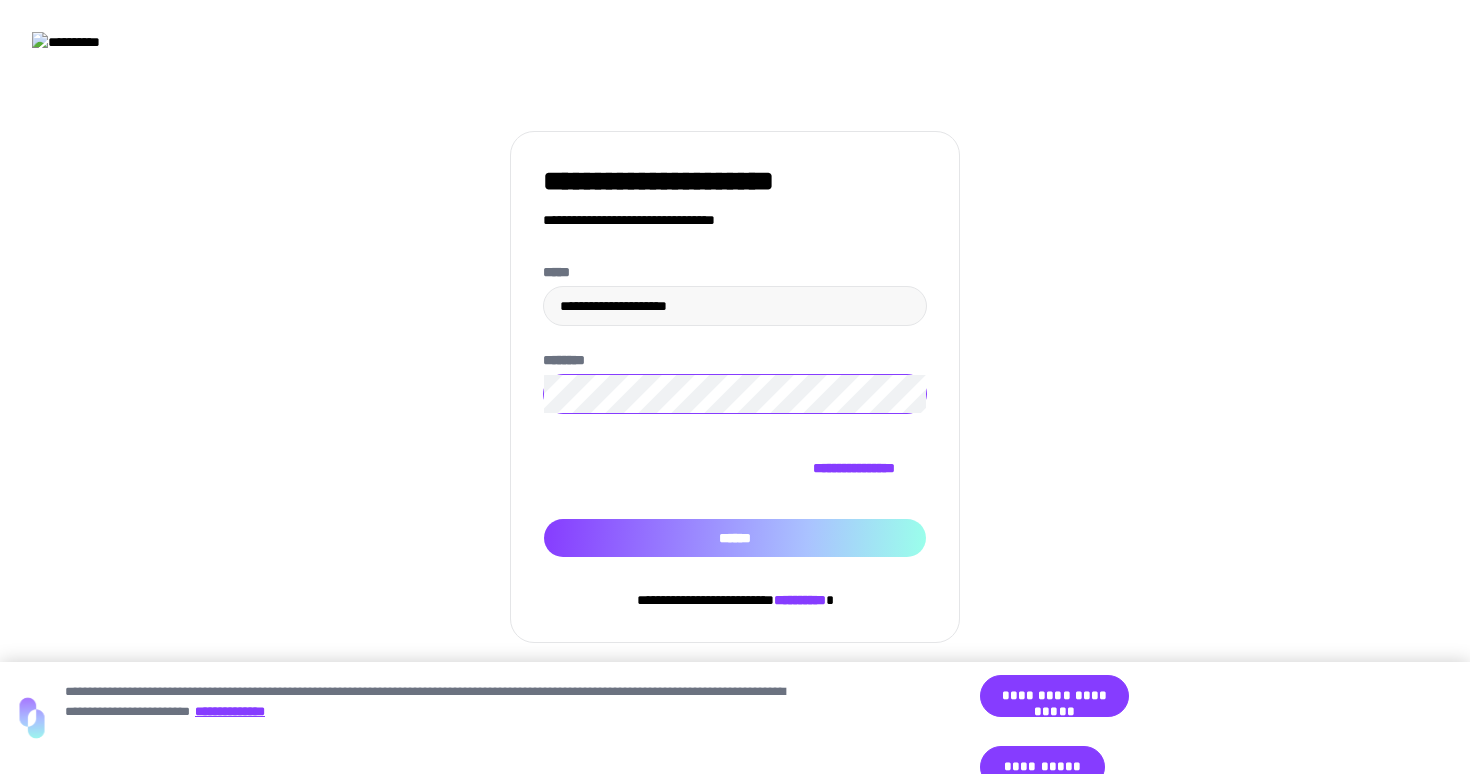click on "******" at bounding box center [735, 538] 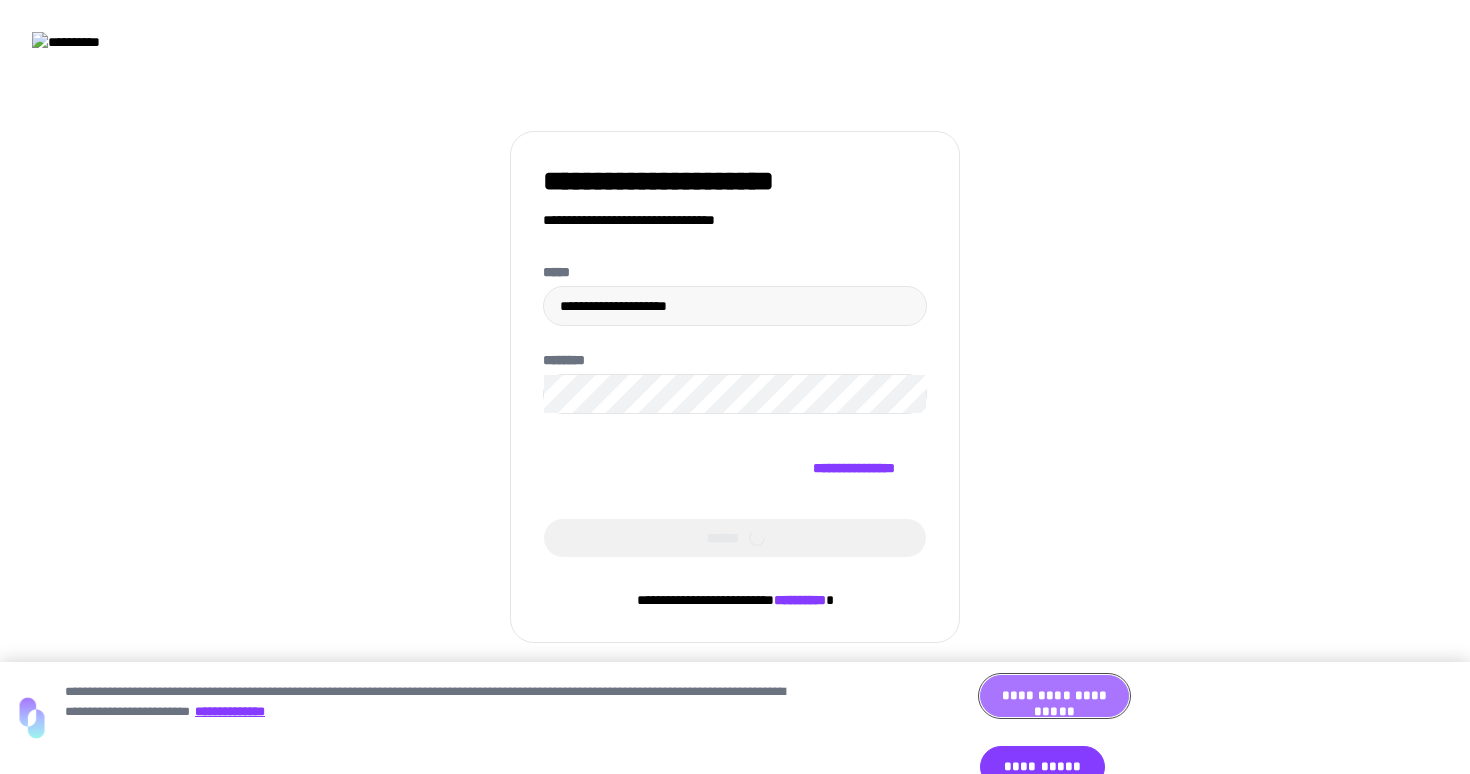 click on "**********" at bounding box center (1054, 696) 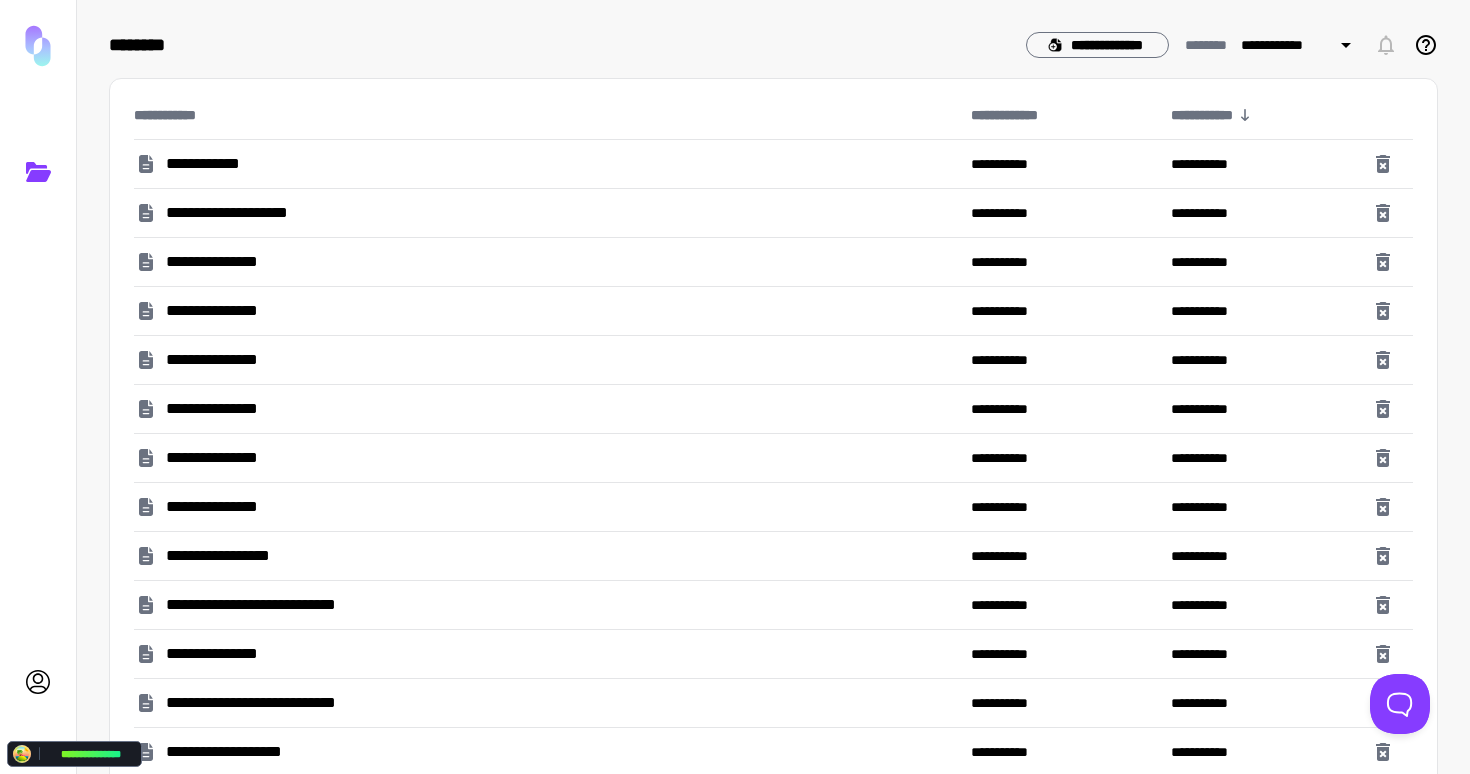 click on "**********" at bounding box center [214, 164] 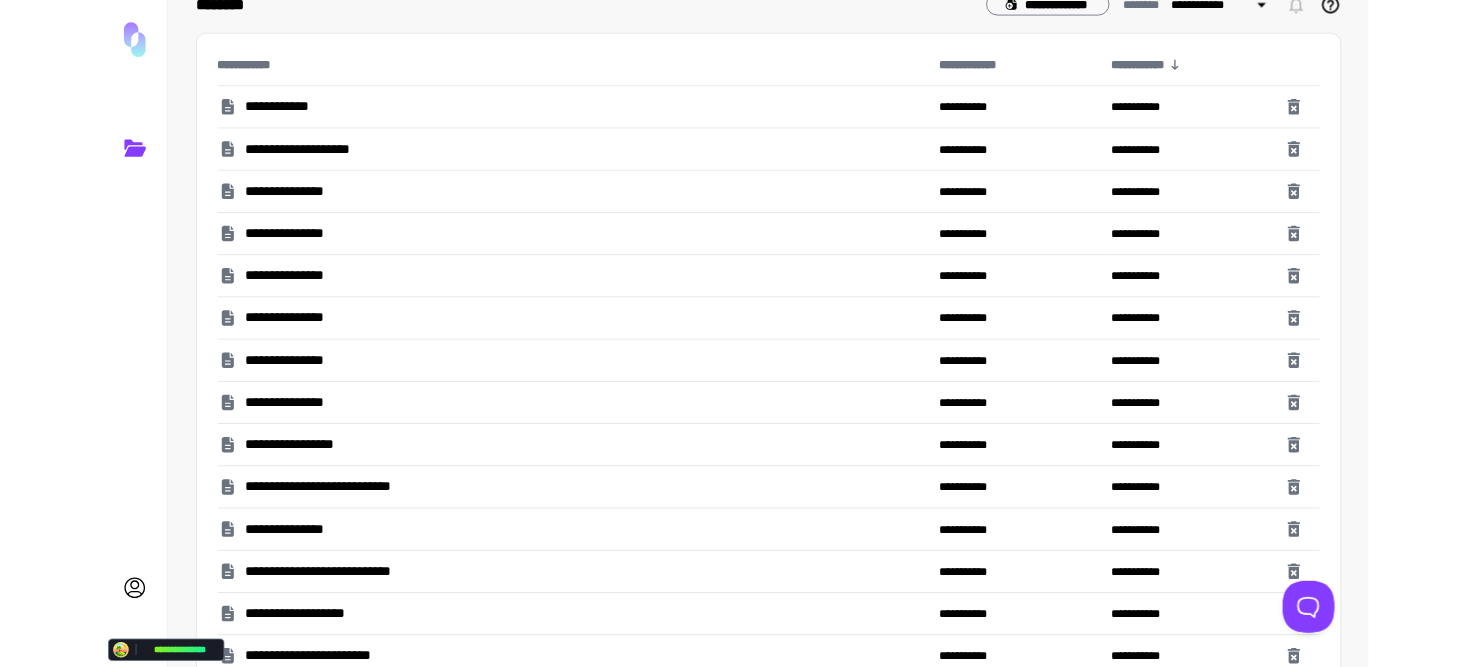 scroll, scrollTop: 41, scrollLeft: 0, axis: vertical 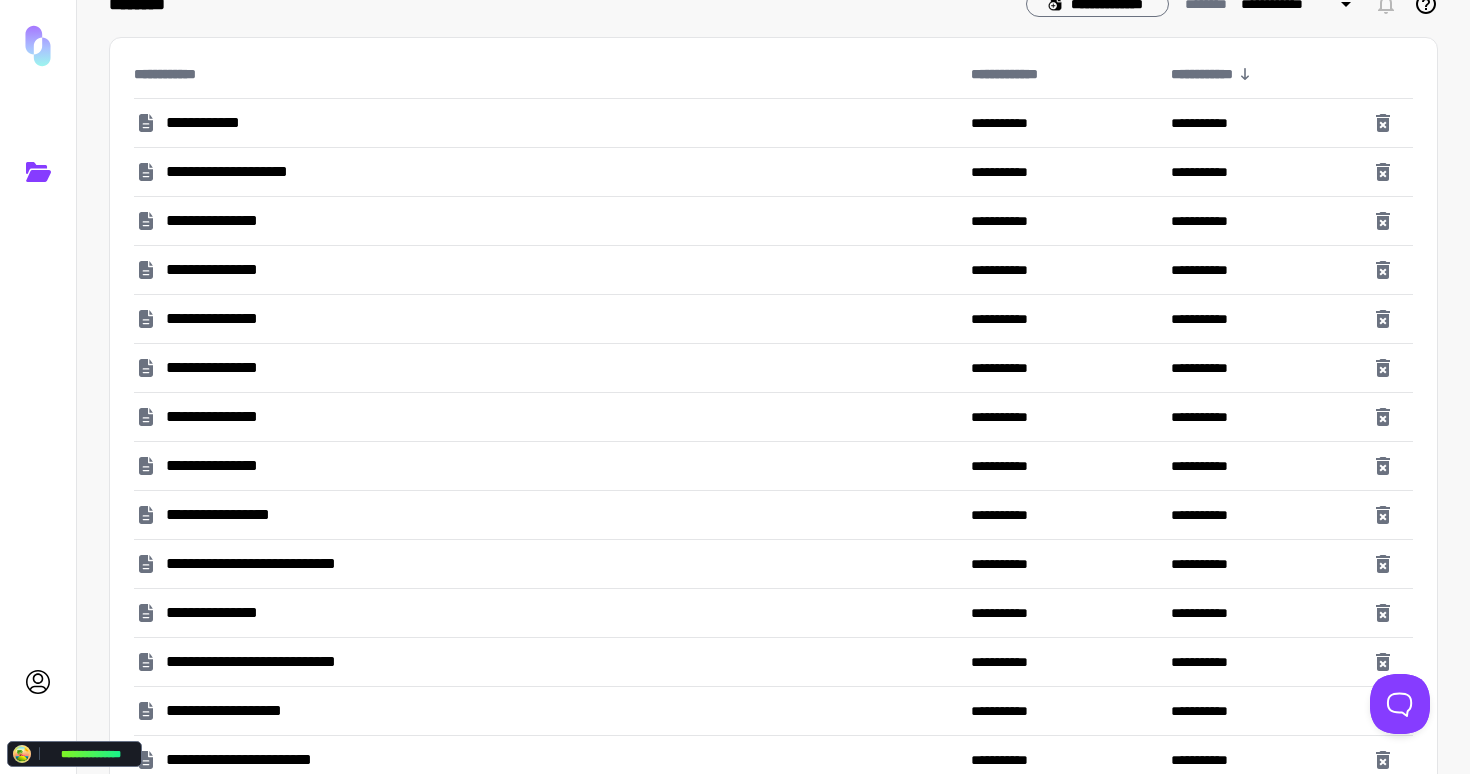 click on "**********" at bounding box center [265, 564] 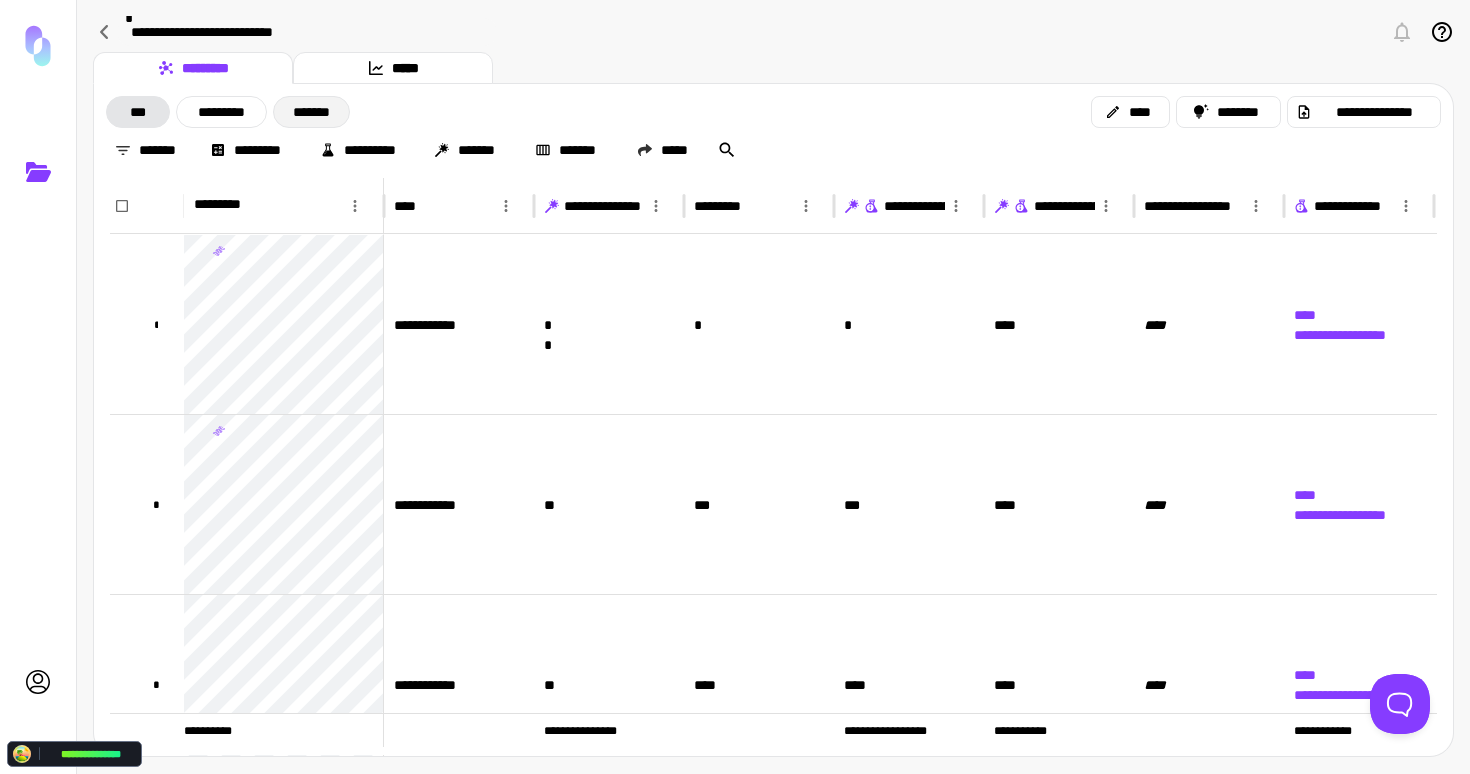 click on "*******" at bounding box center (311, 112) 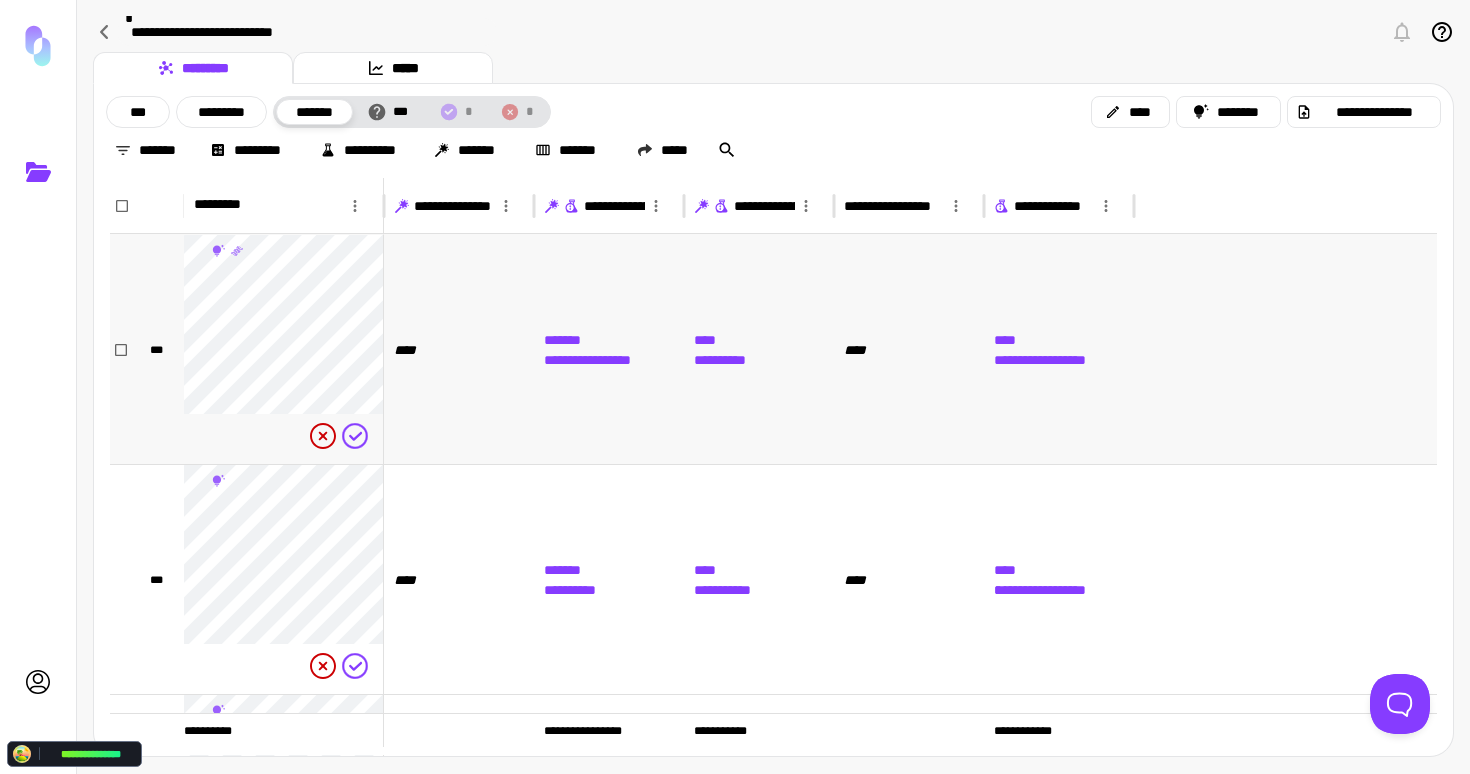 click on "****" at bounding box center [459, 349] 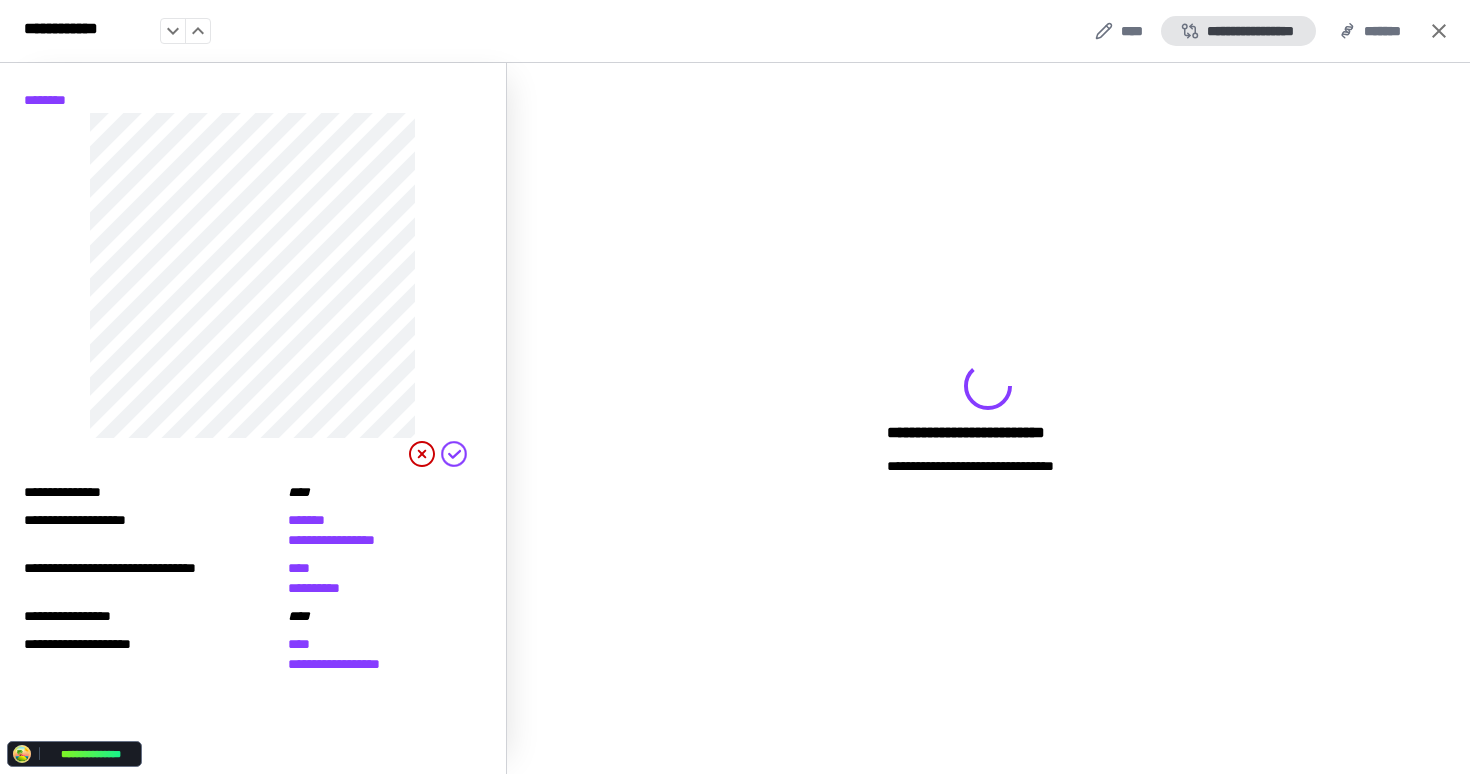 click on "**********" at bounding box center (1238, 31) 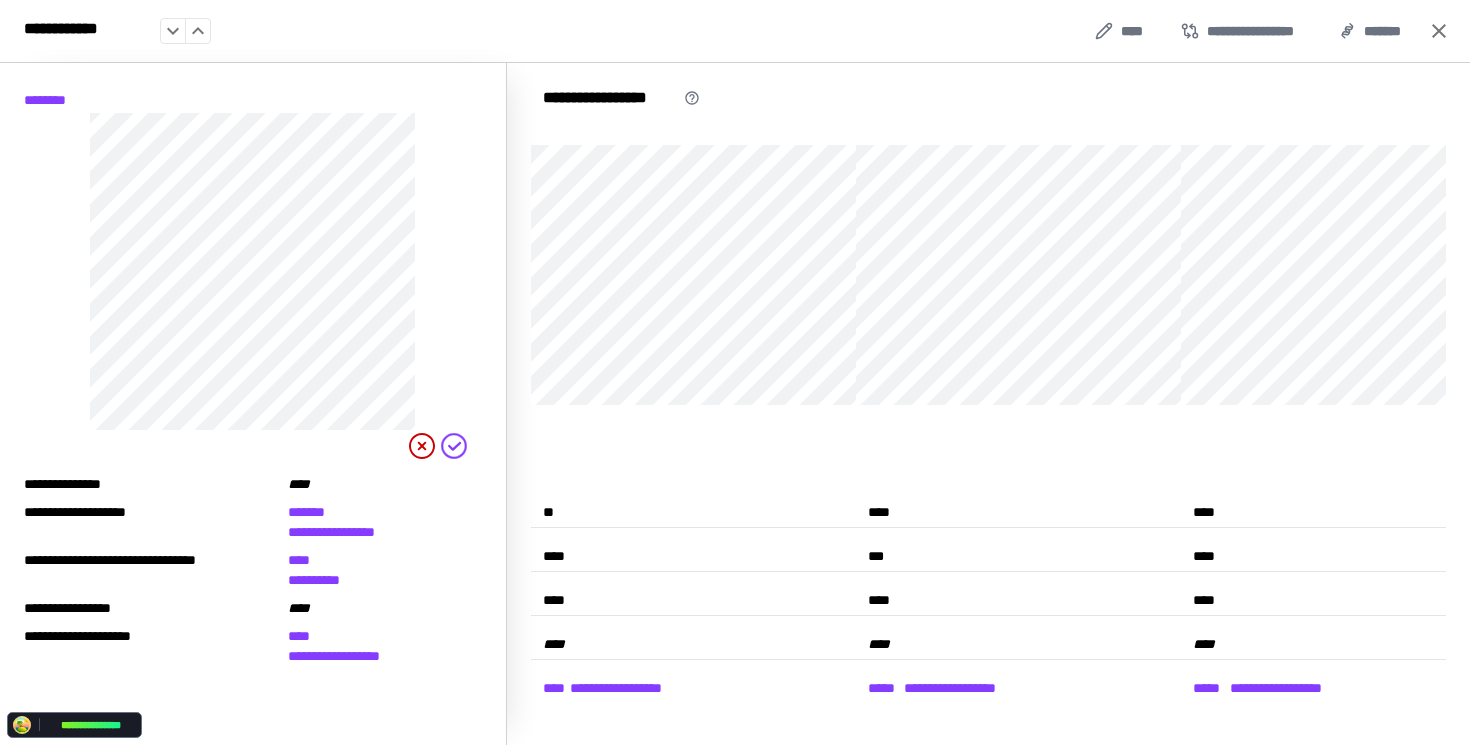 scroll, scrollTop: 0, scrollLeft: 0, axis: both 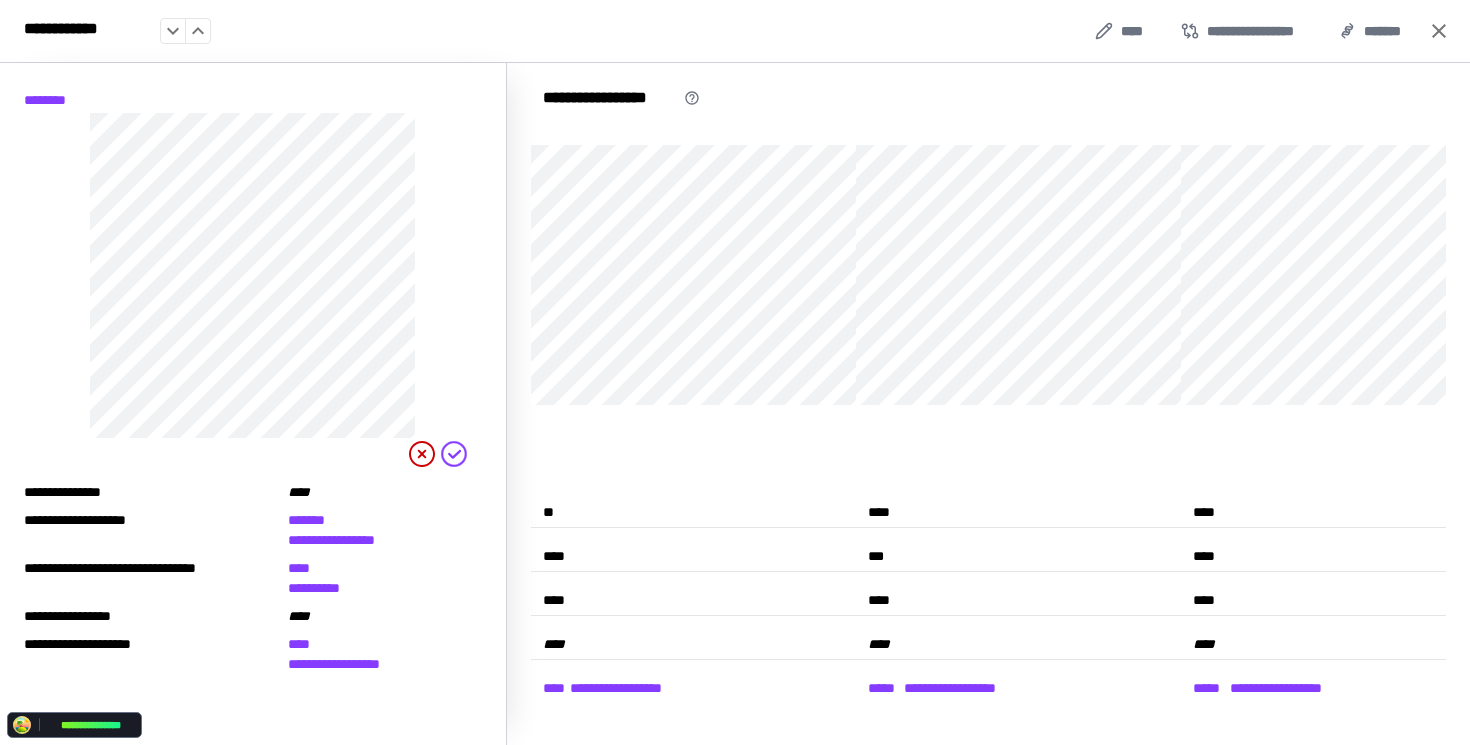 click 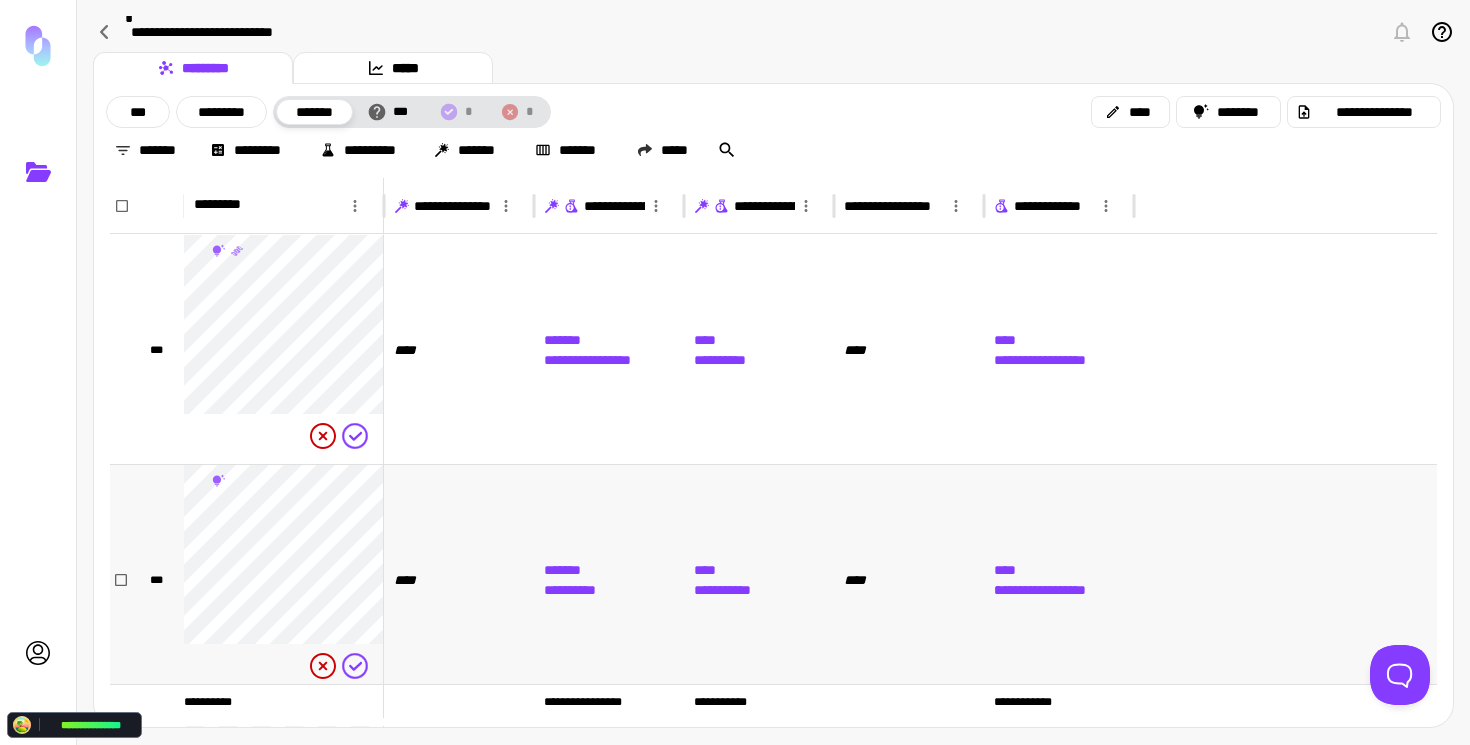 click on "****" at bounding box center [459, 579] 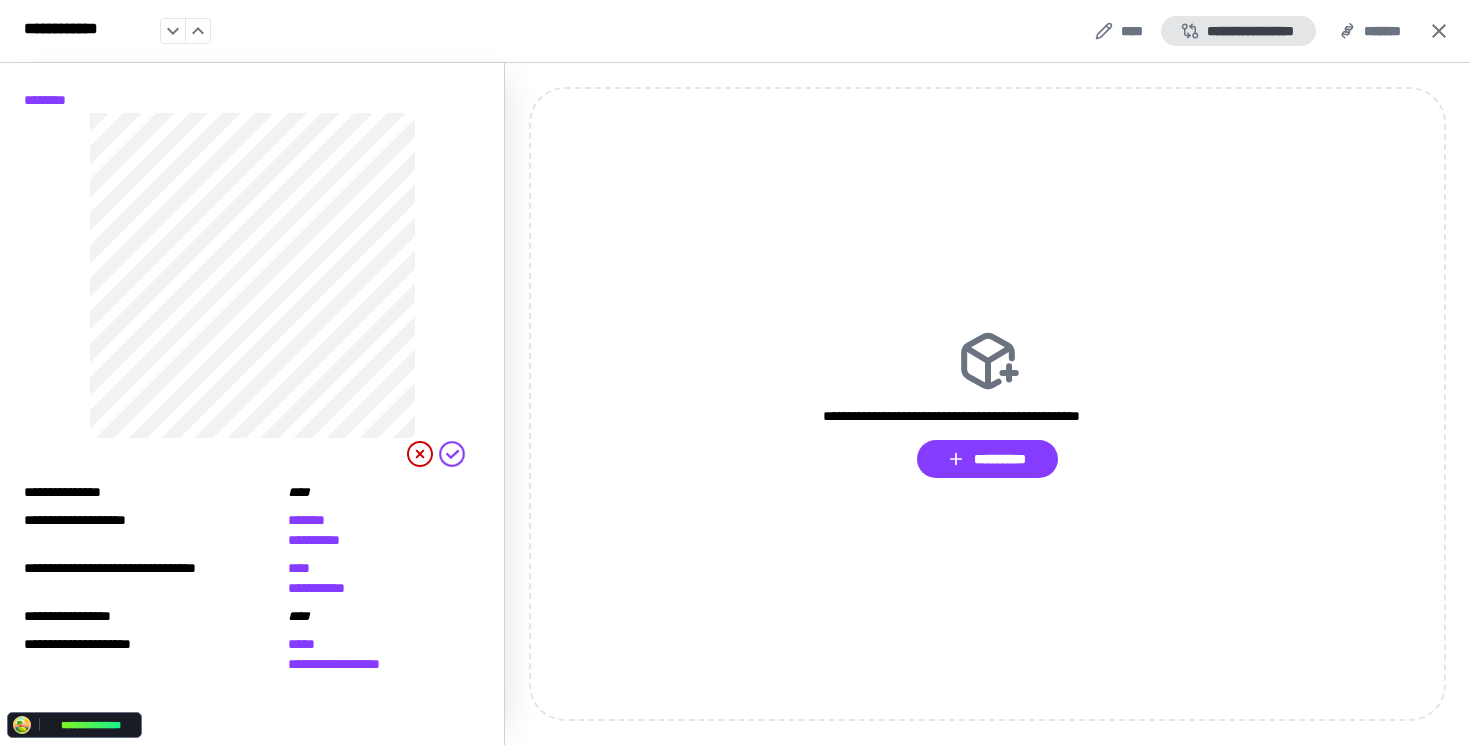 click on "**********" at bounding box center [1238, 31] 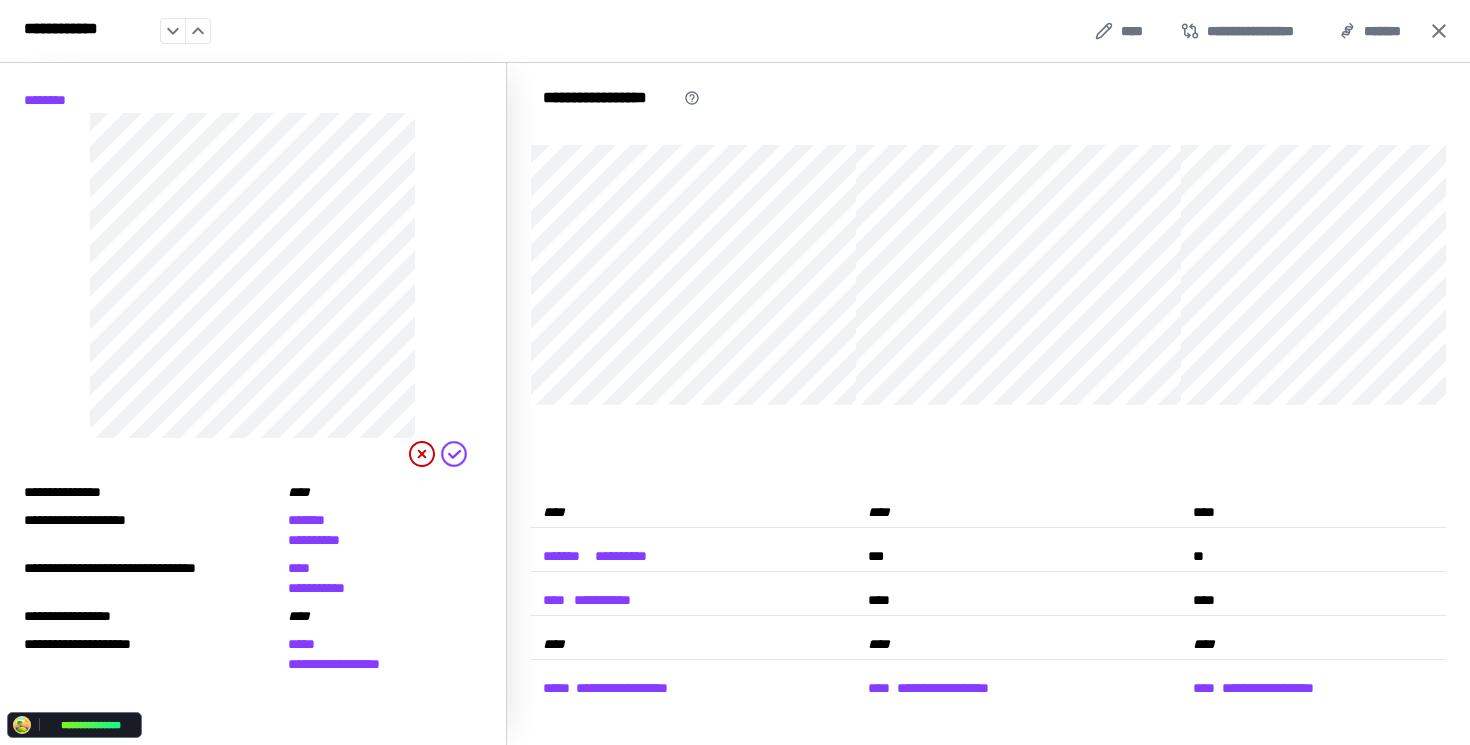 click 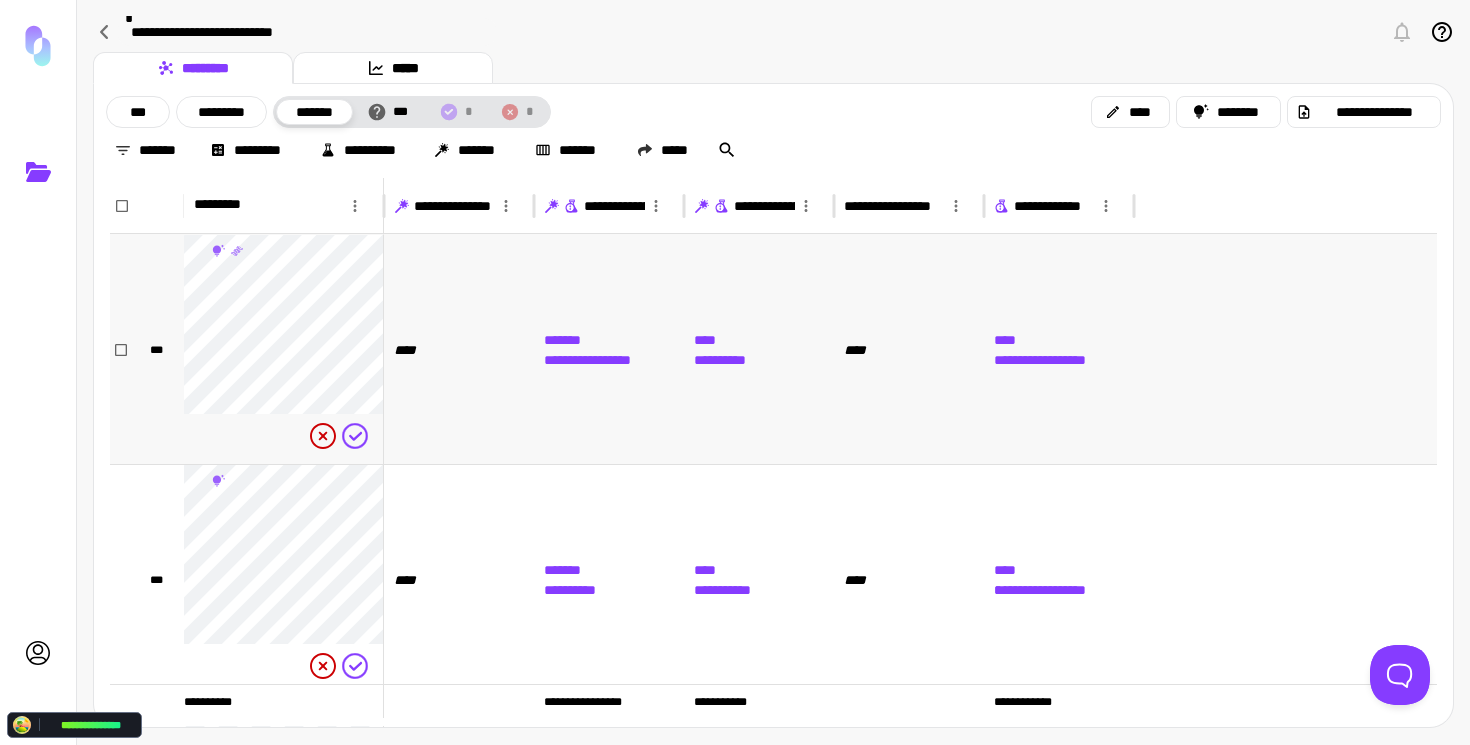 click on "****" at bounding box center [459, 349] 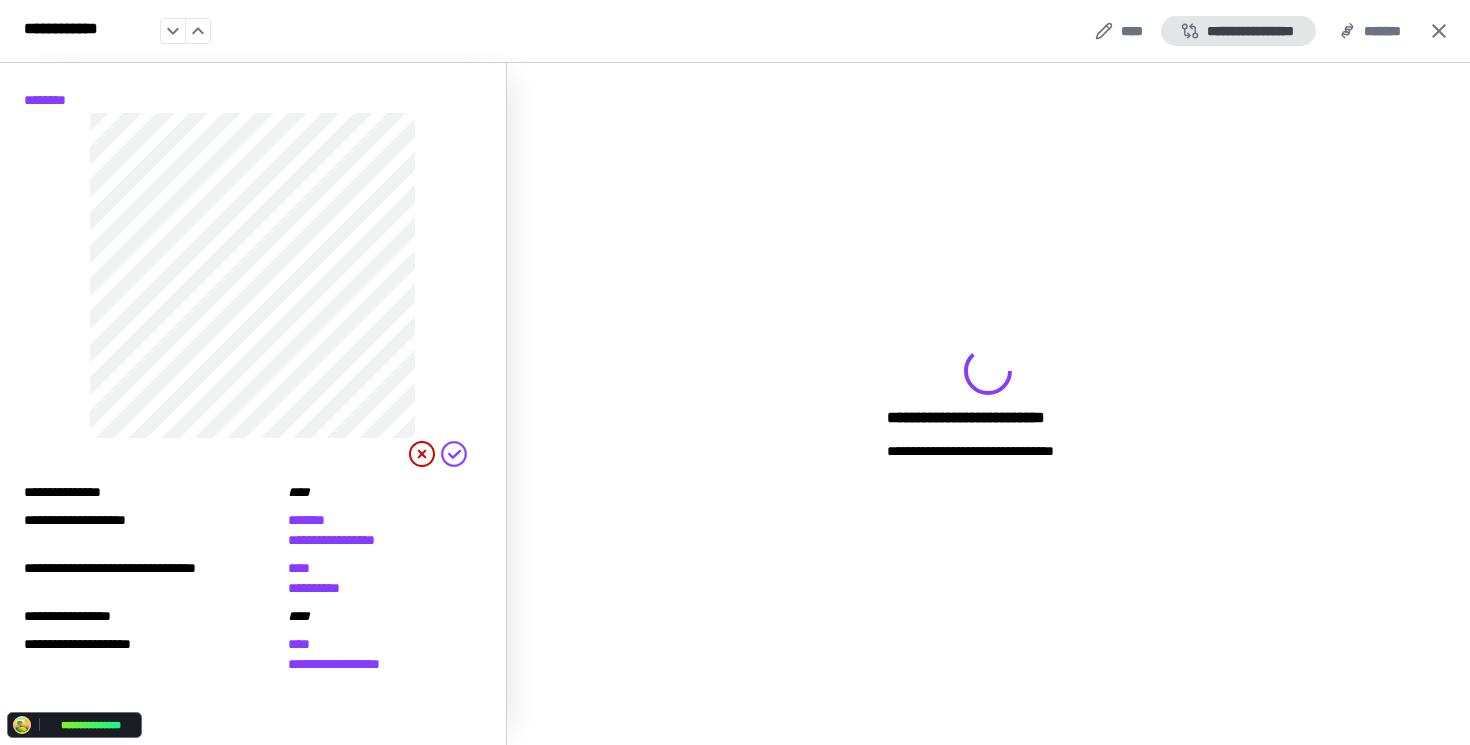 click on "**********" at bounding box center [1238, 31] 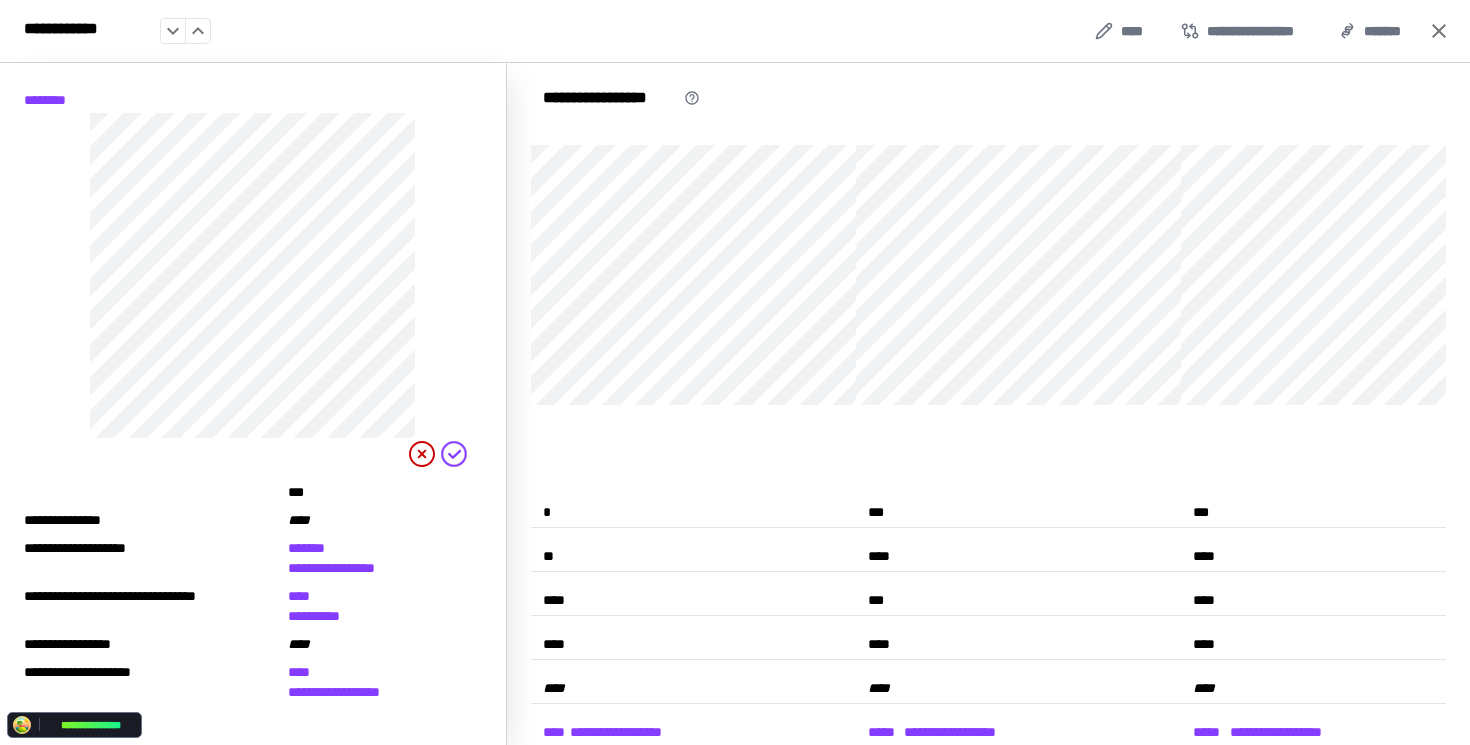 click 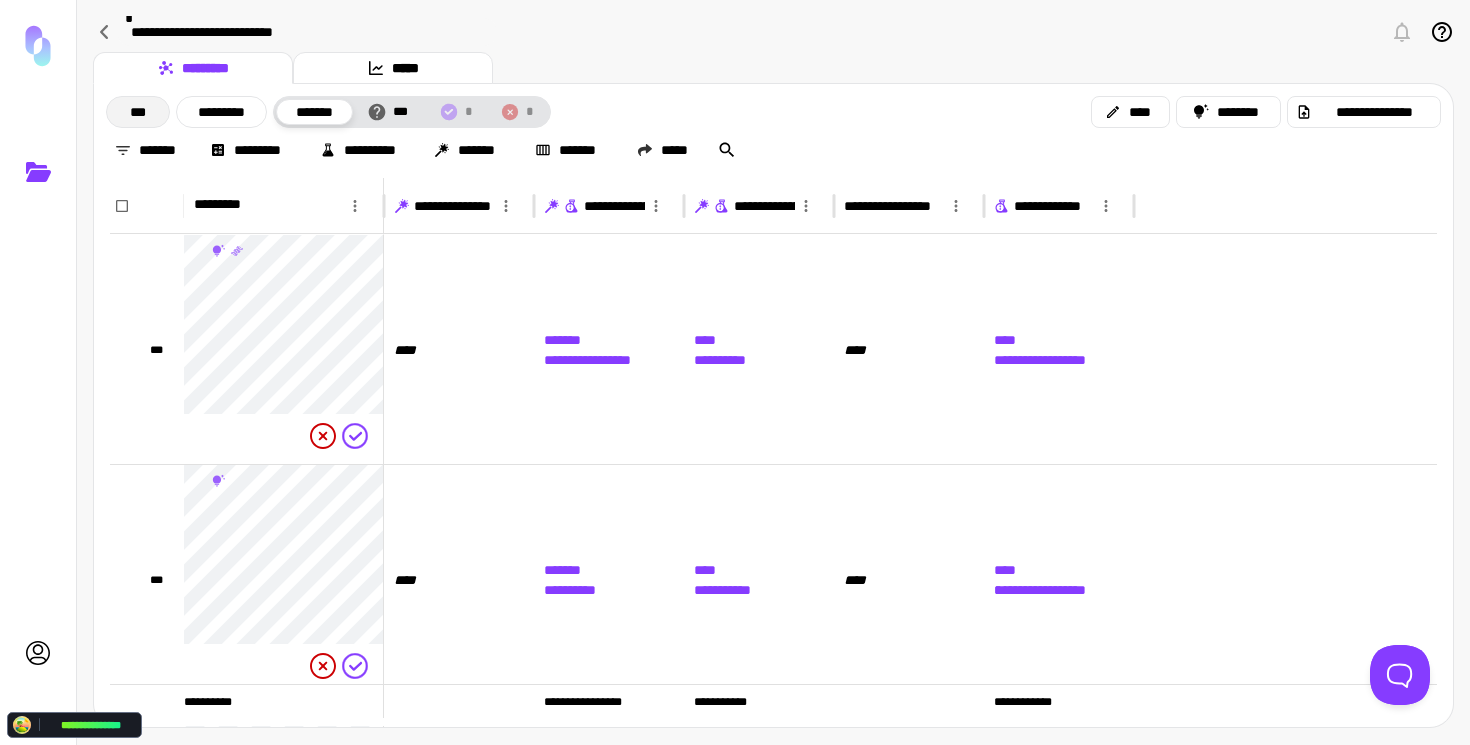 click on "***" at bounding box center (138, 112) 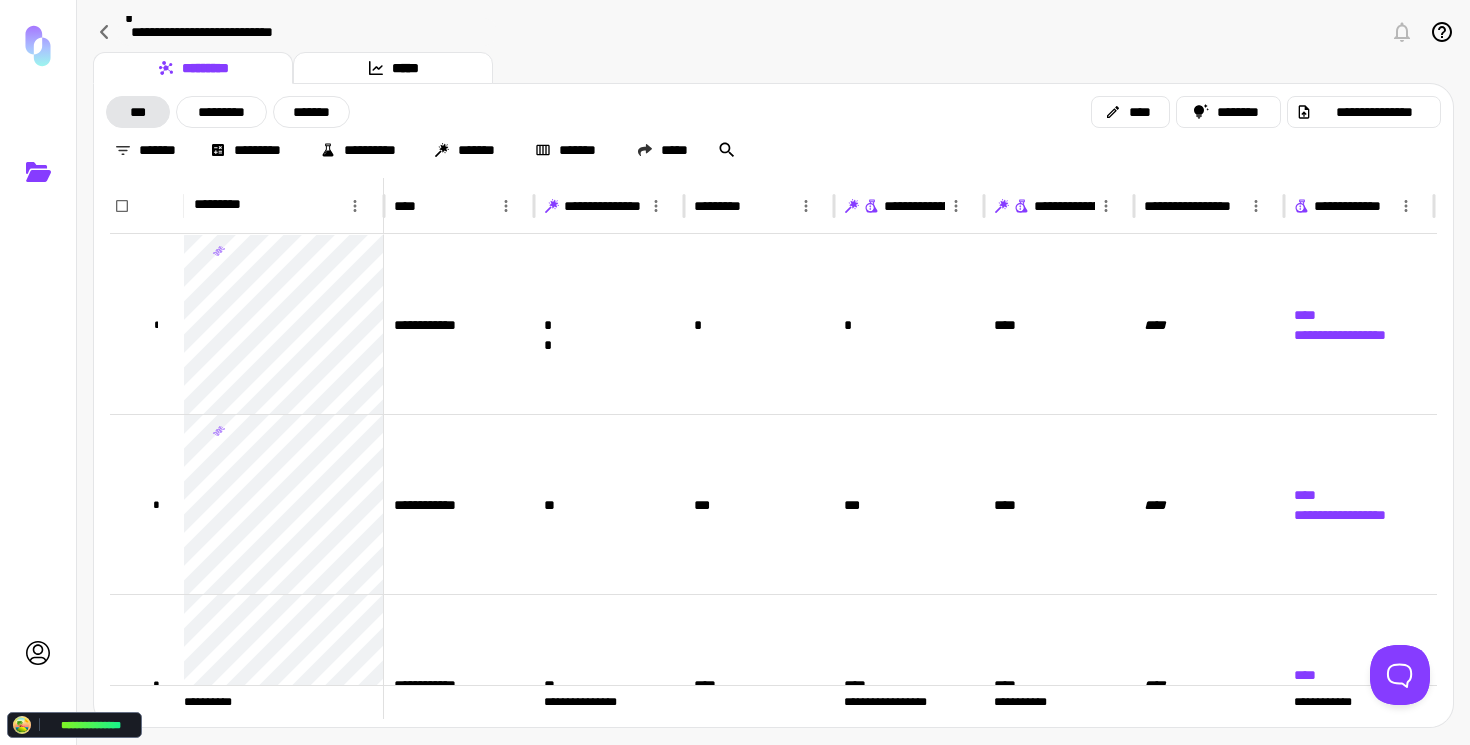 scroll, scrollTop: 161, scrollLeft: 0, axis: vertical 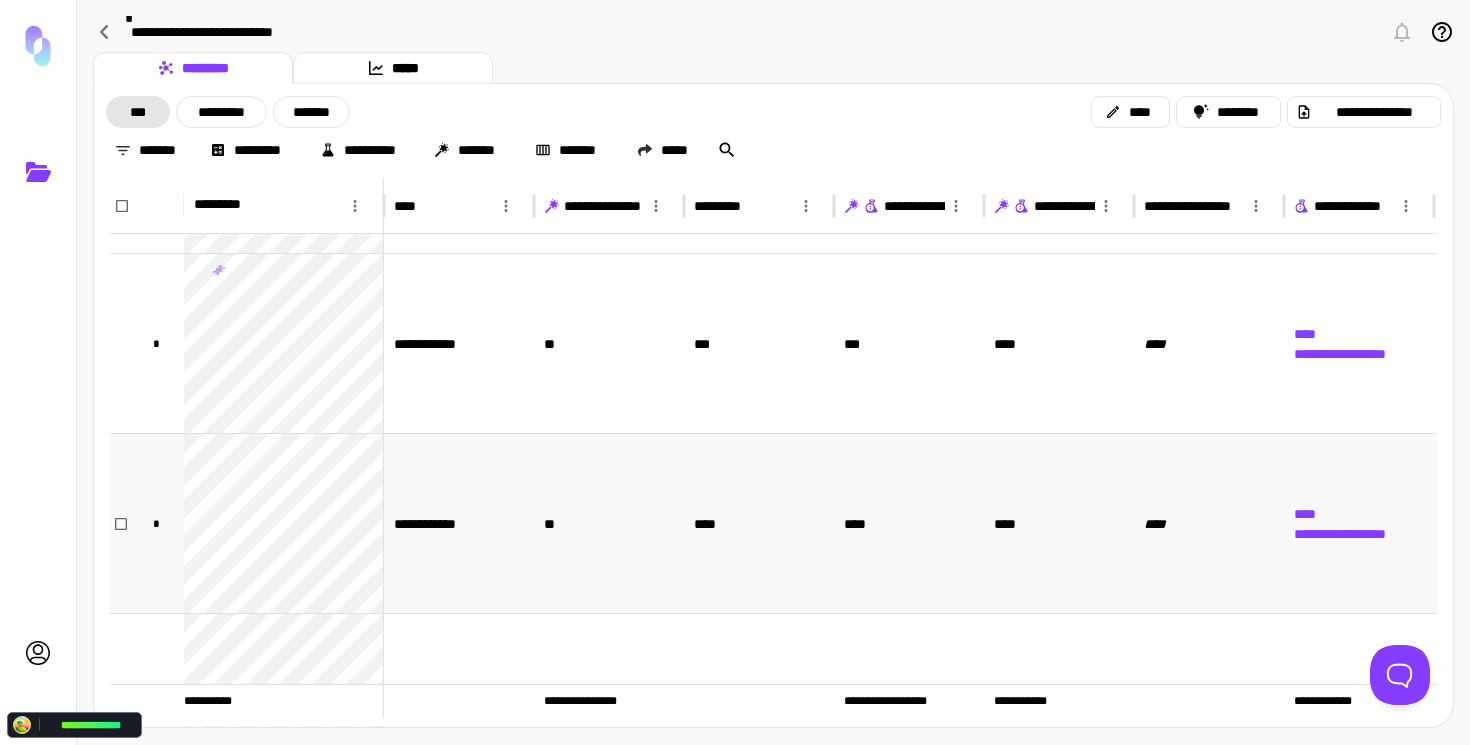 click on "**" at bounding box center (609, 523) 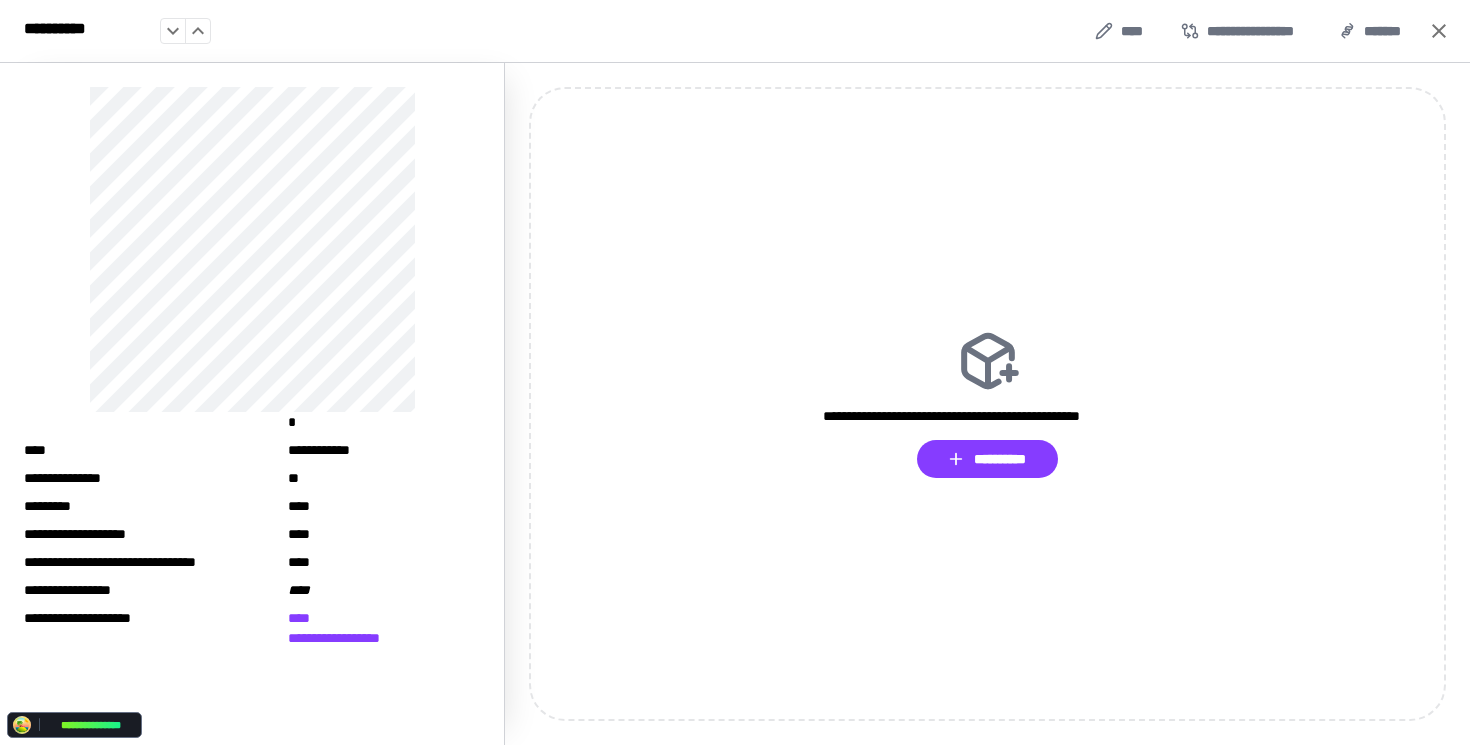 click 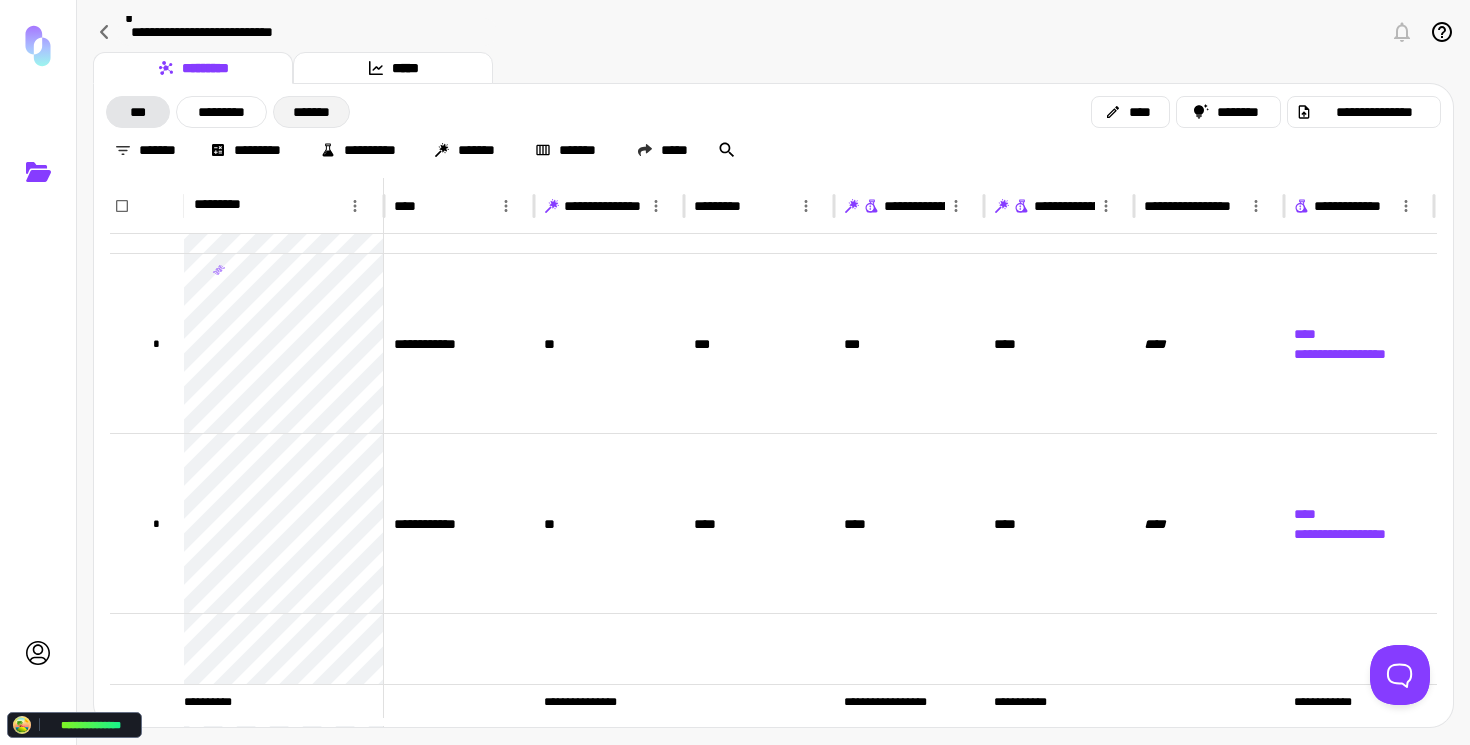 click on "*******" at bounding box center (311, 112) 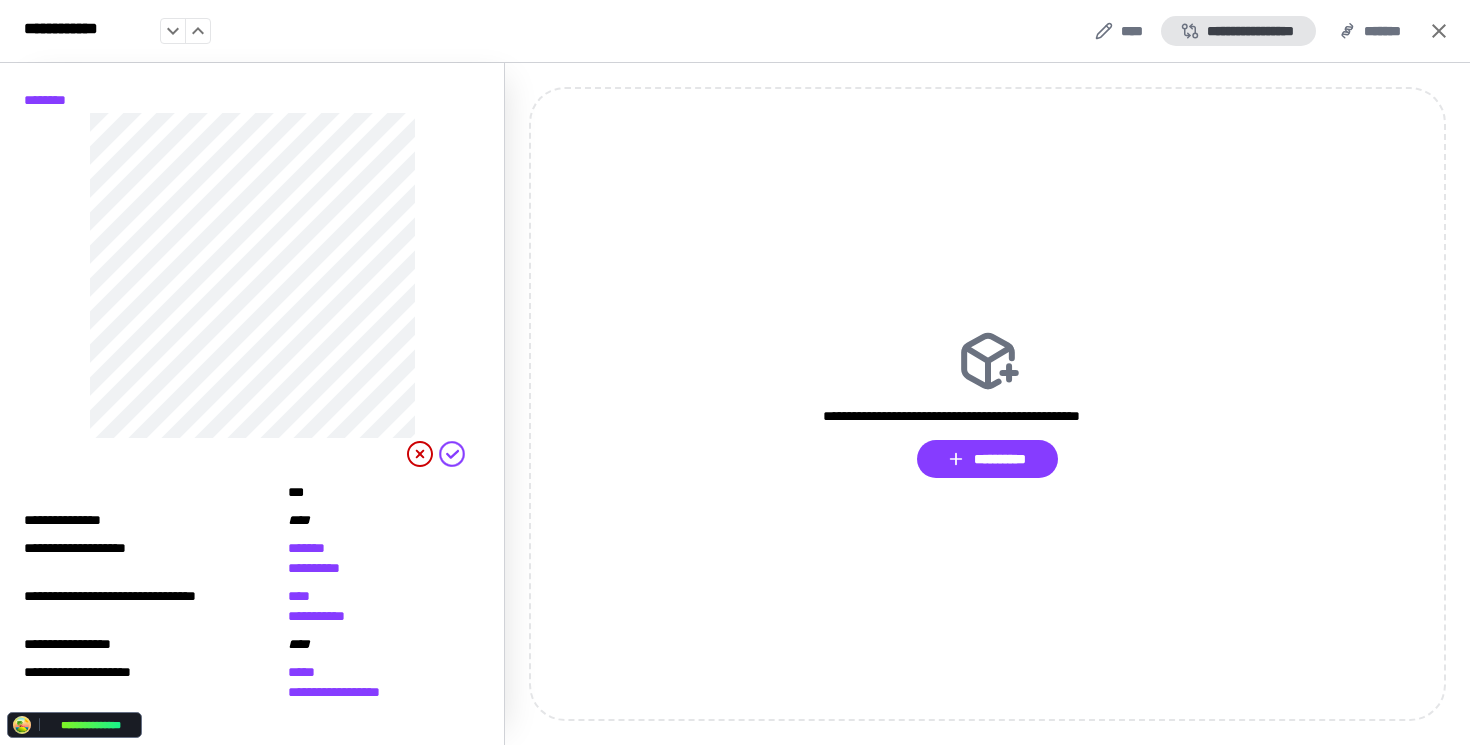 click on "**********" at bounding box center (1238, 31) 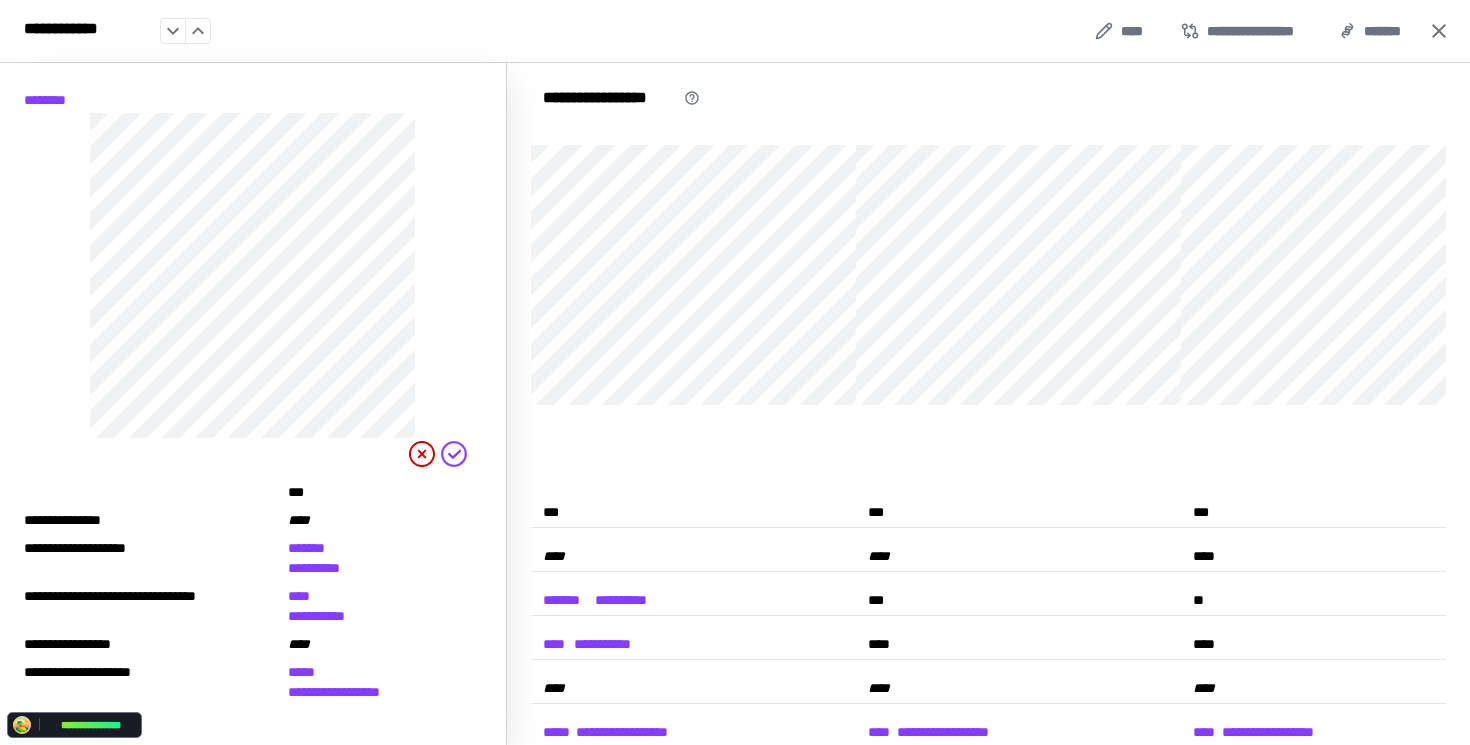 click 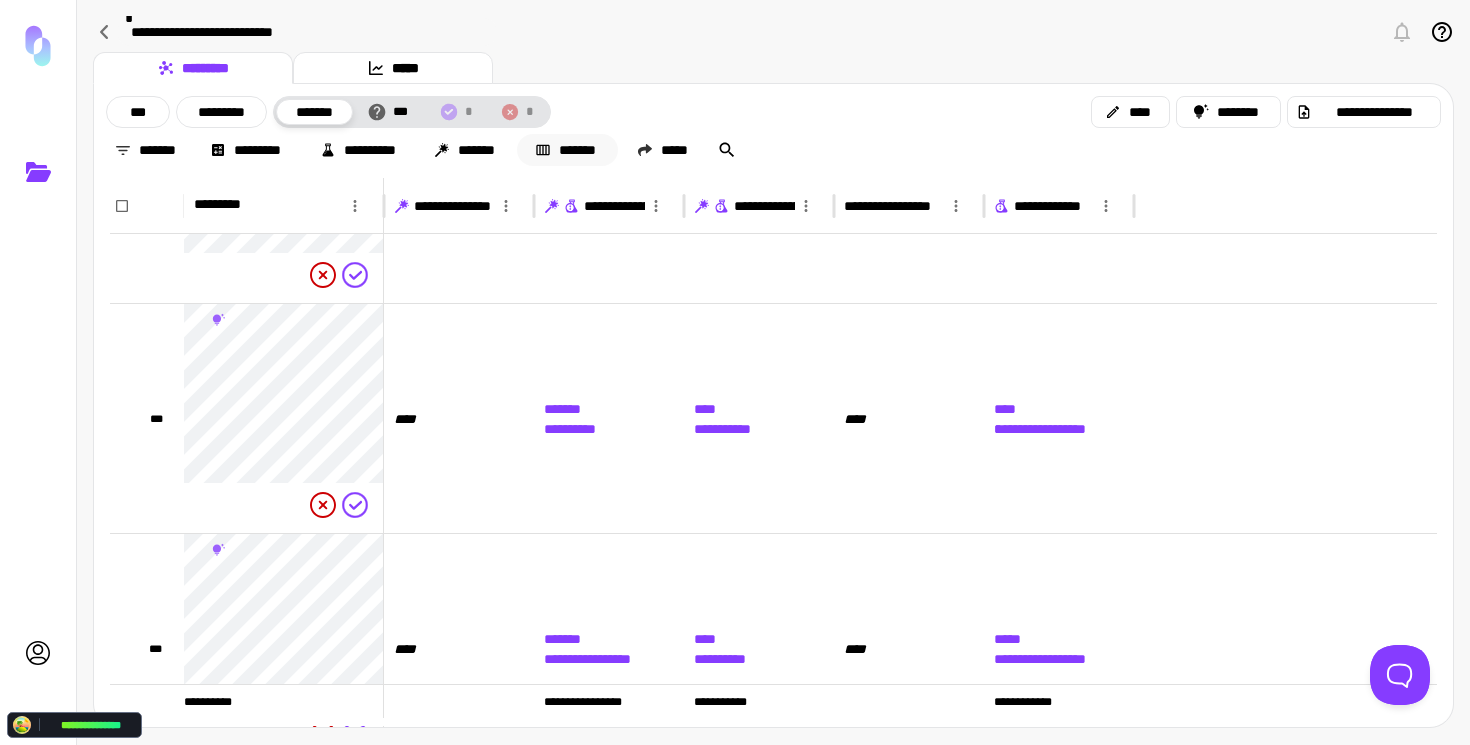 click on "*******" at bounding box center (567, 150) 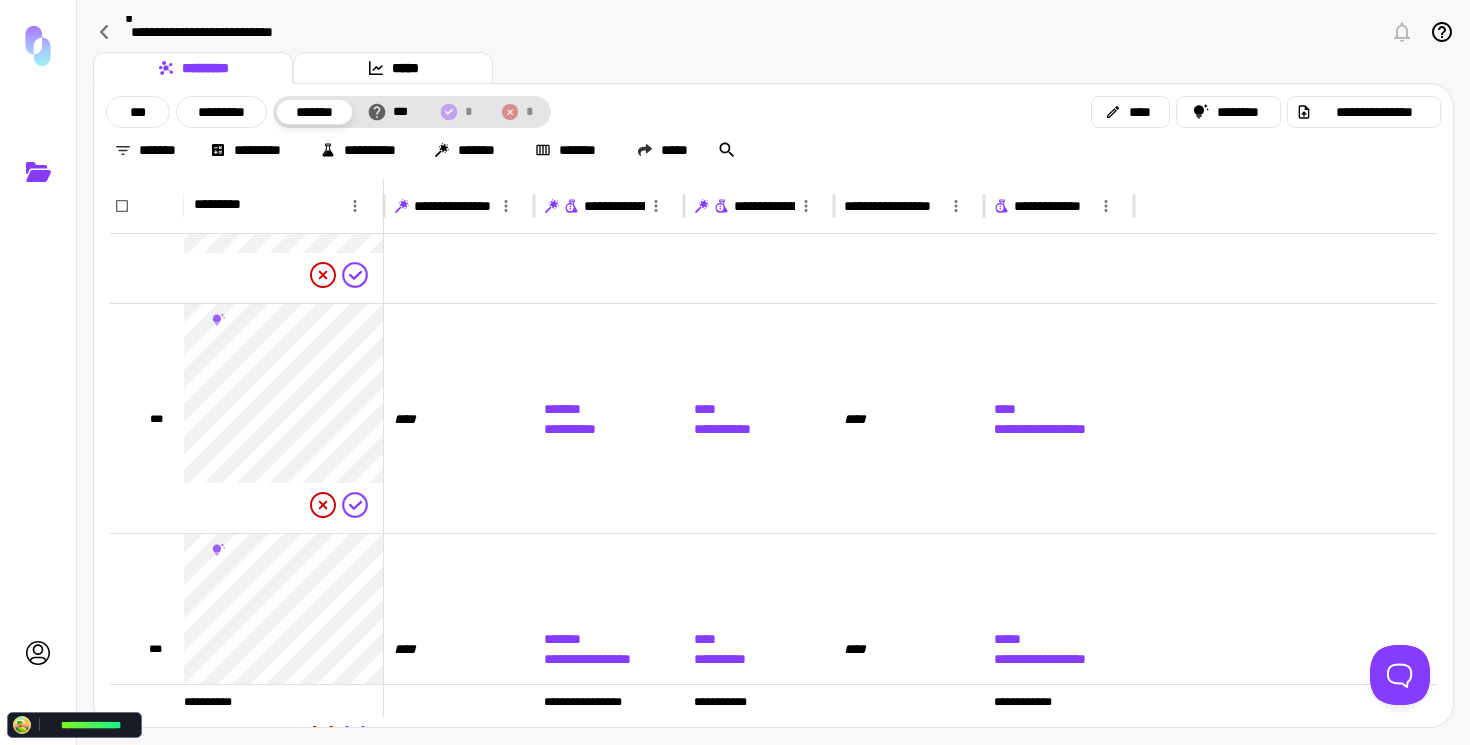 type 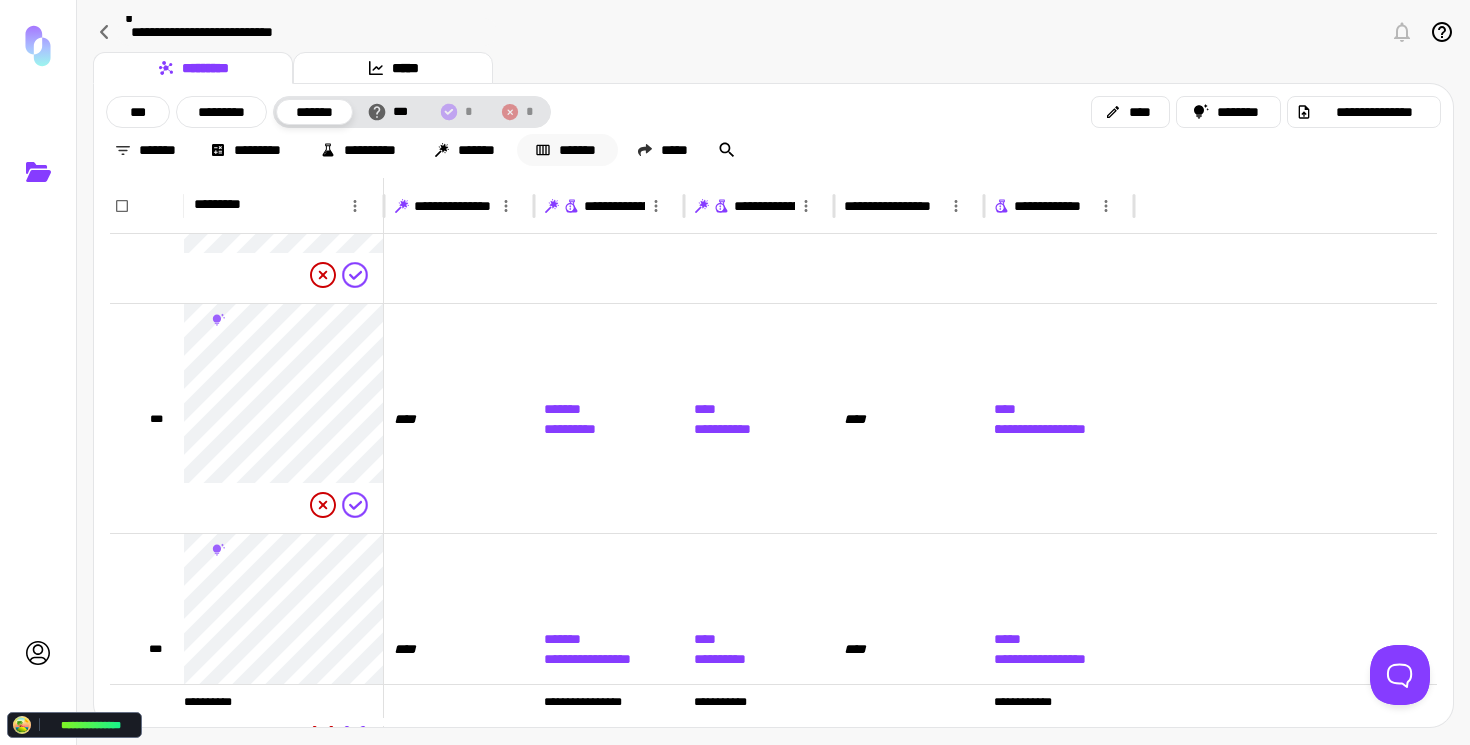 click on "*******" at bounding box center [567, 150] 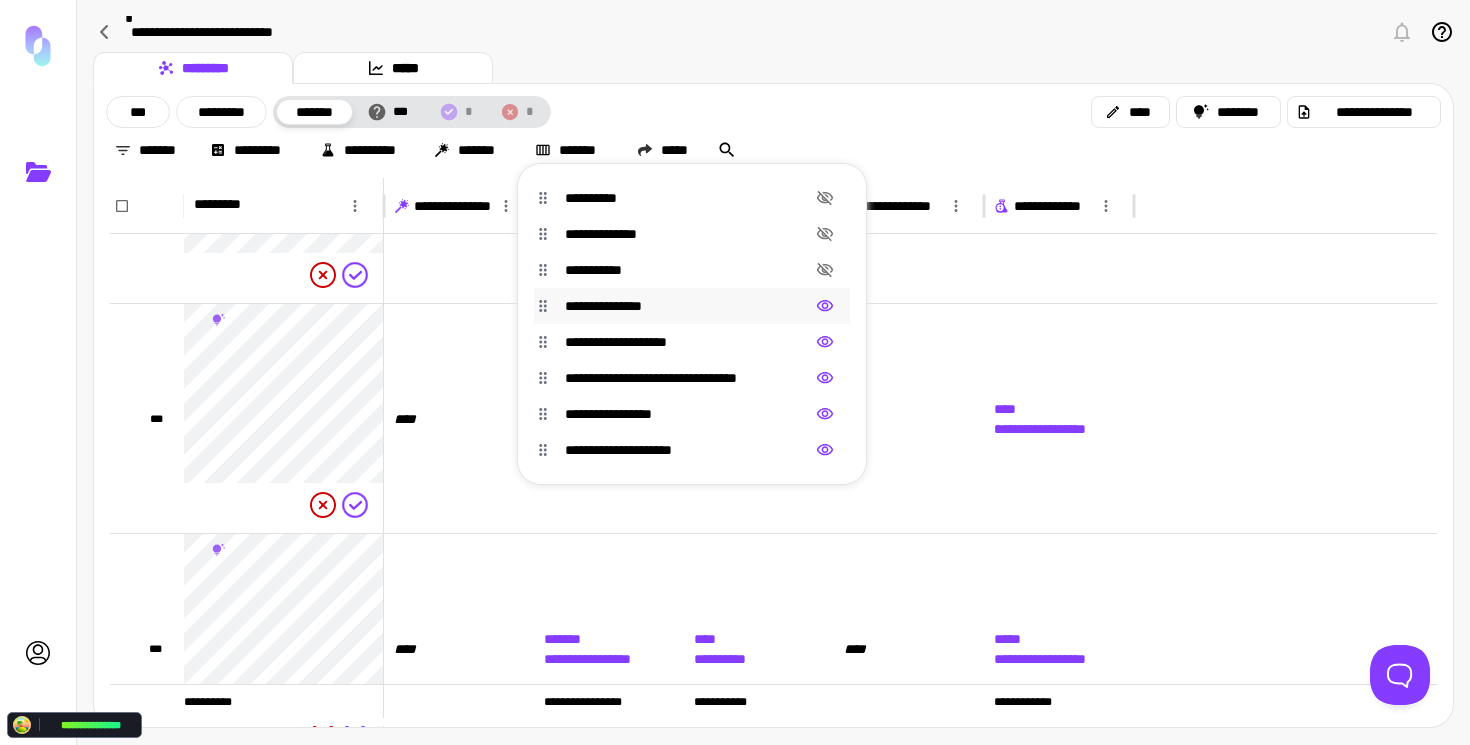 click 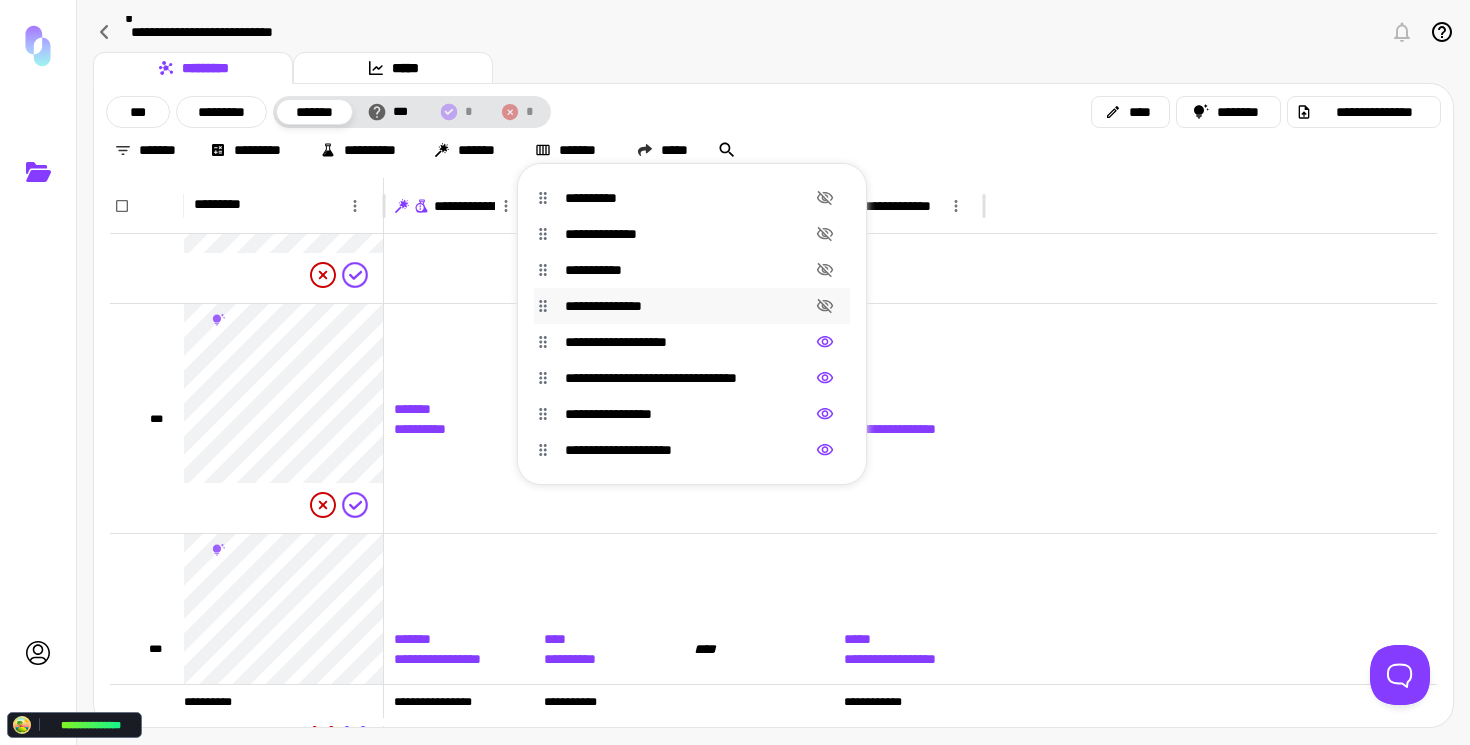 click at bounding box center [735, 372] 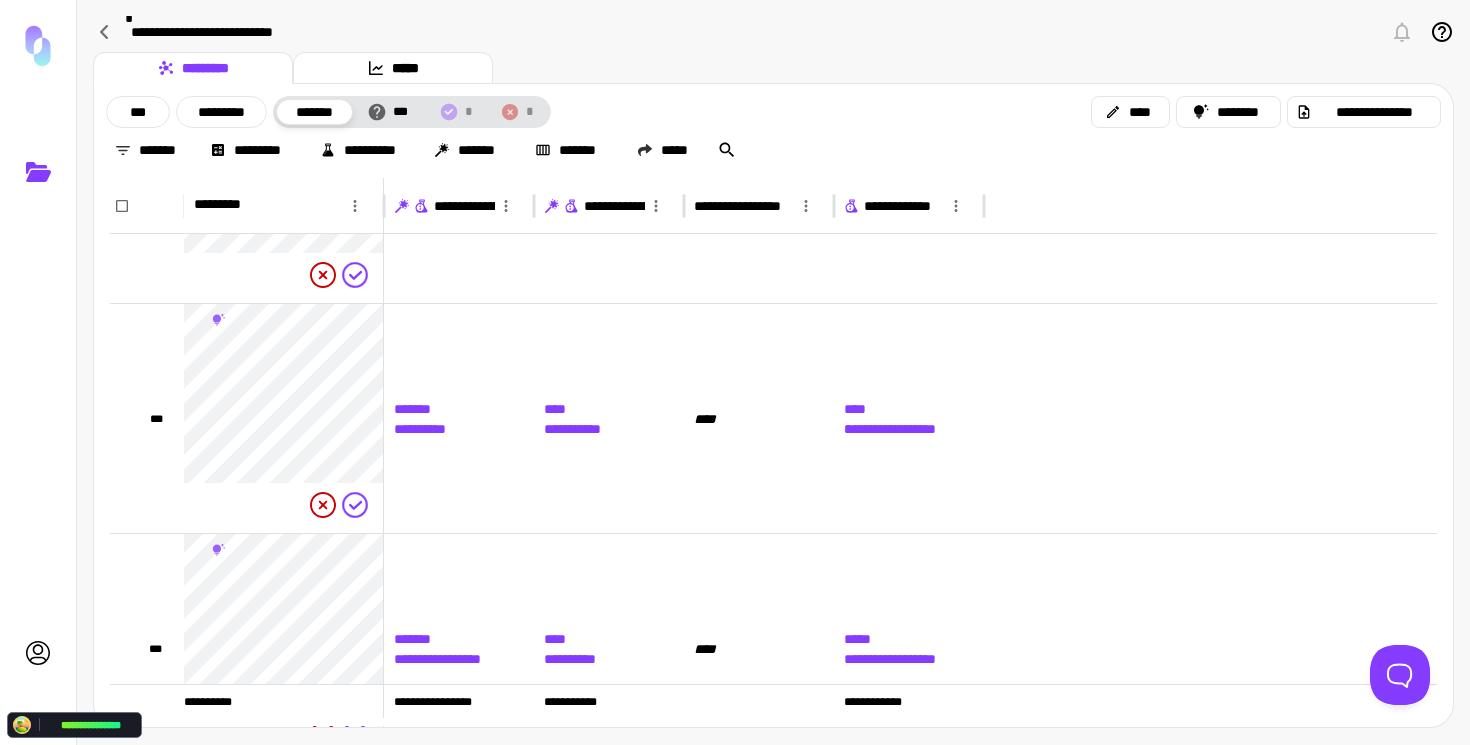 click on "**********" at bounding box center (773, 405) 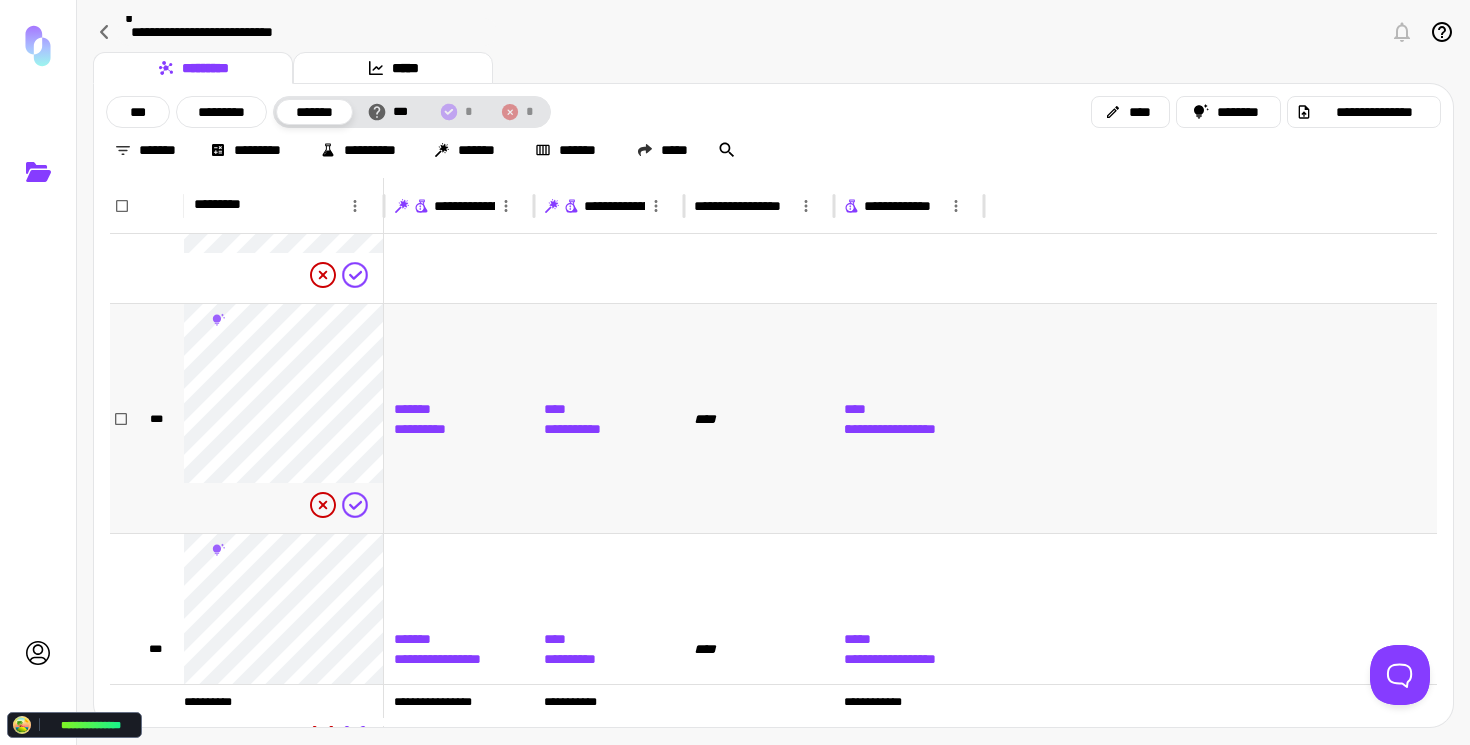 click on "**********" at bounding box center (578, 418) 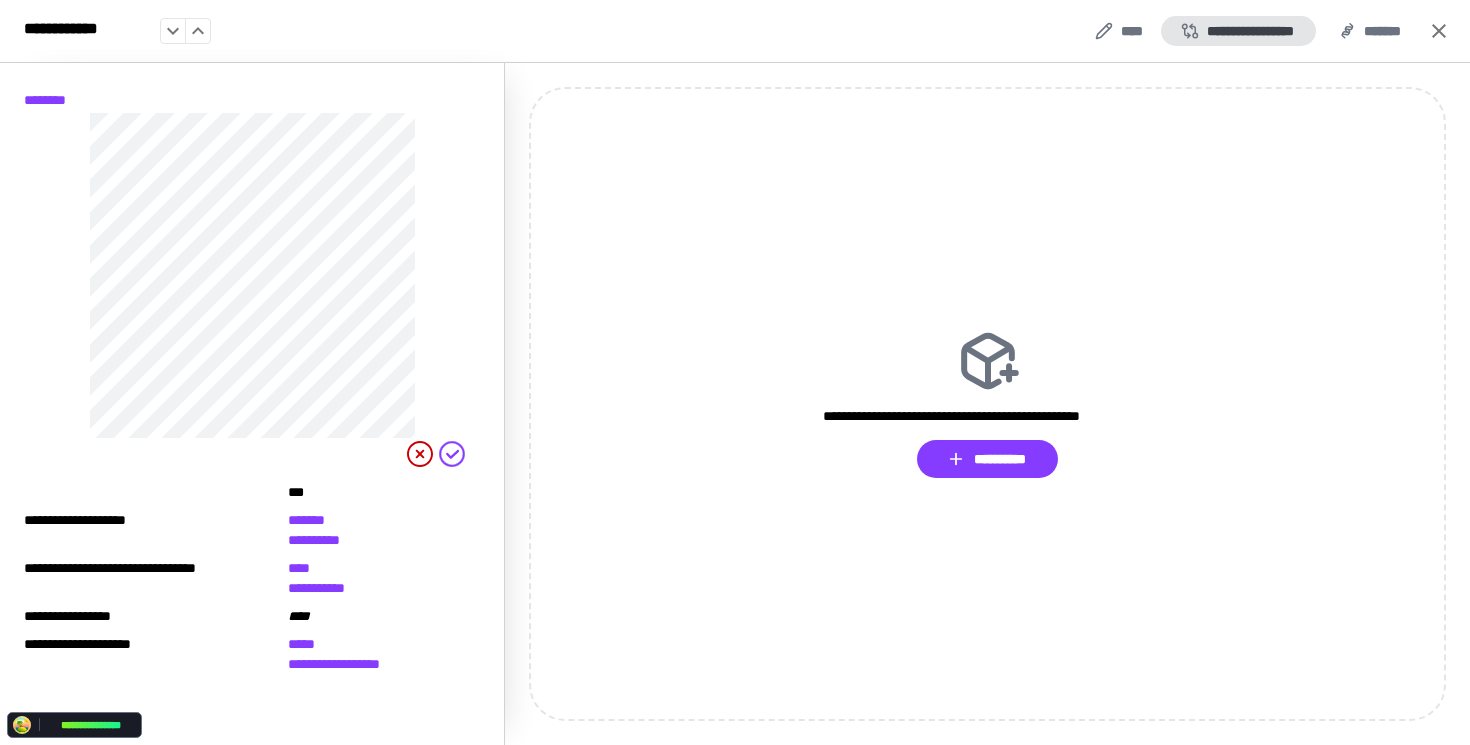 click on "**********" at bounding box center [1238, 31] 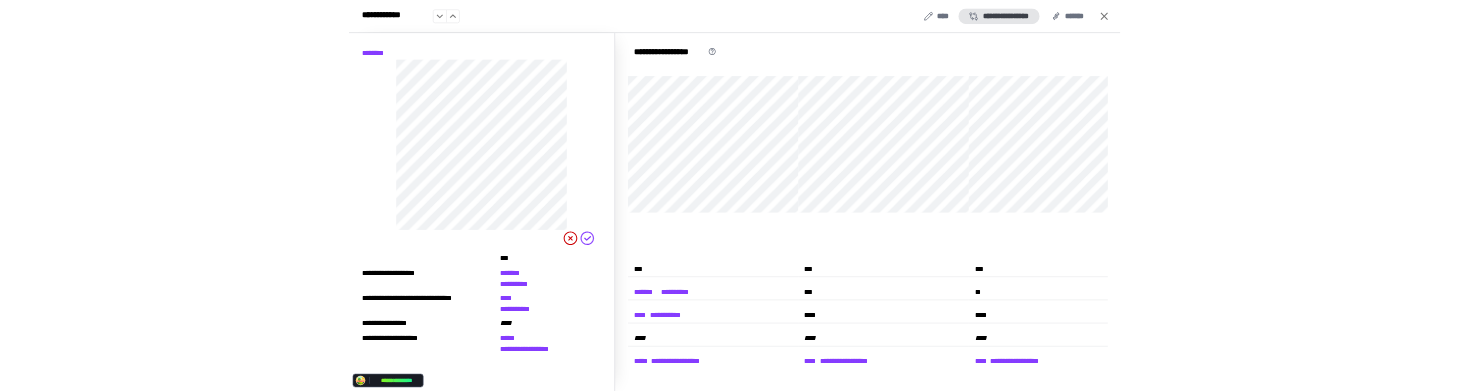 scroll, scrollTop: 0, scrollLeft: 1, axis: horizontal 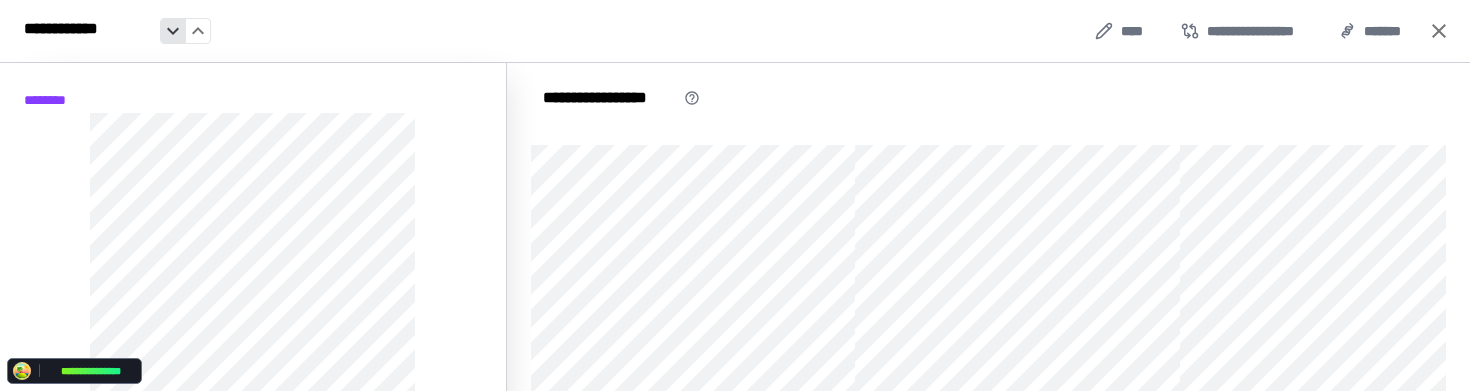 click 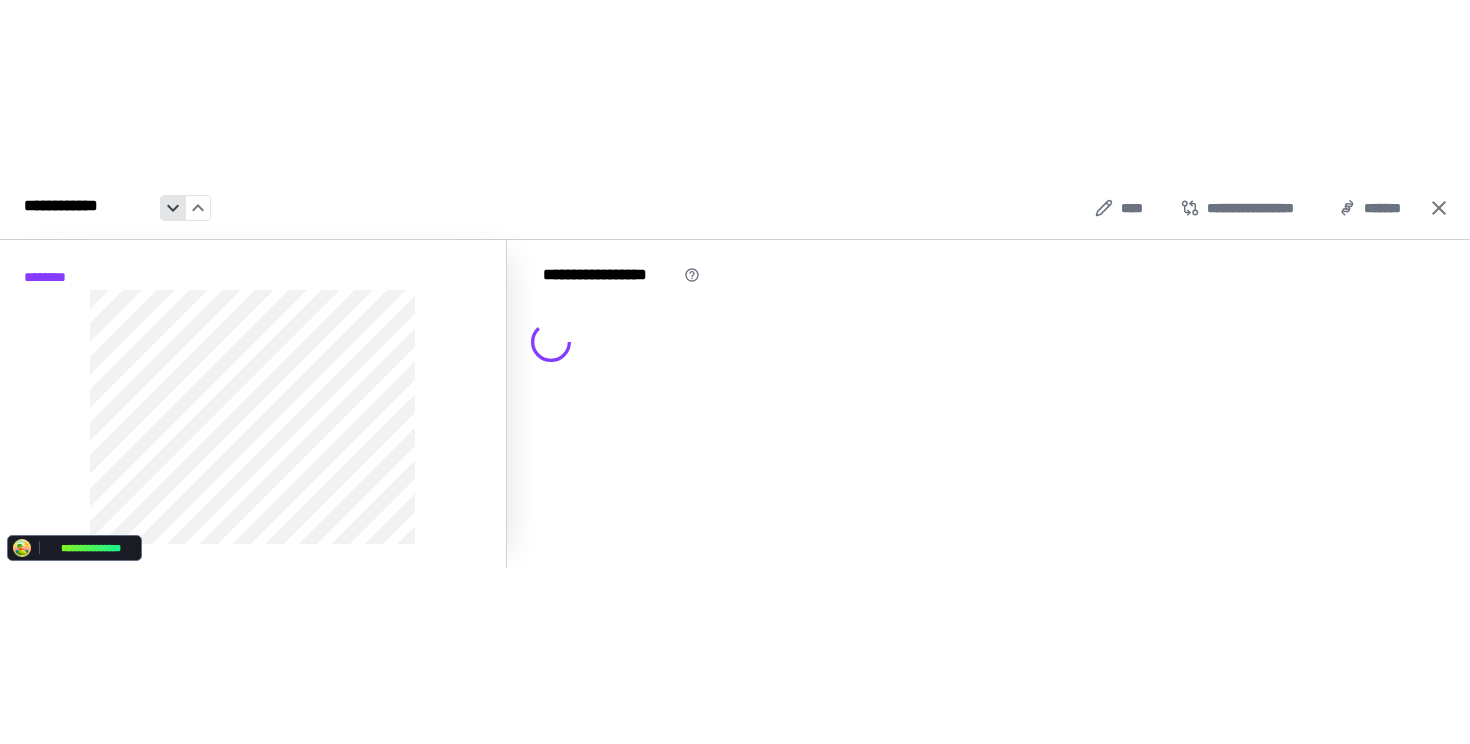 scroll, scrollTop: 0, scrollLeft: 0, axis: both 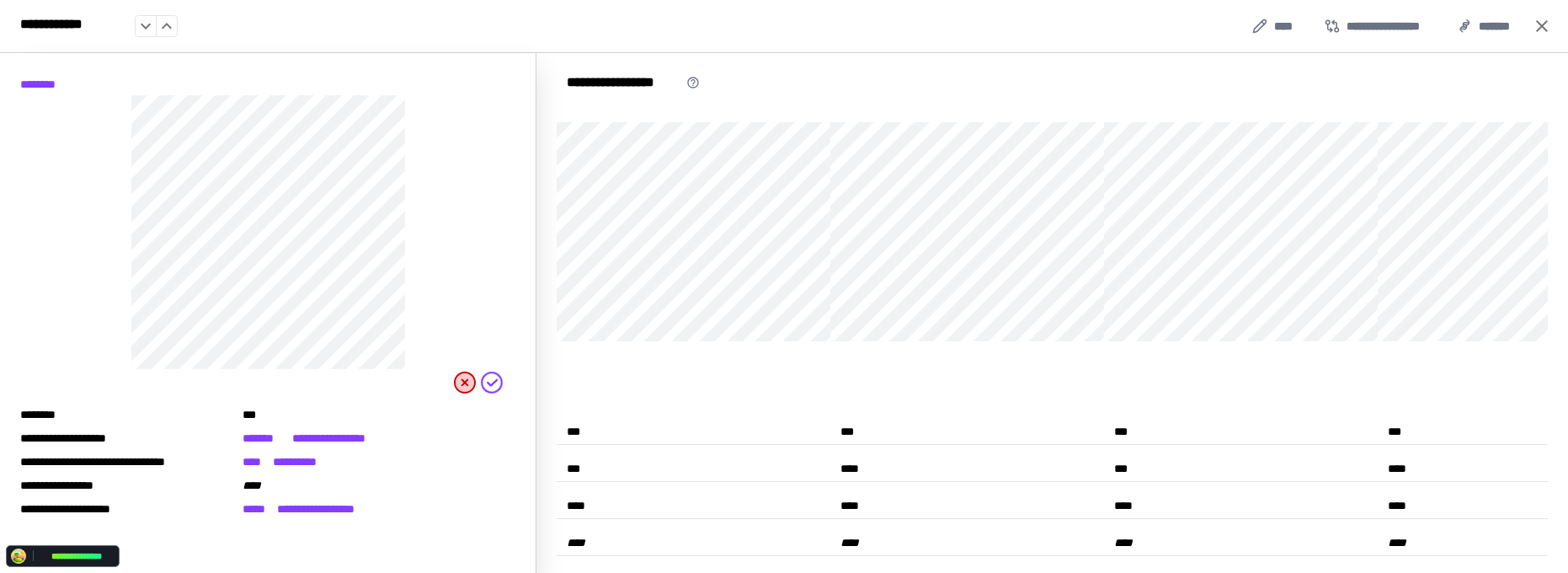 click on "**********" at bounding box center (1052, 93) 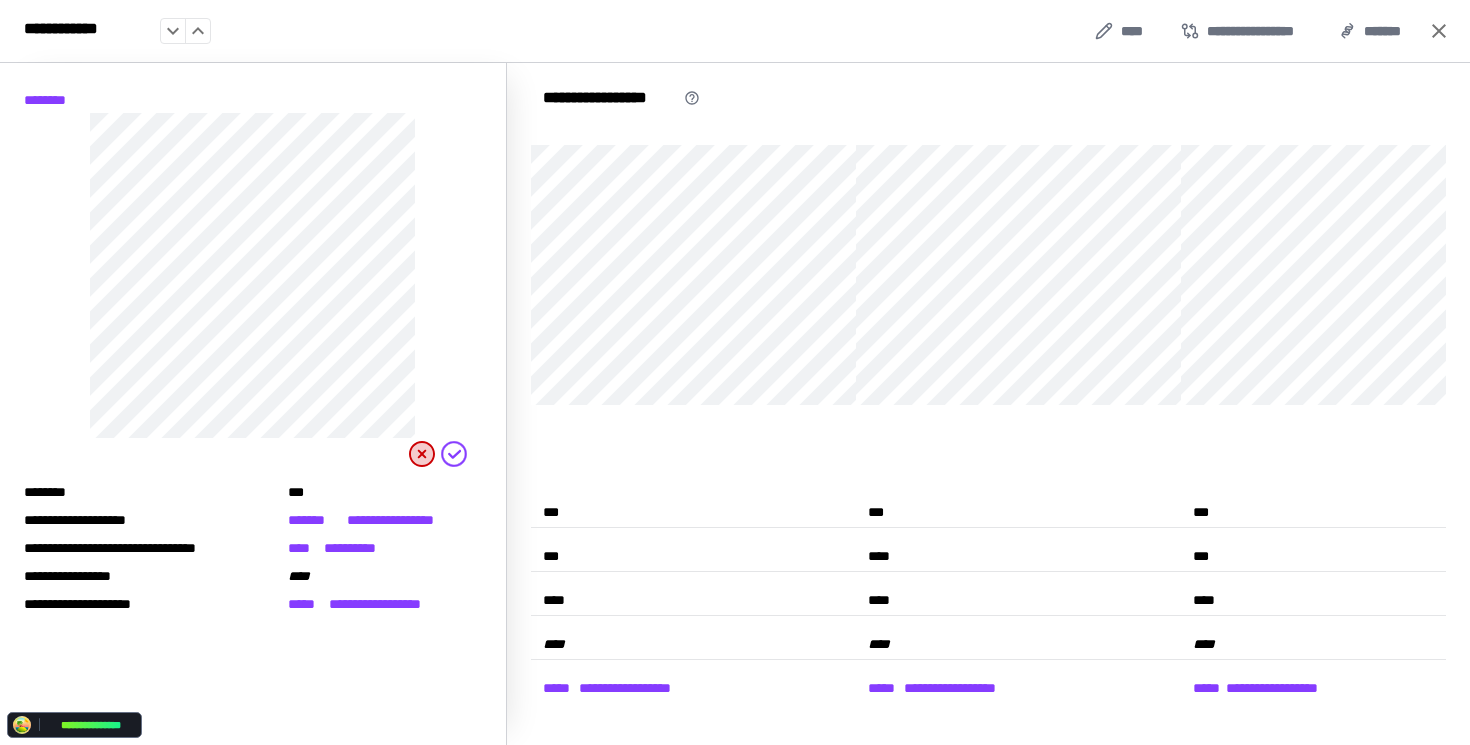 click on "**********" at bounding box center [735, 404] 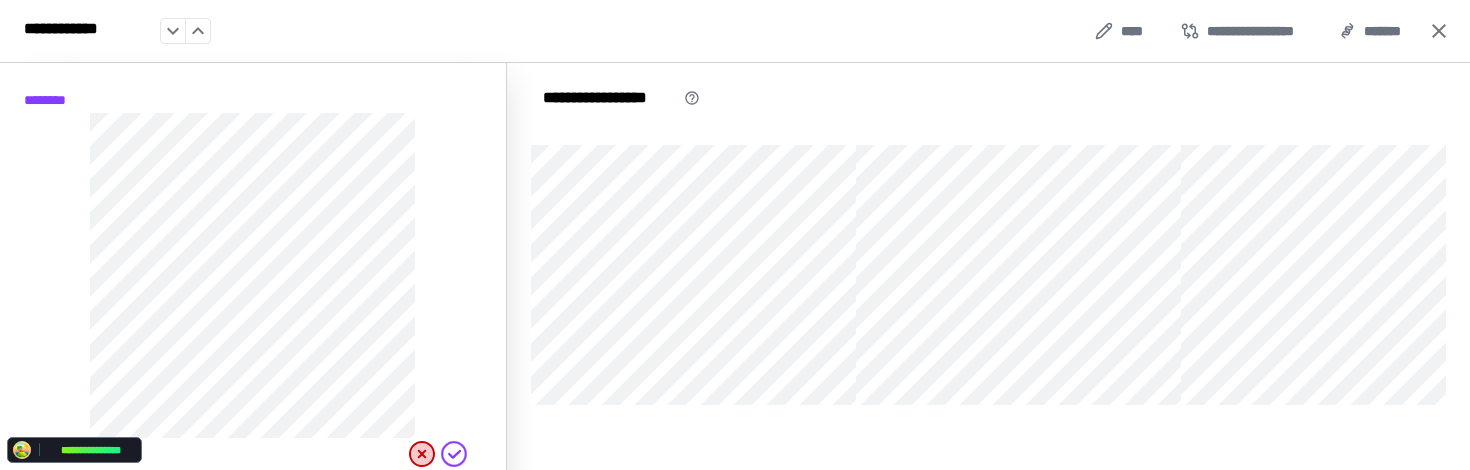click at bounding box center (693, 323) 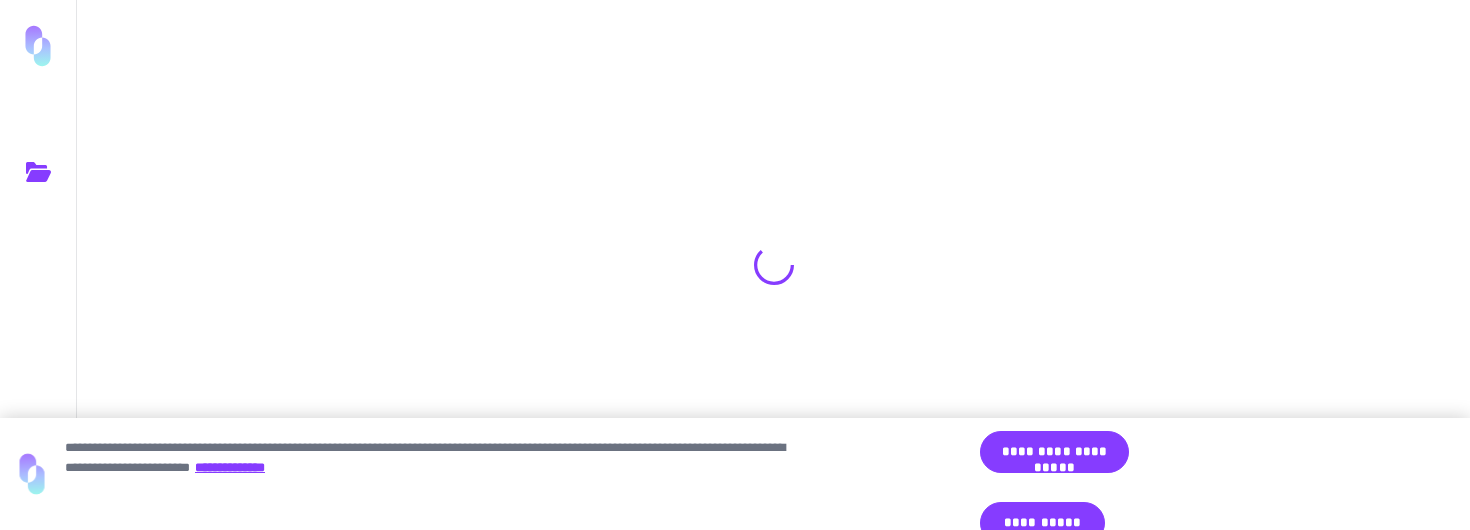 scroll, scrollTop: 0, scrollLeft: 0, axis: both 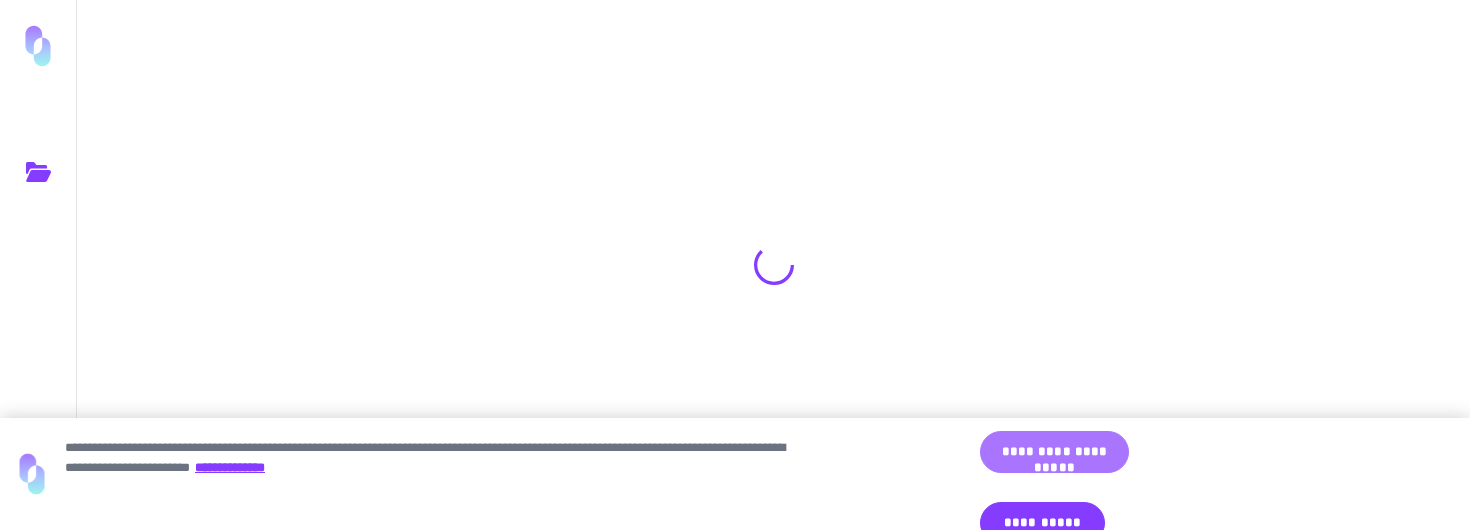 click on "**********" at bounding box center [1054, 452] 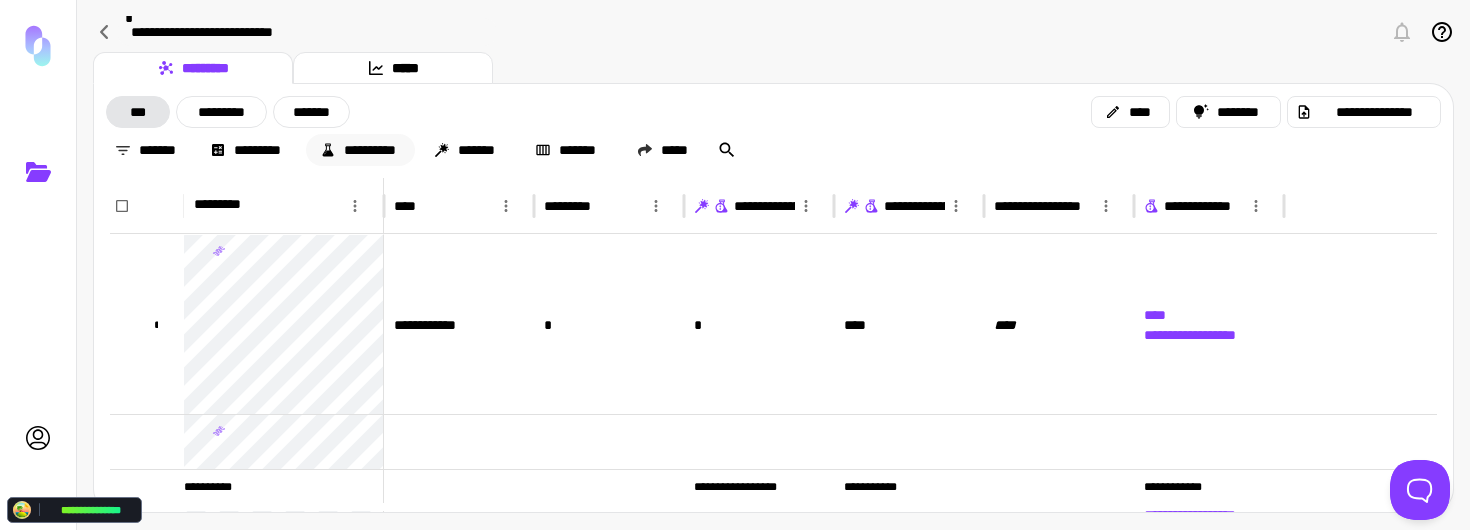 drag, startPoint x: 297, startPoint y: 117, endPoint x: 354, endPoint y: 148, distance: 64.884514 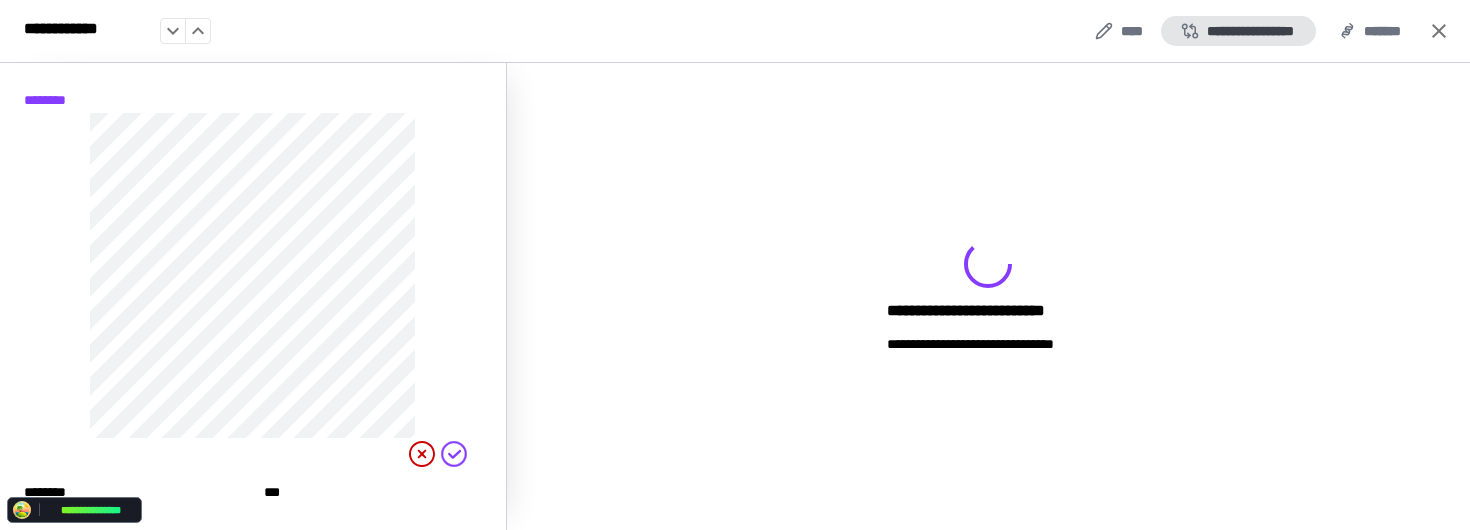 click on "**********" at bounding box center [1238, 31] 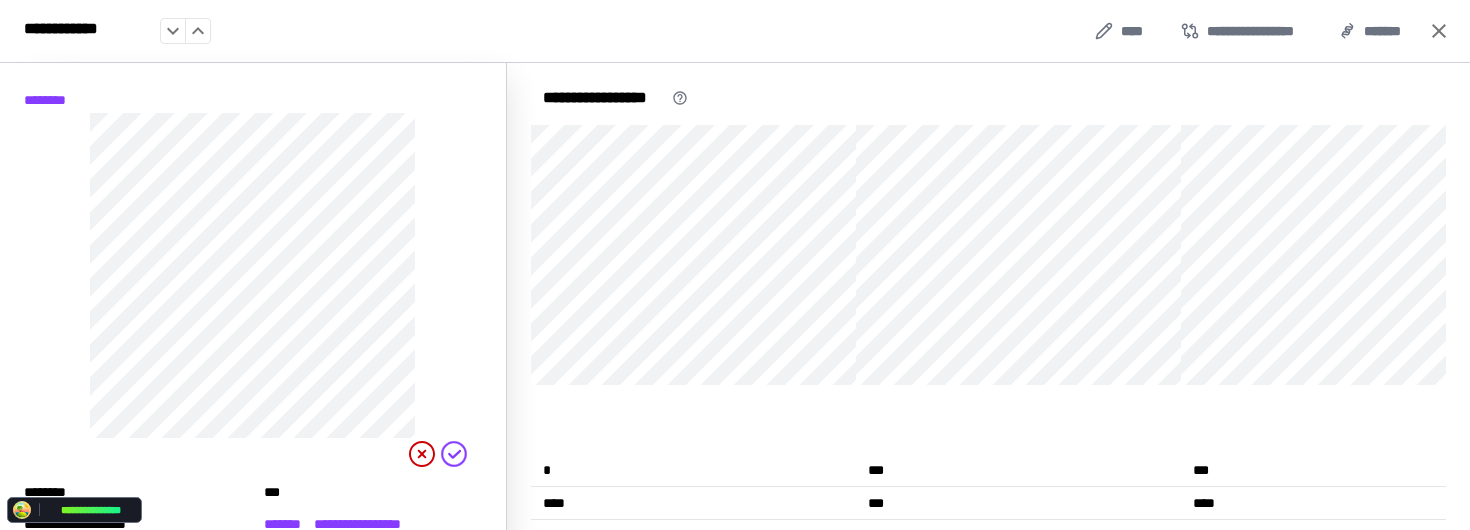 scroll, scrollTop: 0, scrollLeft: 12, axis: horizontal 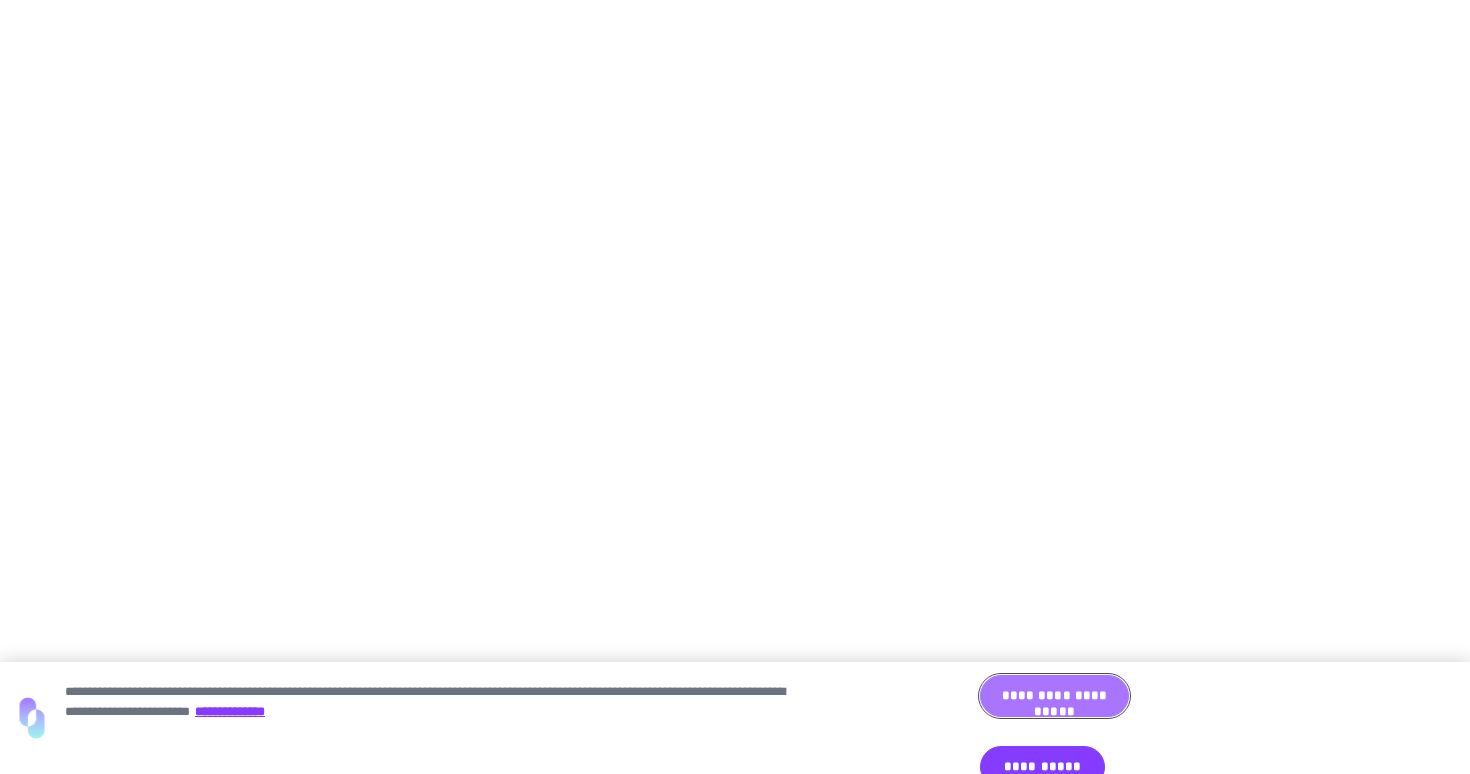 click on "**********" at bounding box center (1054, 696) 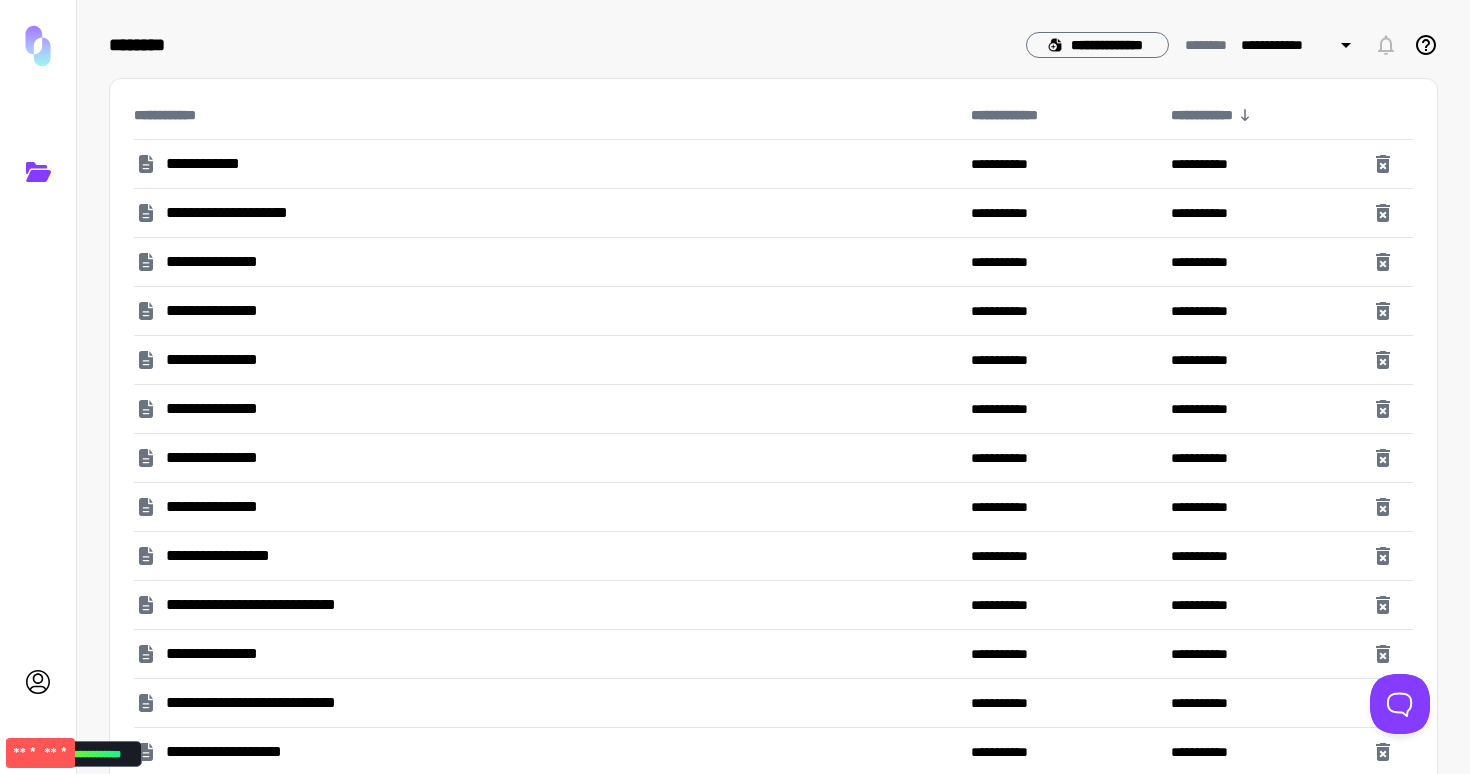 click on "**********" at bounding box center [544, 605] 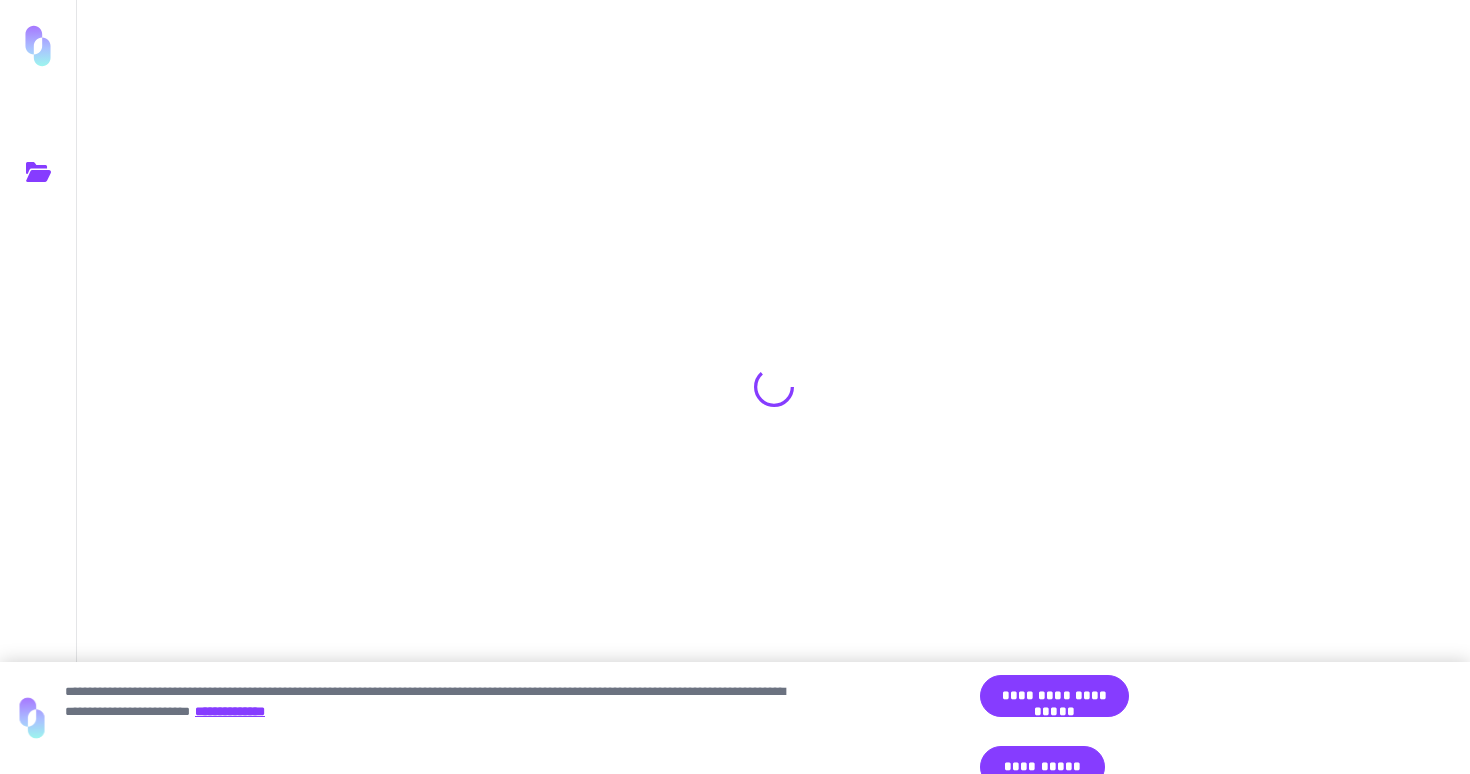 scroll, scrollTop: 0, scrollLeft: 0, axis: both 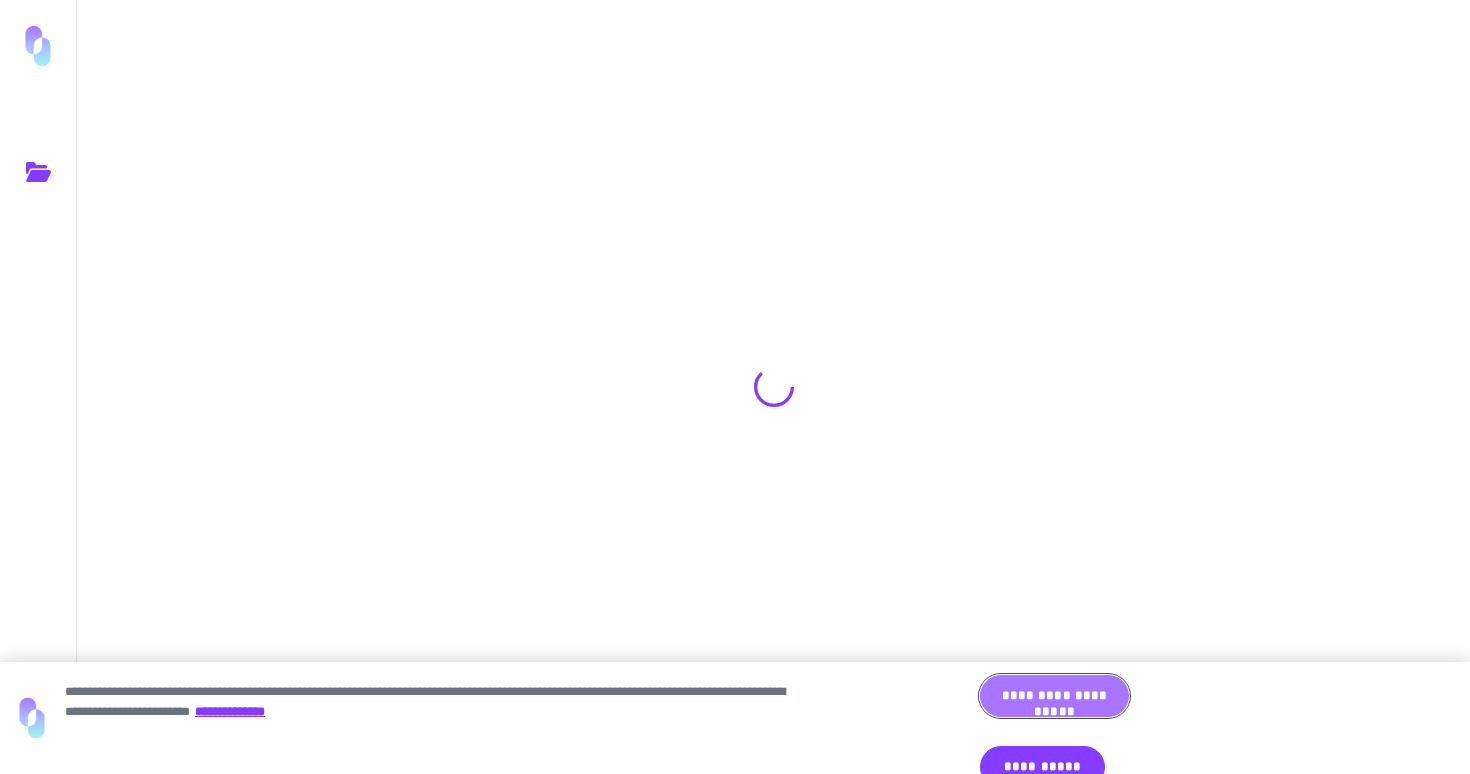 click on "**********" at bounding box center [1054, 696] 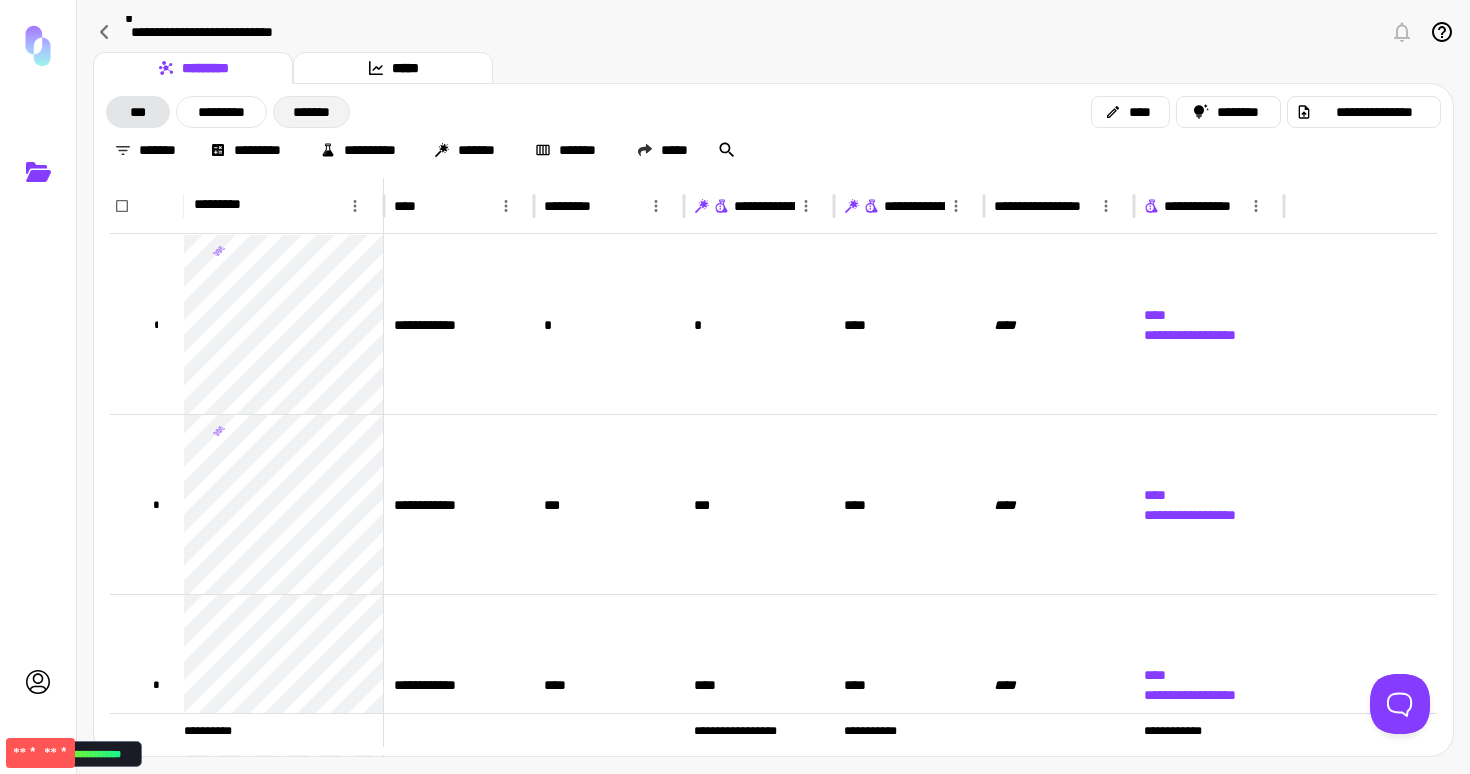 click on "*******" at bounding box center [311, 112] 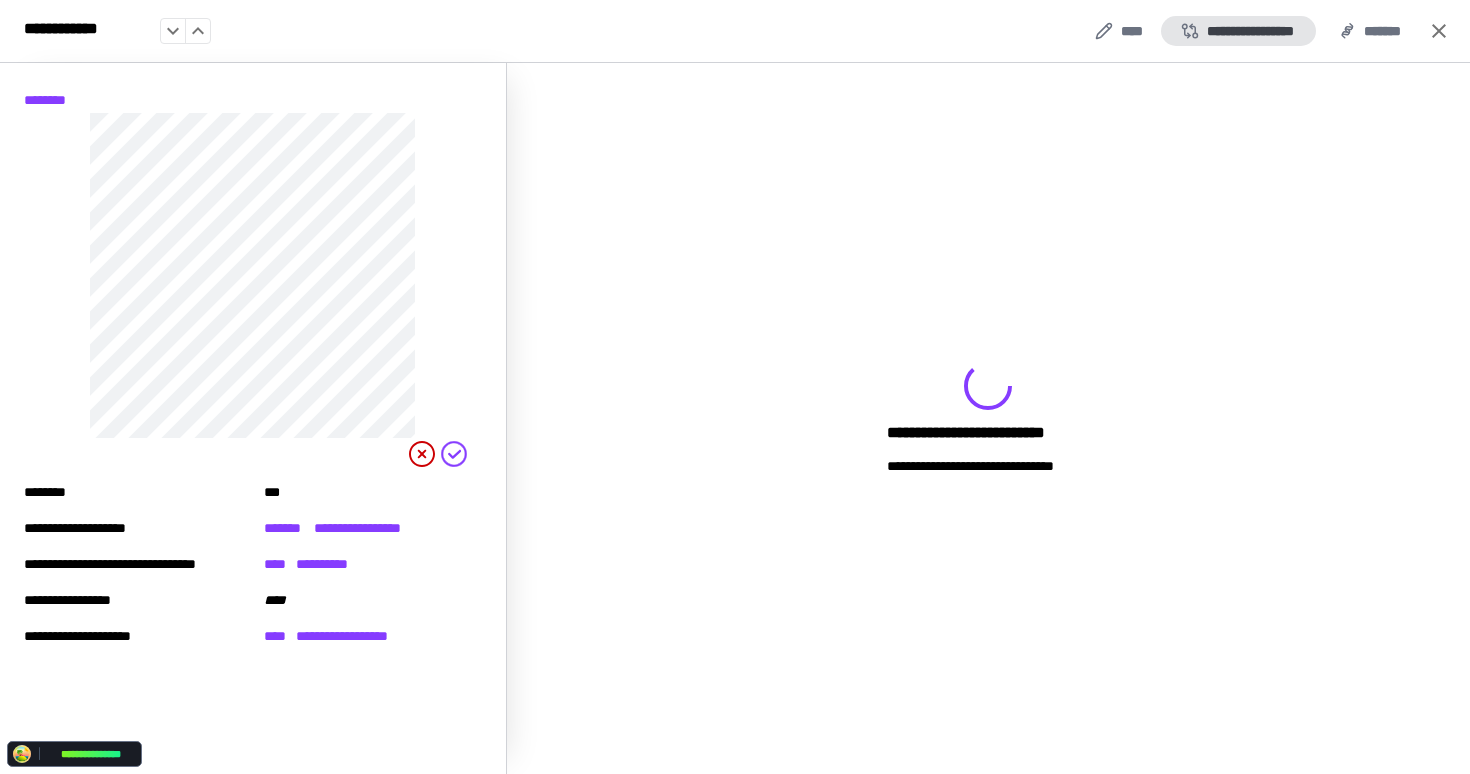click on "**********" at bounding box center [1238, 31] 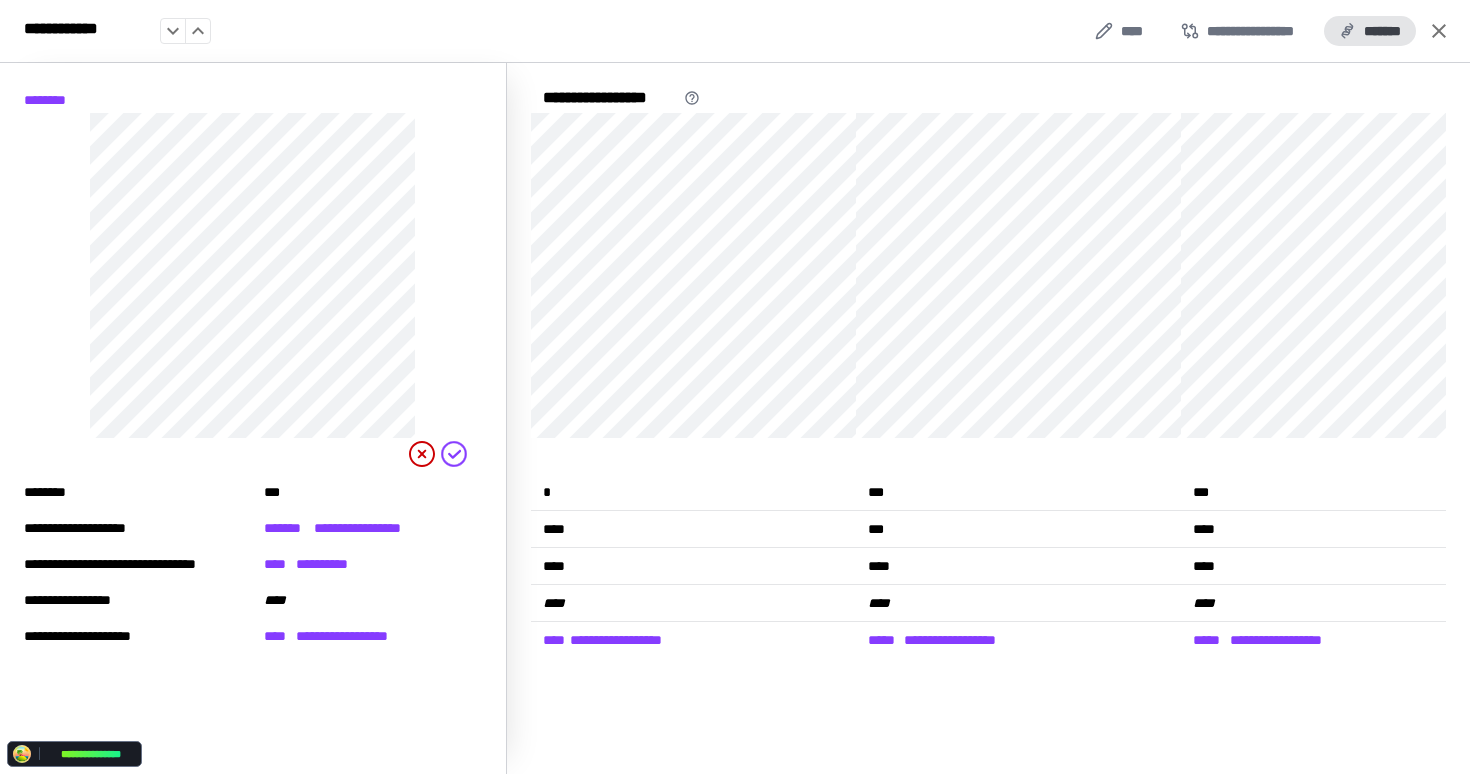 click on "*******" at bounding box center [1370, 31] 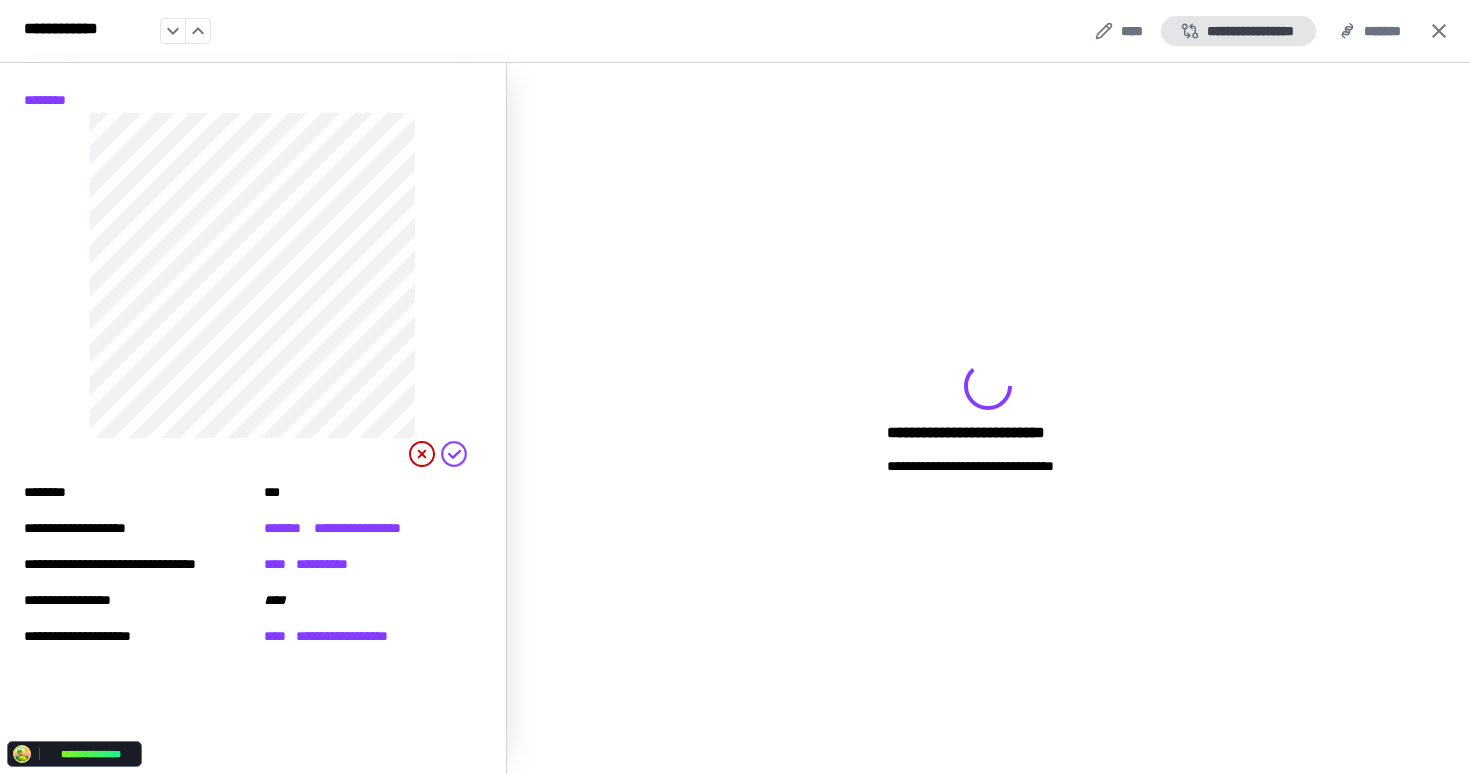 click on "**********" at bounding box center [1238, 31] 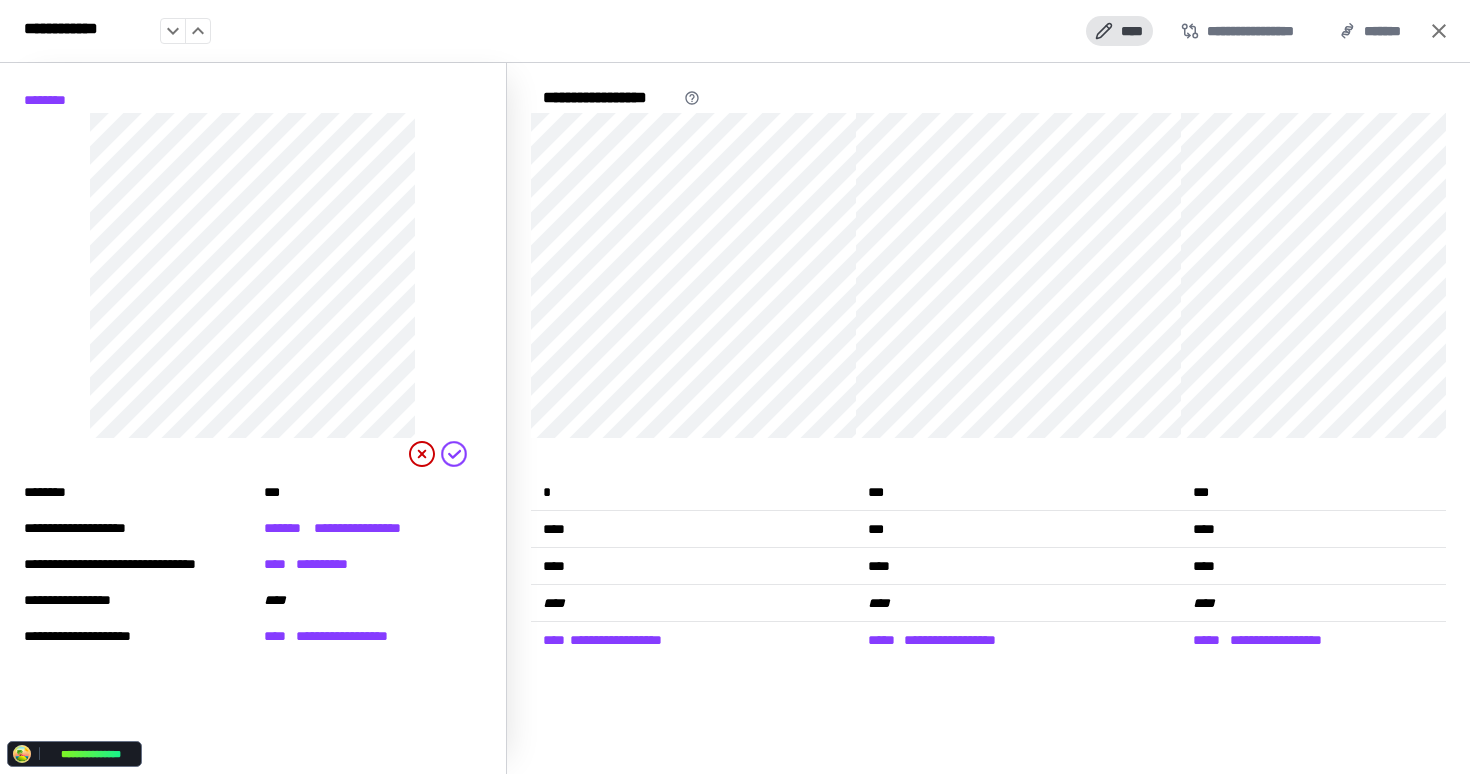 click on "****" at bounding box center (1119, 31) 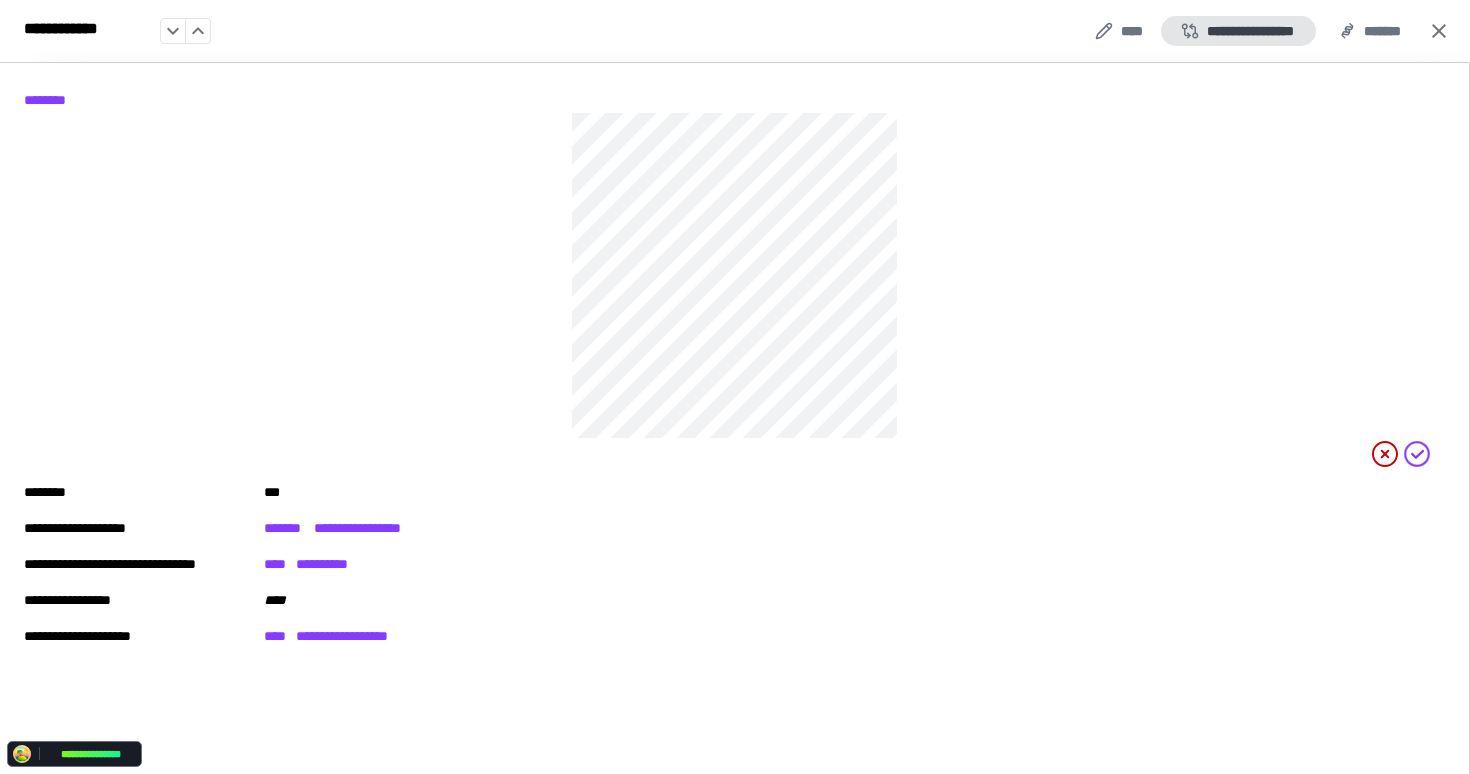 click on "**********" at bounding box center (1238, 31) 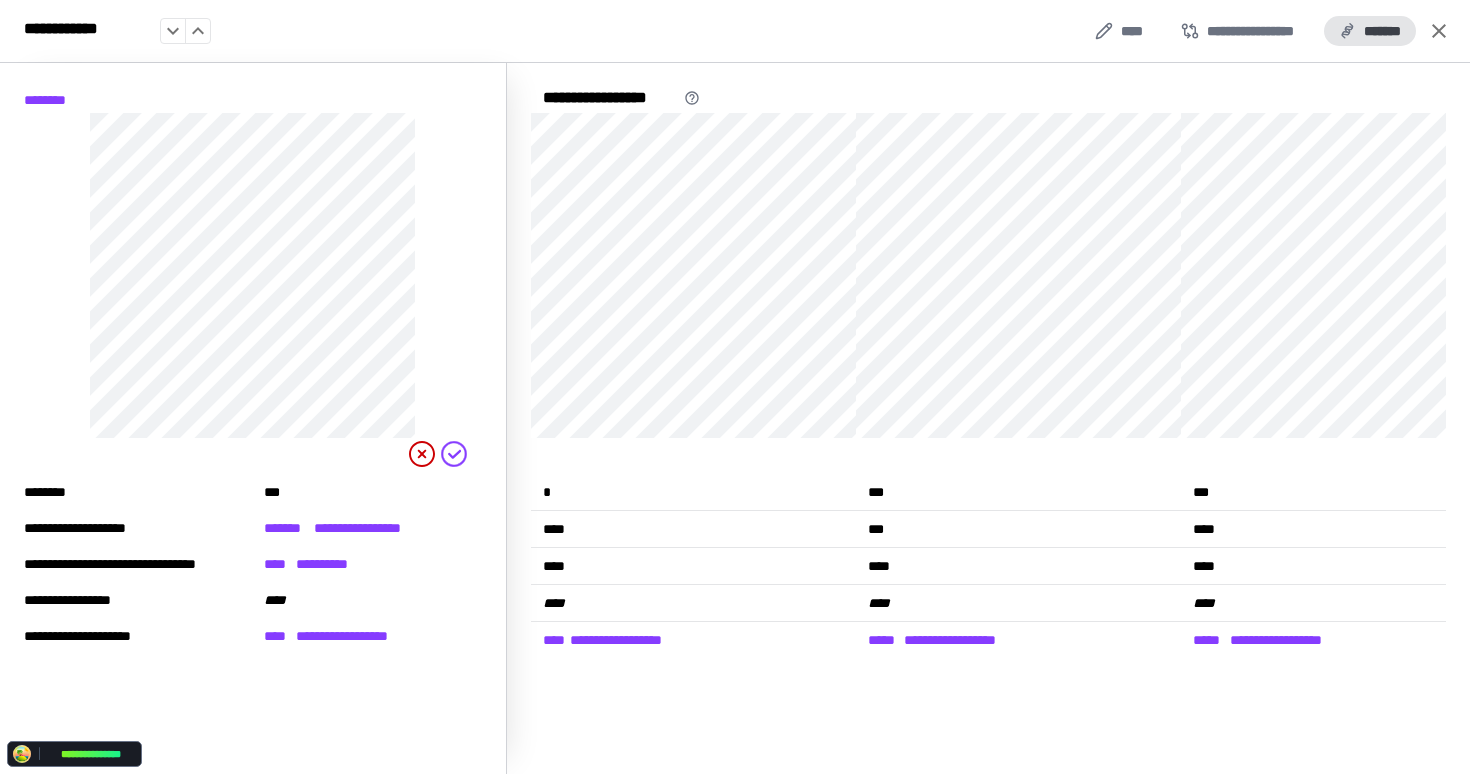 click on "*******" at bounding box center [1370, 31] 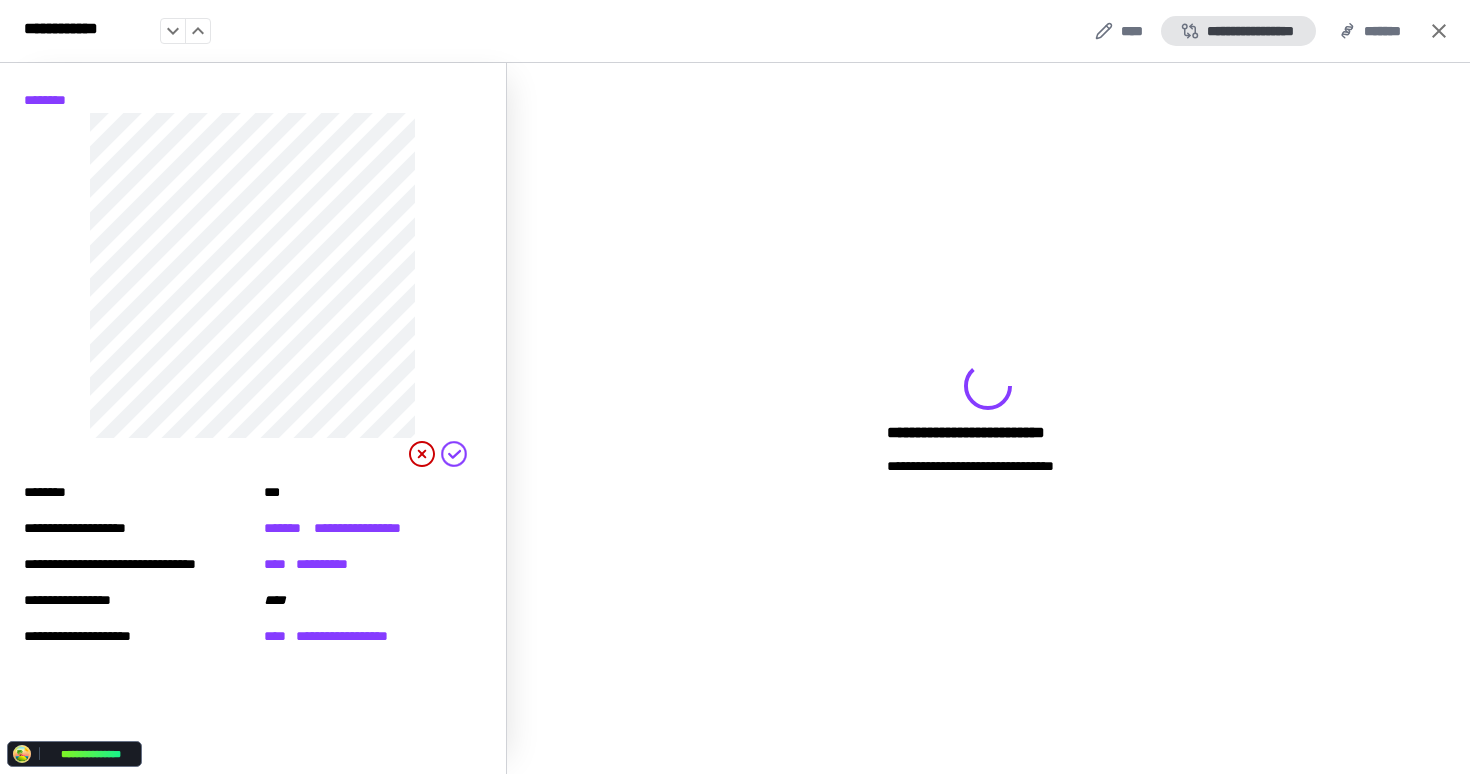 click on "**********" at bounding box center [1238, 31] 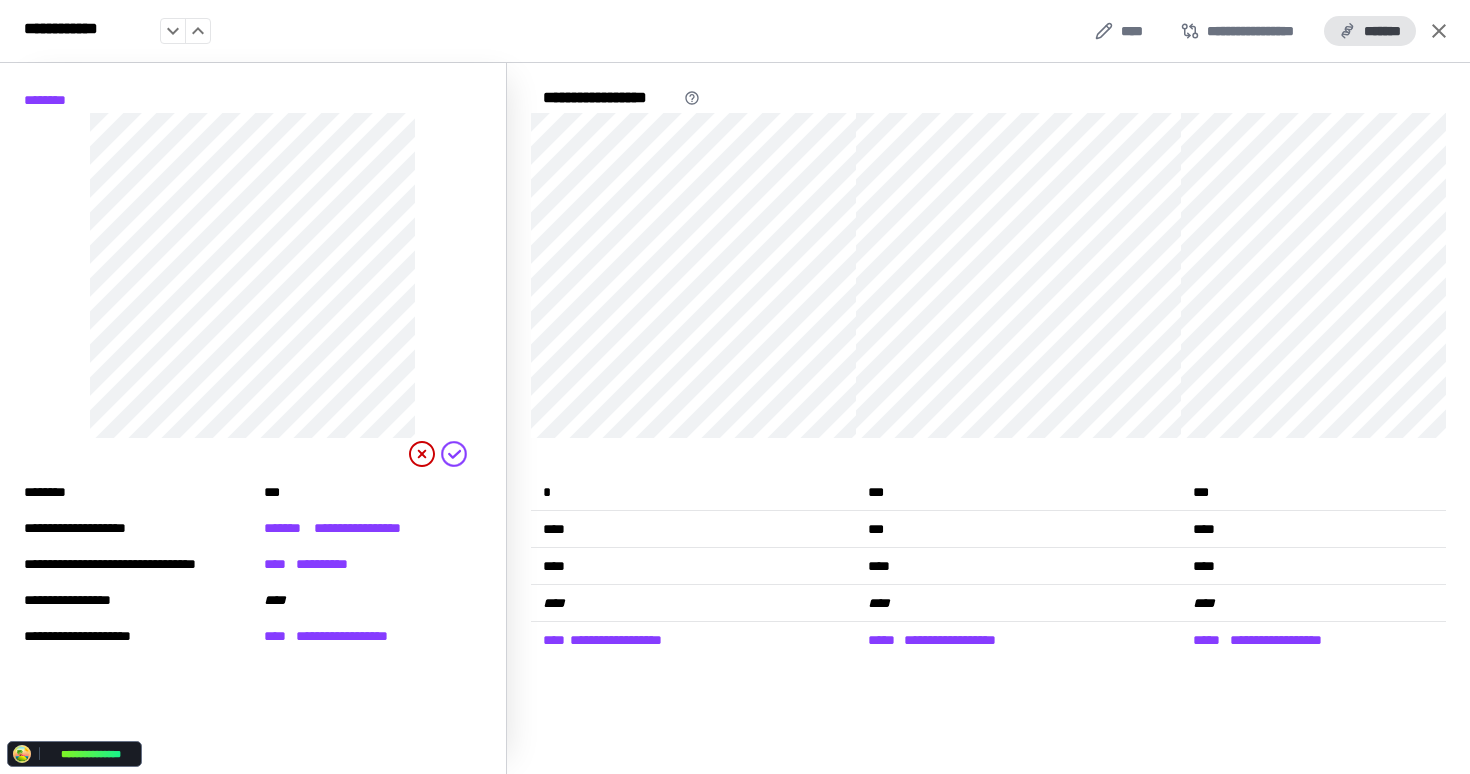 click 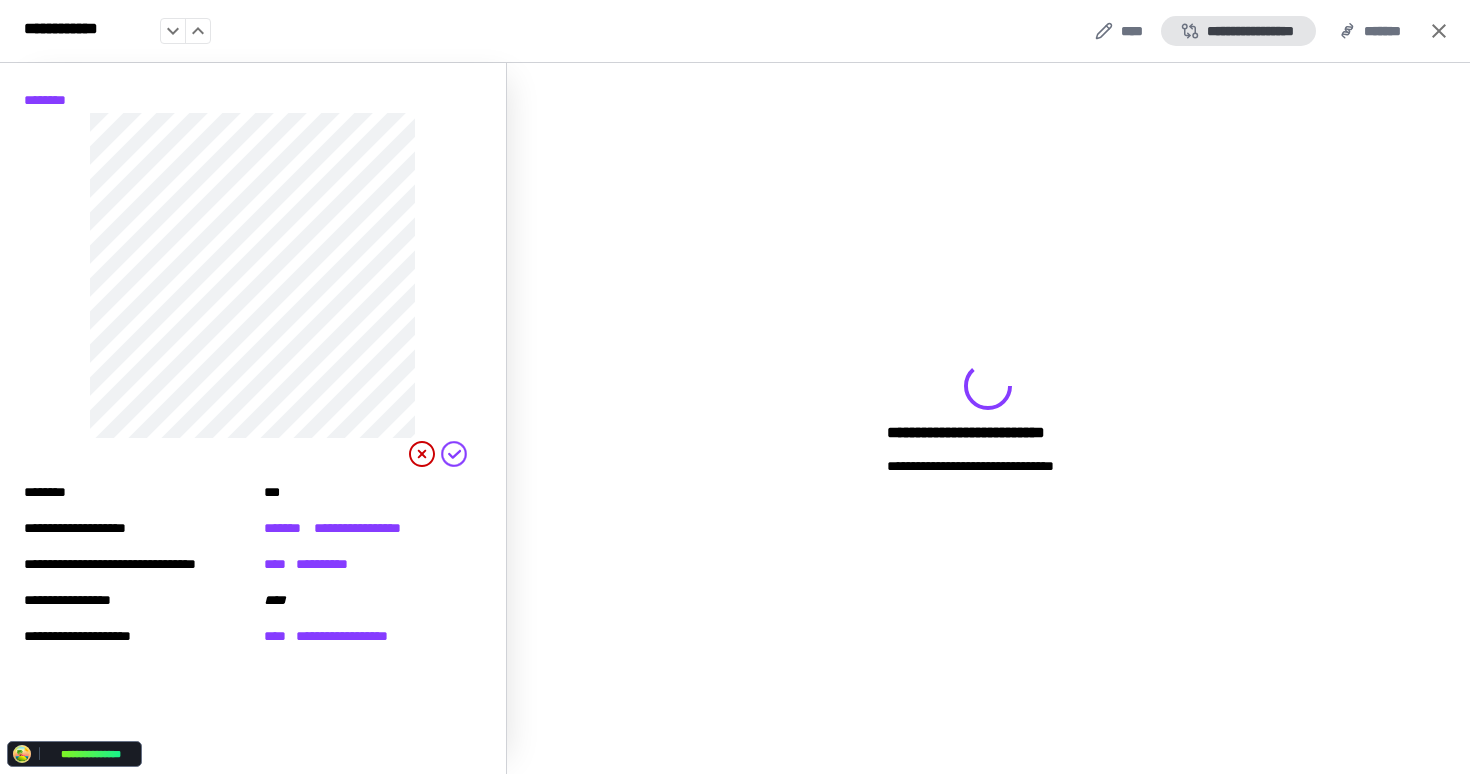 click on "**********" at bounding box center (1238, 31) 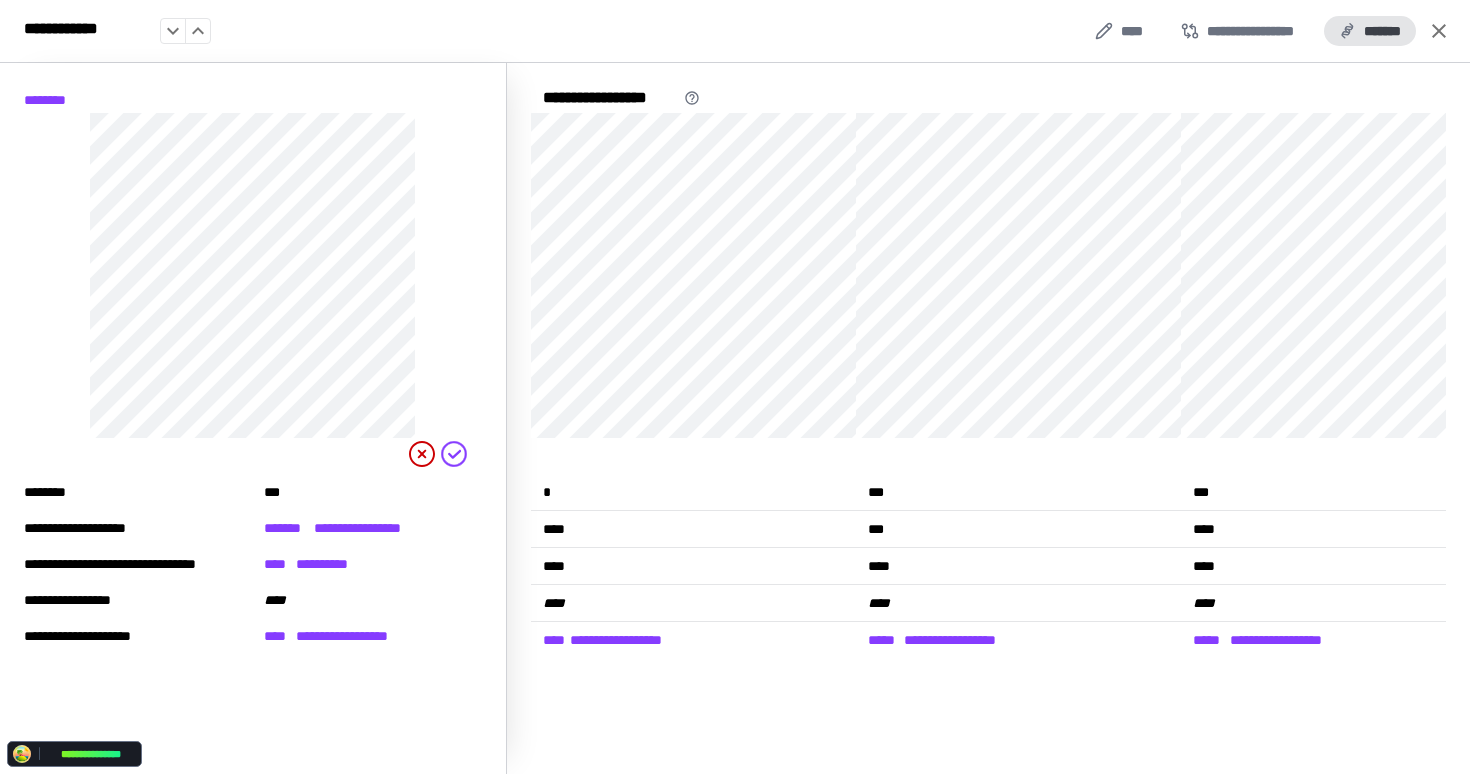 click on "*******" at bounding box center [1370, 31] 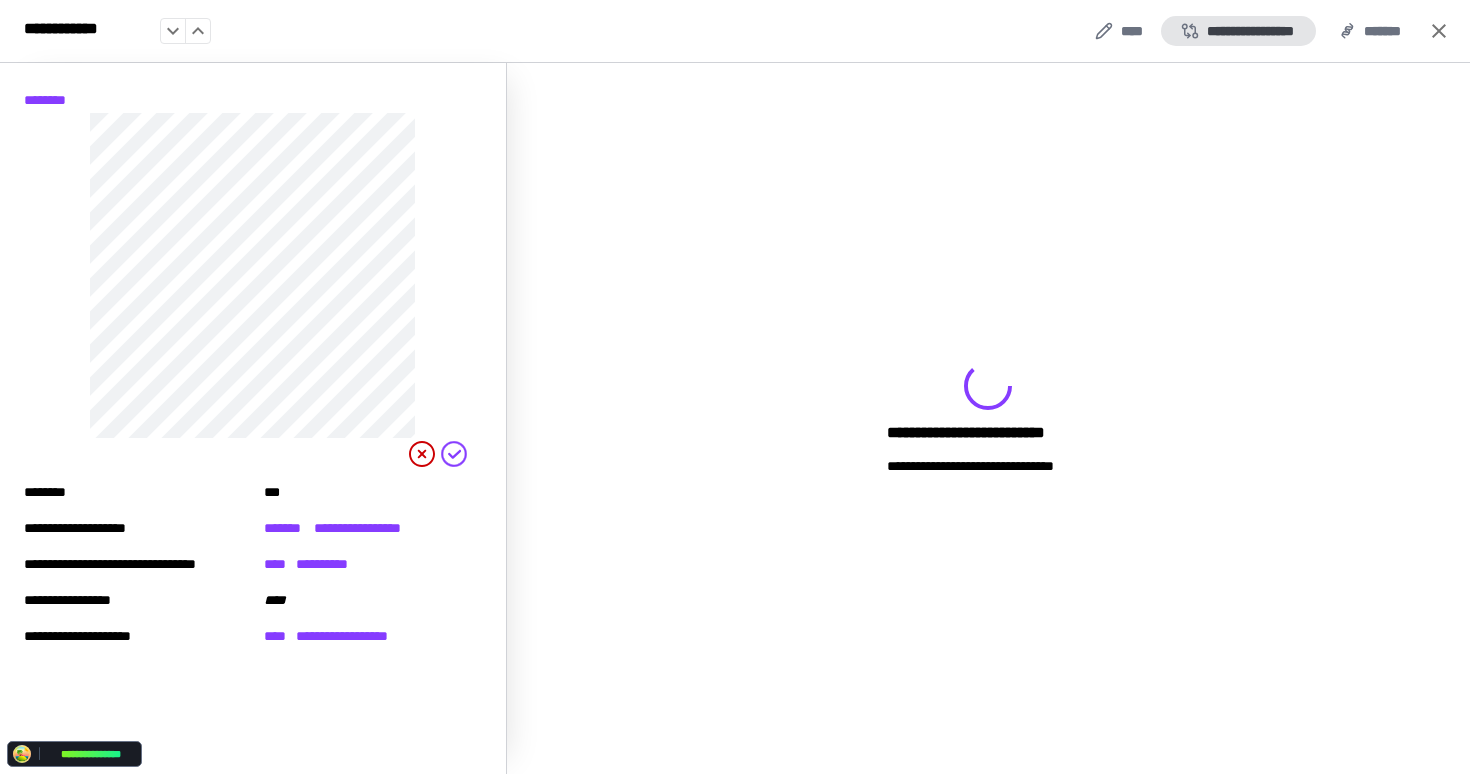 click on "**********" at bounding box center (1238, 31) 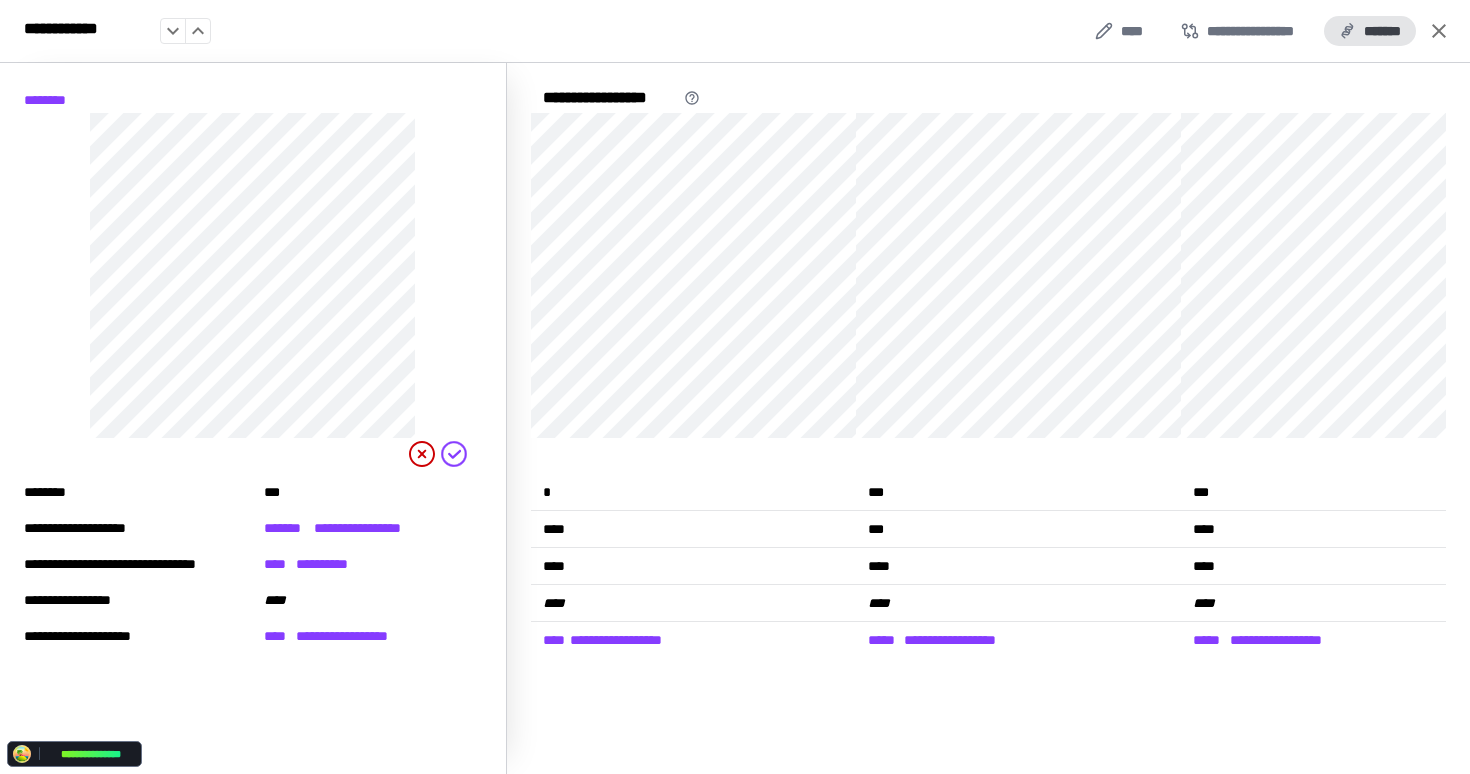 click on "*******" at bounding box center [1370, 31] 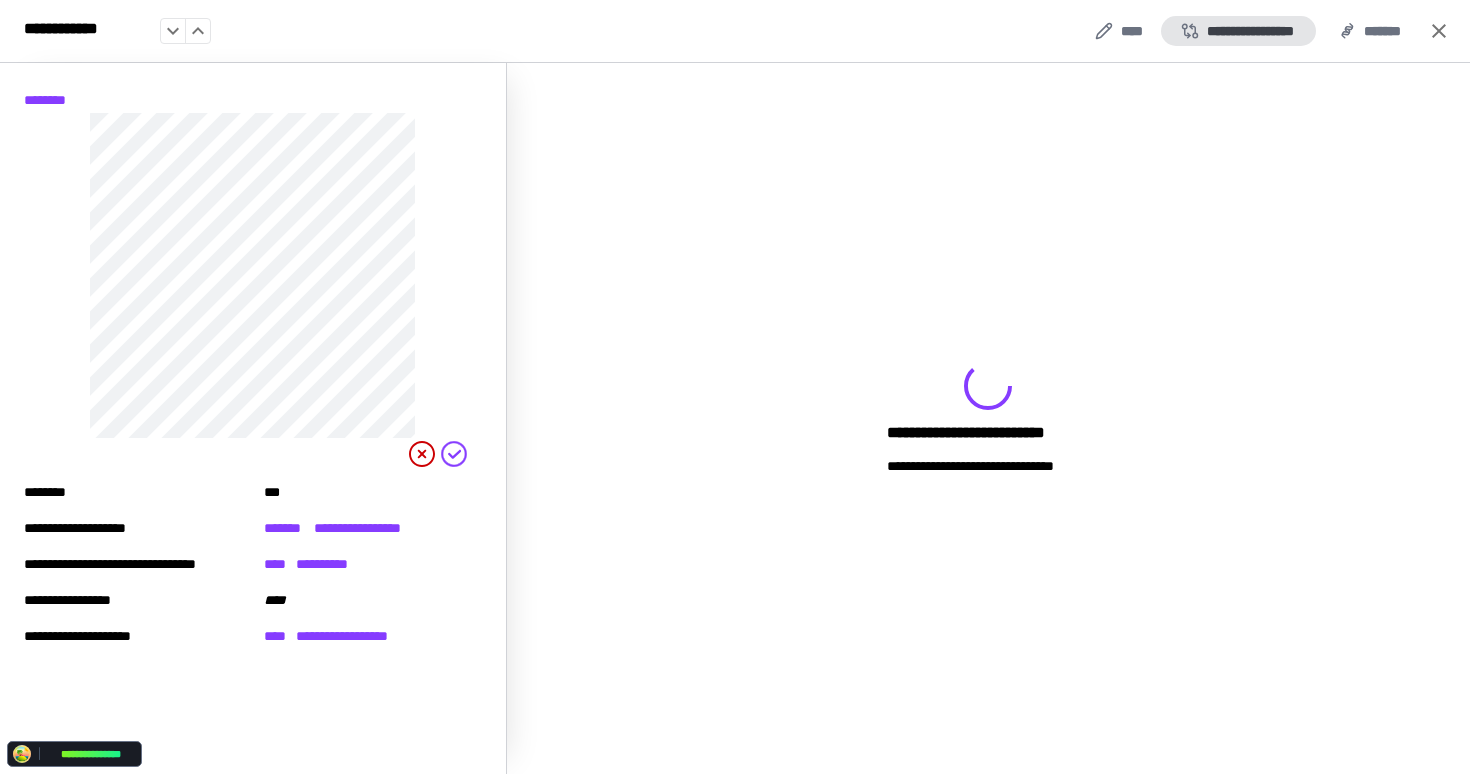 click on "**********" at bounding box center [1238, 31] 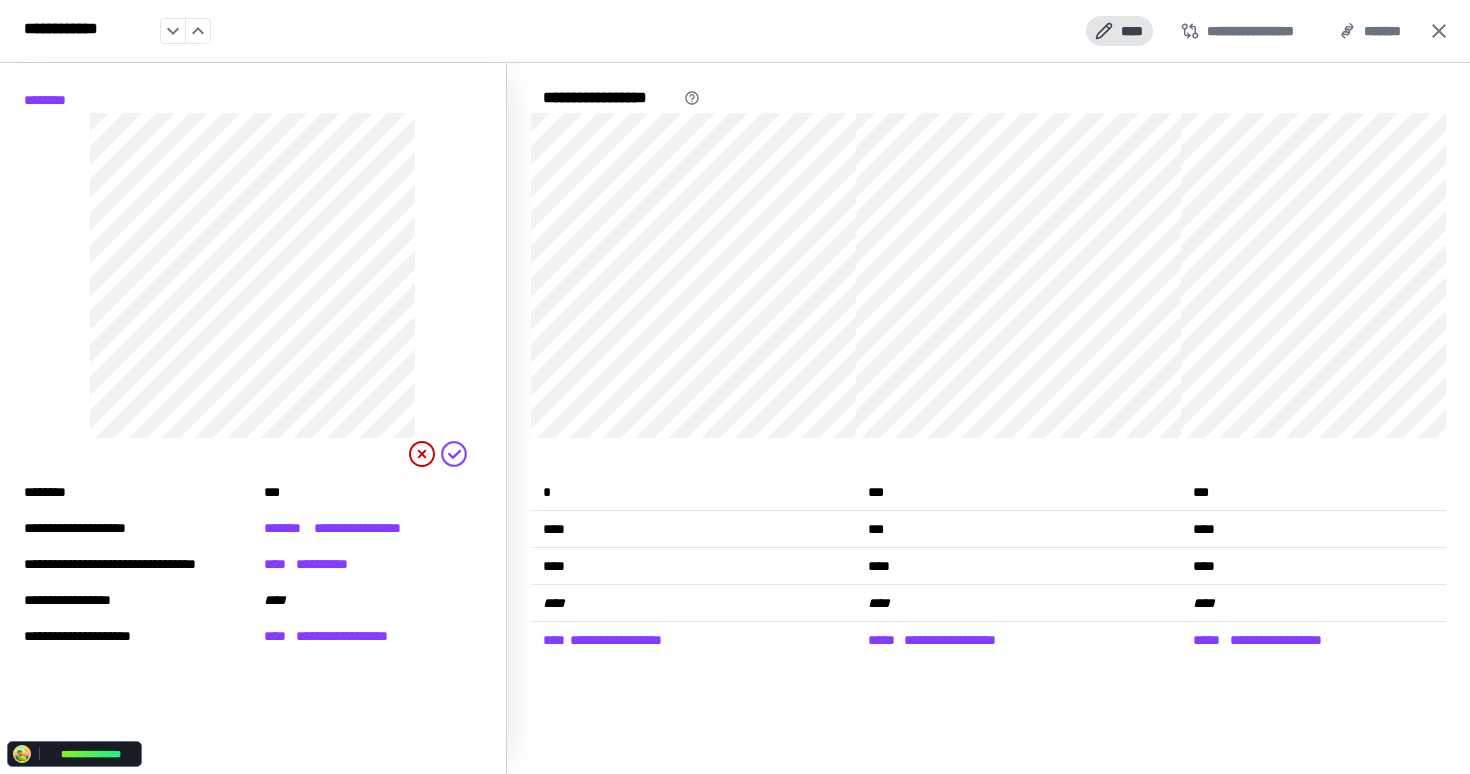 click on "****" at bounding box center [1119, 31] 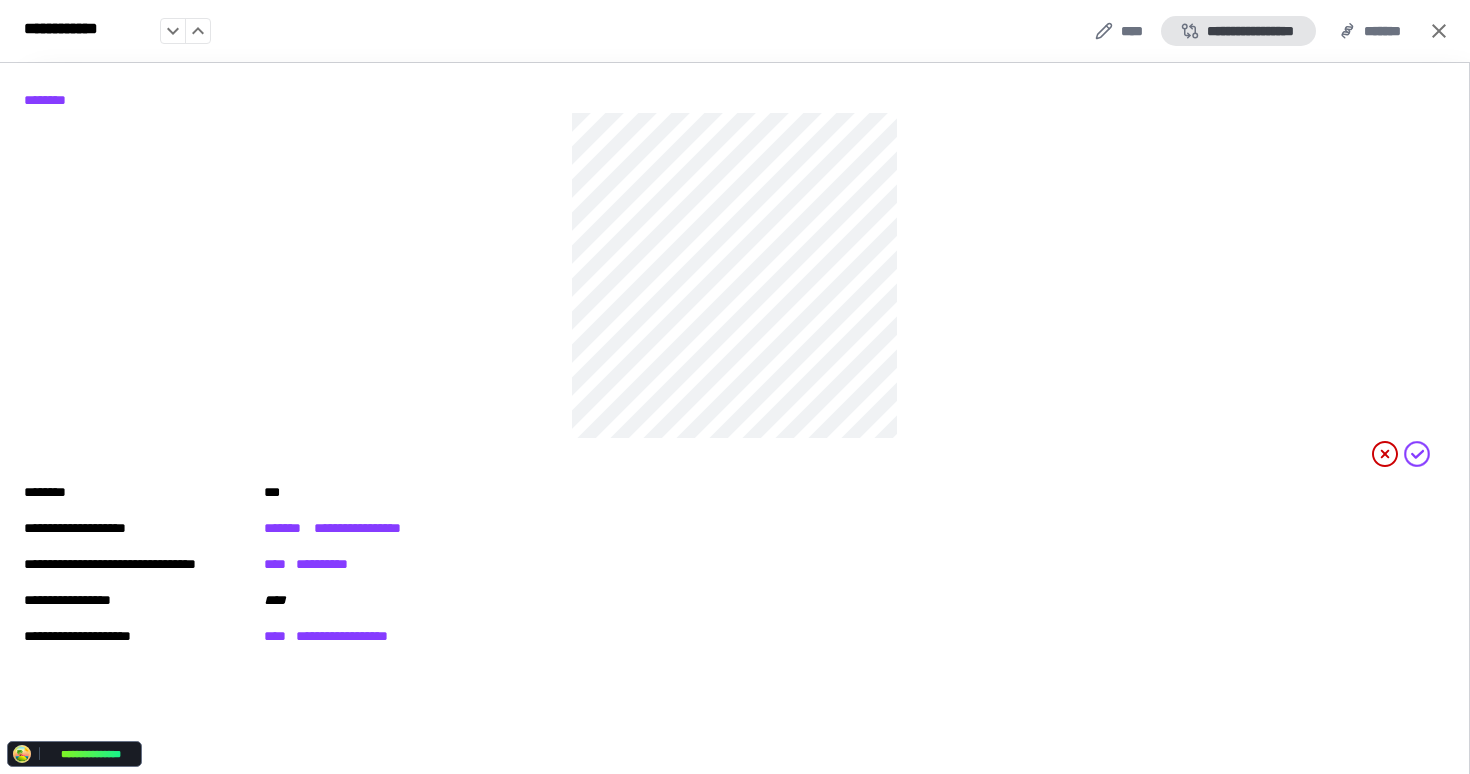 click on "**********" at bounding box center (1238, 31) 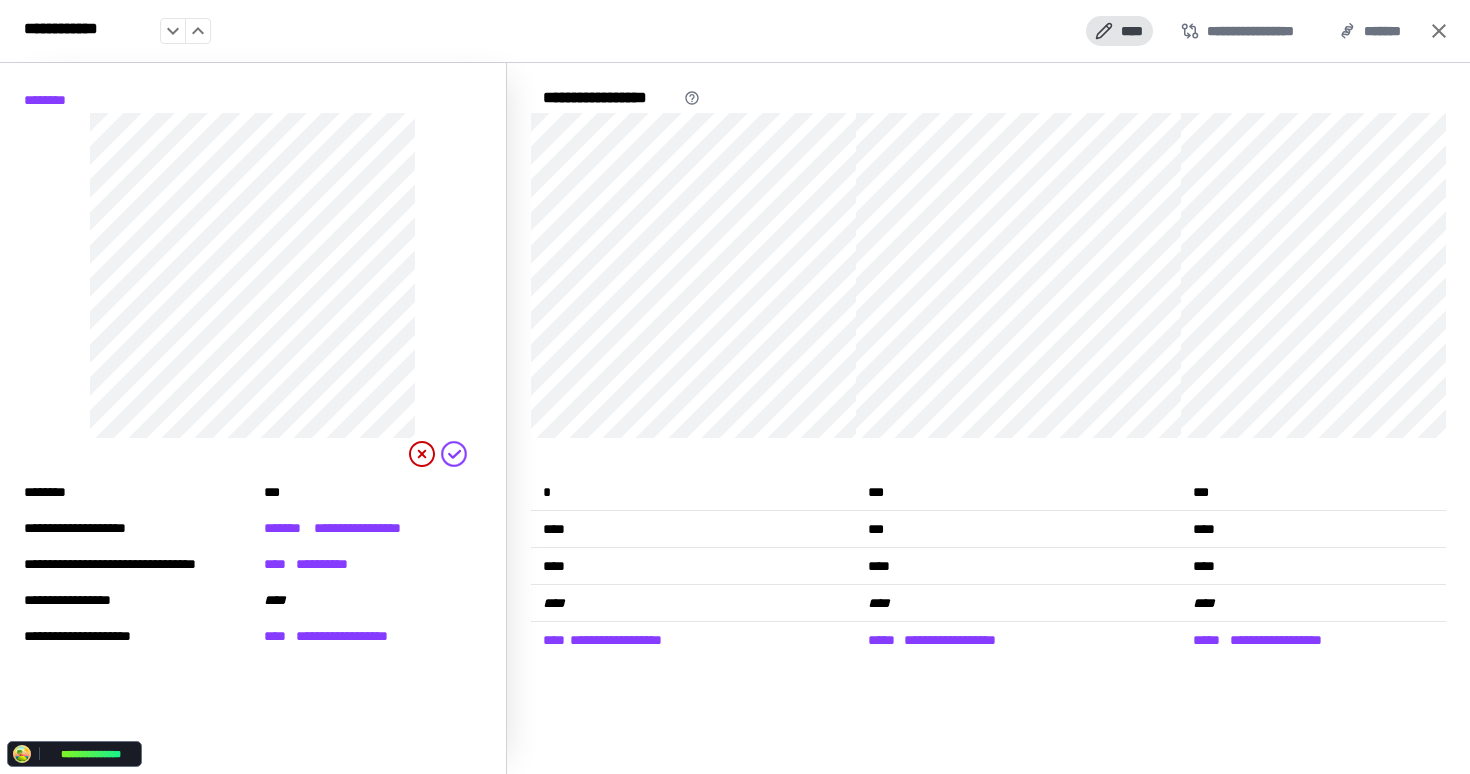 click on "****" at bounding box center [1119, 31] 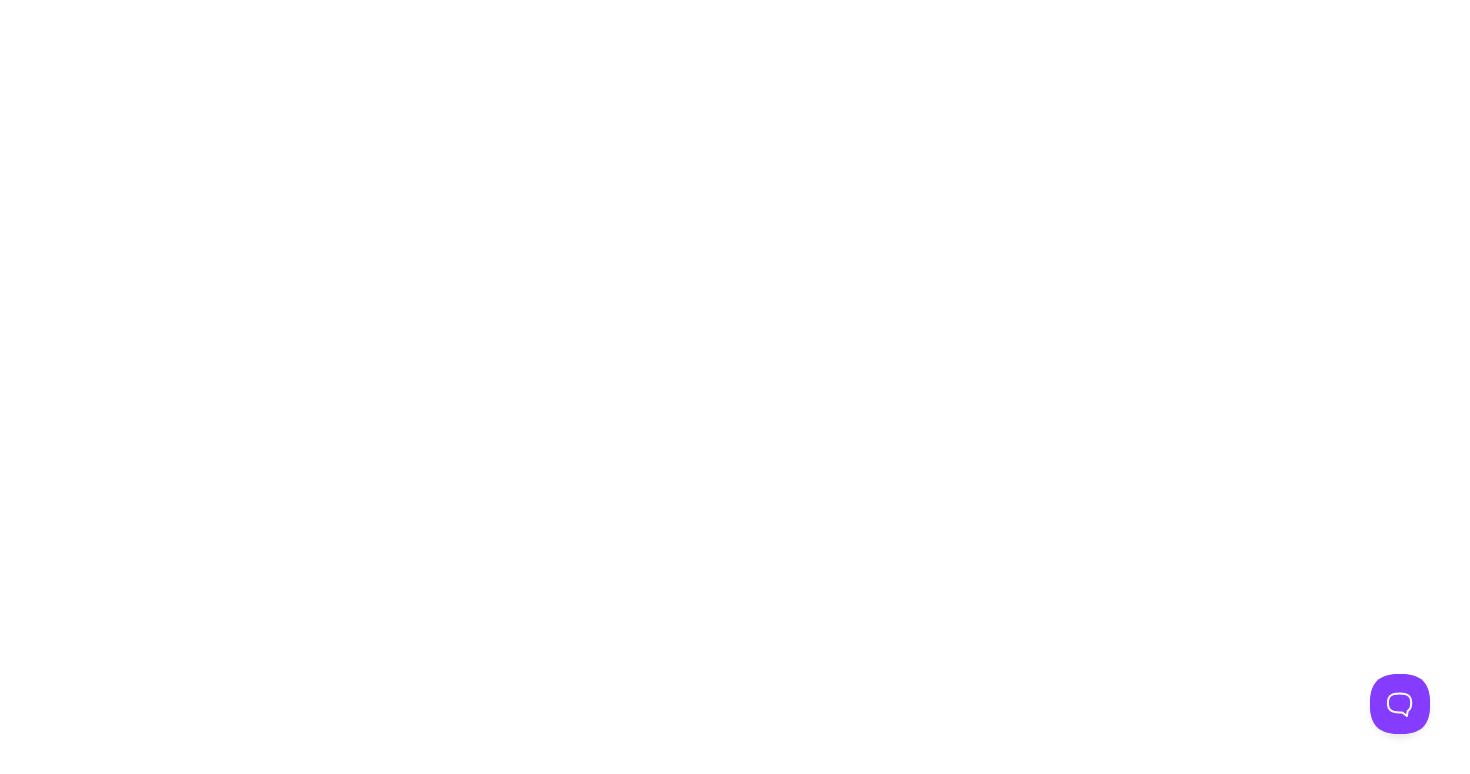 scroll, scrollTop: 0, scrollLeft: 0, axis: both 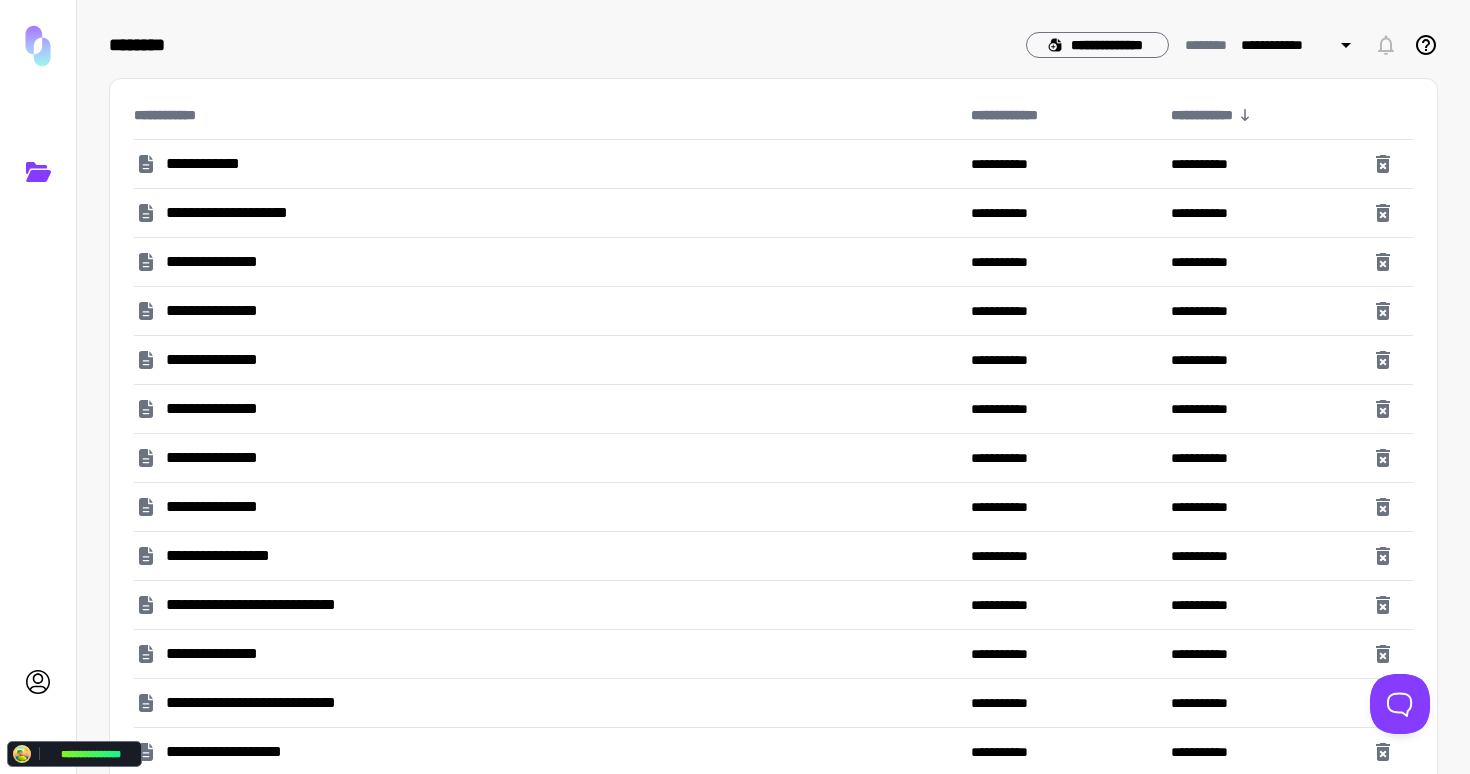 click on "**********" at bounding box center [265, 605] 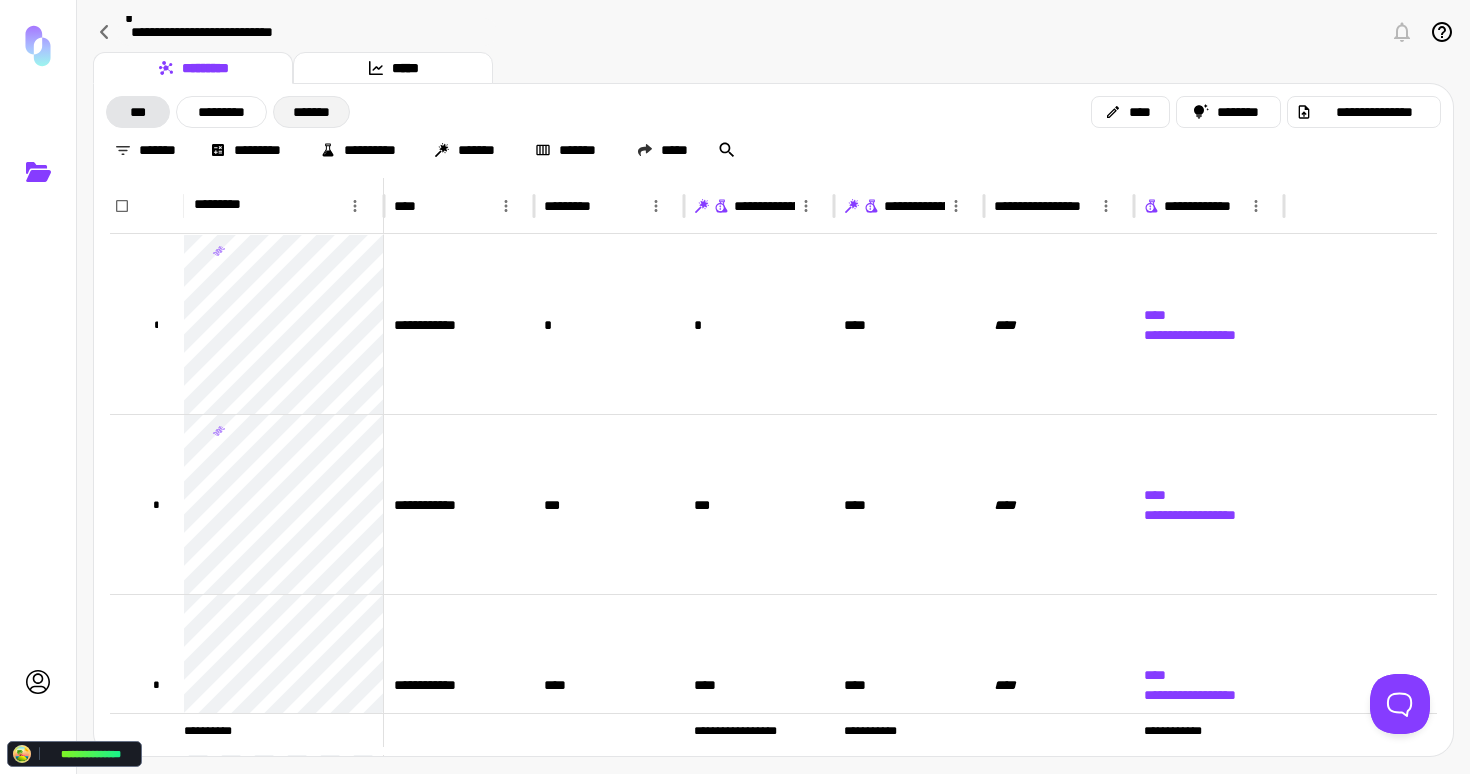 click on "*******" at bounding box center [311, 112] 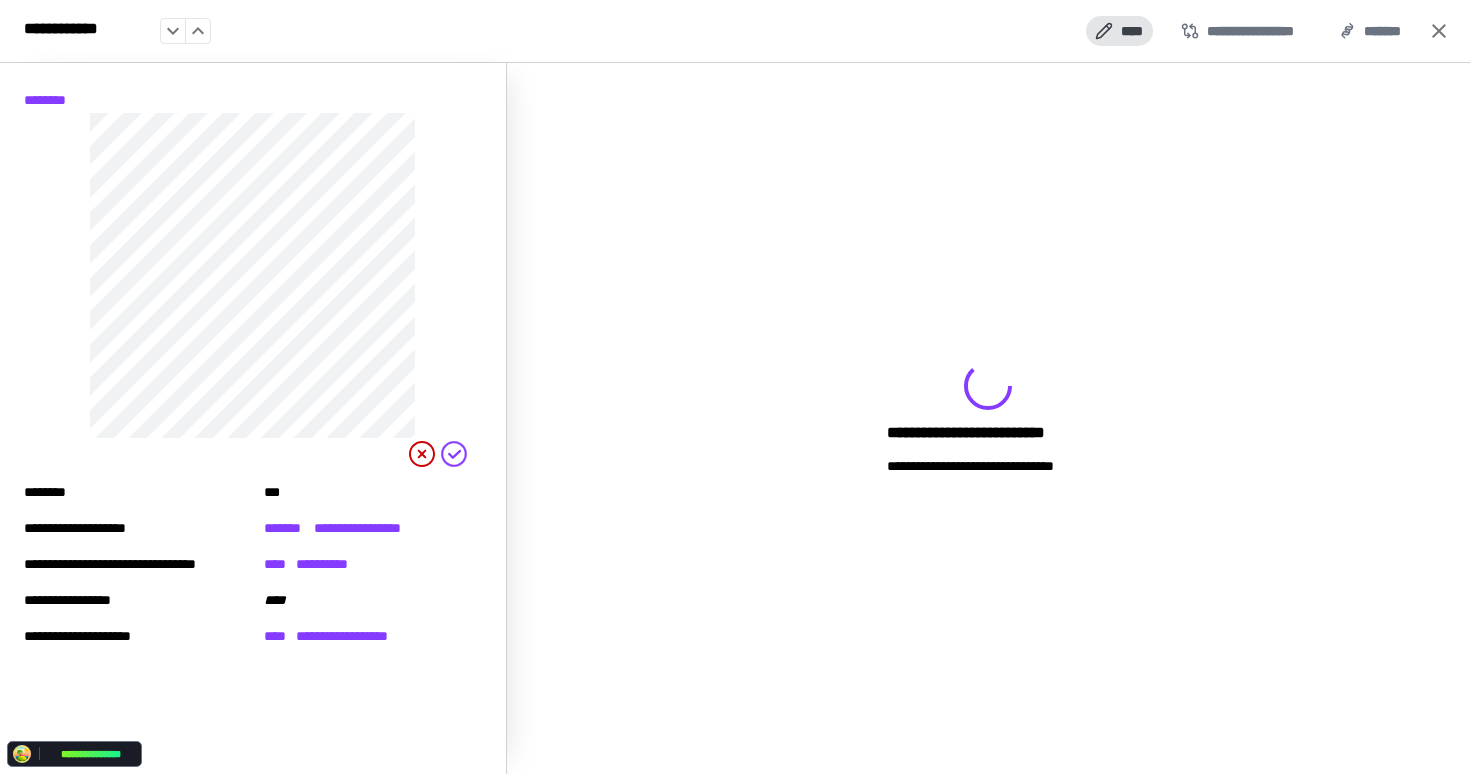 click on "****" at bounding box center (1119, 31) 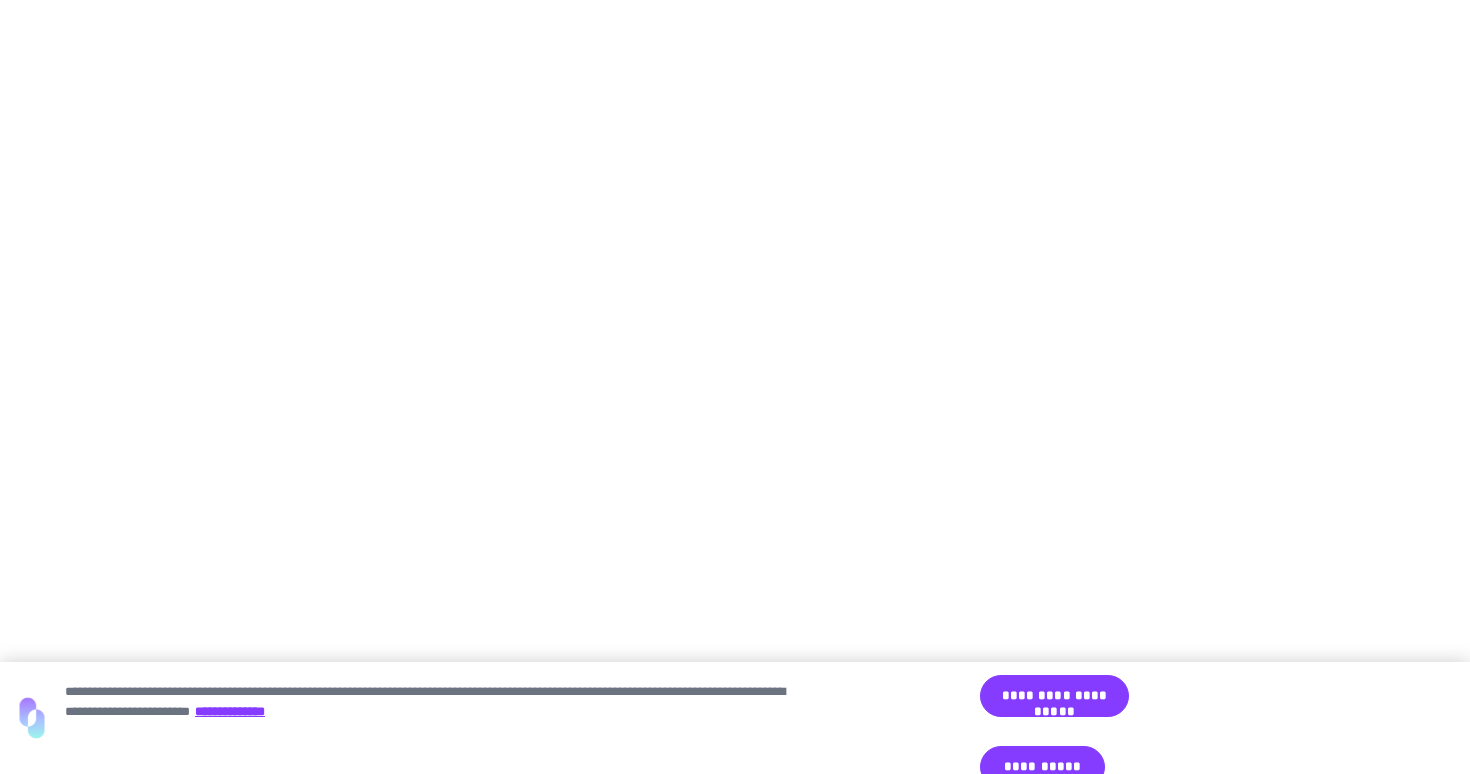 scroll, scrollTop: 0, scrollLeft: 0, axis: both 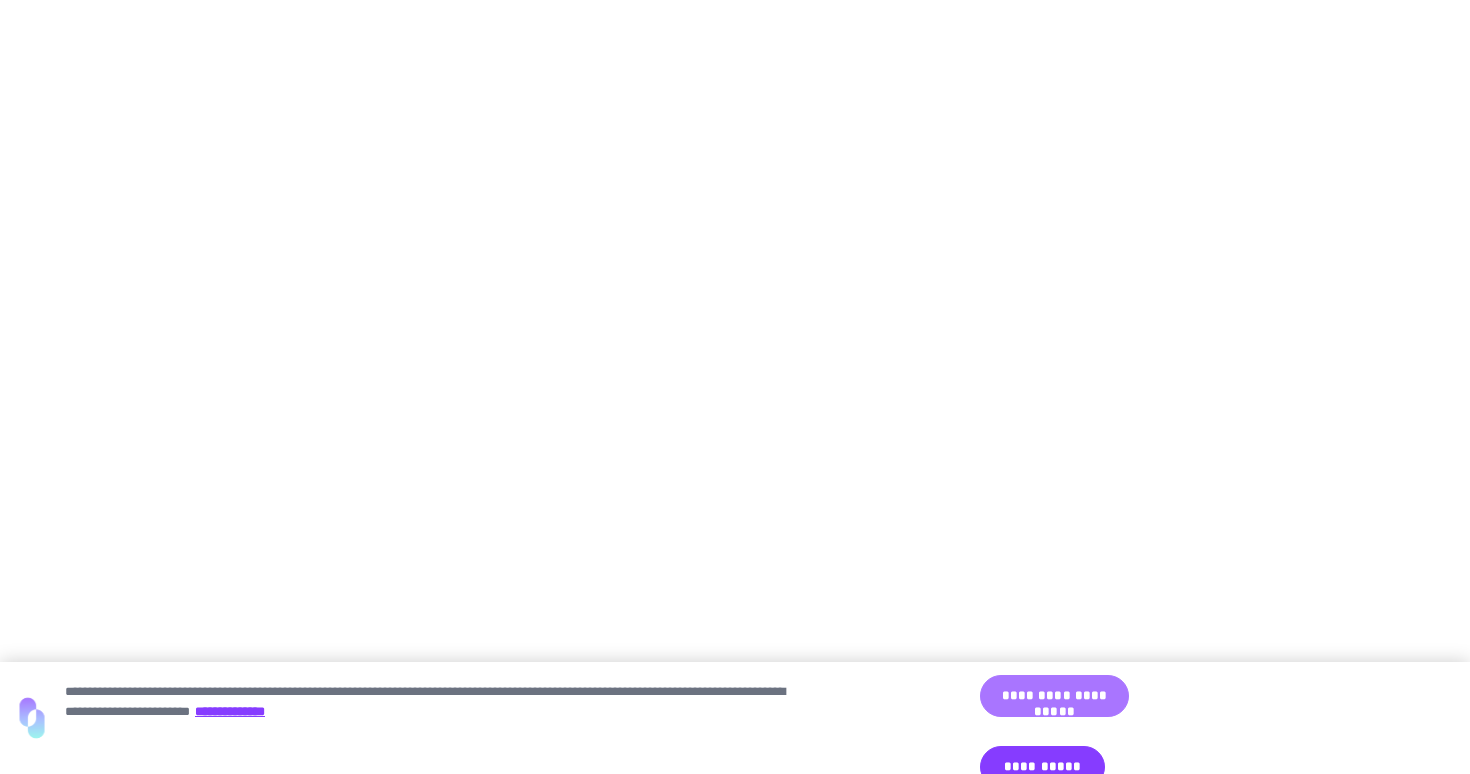 click on "**********" at bounding box center (1054, 696) 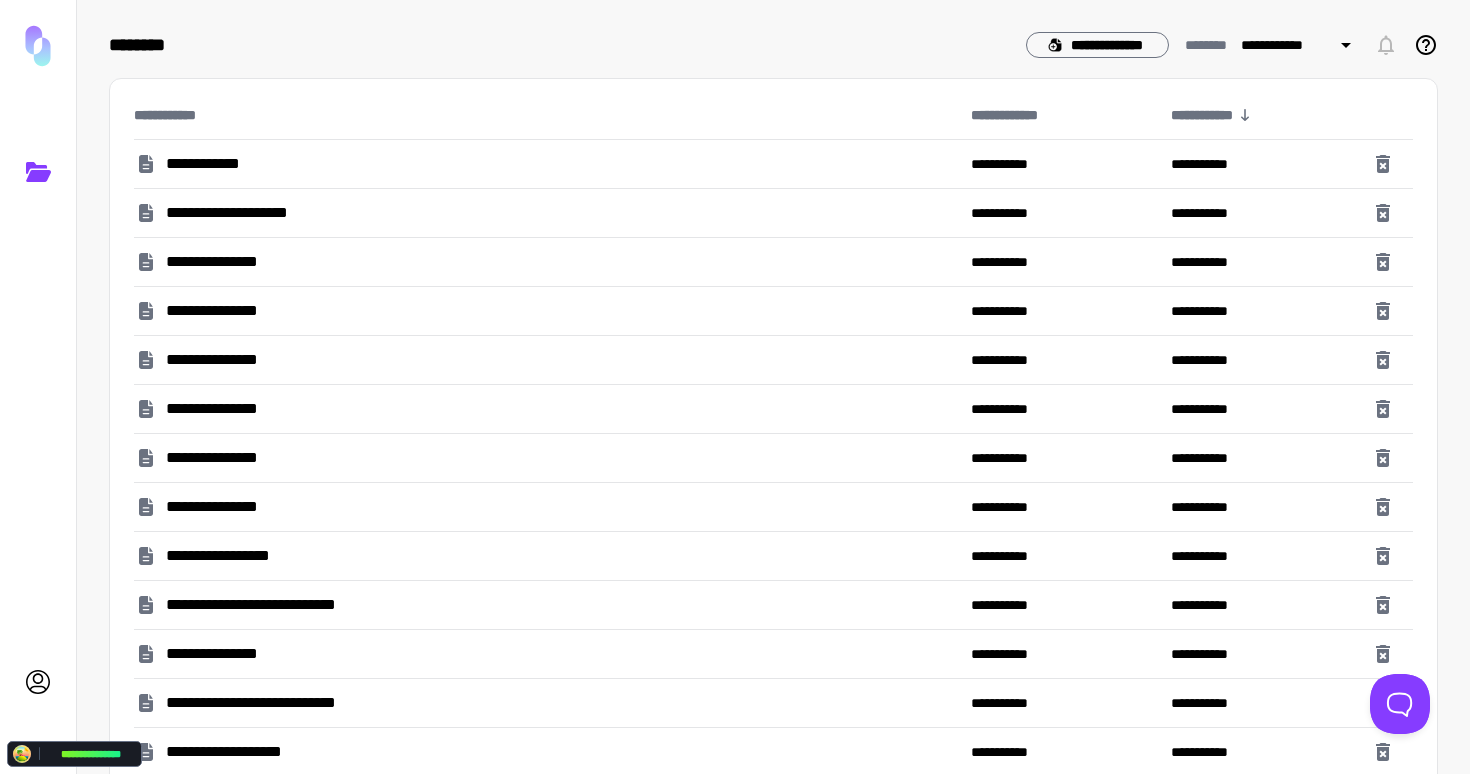 click on "**********" at bounding box center [265, 605] 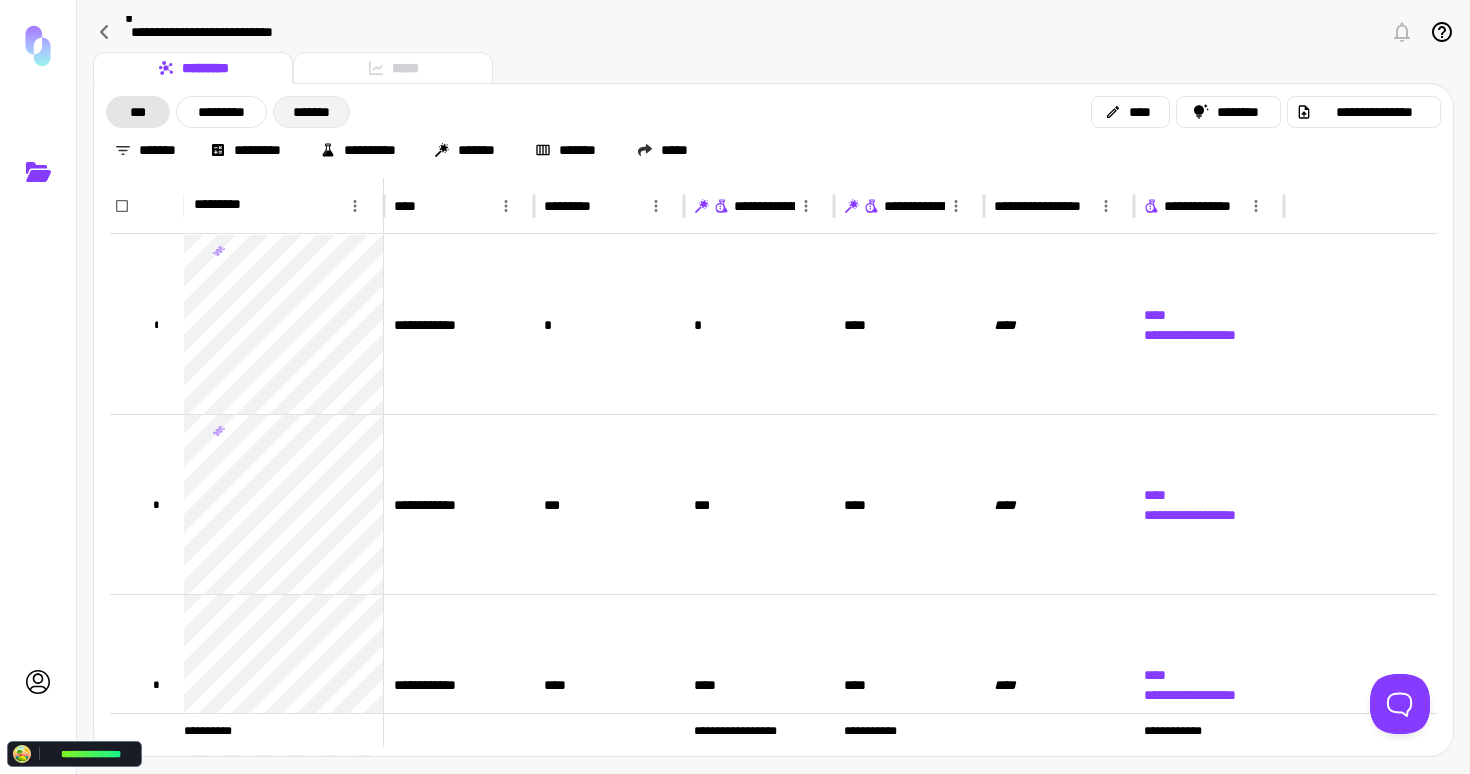 click on "*******" at bounding box center [311, 112] 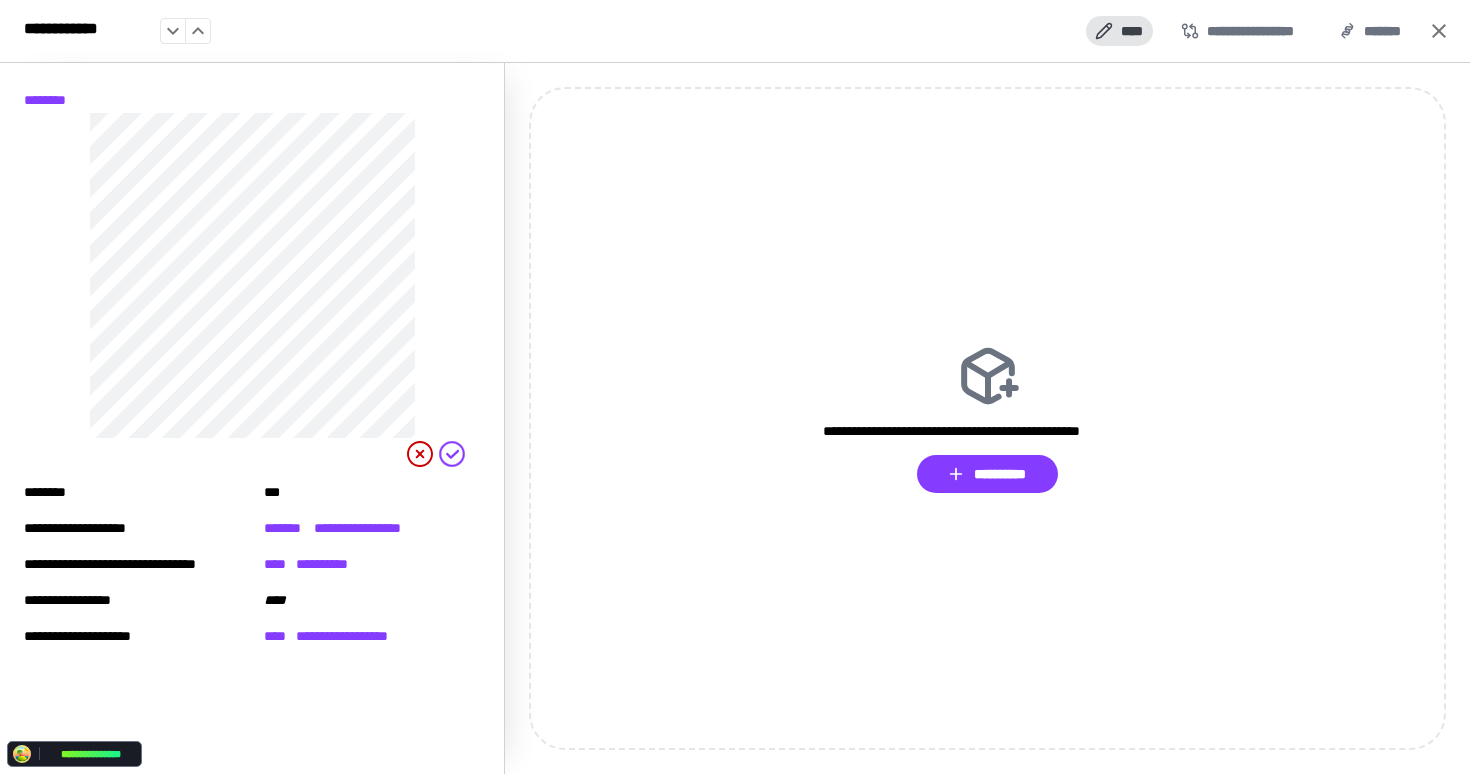 click on "****" at bounding box center (1119, 31) 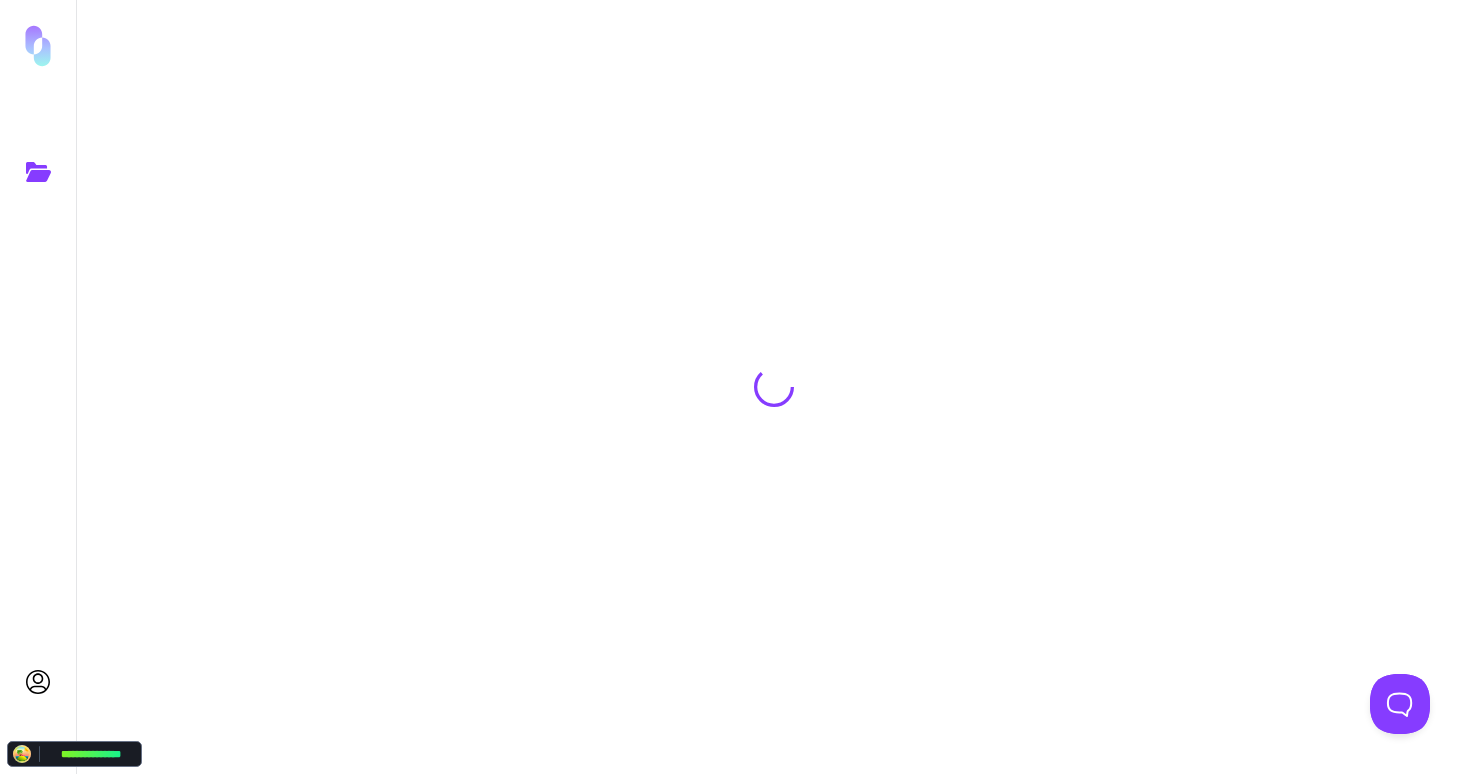 scroll, scrollTop: 0, scrollLeft: 0, axis: both 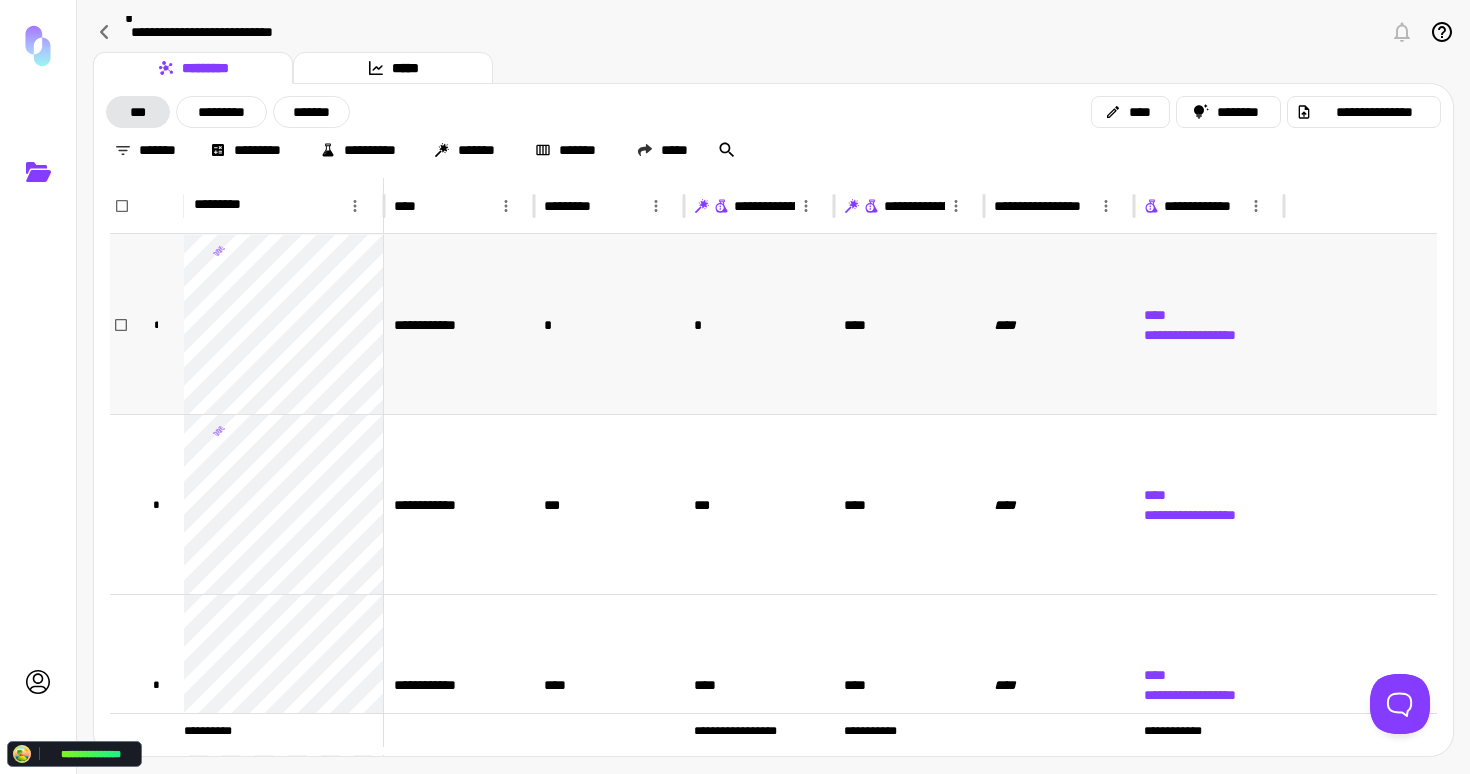 click on "*" at bounding box center (609, 324) 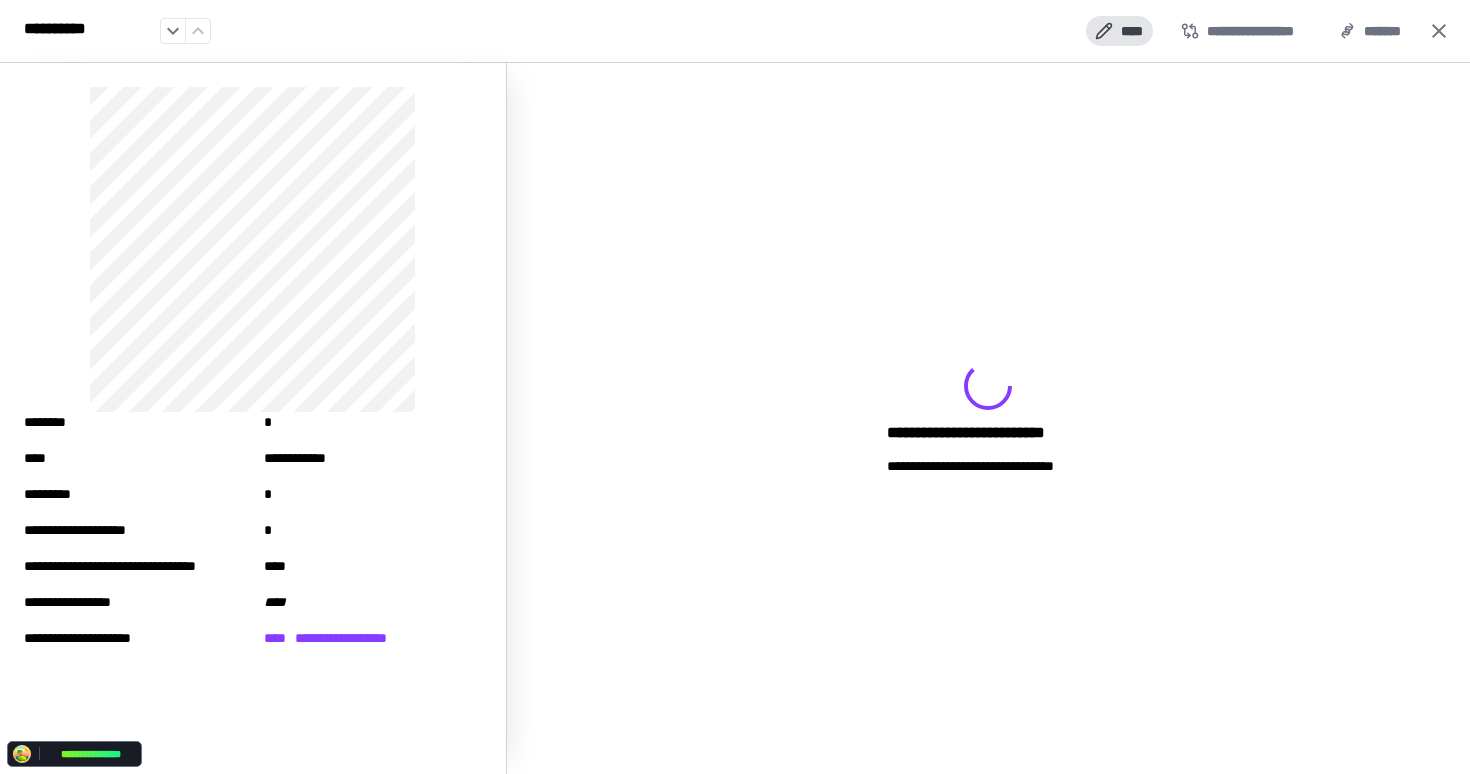 click on "****" at bounding box center [1119, 31] 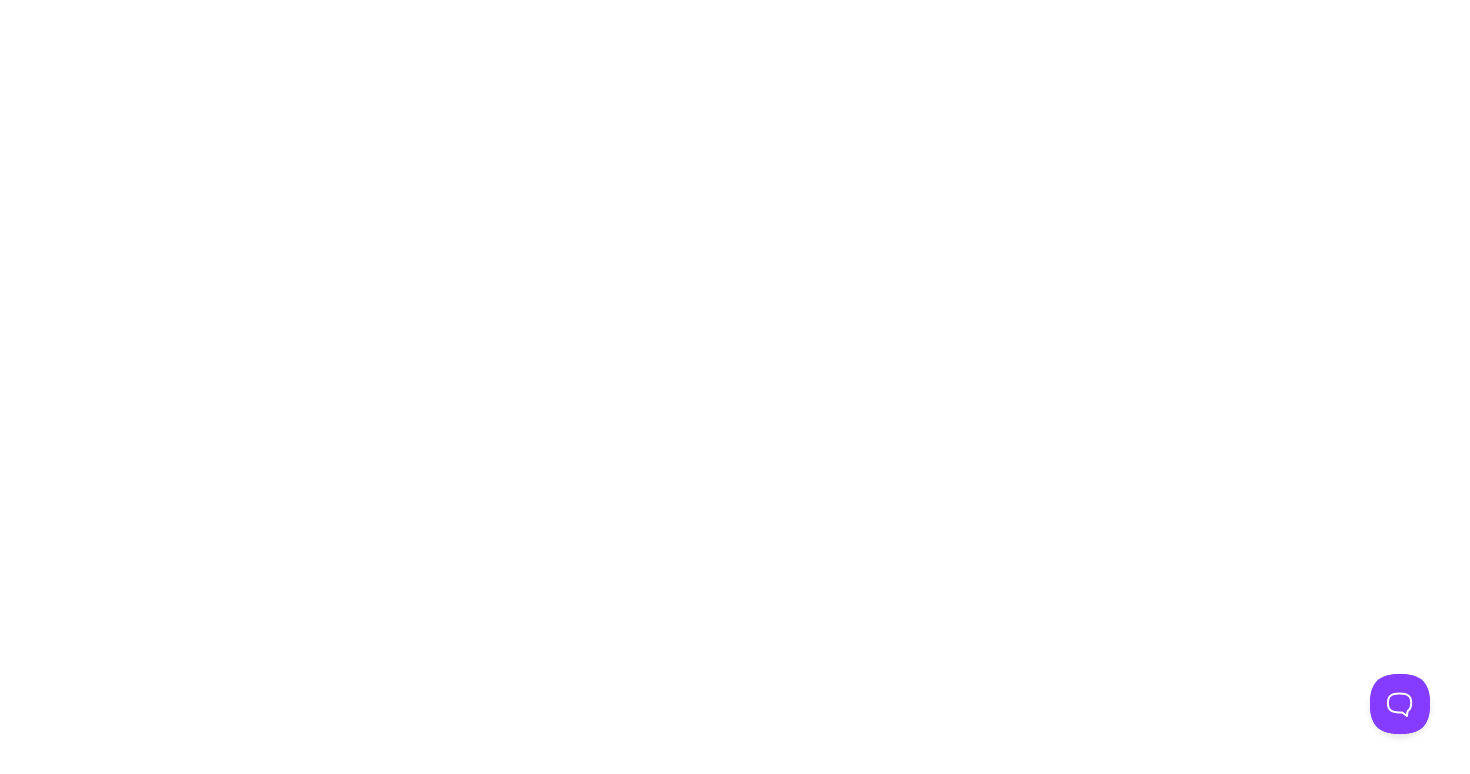 scroll, scrollTop: 0, scrollLeft: 0, axis: both 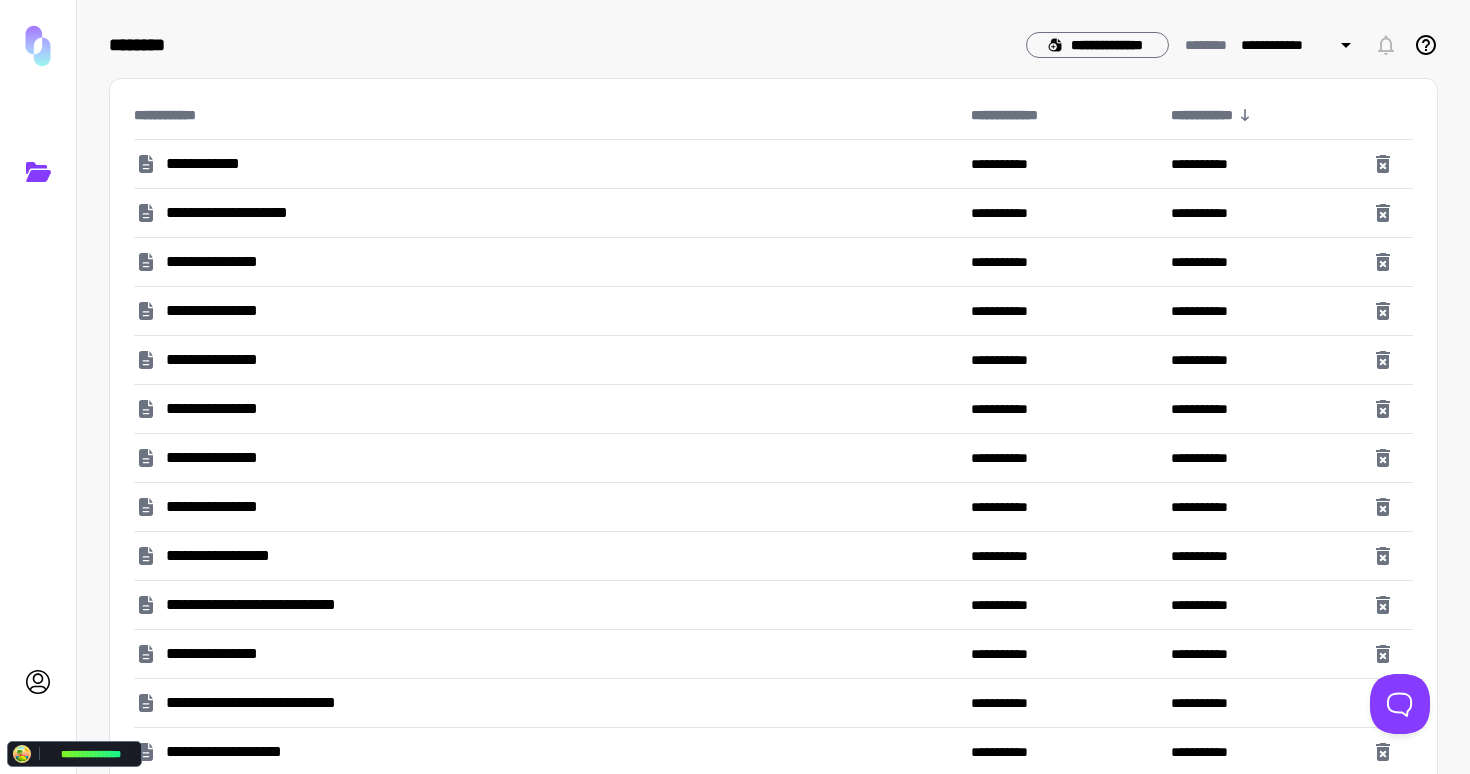 click on "**********" at bounding box center [265, 605] 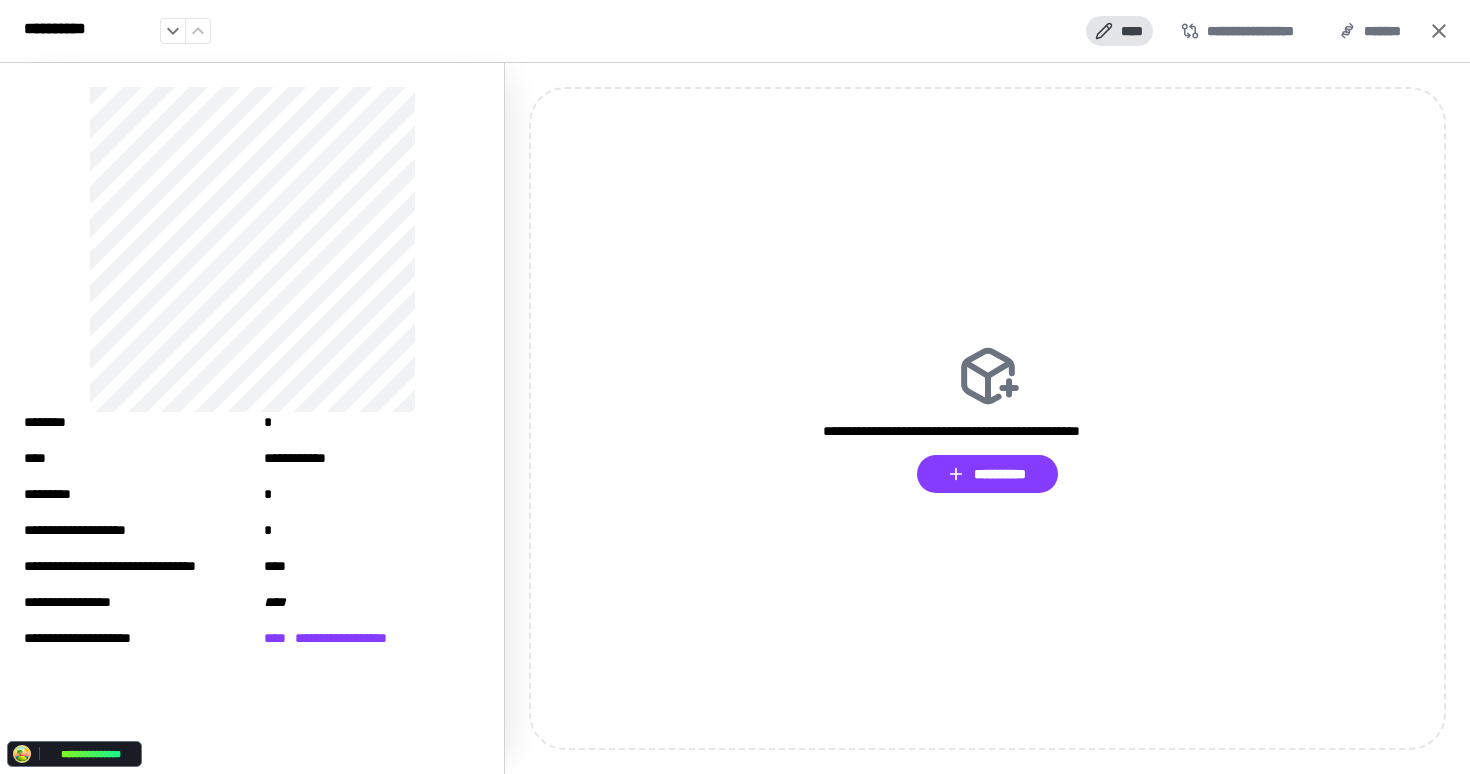 click on "****" at bounding box center [1119, 31] 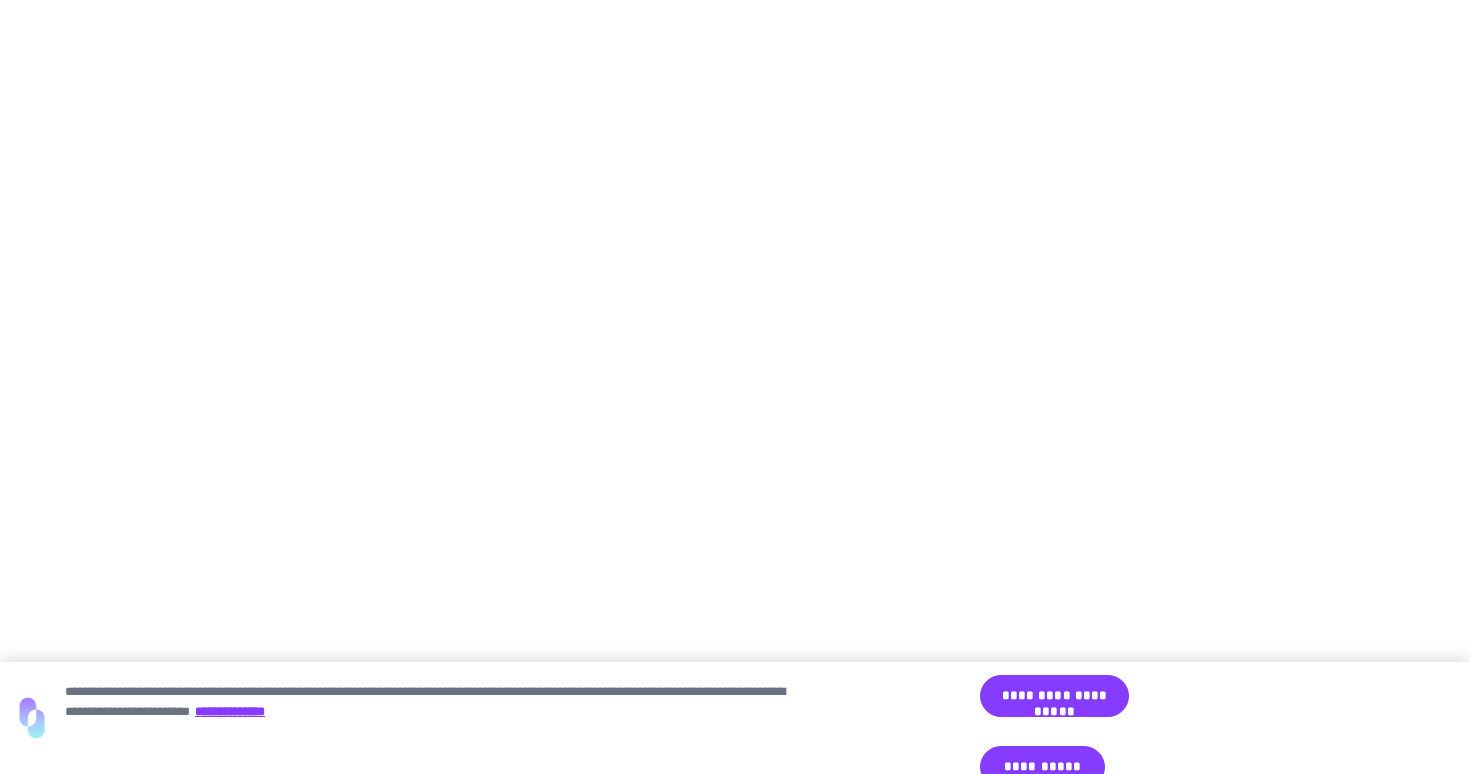 scroll, scrollTop: 0, scrollLeft: 0, axis: both 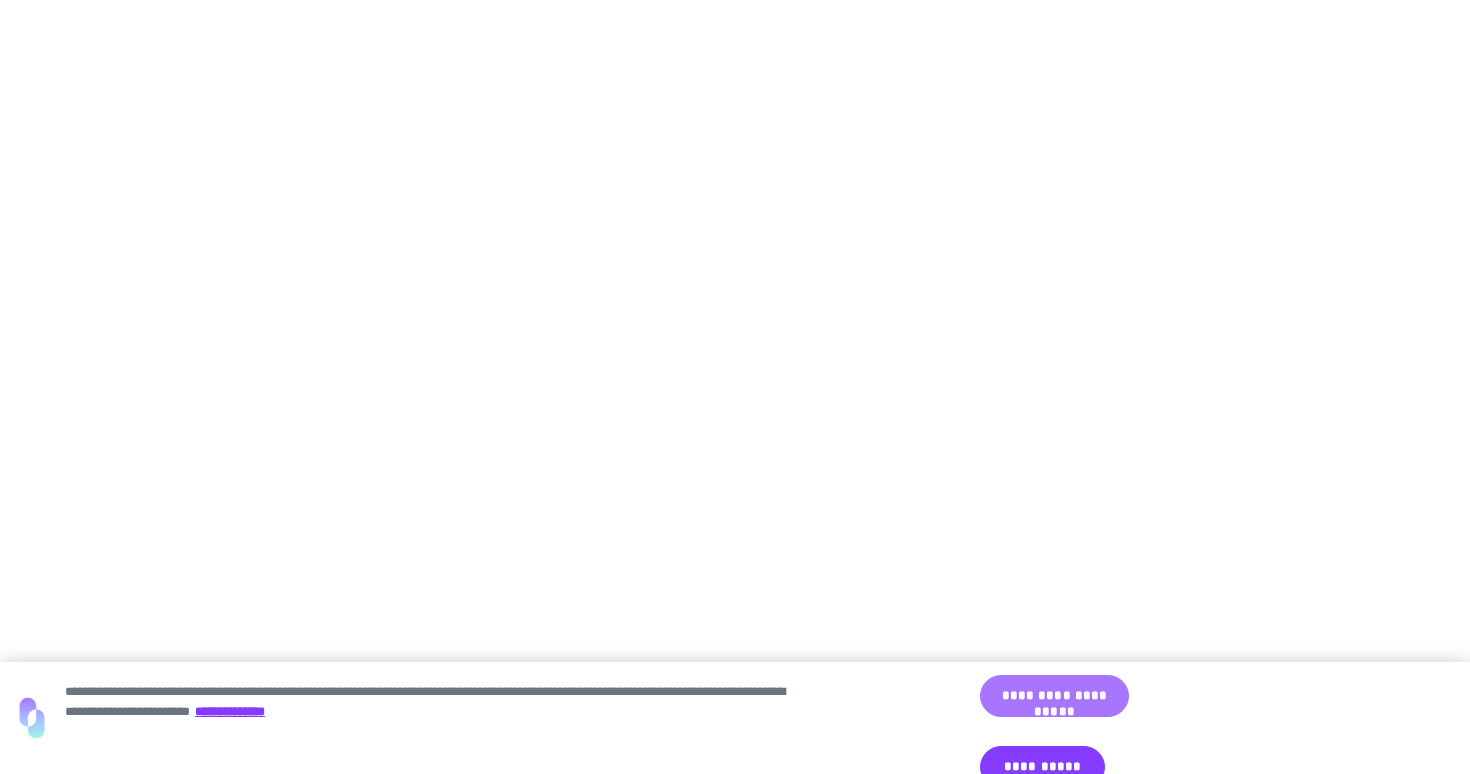 click on "**********" at bounding box center [1054, 696] 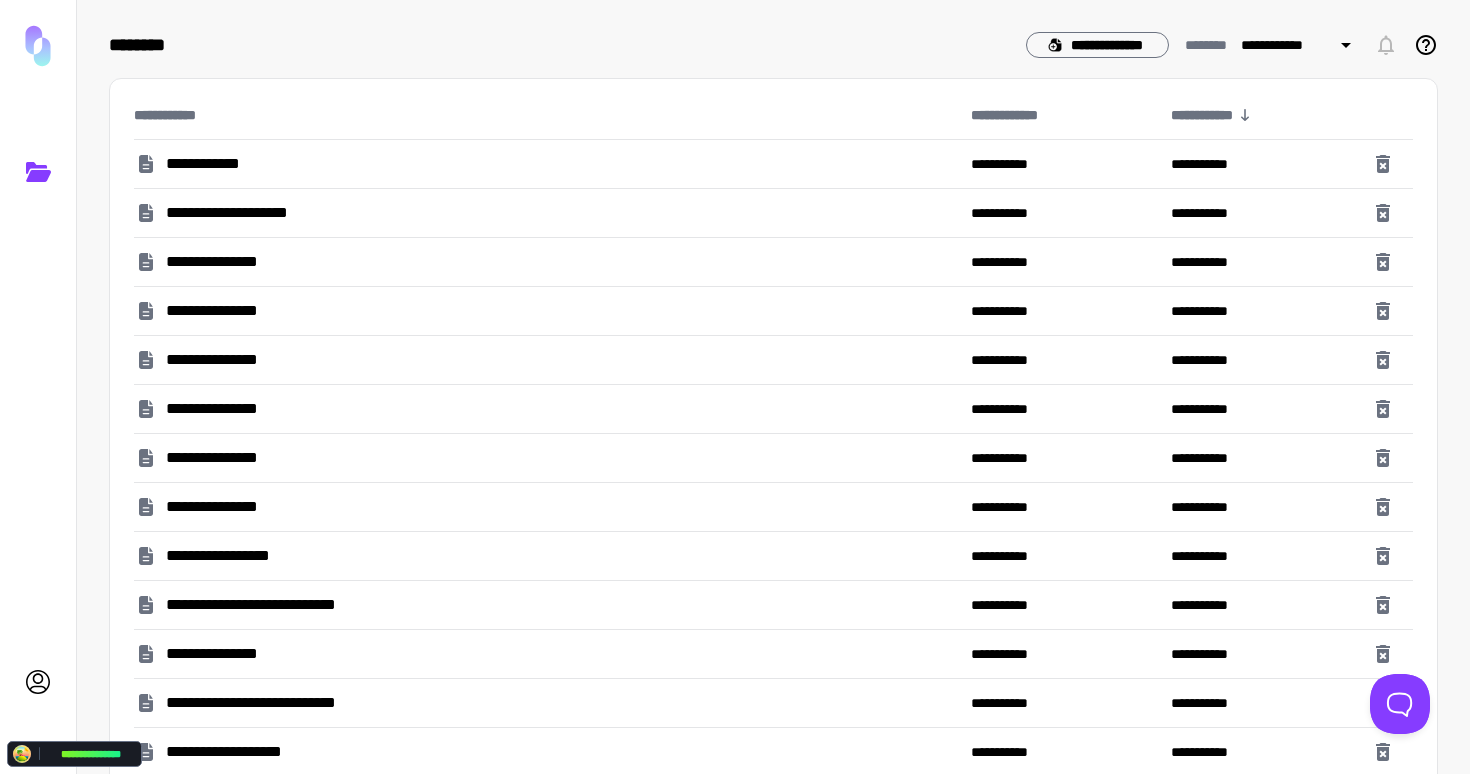 click on "**********" at bounding box center [544, 605] 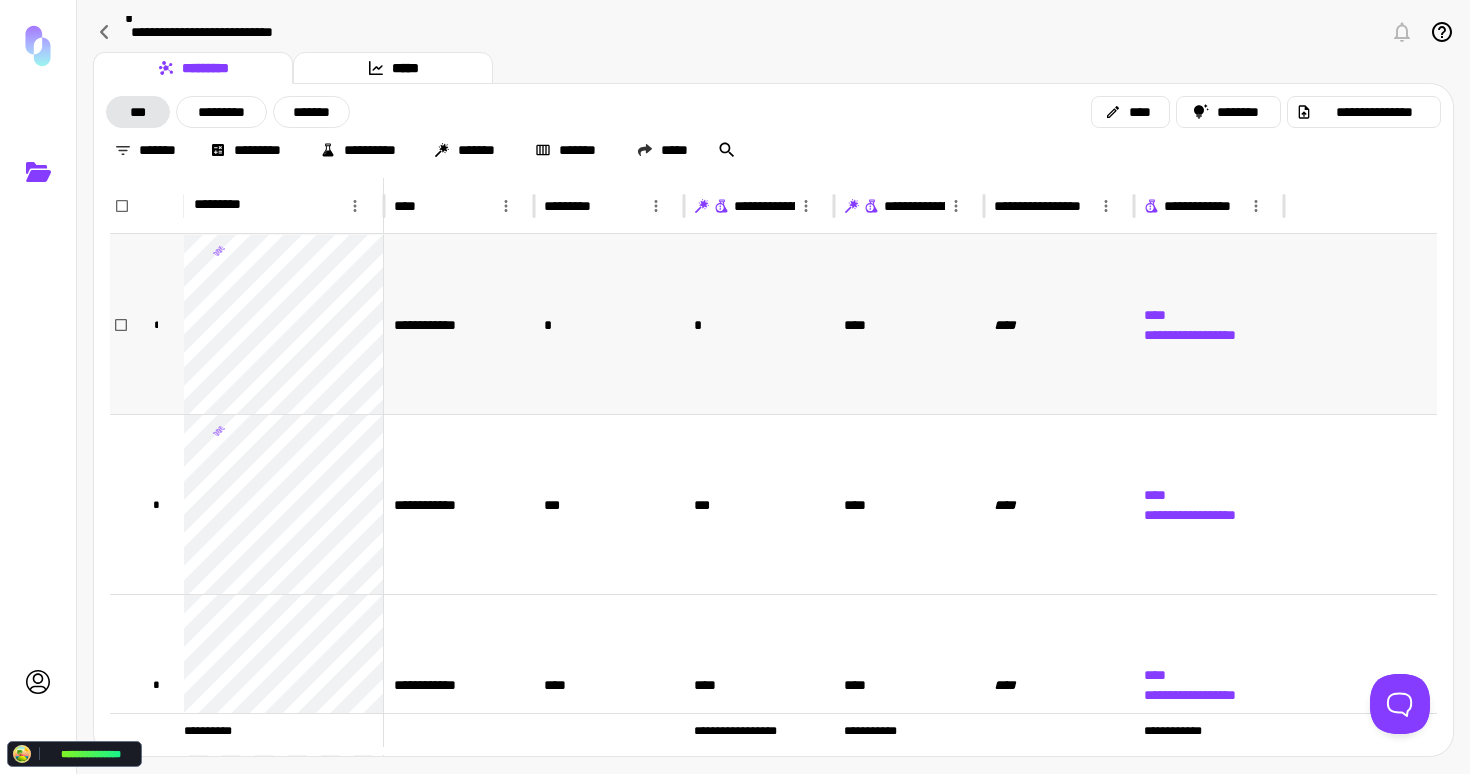 click on "**********" at bounding box center [459, 324] 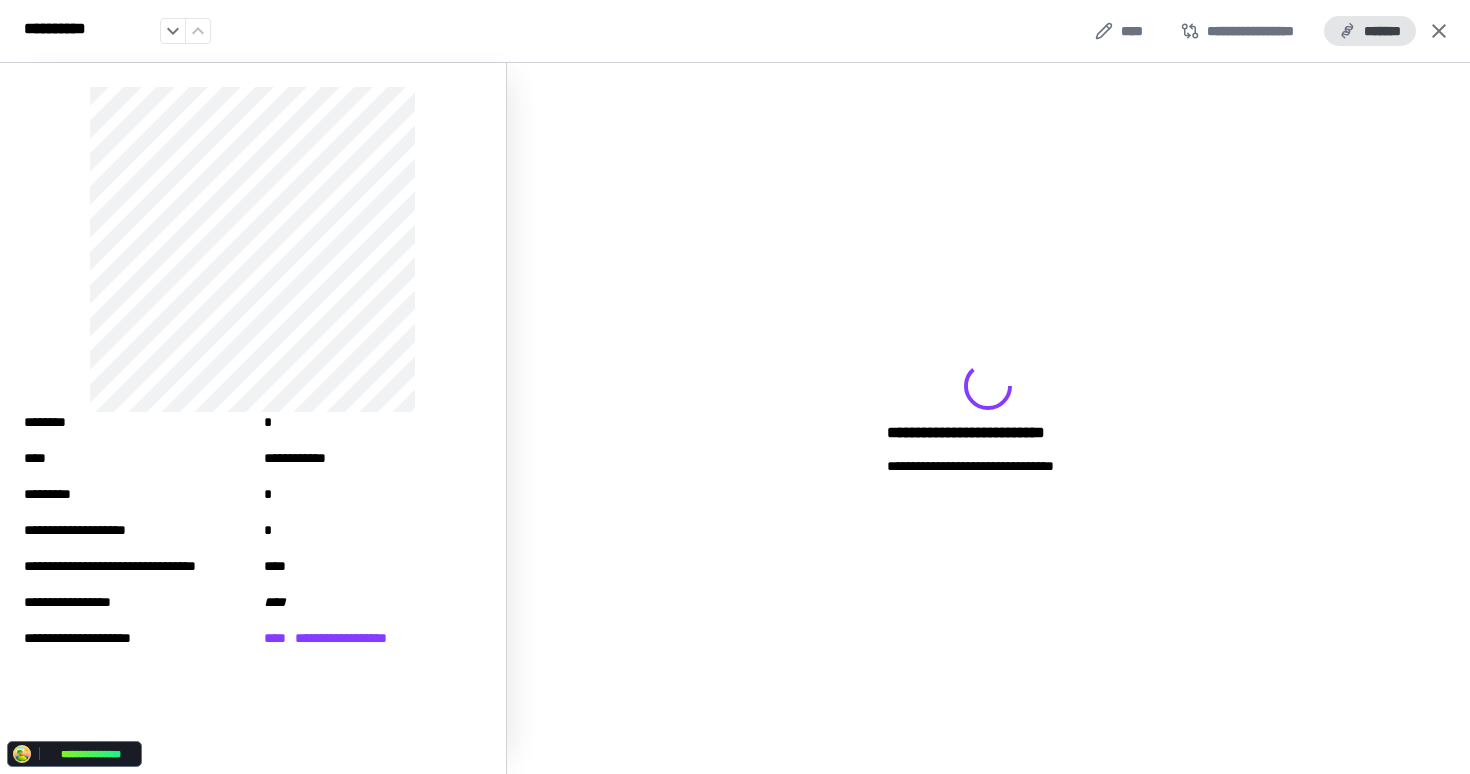 click on "*******" at bounding box center (1370, 31) 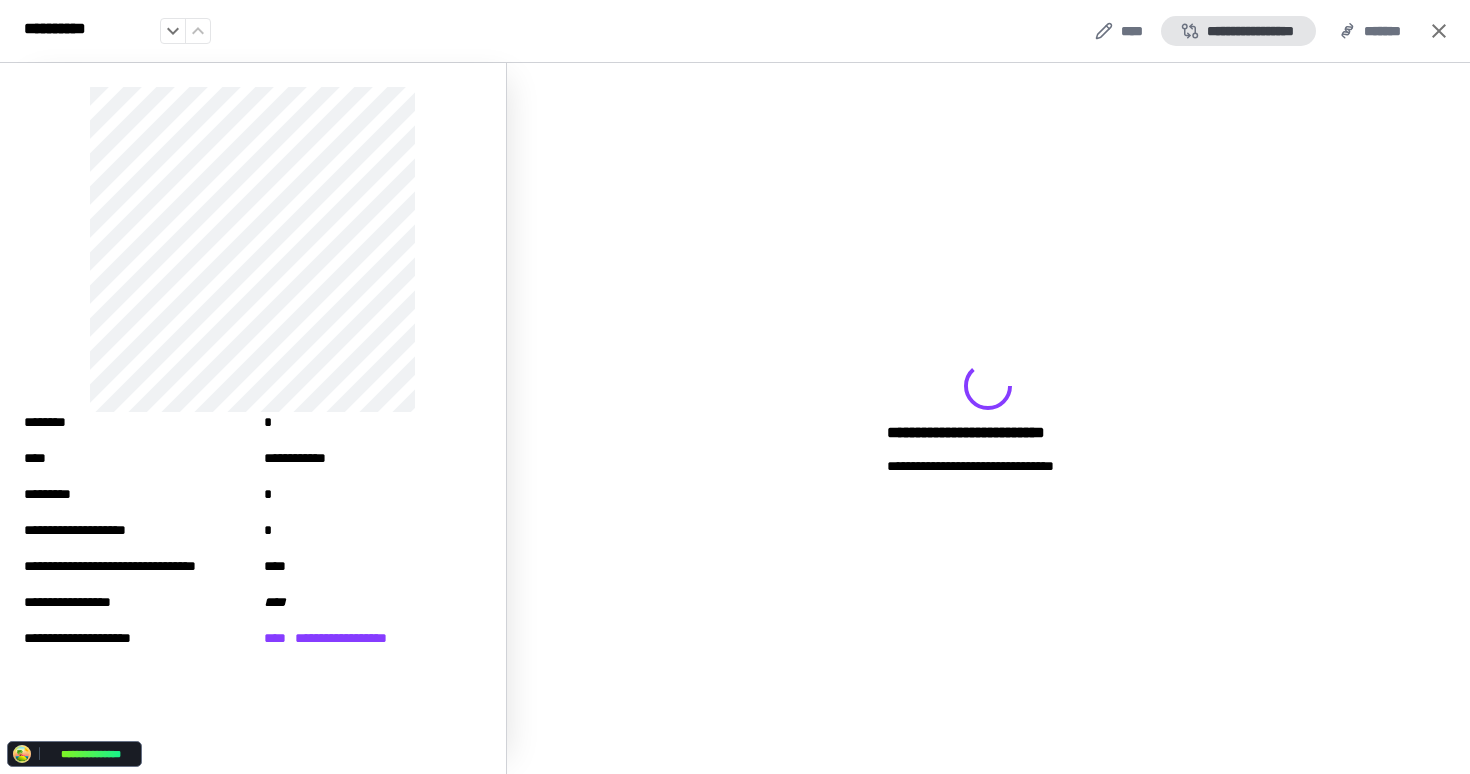 click on "**********" at bounding box center [1238, 31] 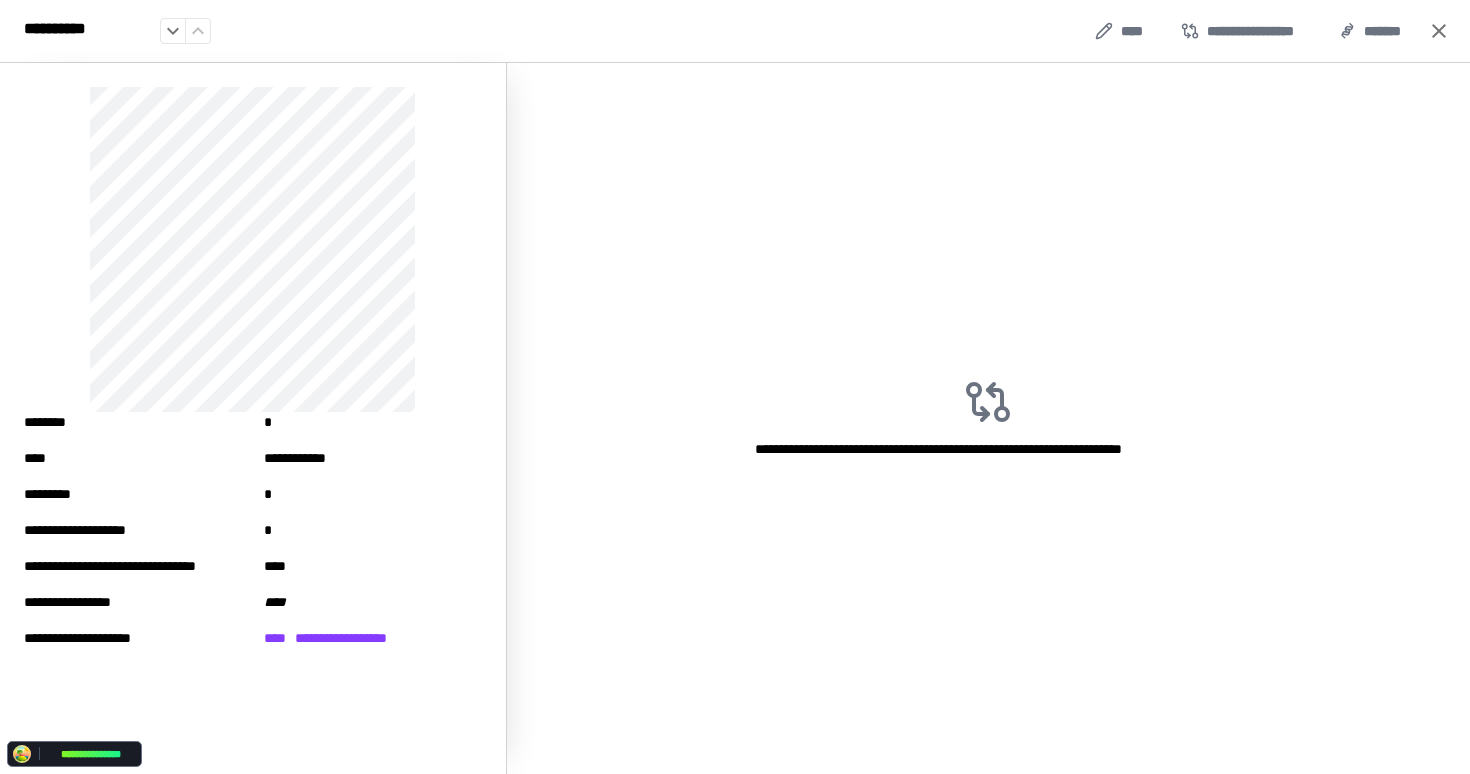 click on "**********" at bounding box center (988, 418) 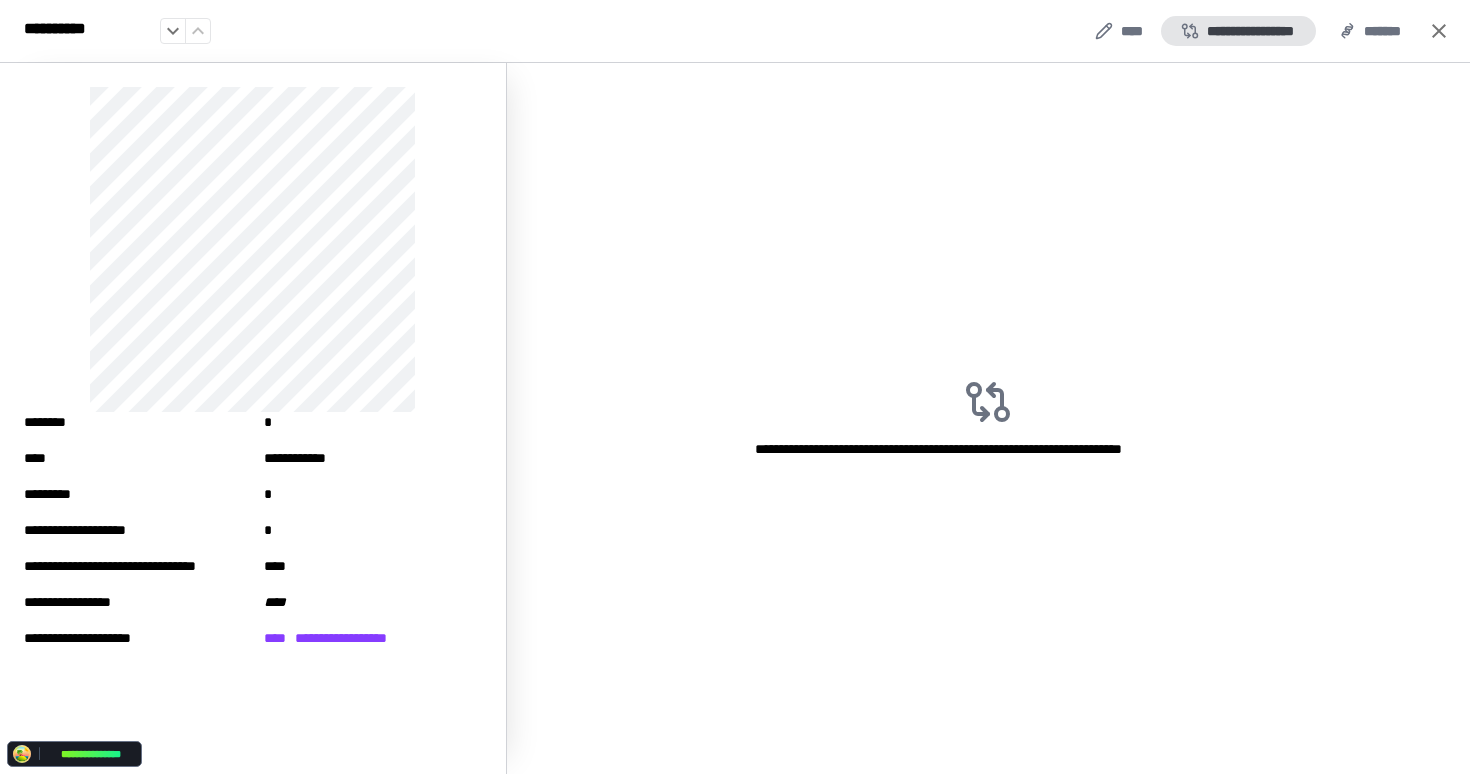 click on "**********" at bounding box center [1238, 31] 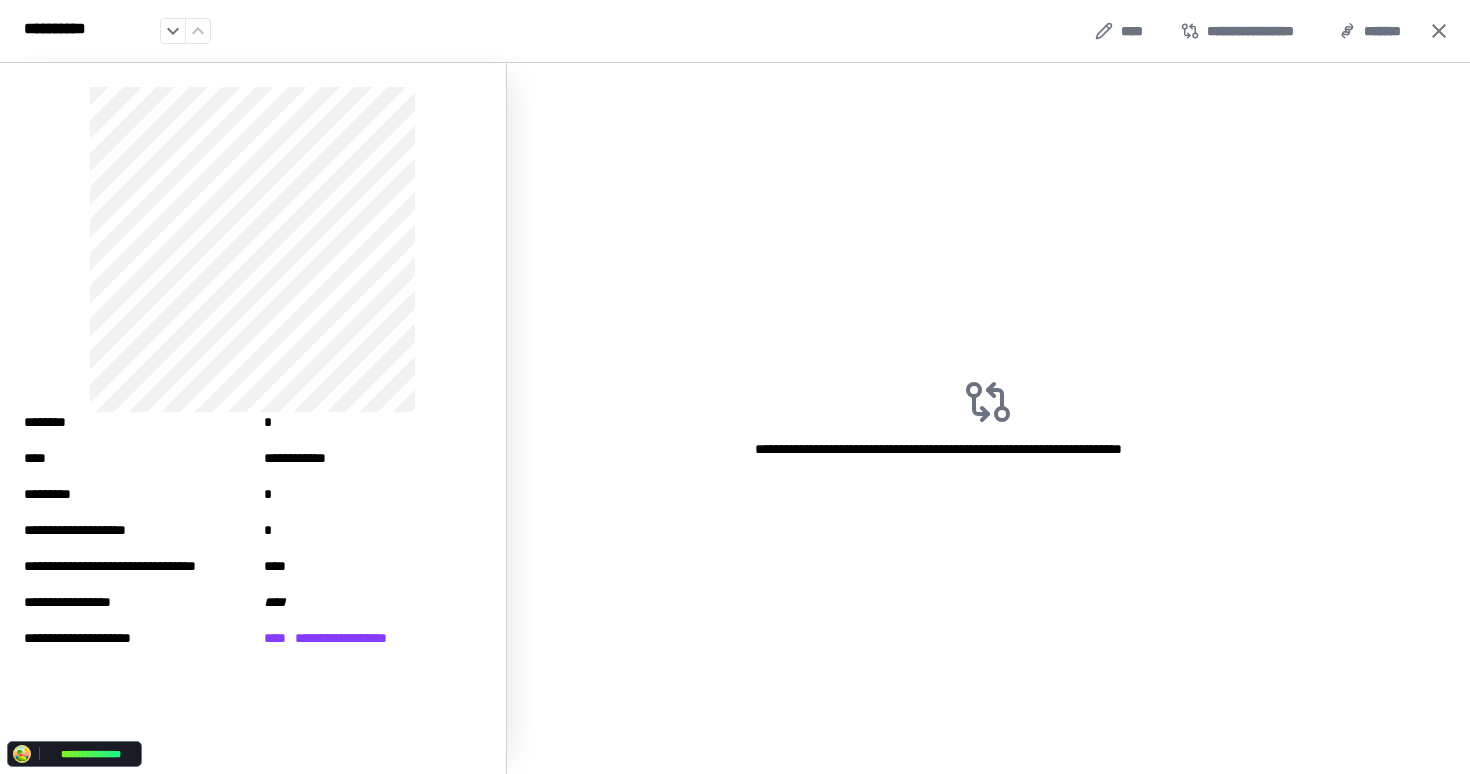 click on "**********" at bounding box center [988, 418] 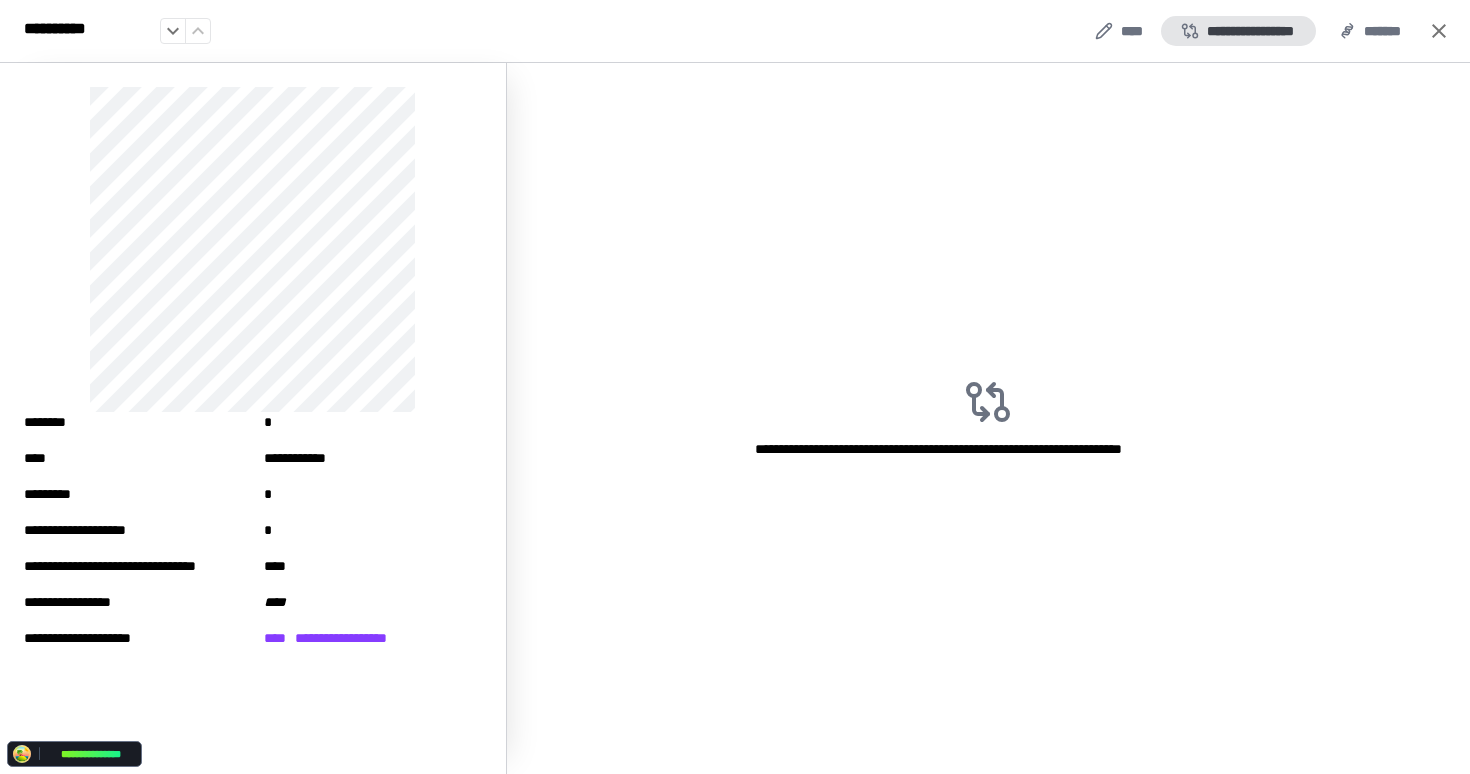 click on "**********" at bounding box center [1238, 31] 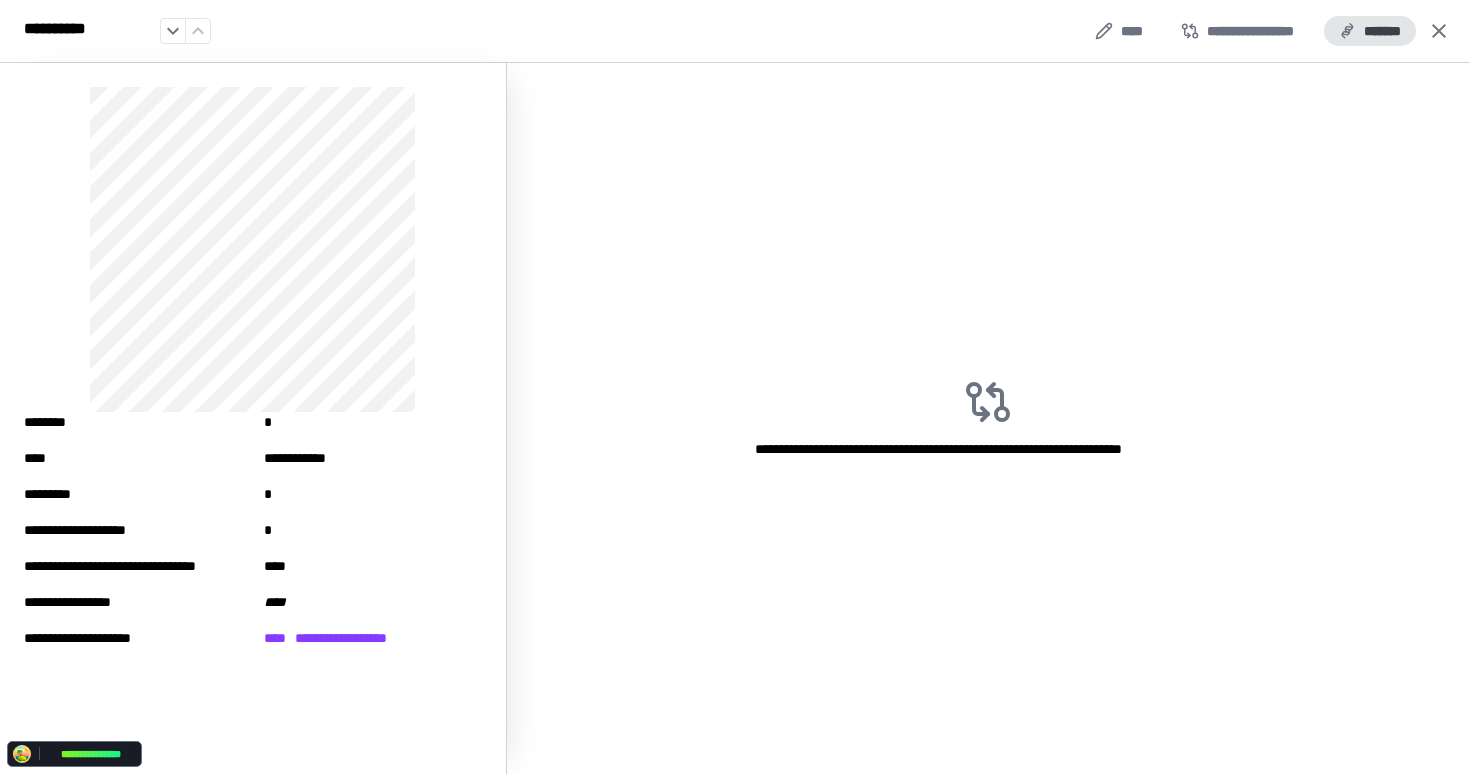 click on "*******" at bounding box center [1370, 31] 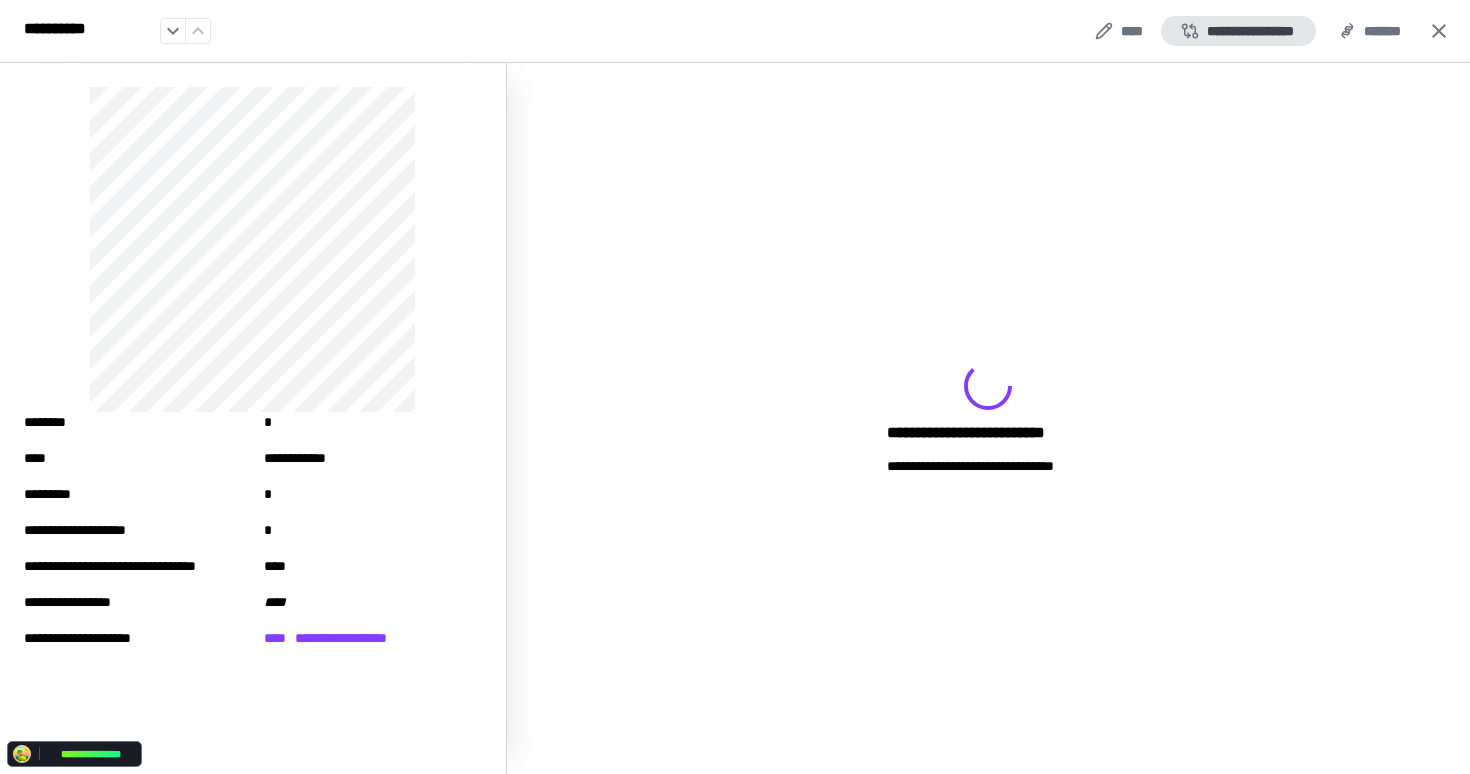 click on "**********" at bounding box center [1238, 31] 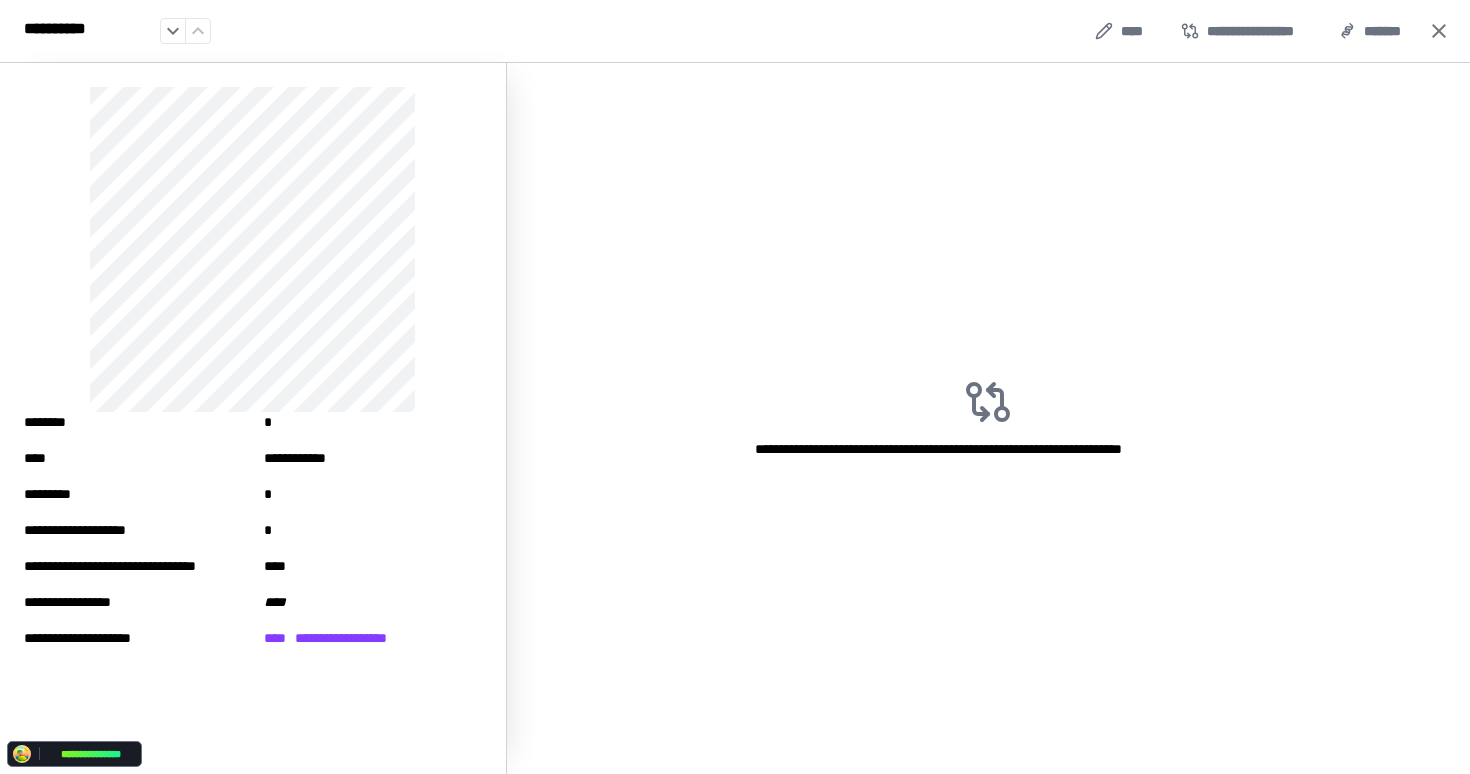 drag, startPoint x: 1350, startPoint y: 120, endPoint x: 1394, endPoint y: 116, distance: 44.181442 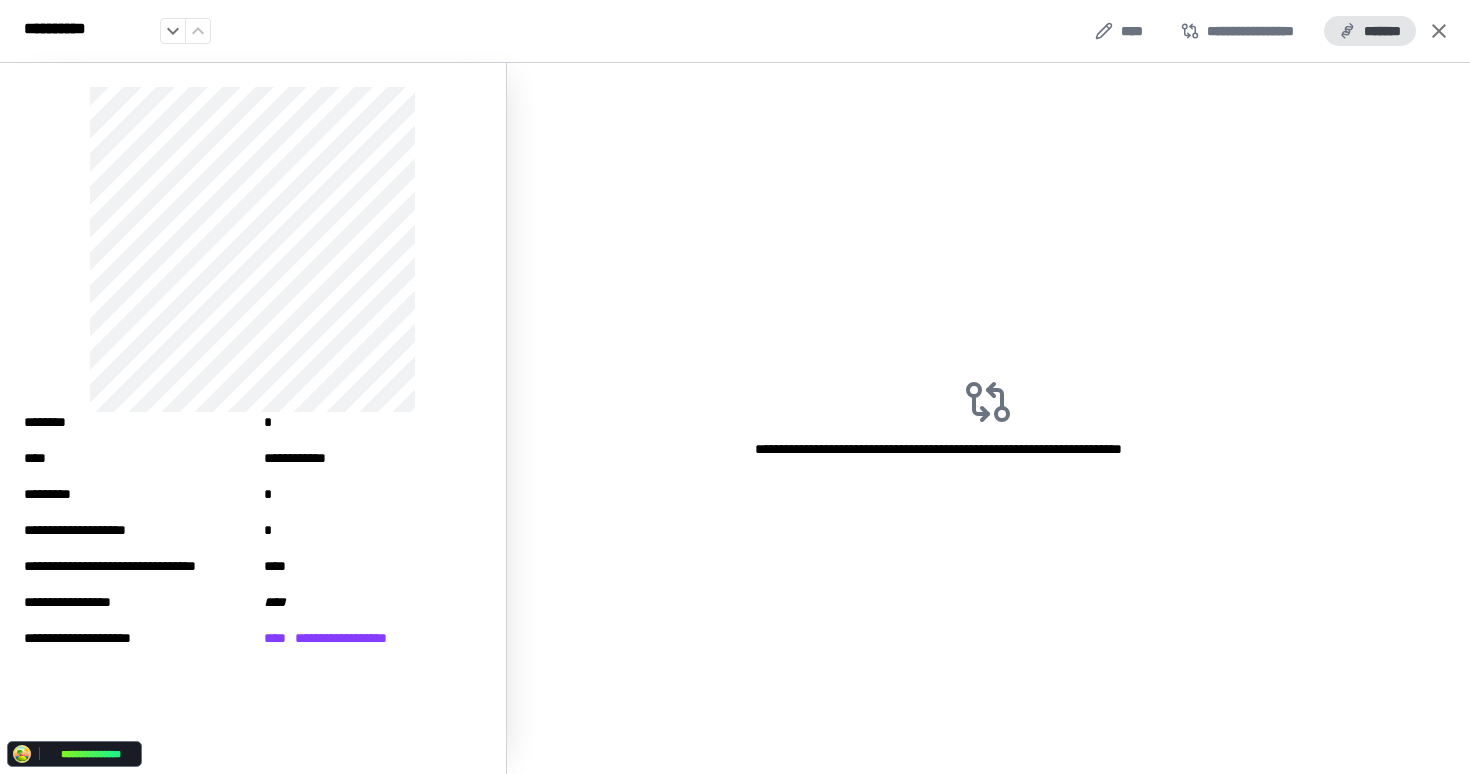 click on "*******" at bounding box center (1370, 31) 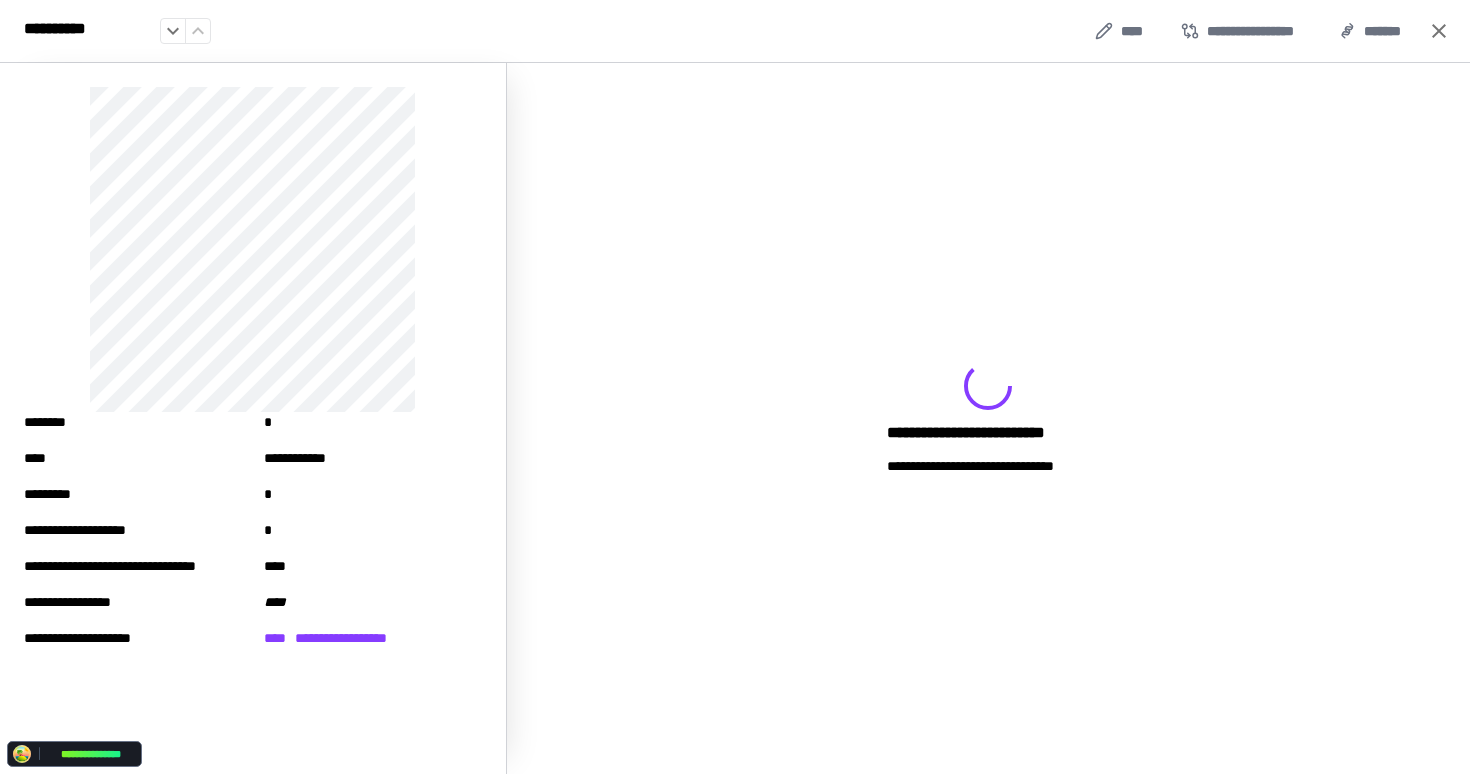 click on "**********" at bounding box center (988, 418) 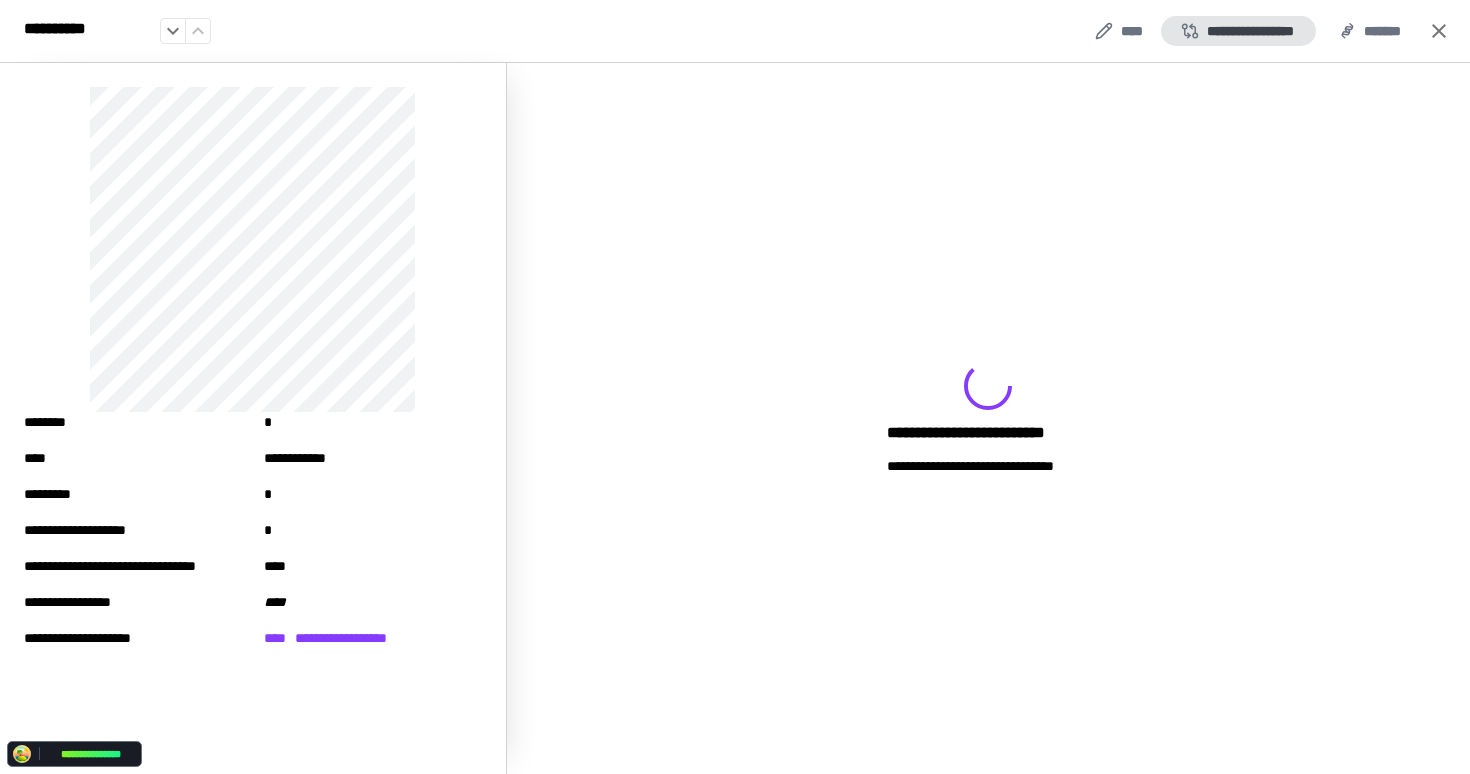 click on "**********" at bounding box center [1238, 31] 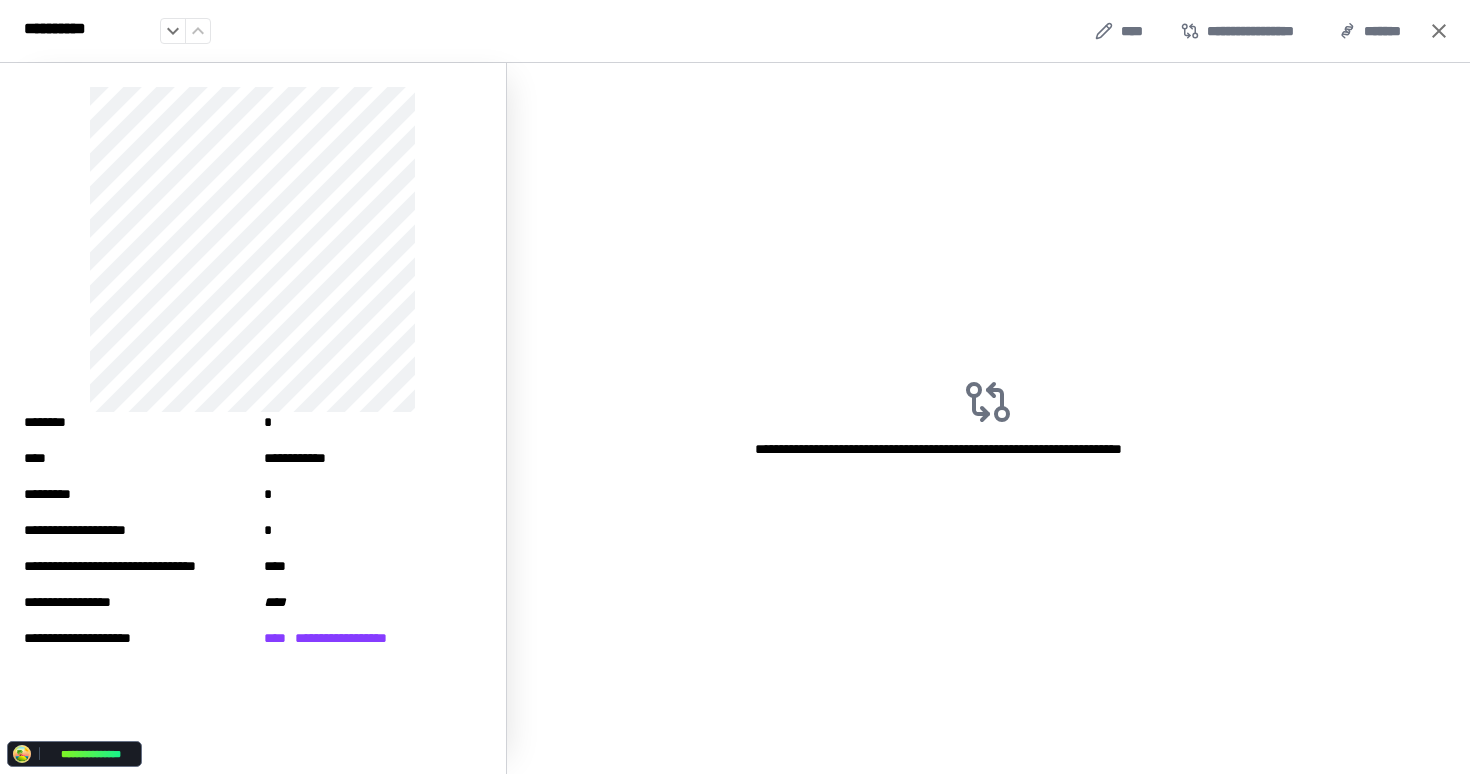 click on "**********" at bounding box center (988, 418) 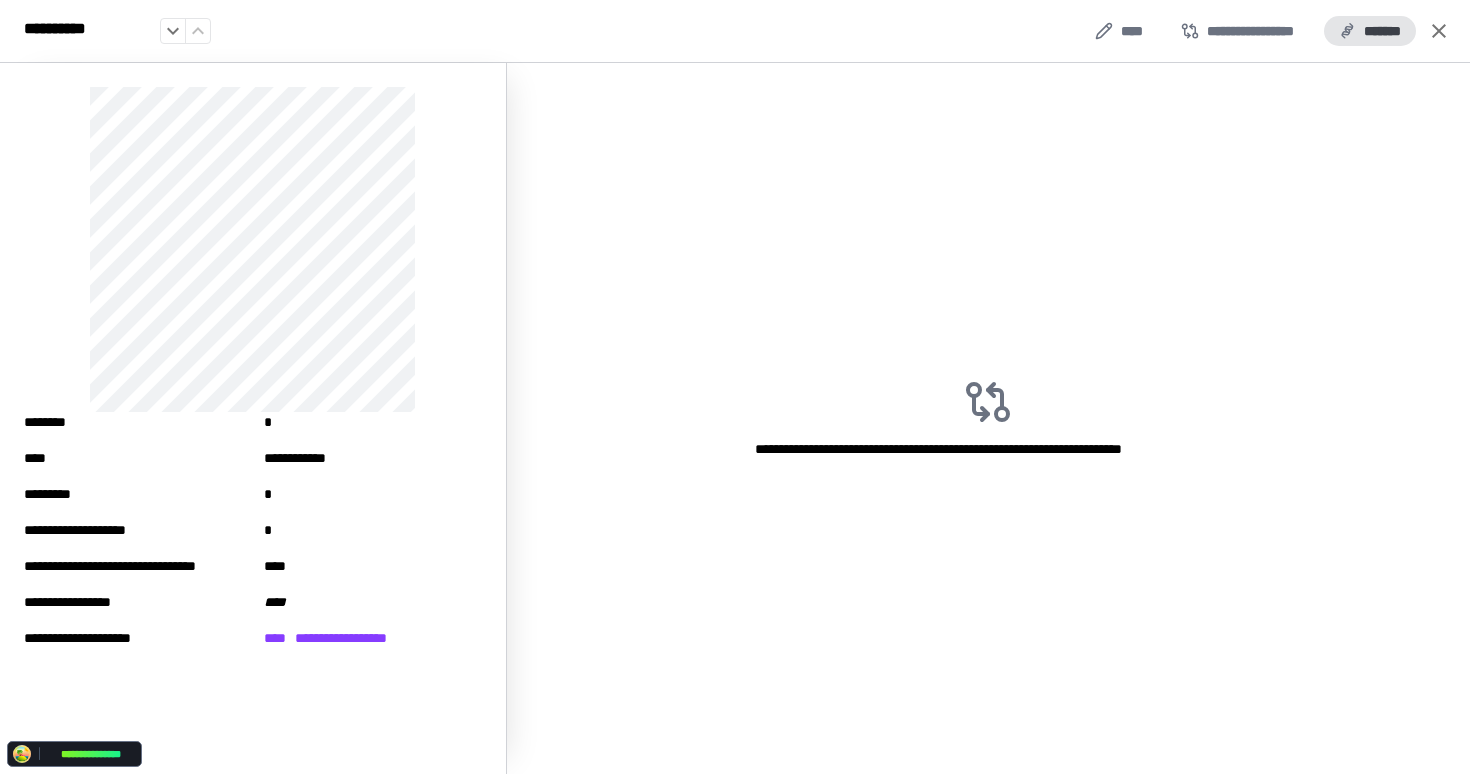 click on "*******" at bounding box center (1370, 31) 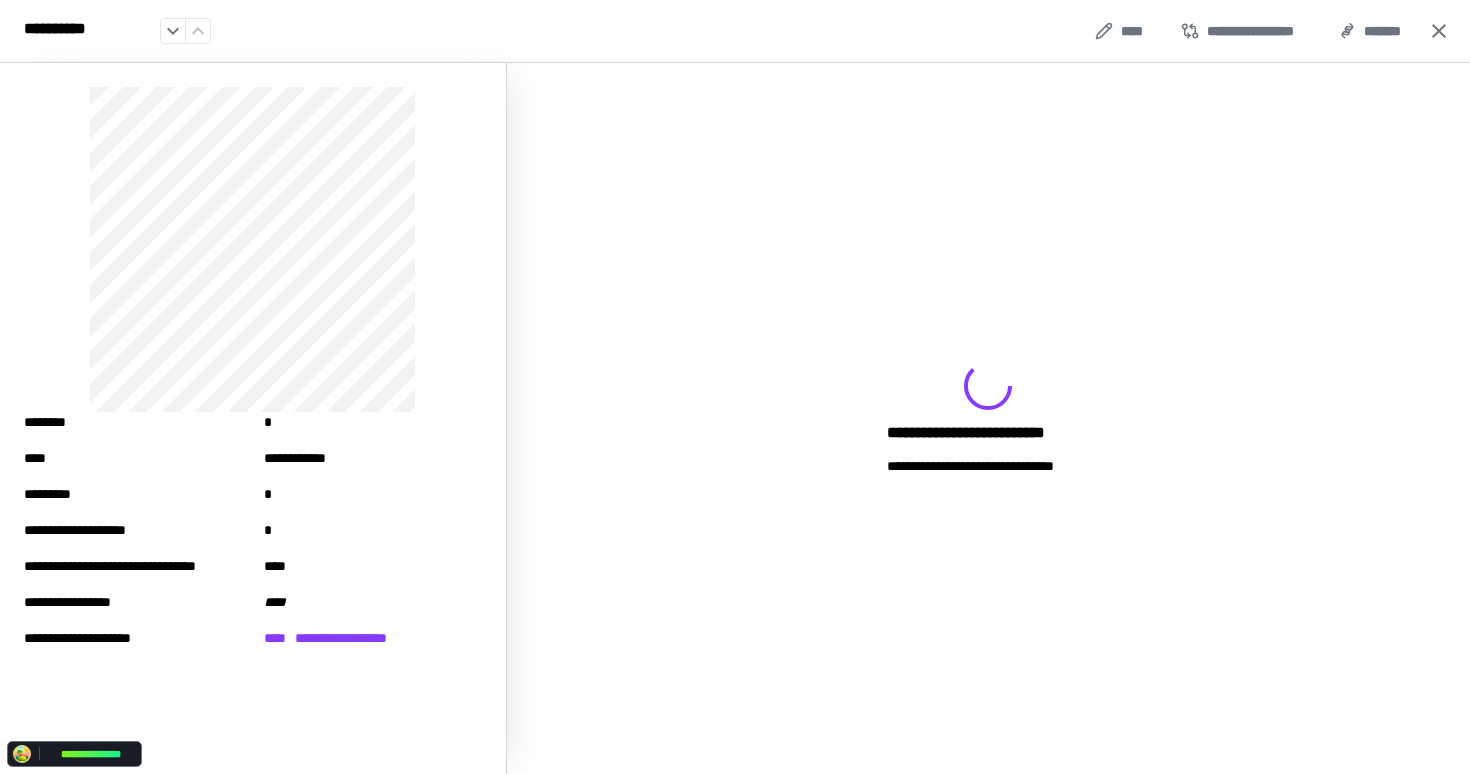 click on "**********" at bounding box center (988, 418) 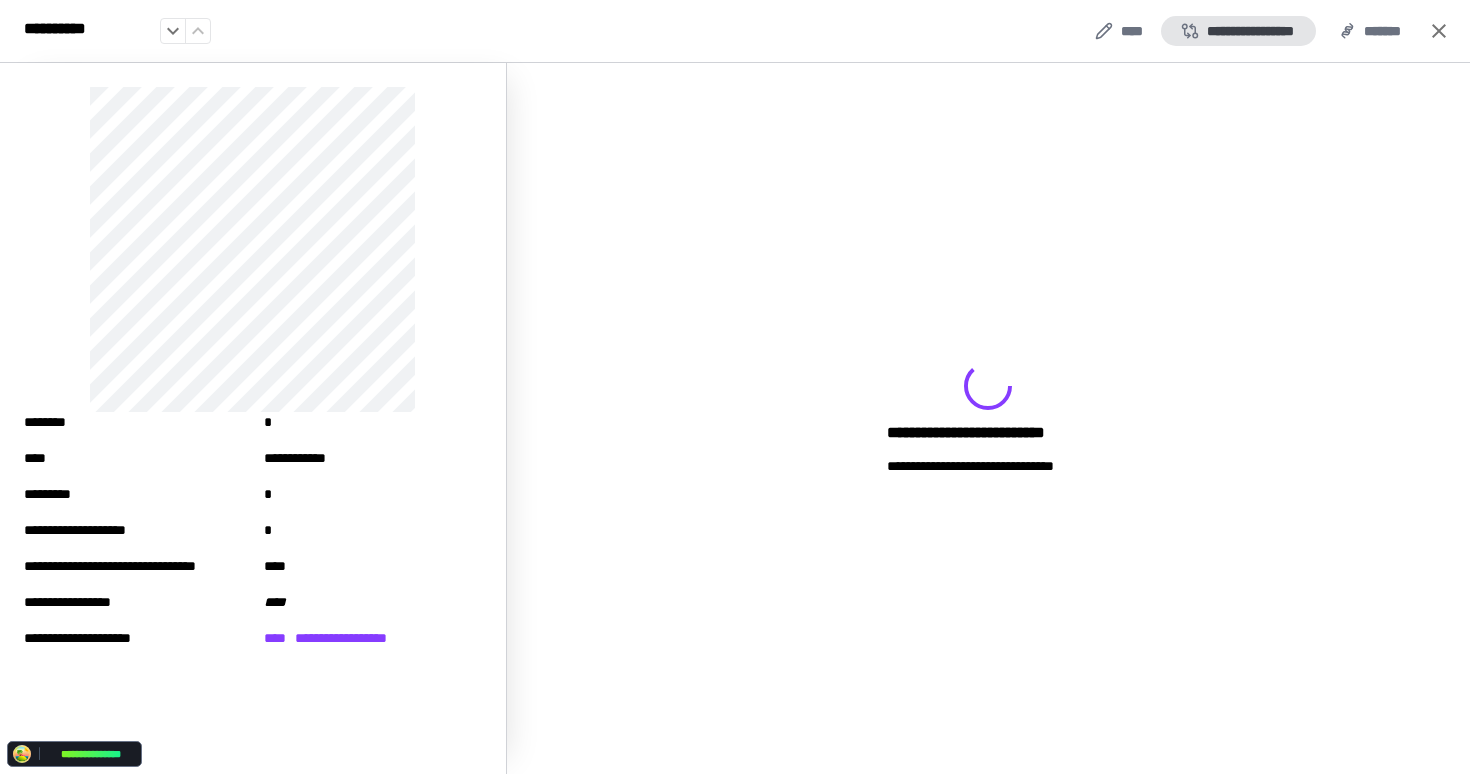 click on "**********" at bounding box center (1238, 31) 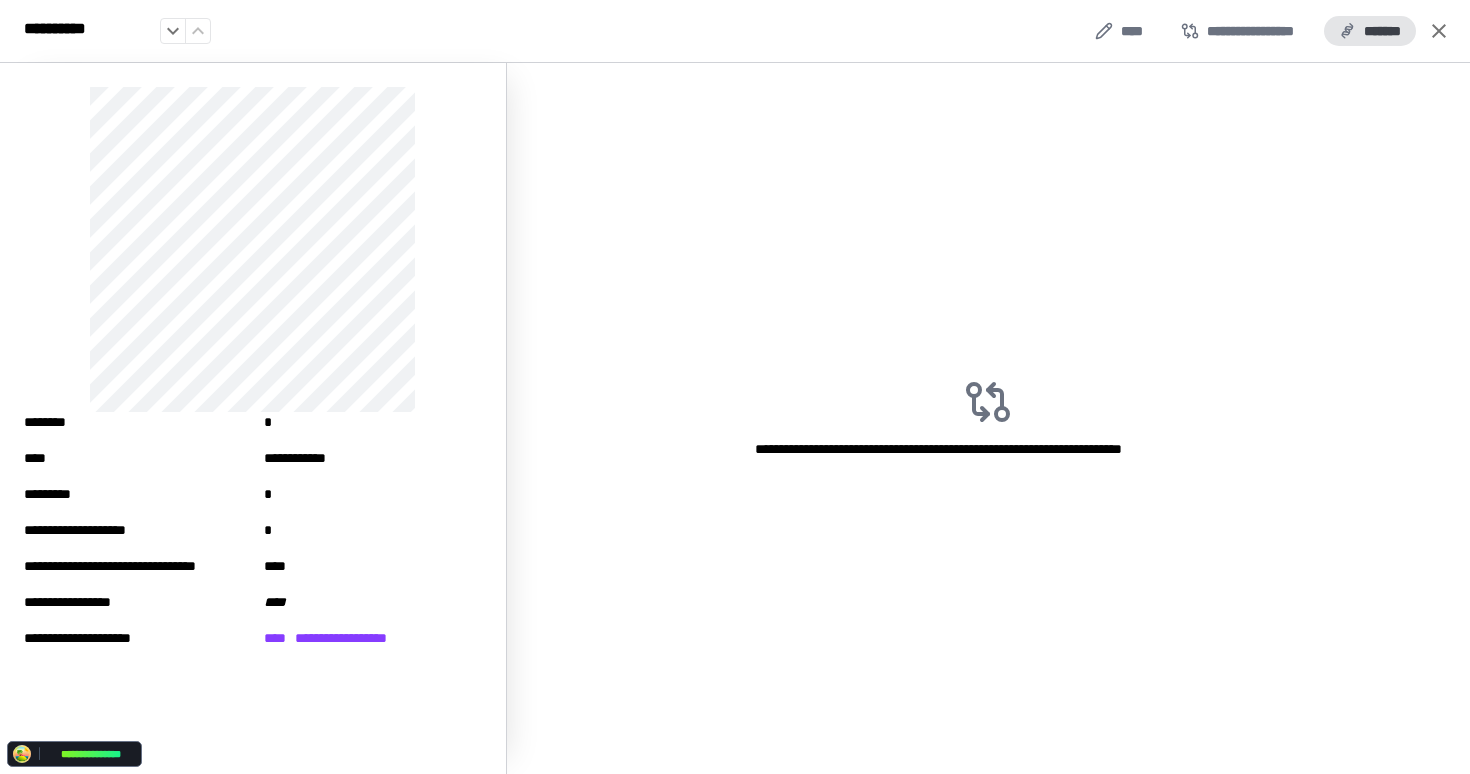 click on "*******" at bounding box center (1370, 31) 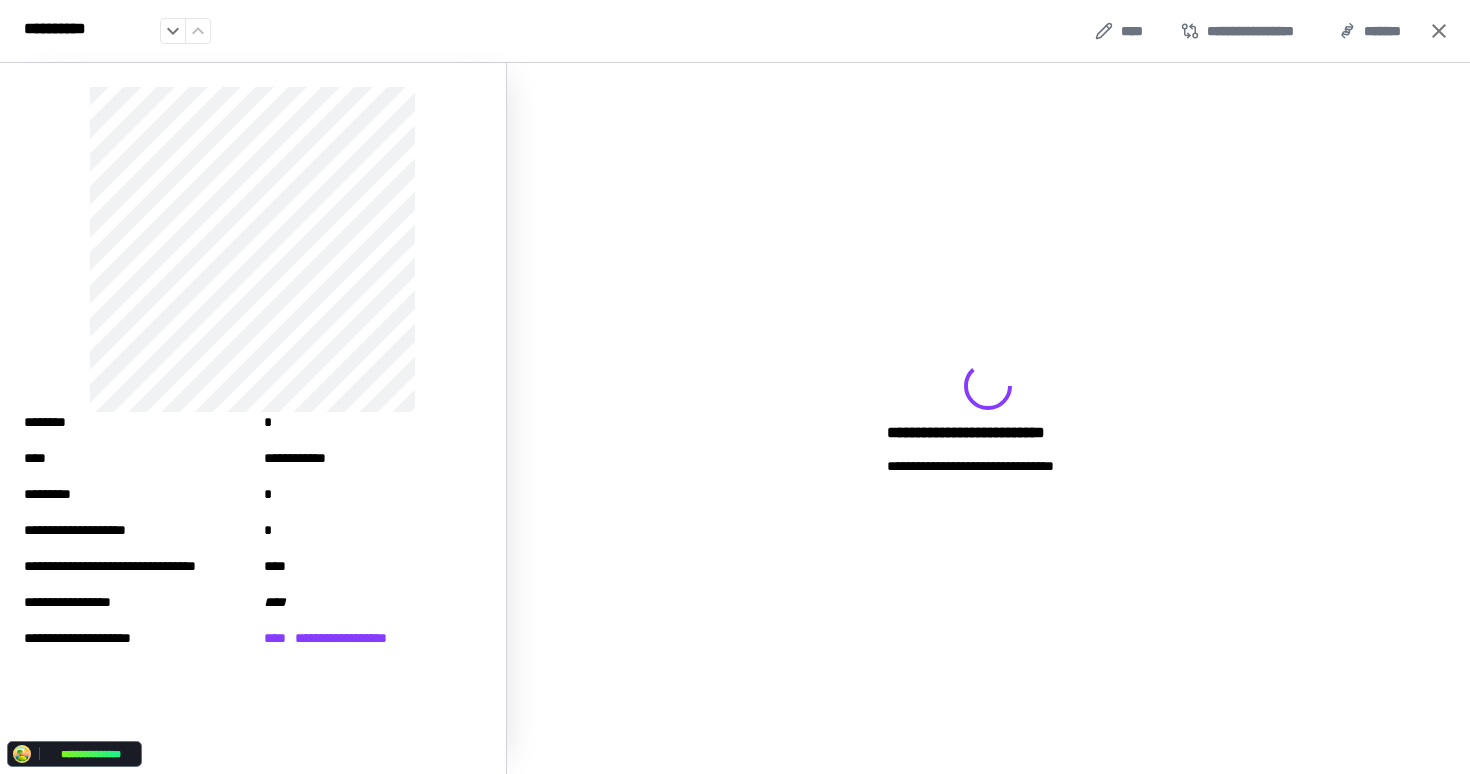 click on "**********" at bounding box center (988, 418) 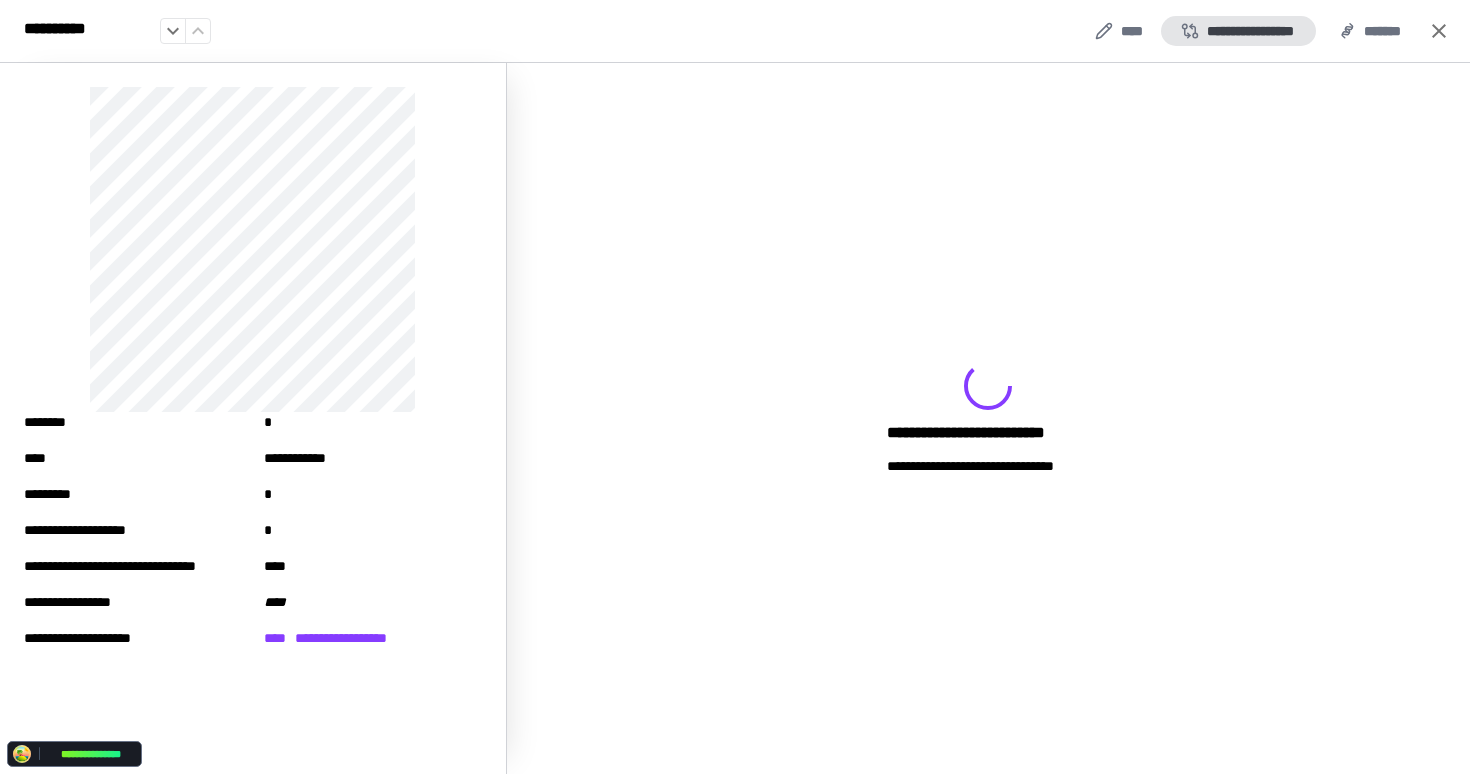 click on "**********" at bounding box center [1238, 31] 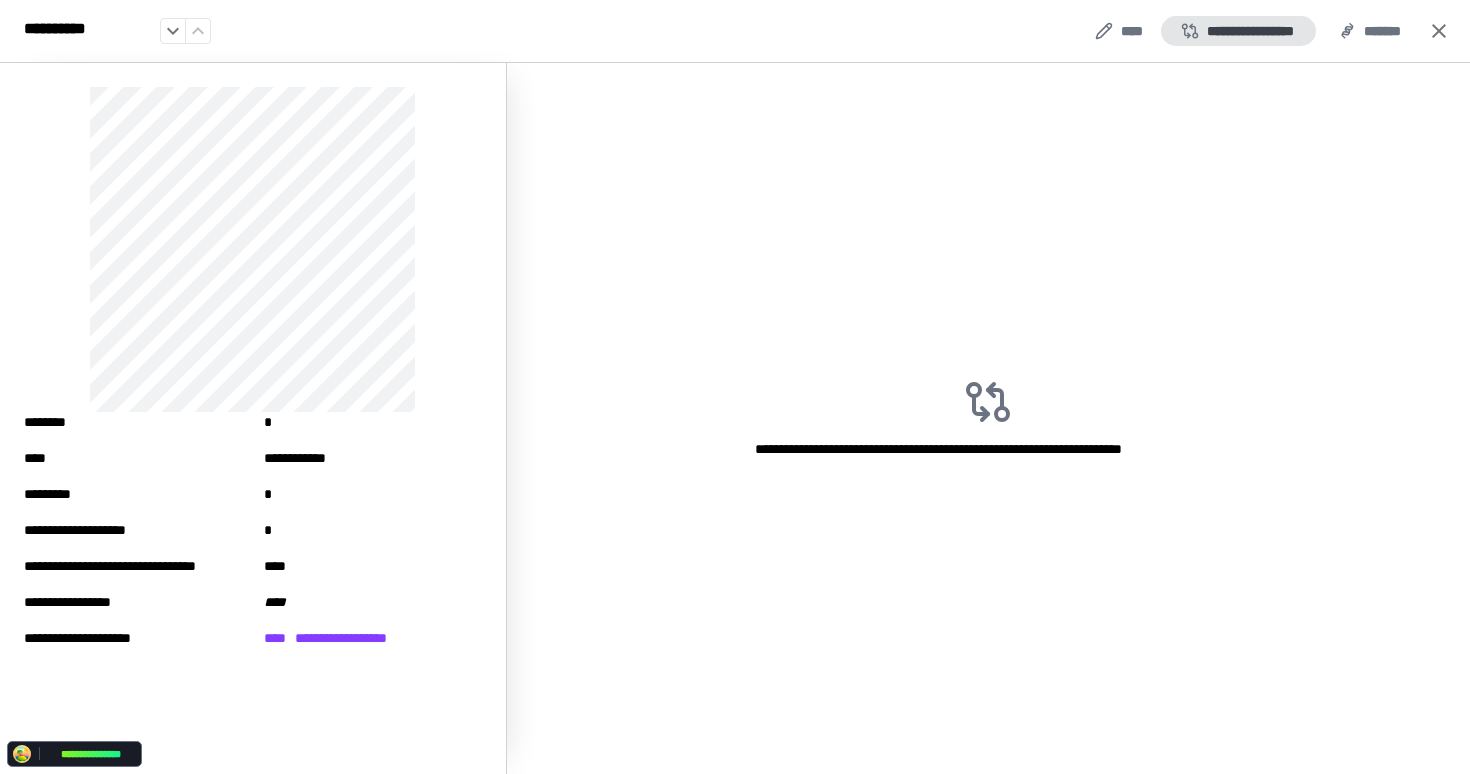 click on "**********" at bounding box center [1238, 31] 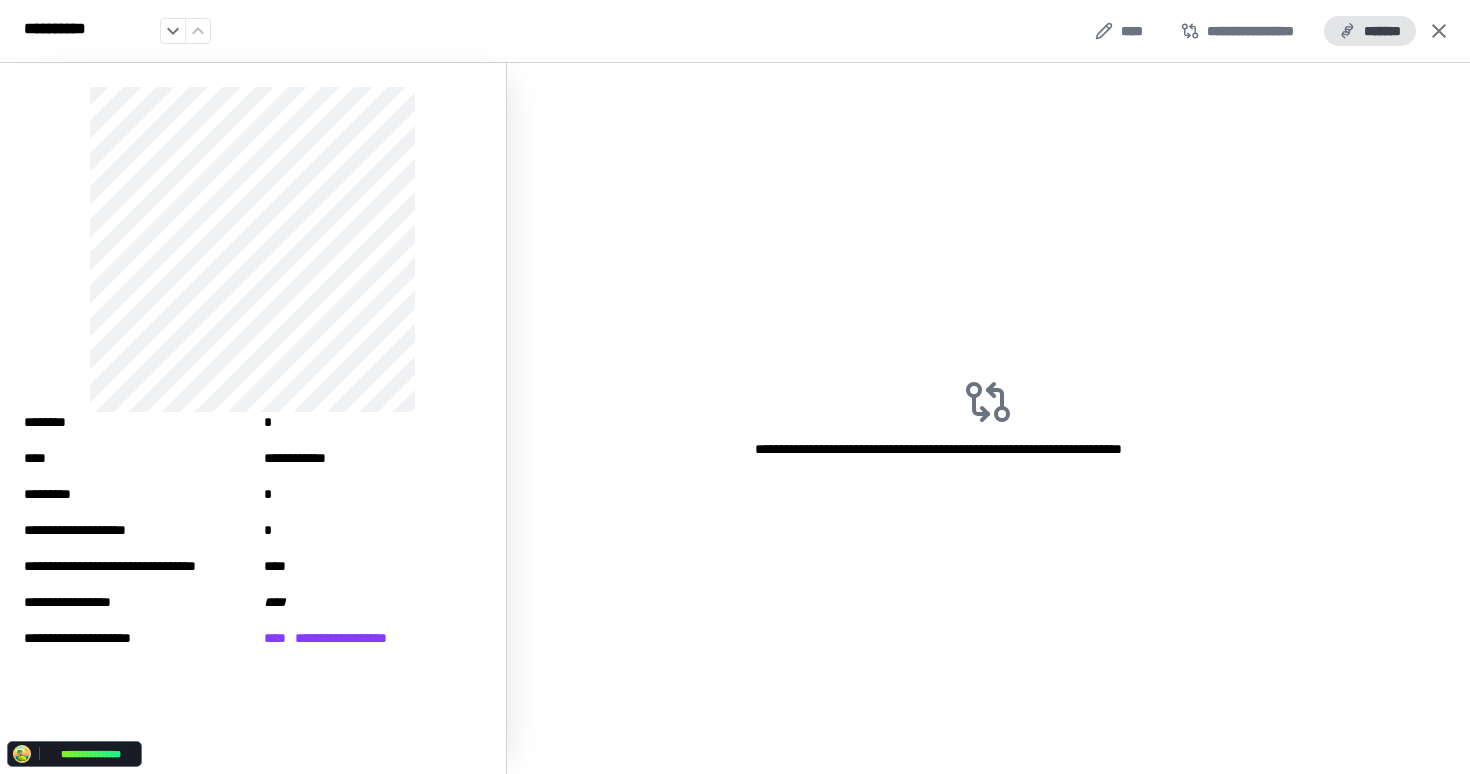 click on "*******" at bounding box center [1370, 31] 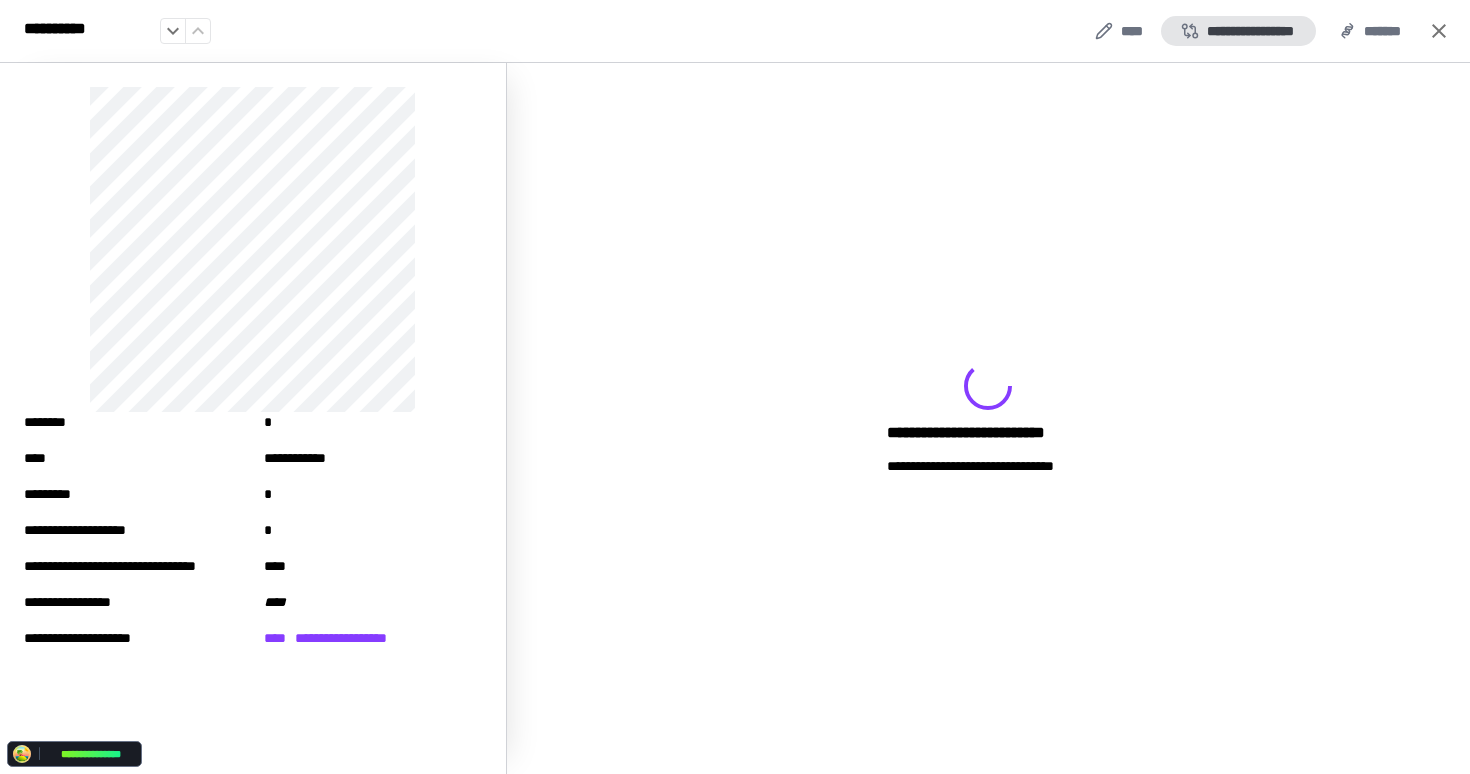 click on "**********" at bounding box center (1238, 31) 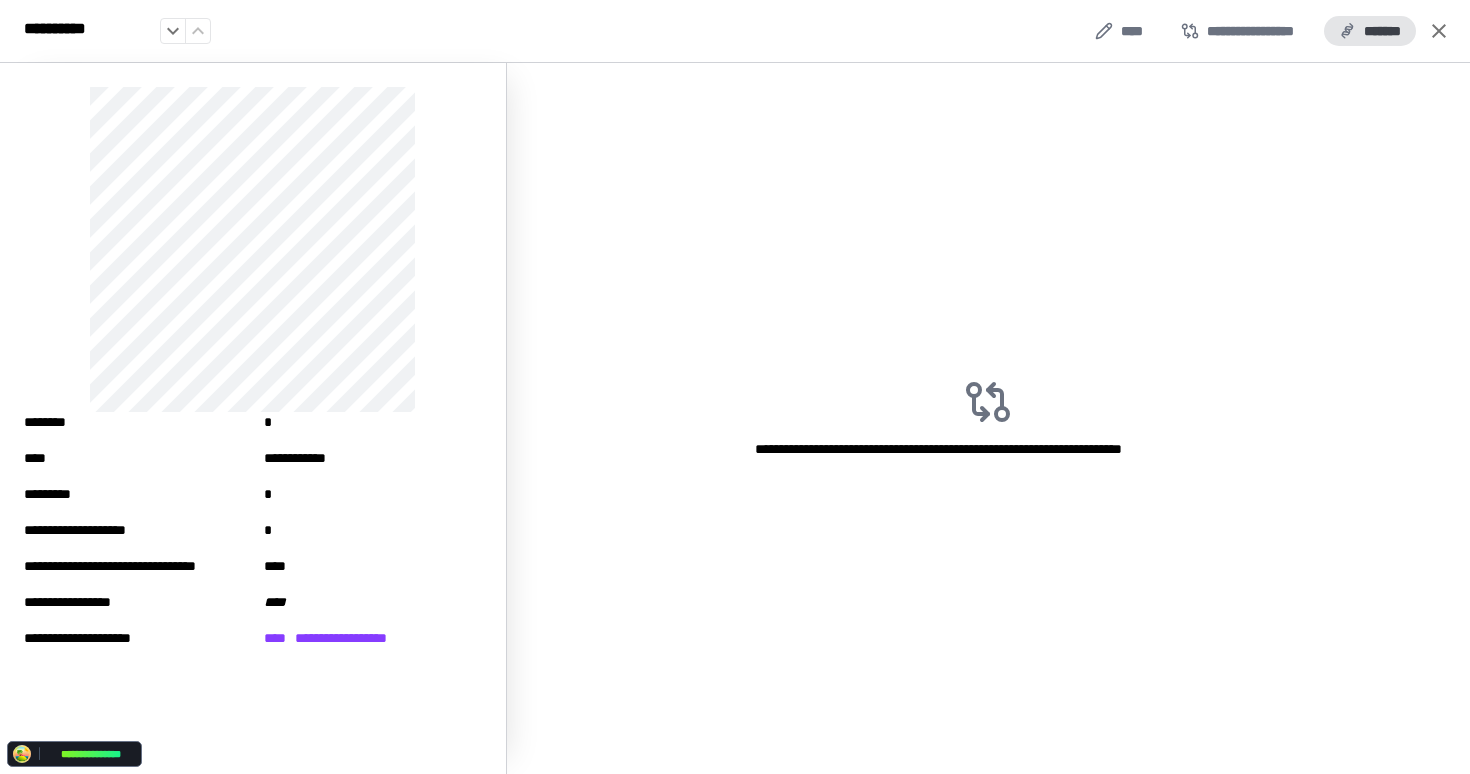 click on "*******" at bounding box center [1370, 31] 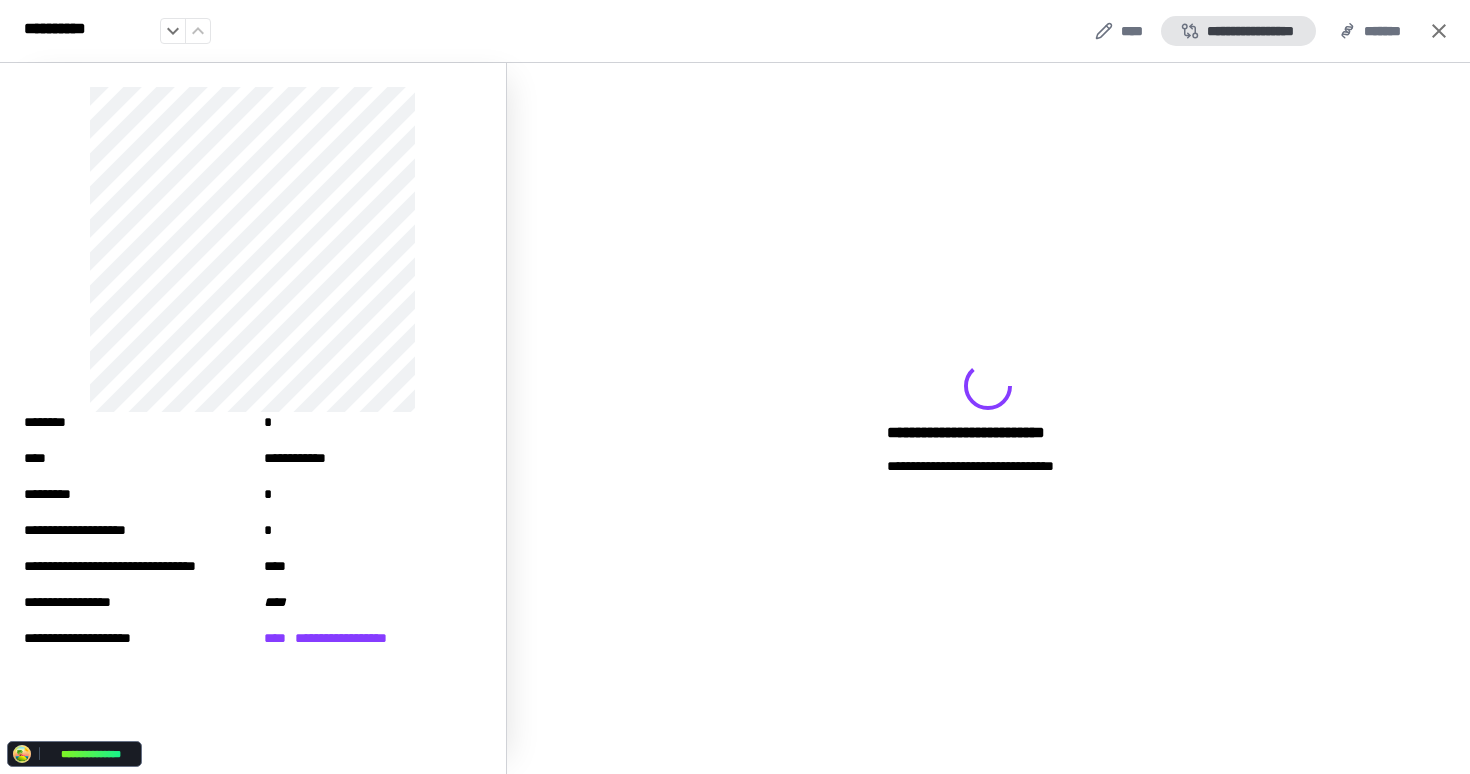 click on "**********" at bounding box center [1238, 31] 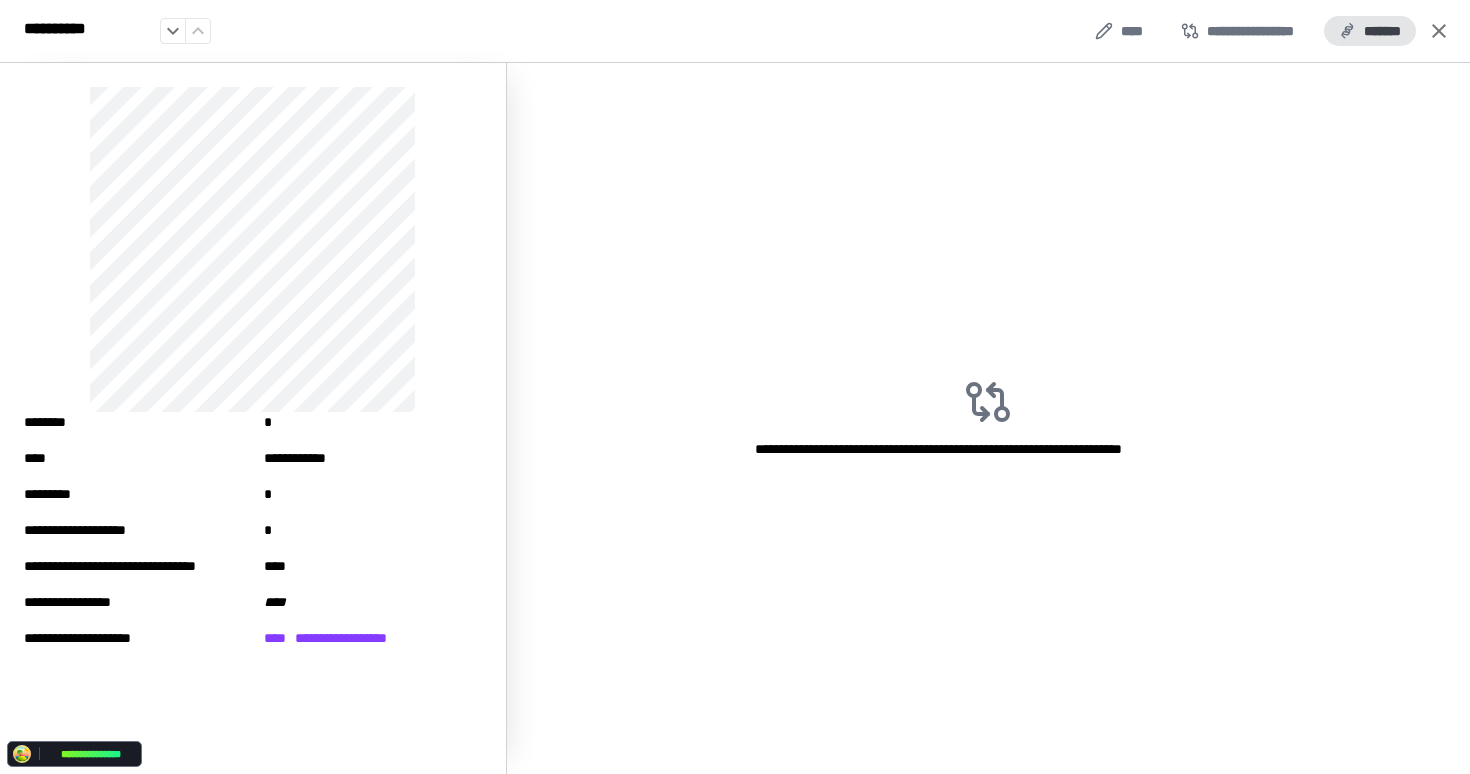 click on "*******" at bounding box center (1370, 31) 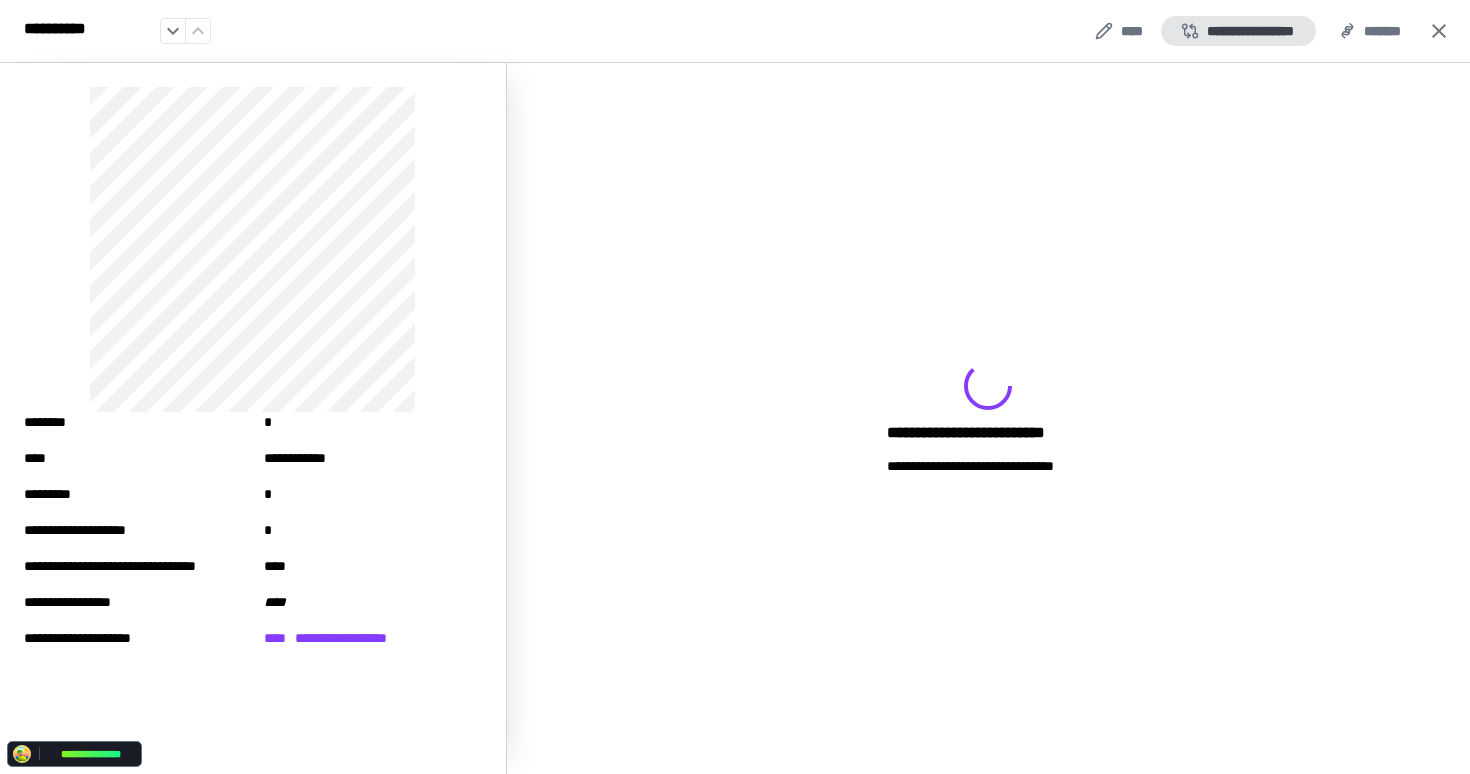 click on "**********" at bounding box center (1238, 31) 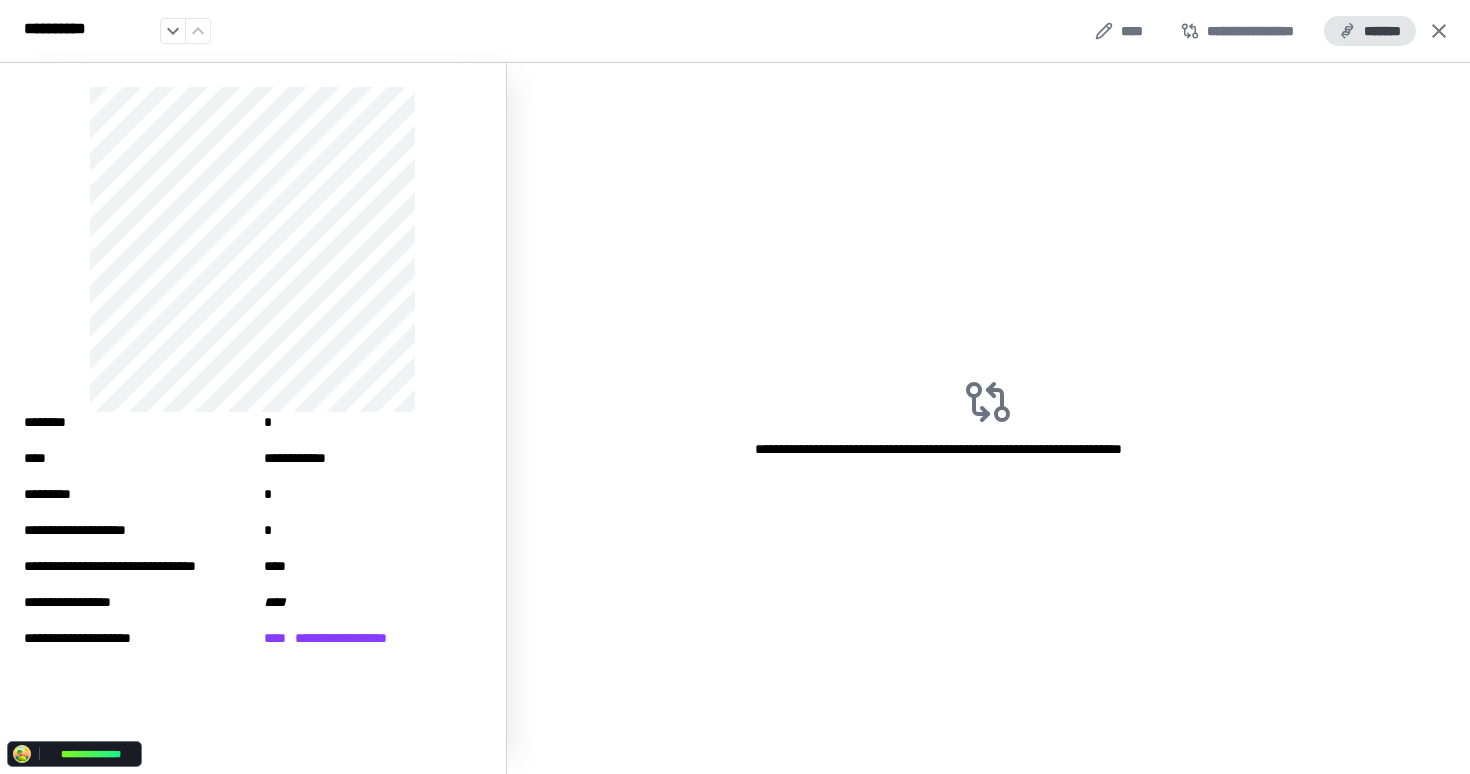 click on "*******" at bounding box center (1370, 31) 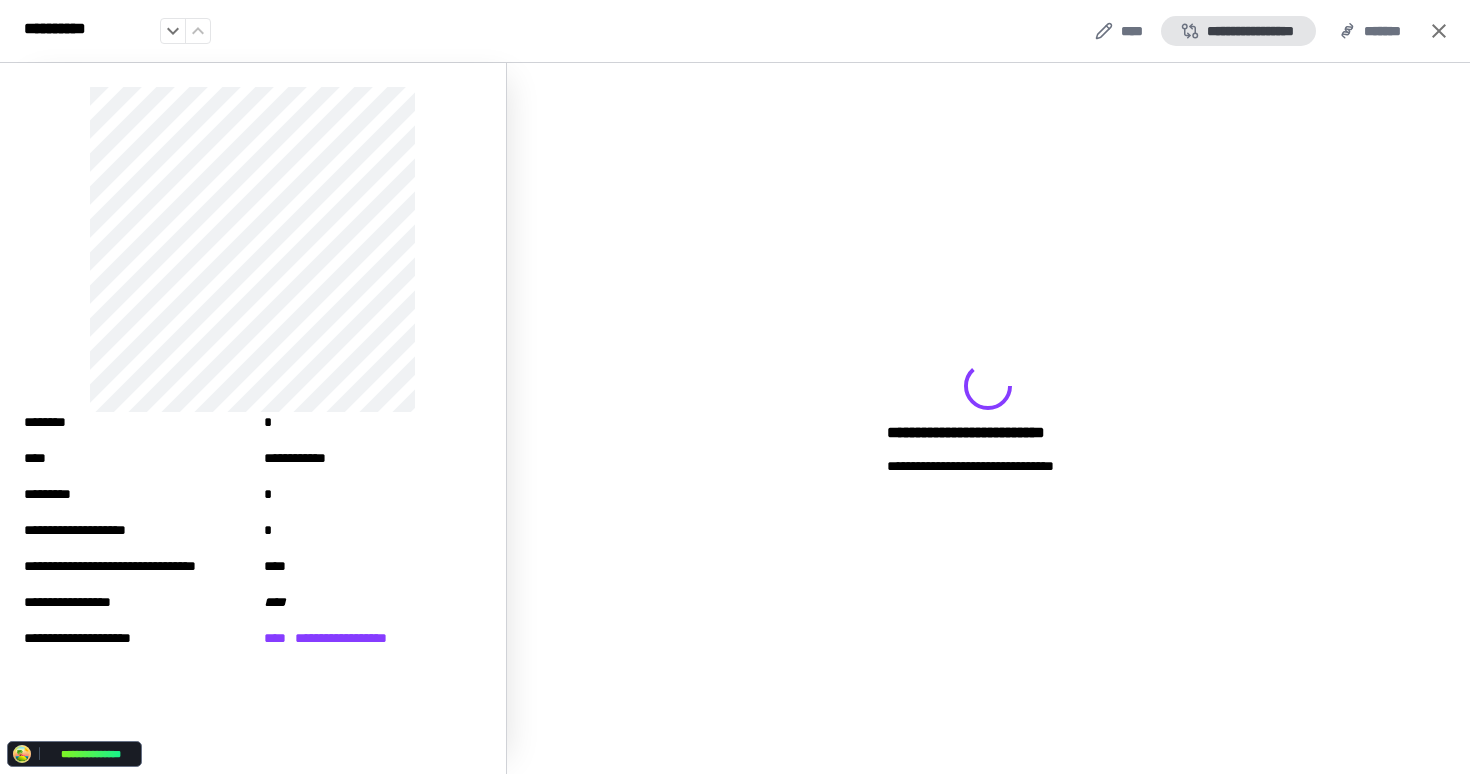 drag, startPoint x: 1264, startPoint y: 34, endPoint x: 1413, endPoint y: 46, distance: 149.48244 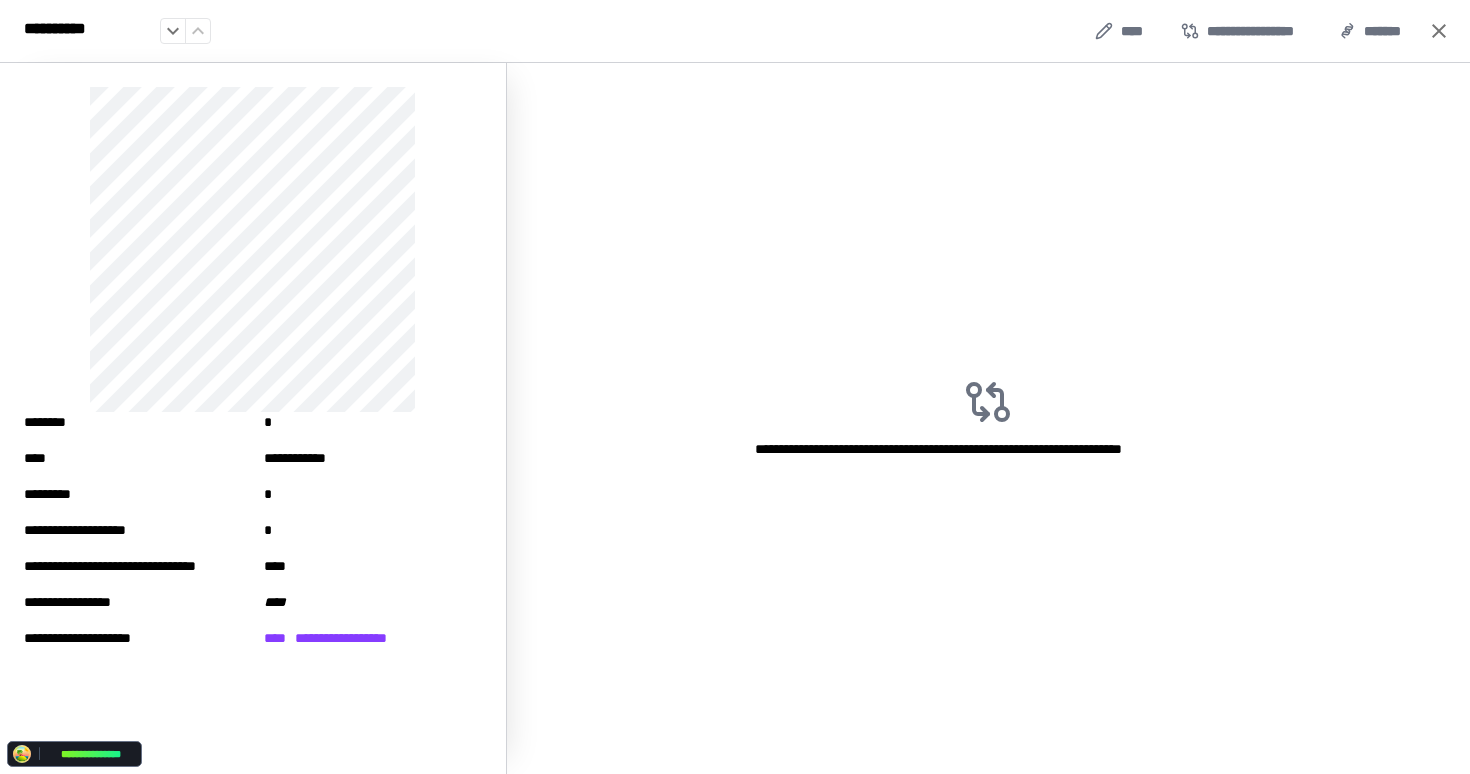 drag, startPoint x: 1363, startPoint y: 135, endPoint x: 1371, endPoint y: 126, distance: 12.0415945 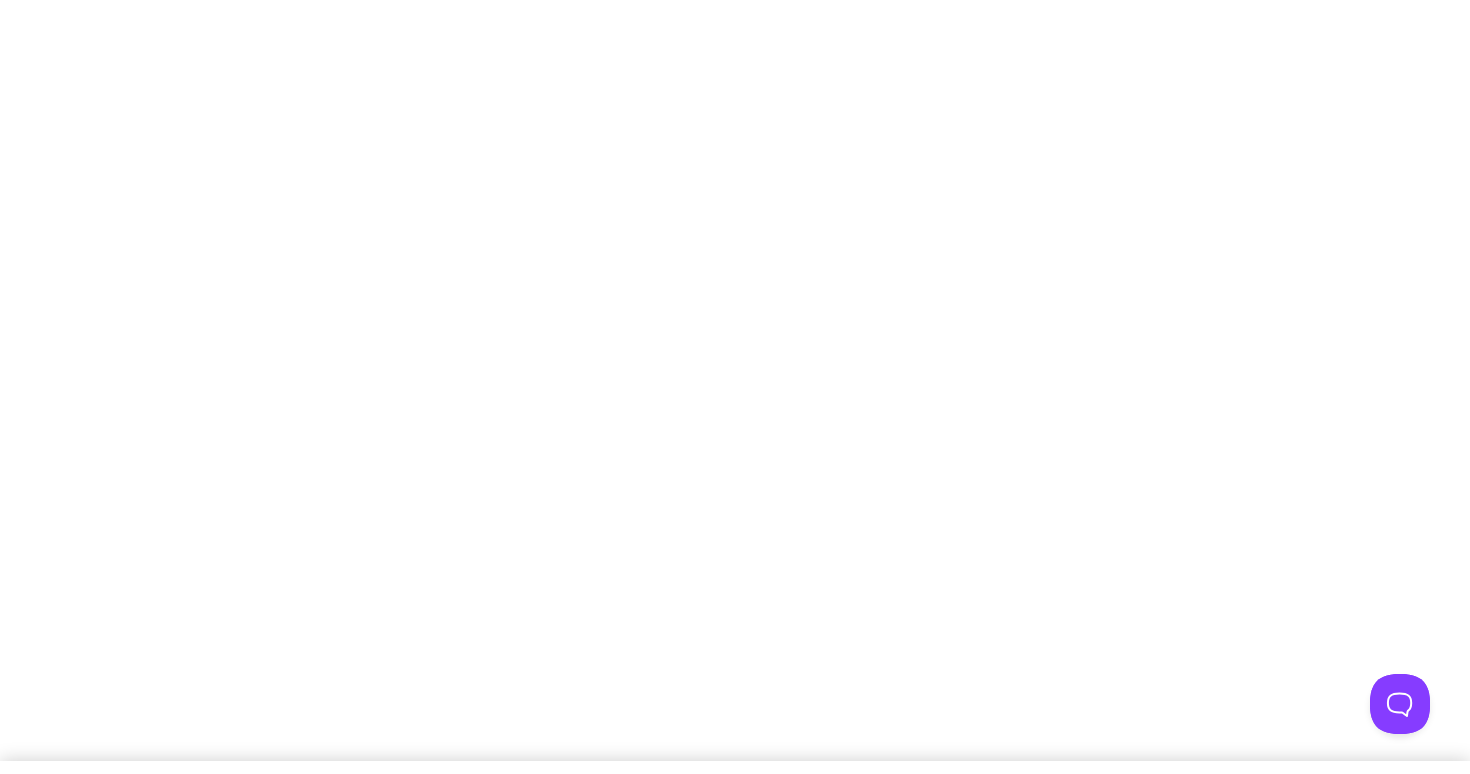 scroll, scrollTop: 0, scrollLeft: 0, axis: both 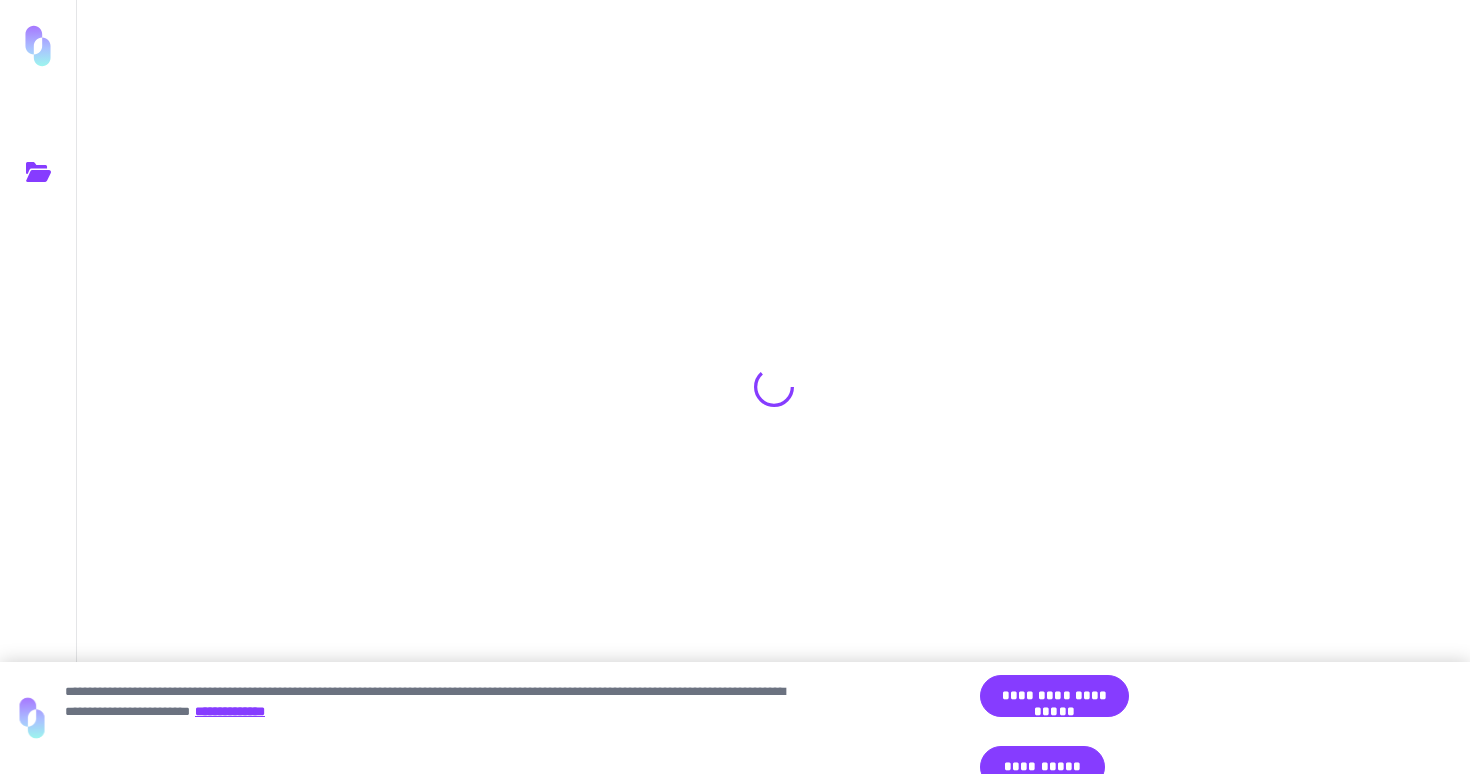 click on "**********" at bounding box center [1054, 696] 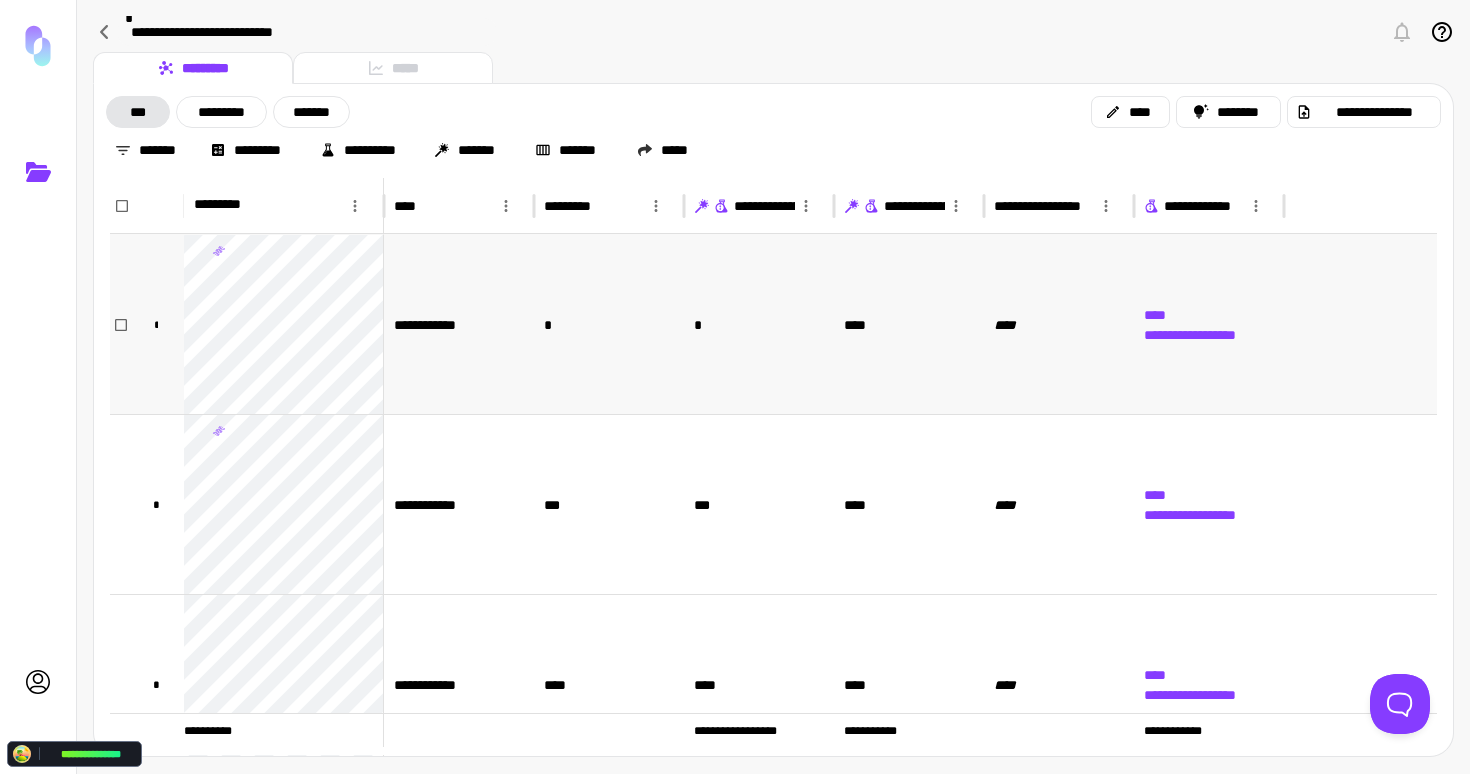 click on "*" at bounding box center [759, 324] 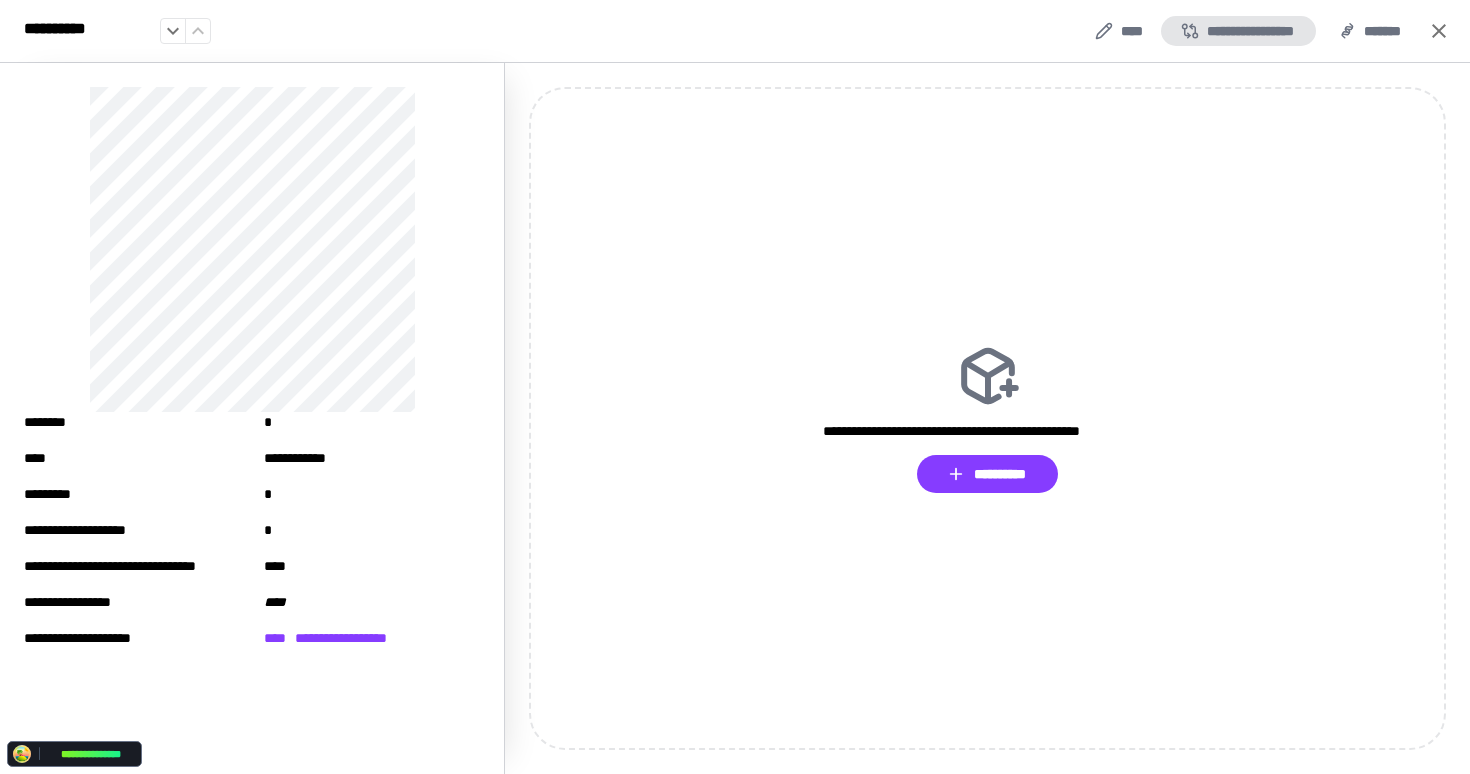 click on "**********" at bounding box center (1238, 31) 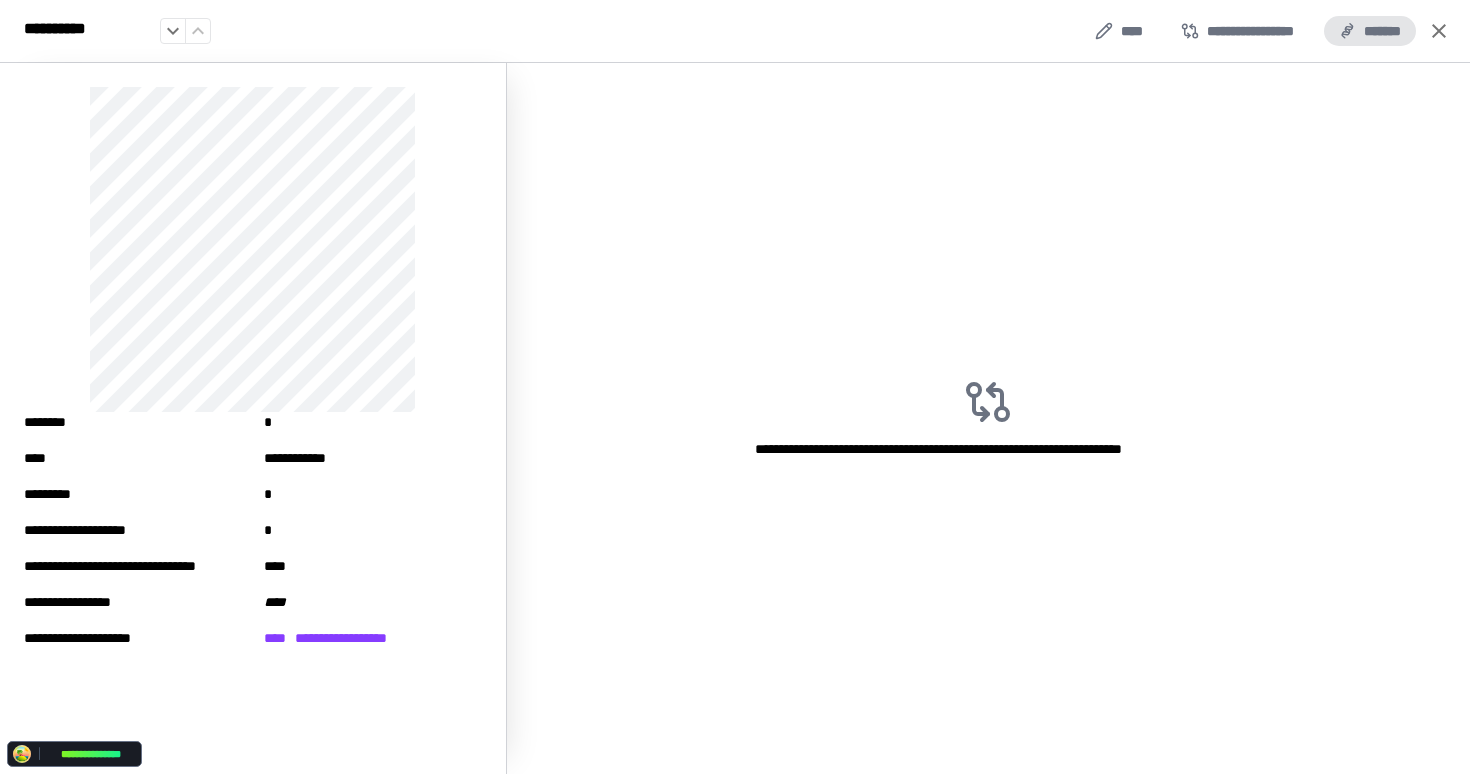 click on "*******" at bounding box center [1370, 31] 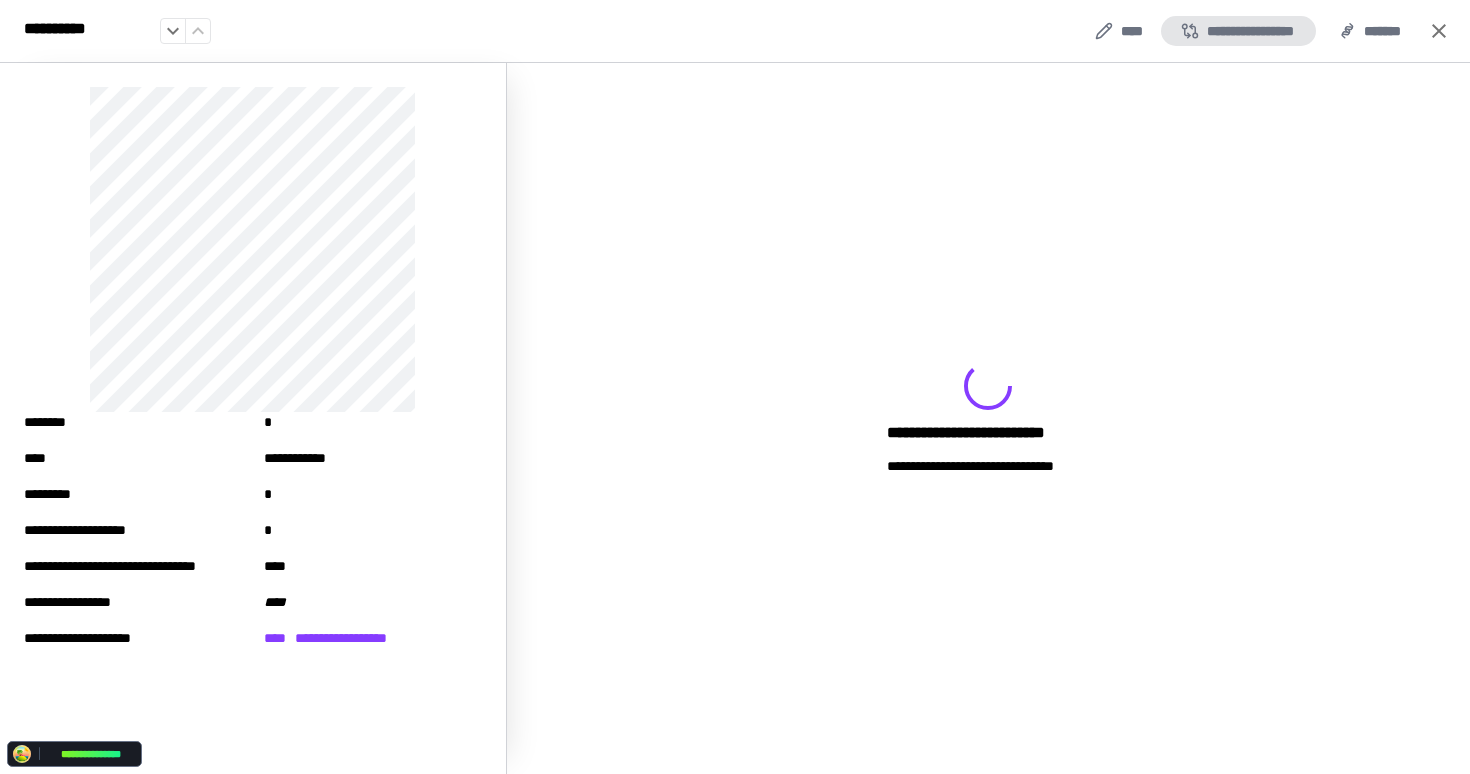 click on "**********" at bounding box center (1238, 31) 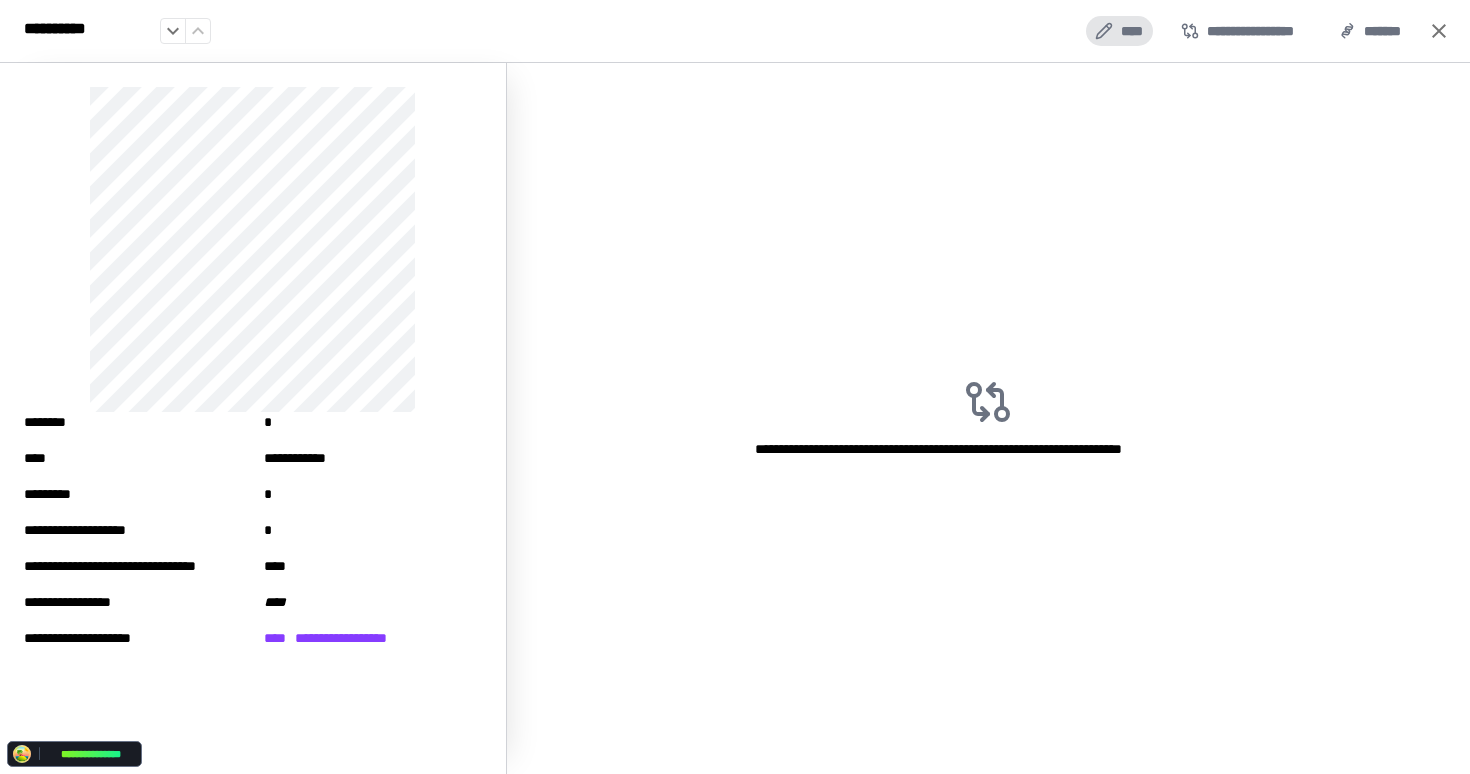 click on "****" at bounding box center [1119, 31] 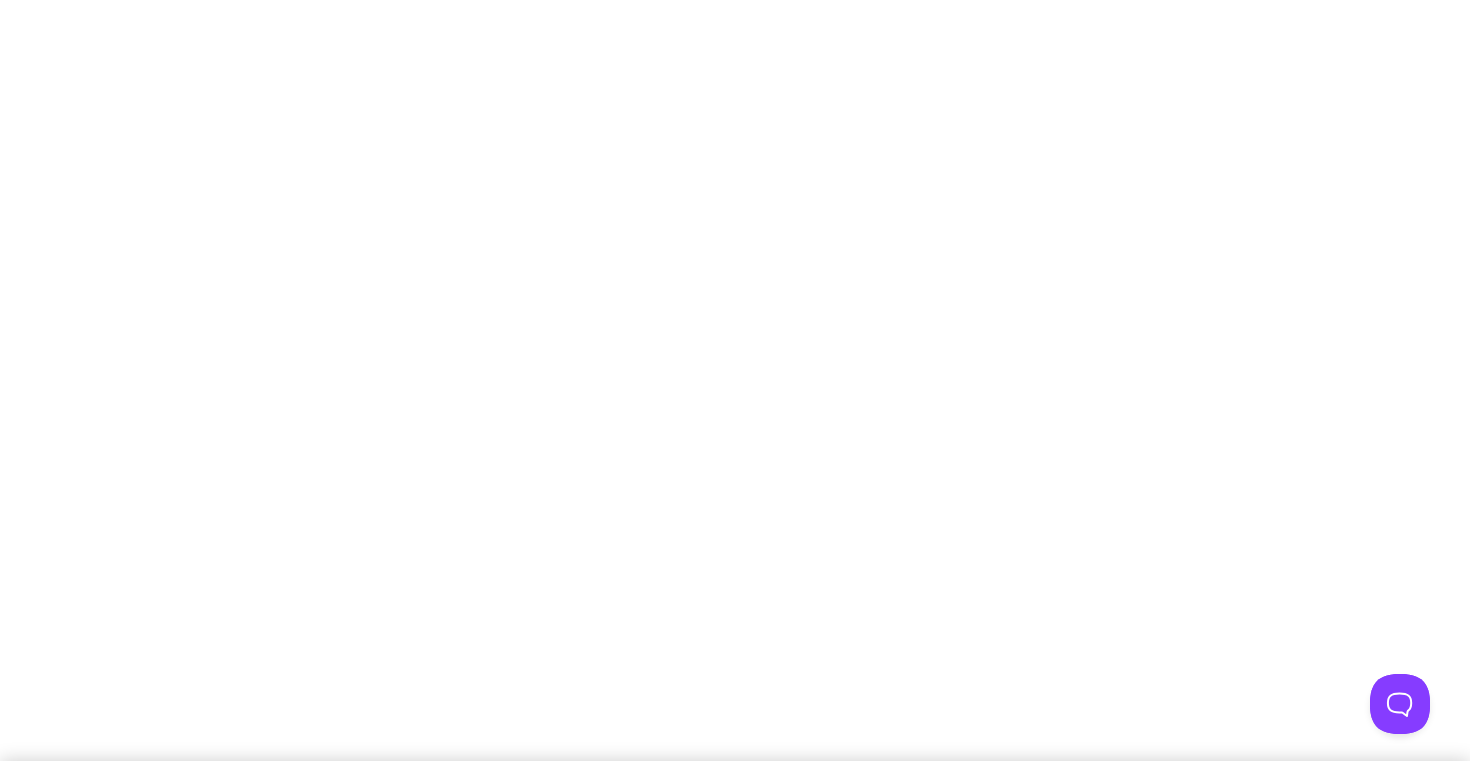 scroll, scrollTop: 0, scrollLeft: 0, axis: both 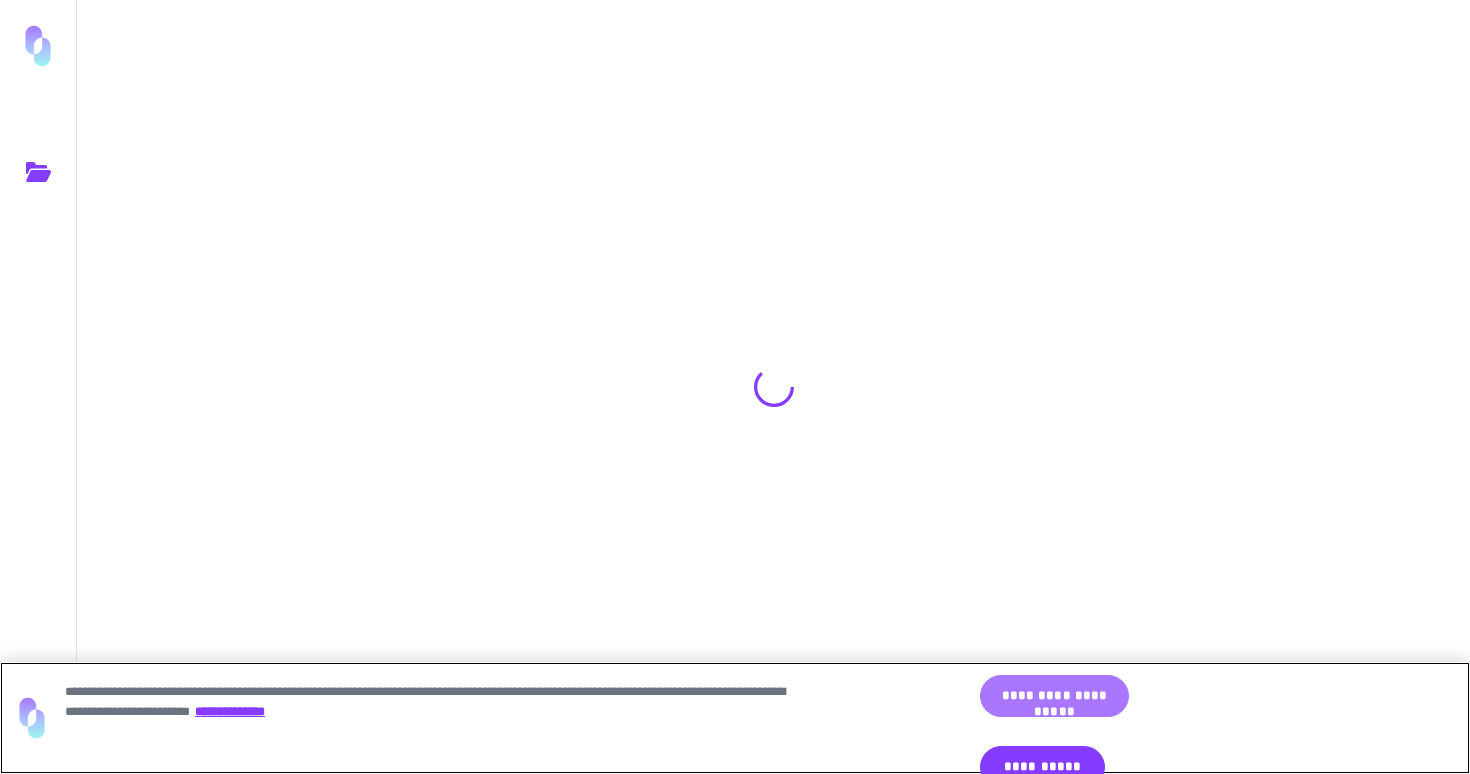 click on "**********" at bounding box center [1054, 696] 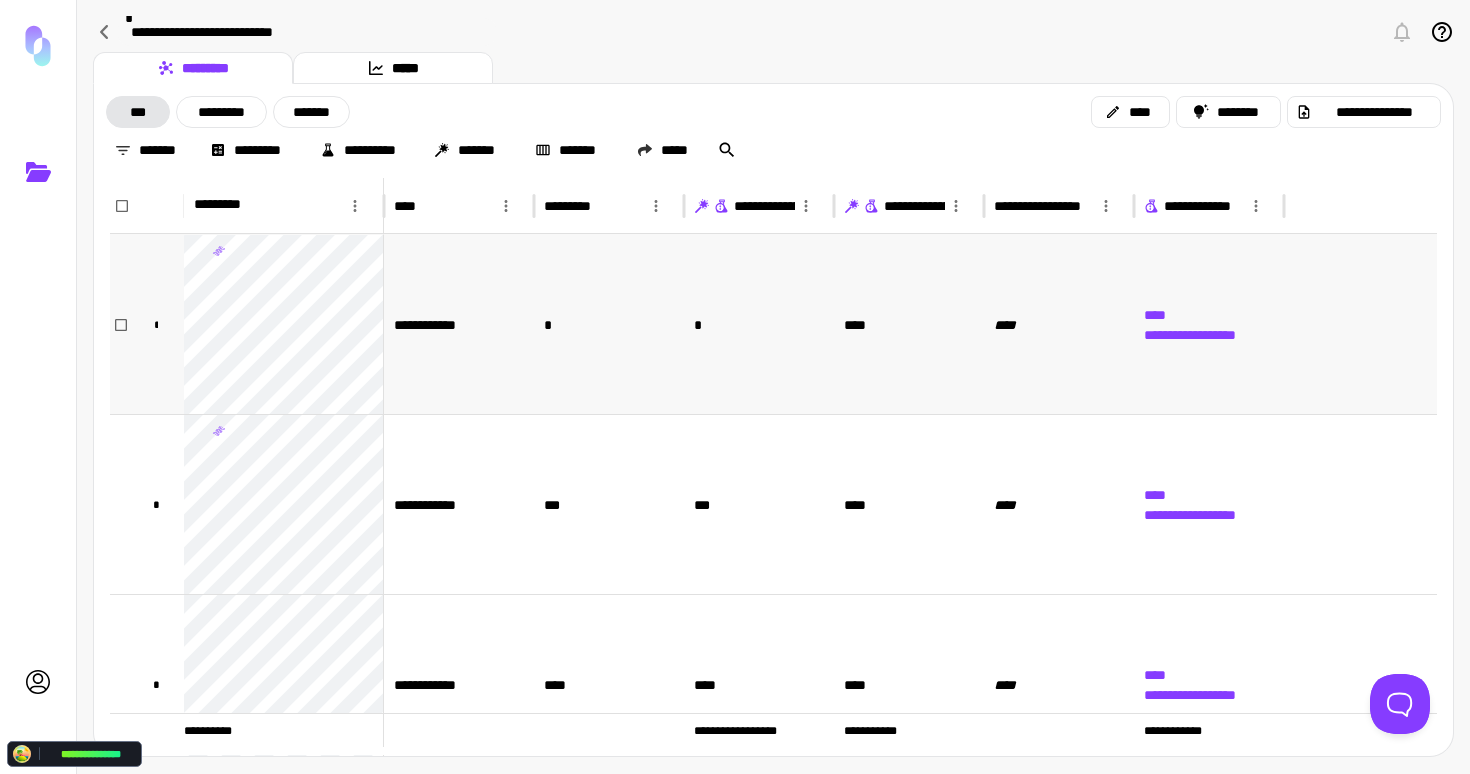 click on "*" at bounding box center (609, 324) 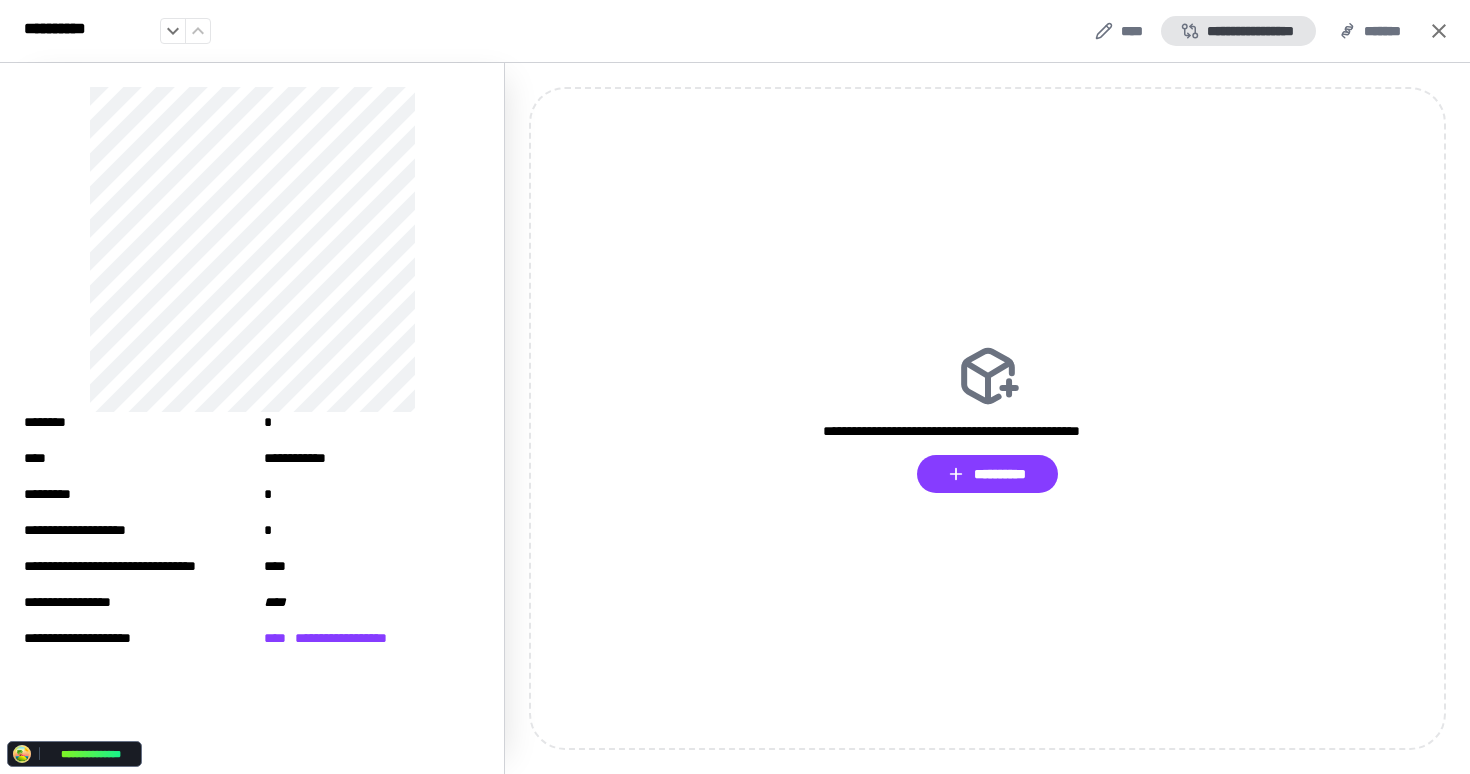 click on "**********" at bounding box center [1238, 31] 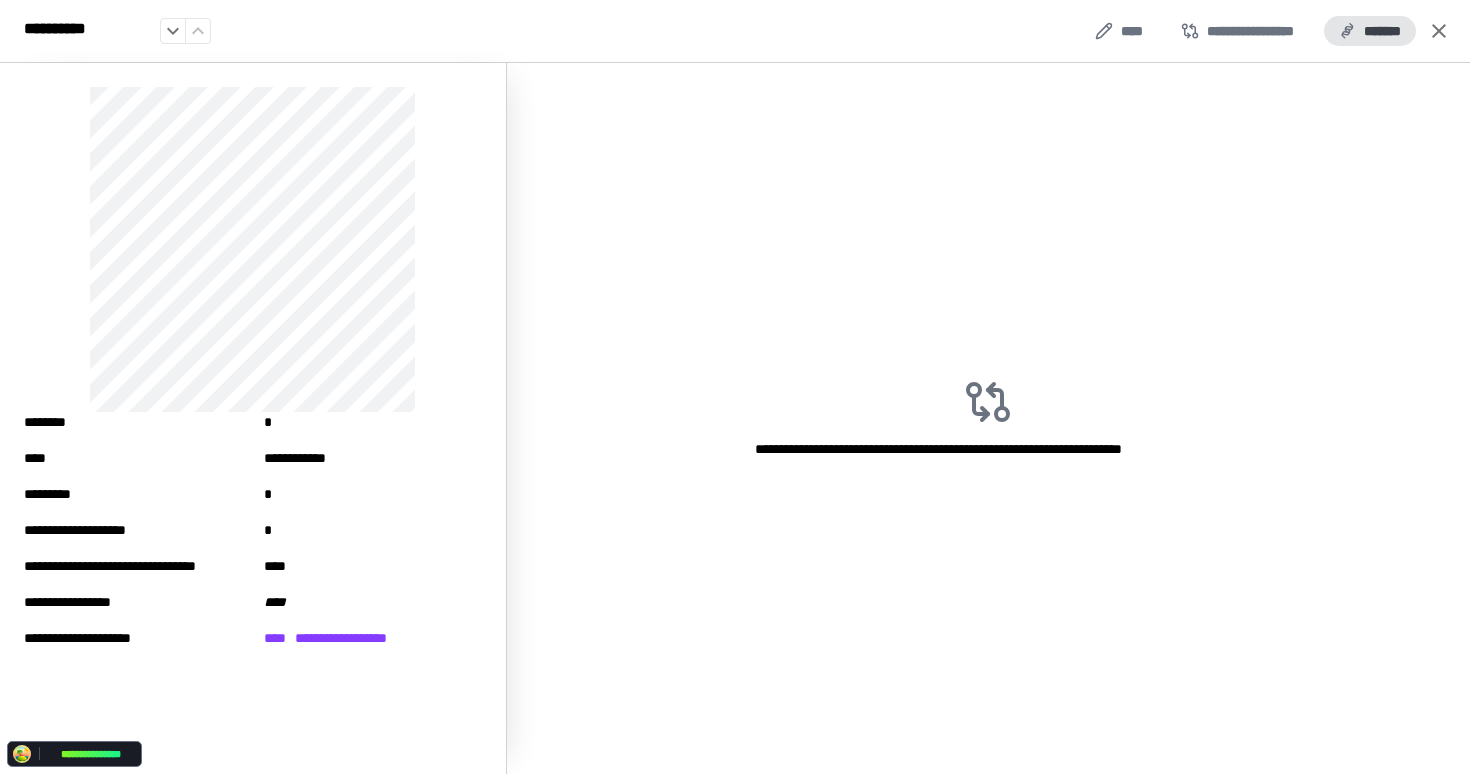 click on "*******" at bounding box center (1370, 31) 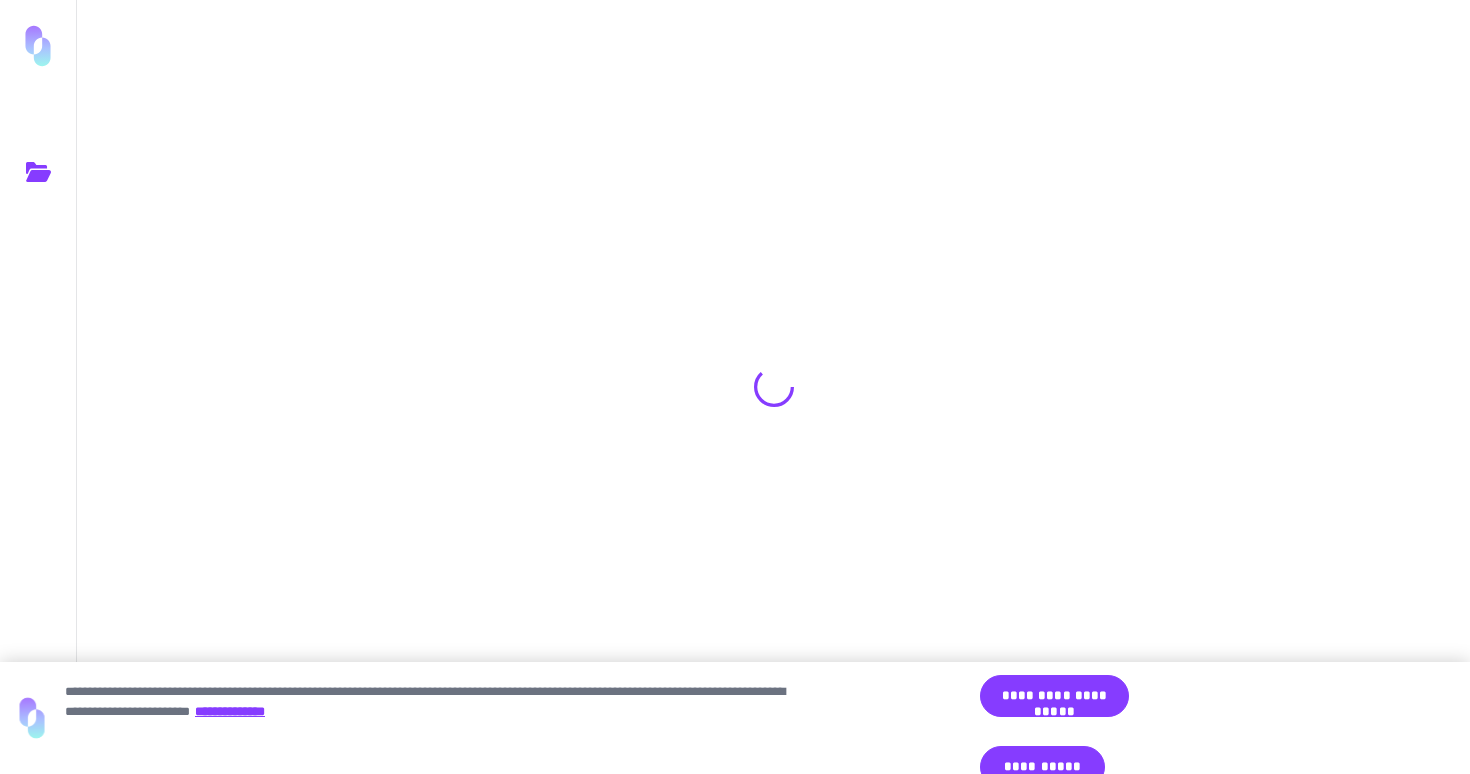 scroll, scrollTop: 0, scrollLeft: 0, axis: both 